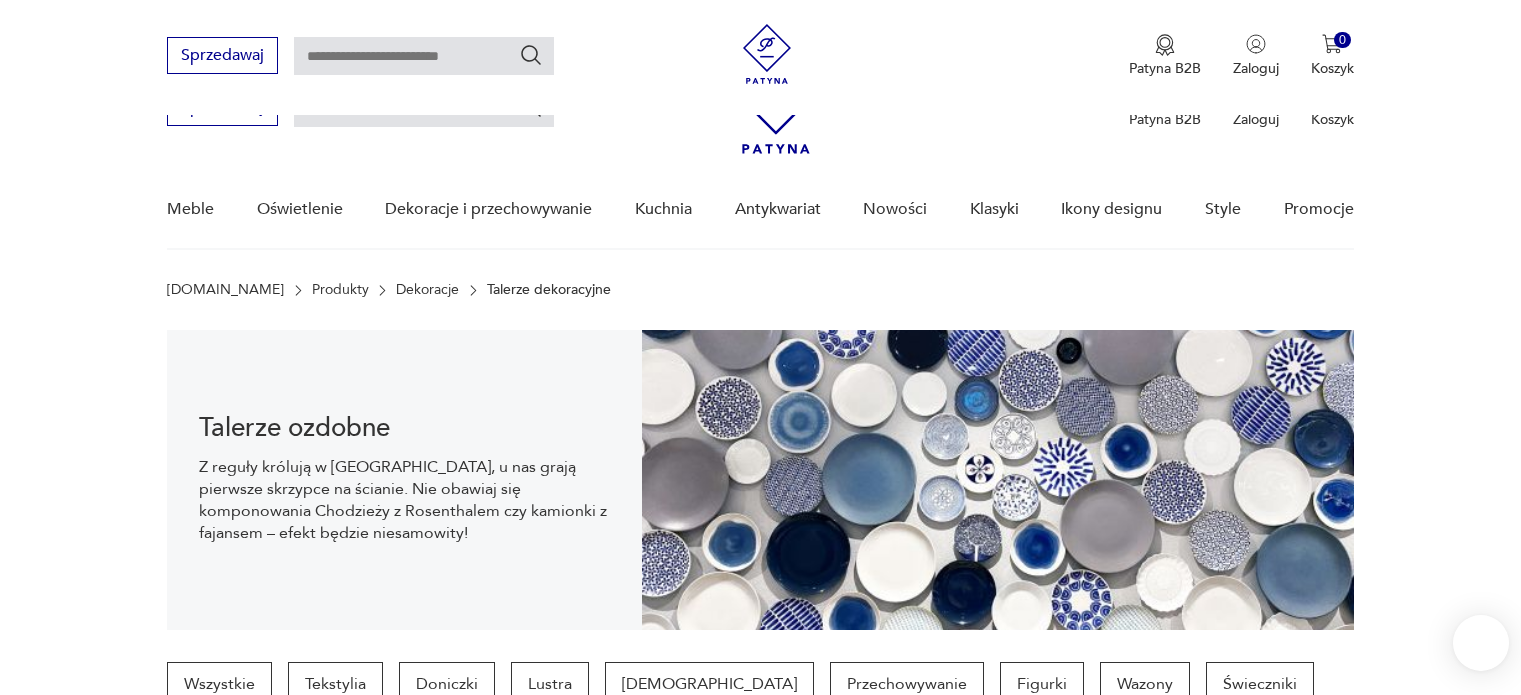 scroll, scrollTop: 300, scrollLeft: 0, axis: vertical 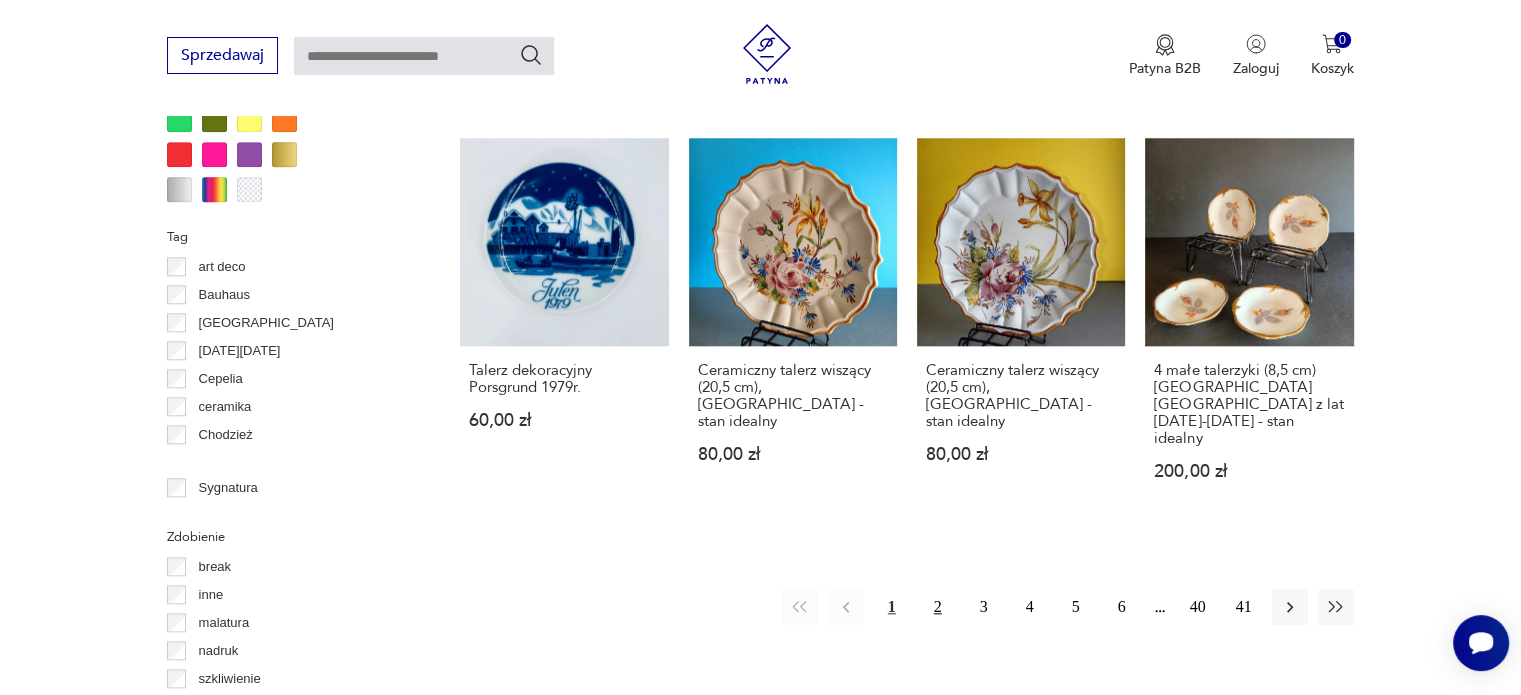 click on "2" at bounding box center (938, 607) 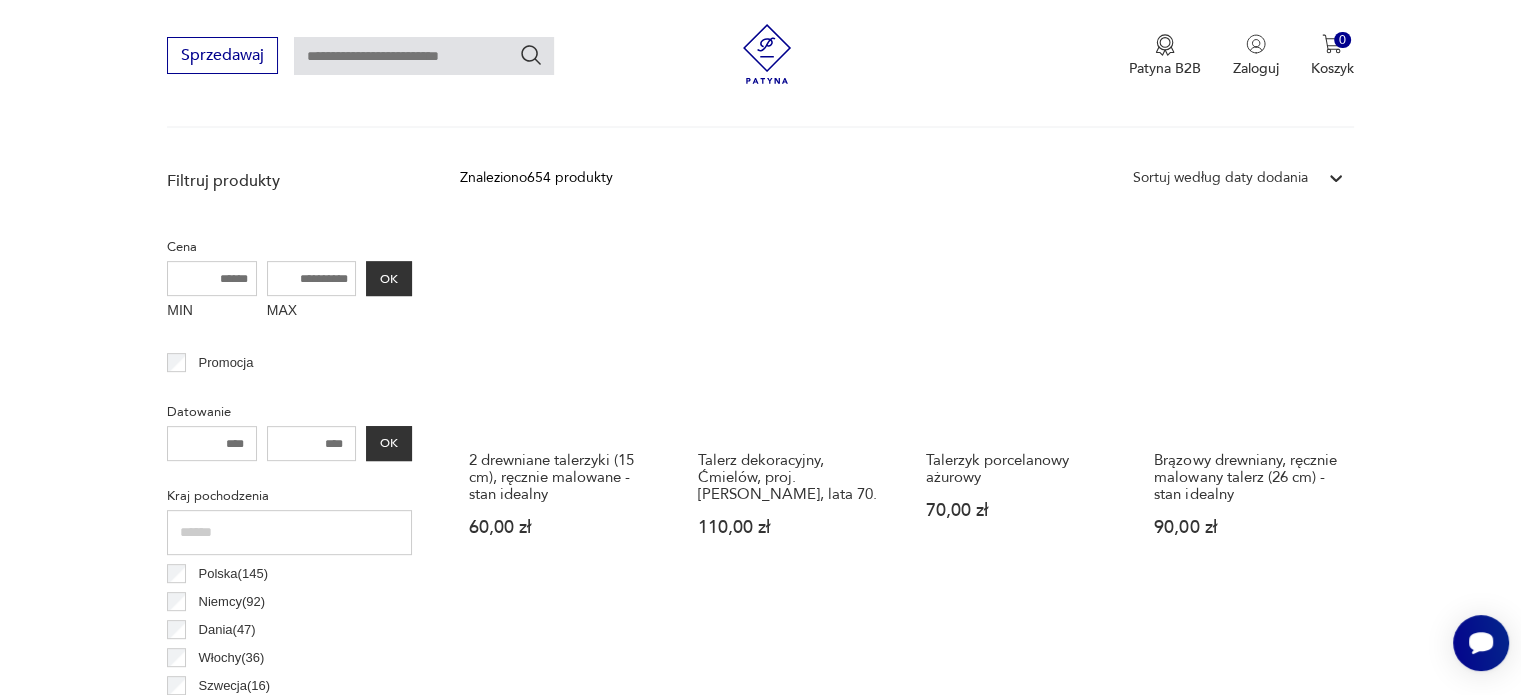 scroll, scrollTop: 730, scrollLeft: 0, axis: vertical 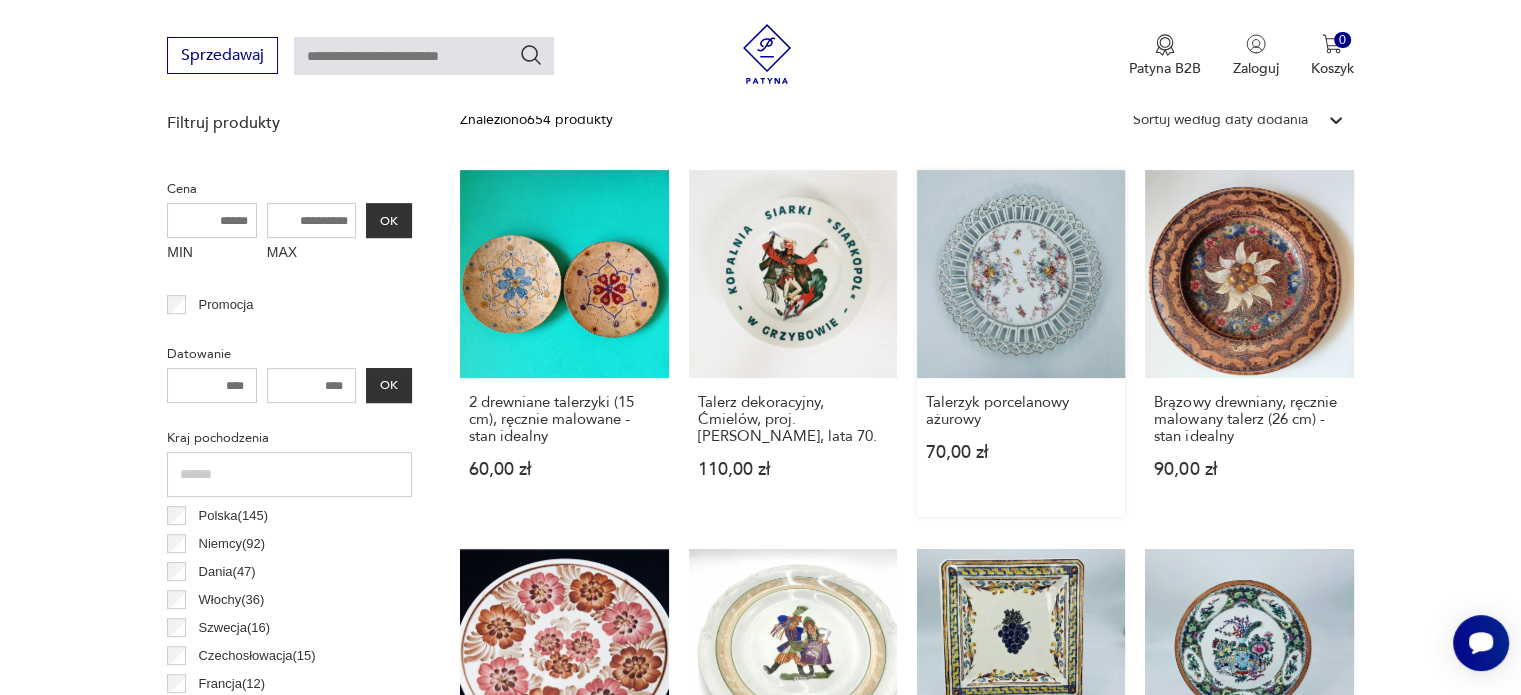 click on "Talerzyk porcelanowy ażurowy 70,00 zł" at bounding box center (1021, 343) 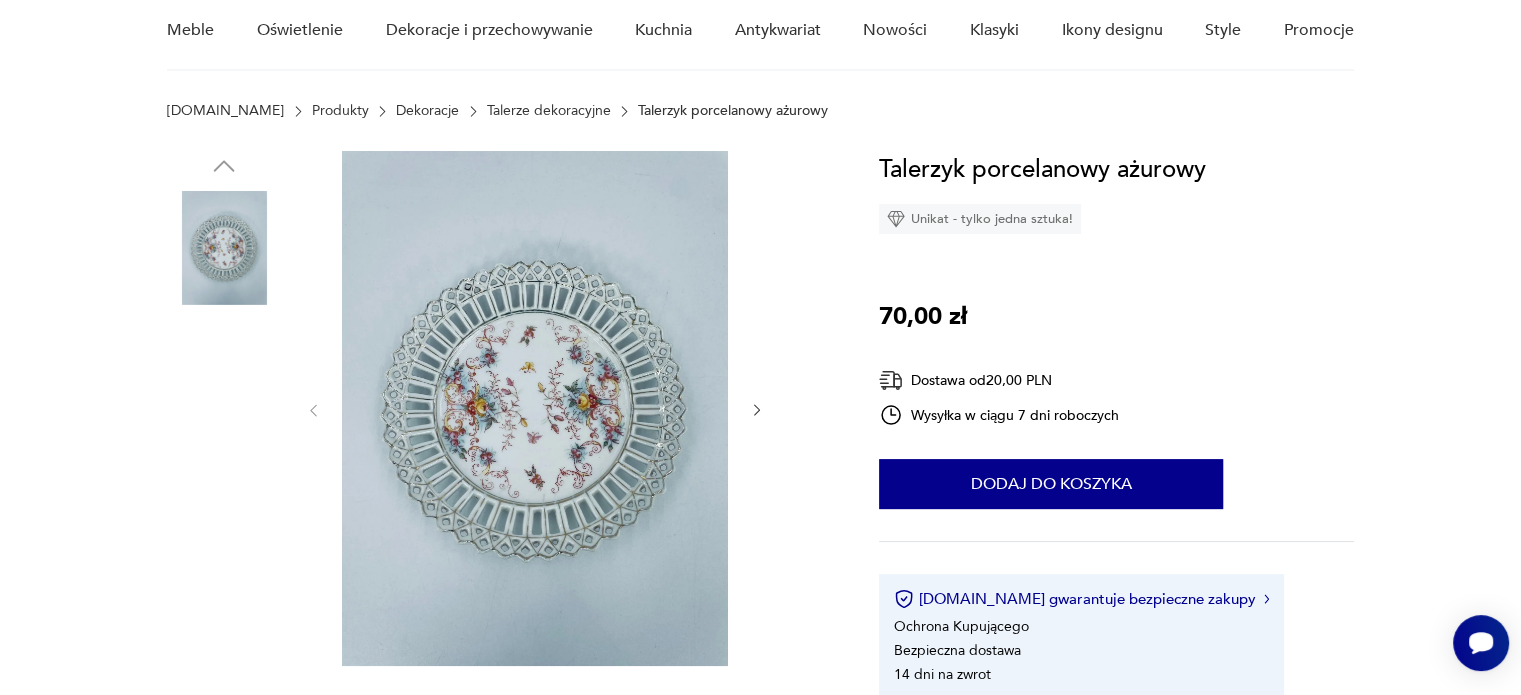 scroll, scrollTop: 200, scrollLeft: 0, axis: vertical 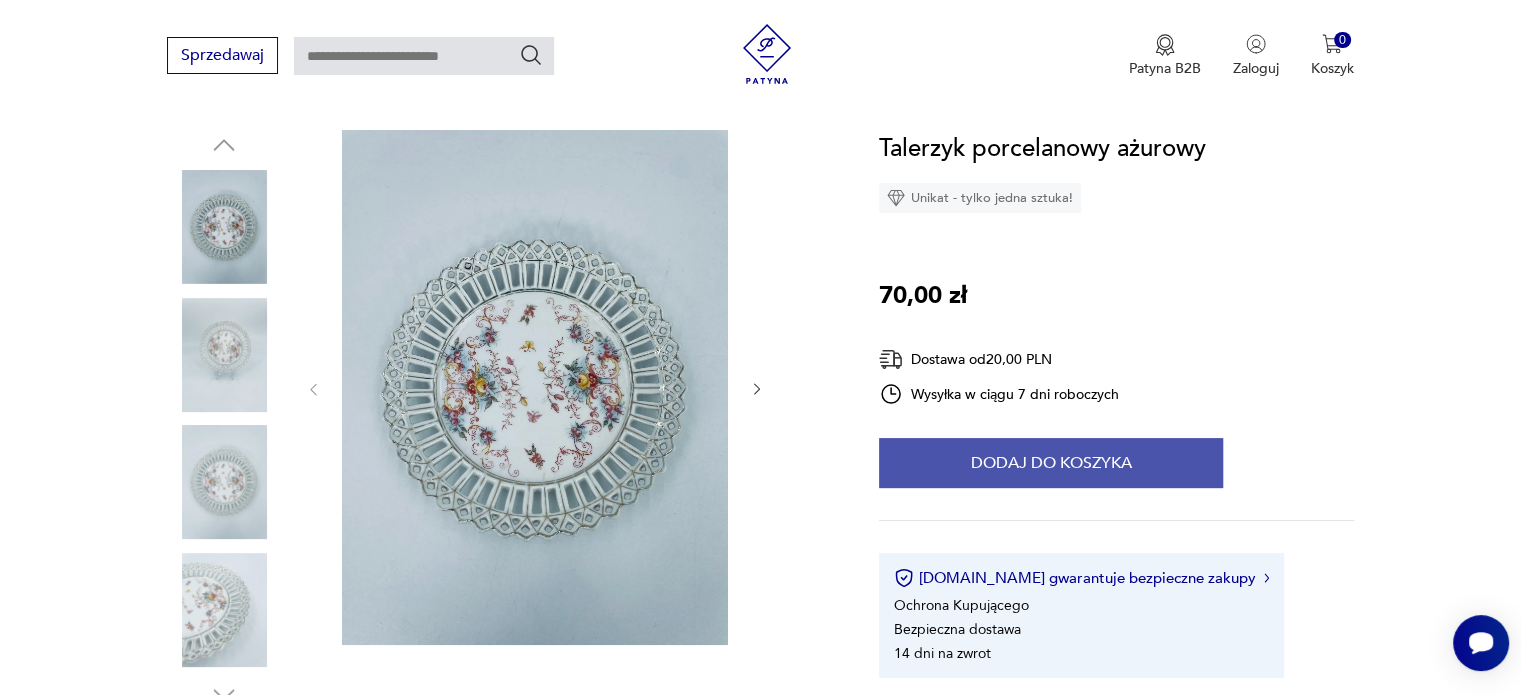 click on "Dodaj do koszyka" at bounding box center (1051, 463) 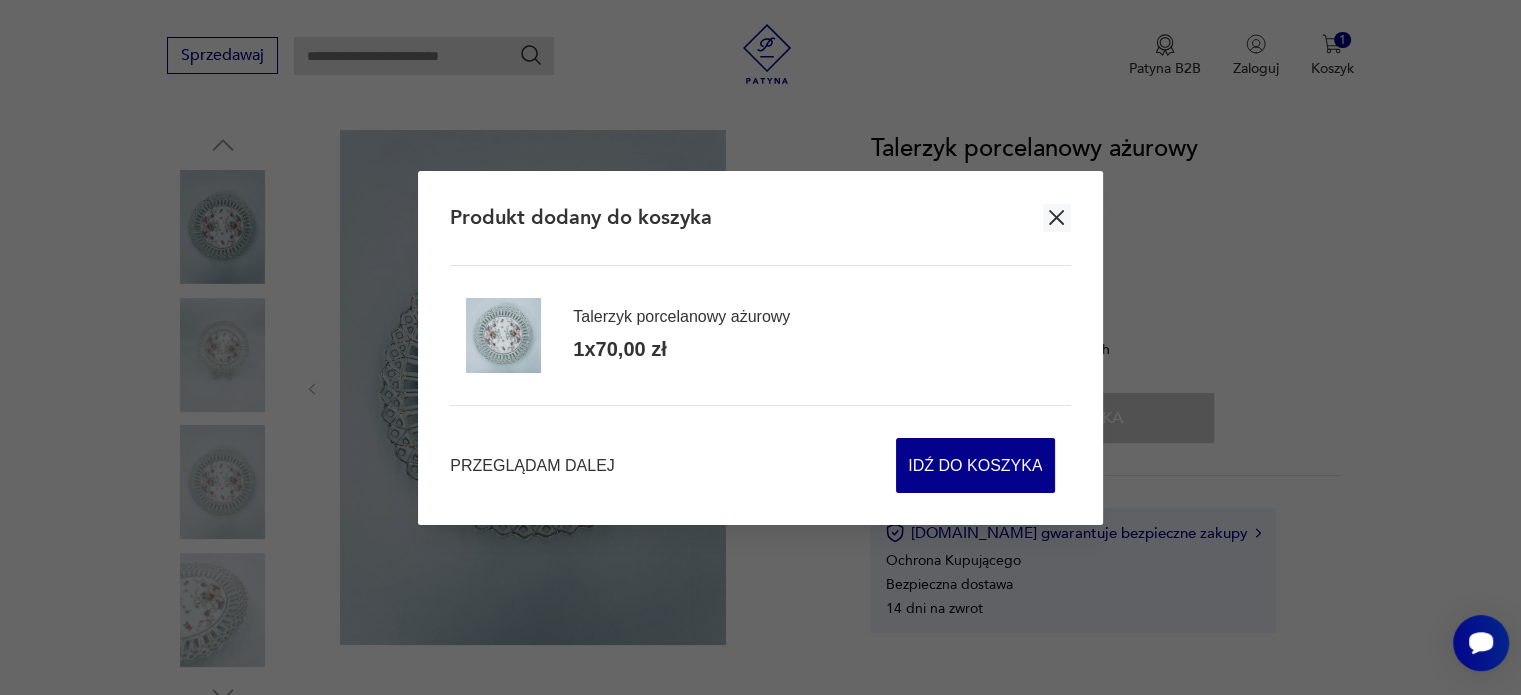 click 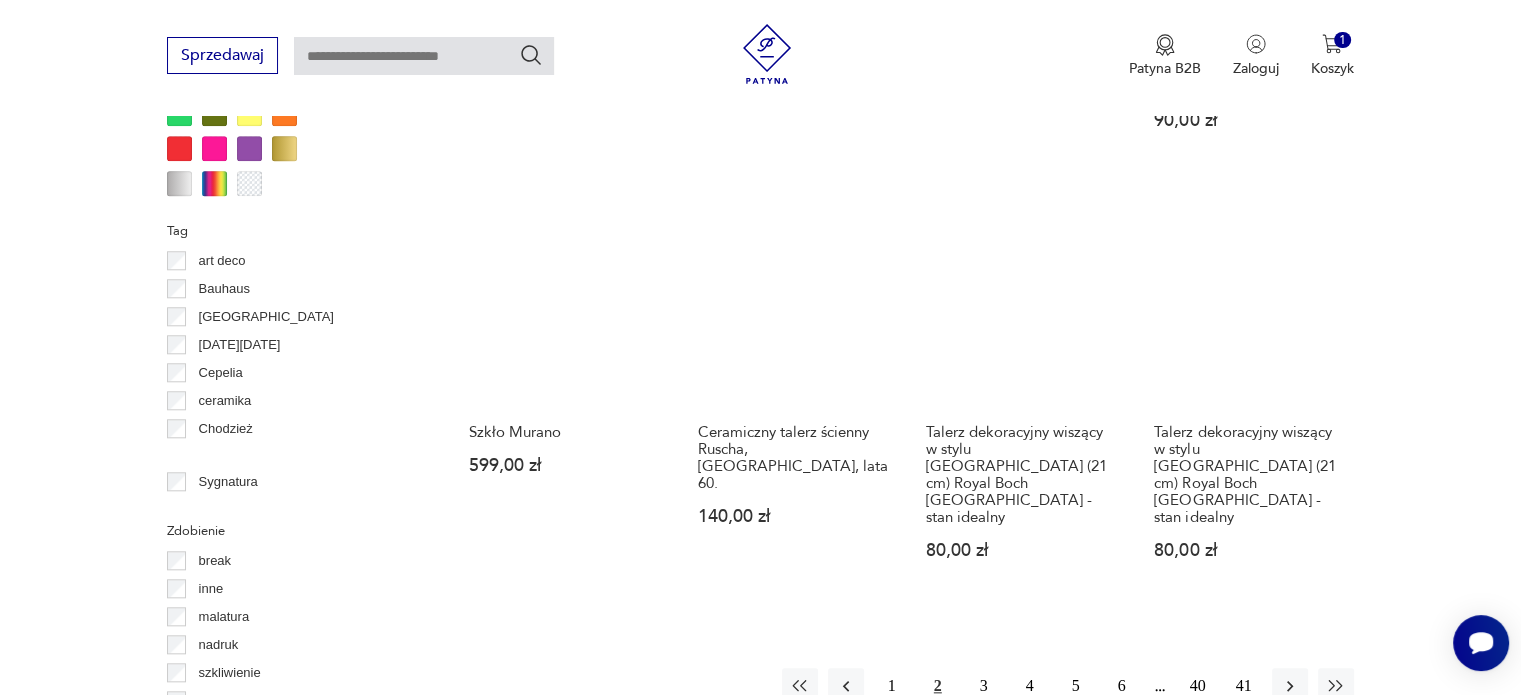 scroll, scrollTop: 1930, scrollLeft: 0, axis: vertical 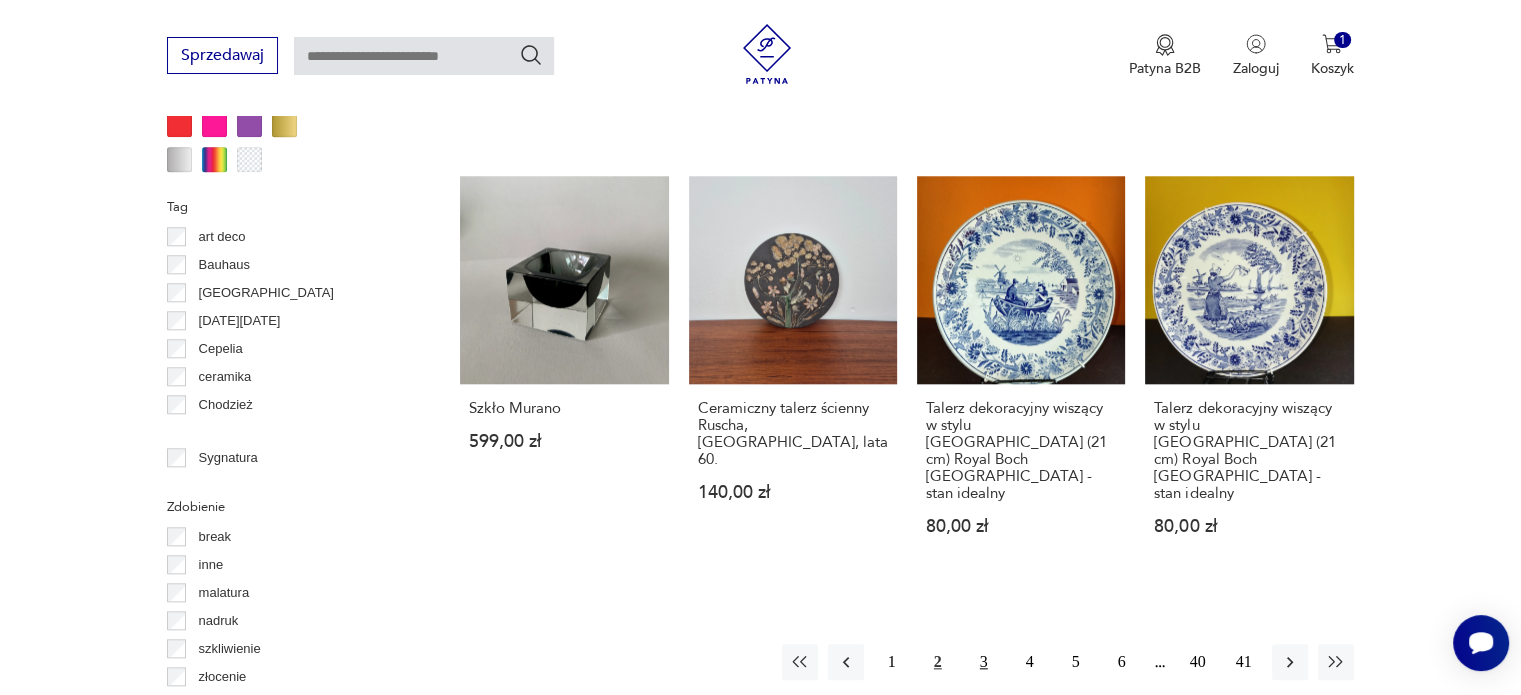 click on "3" at bounding box center (984, 662) 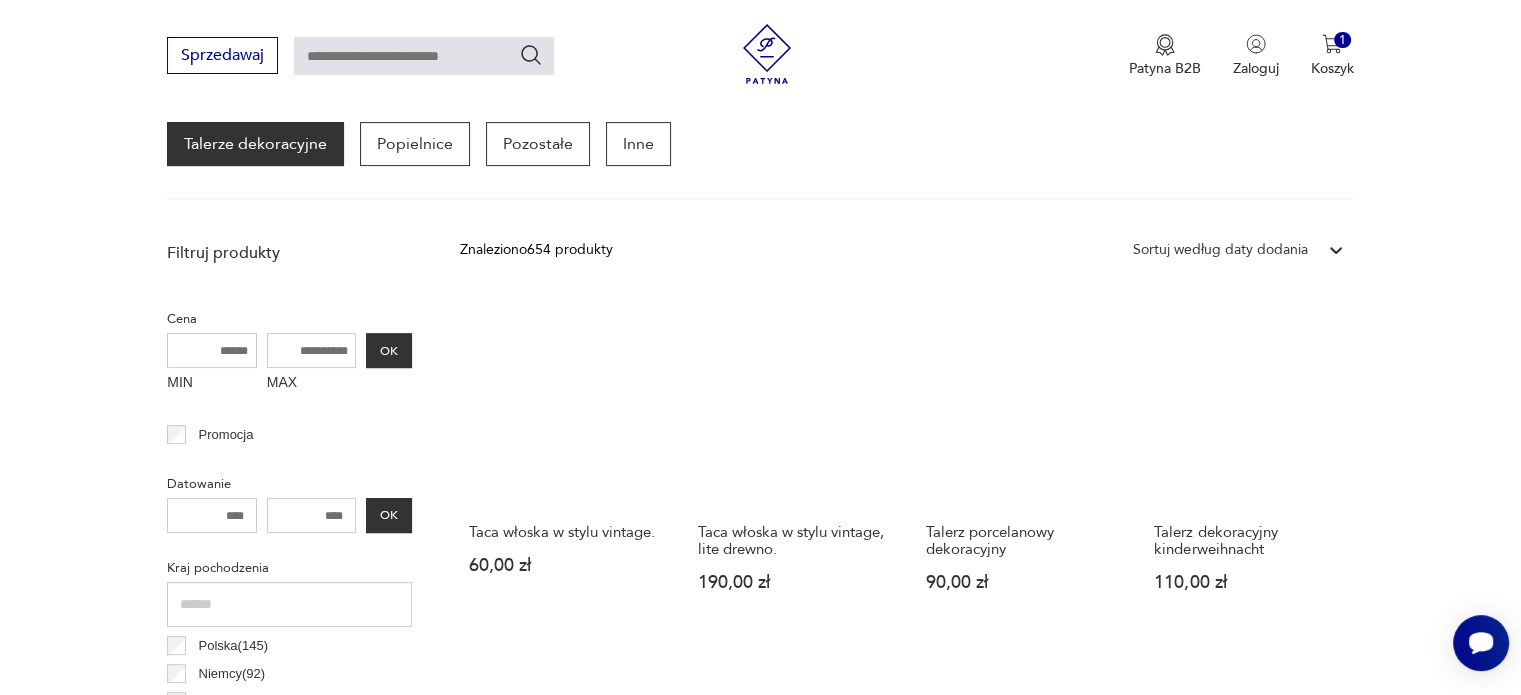 scroll, scrollTop: 730, scrollLeft: 0, axis: vertical 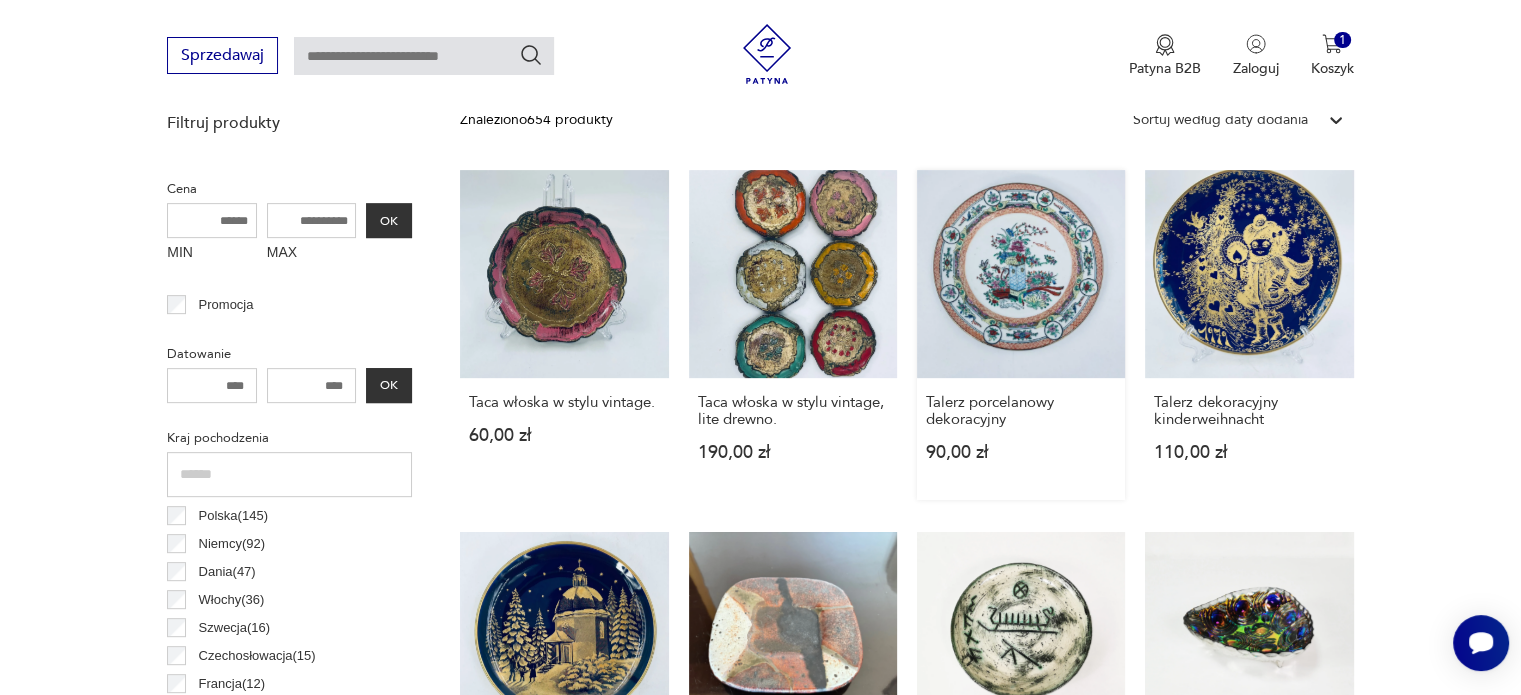 click on "Talerz porcelanowy dekoracyjny 90,00 zł" at bounding box center (1021, 335) 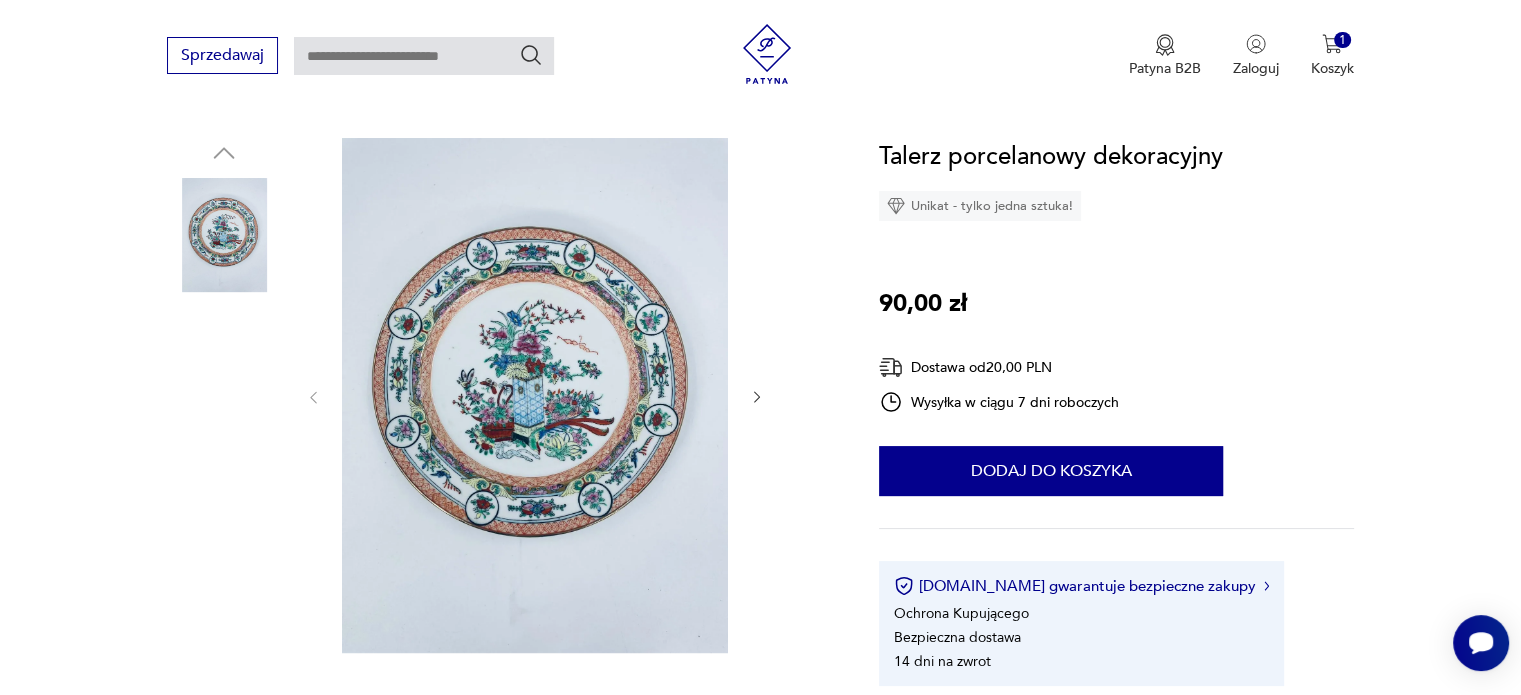 scroll, scrollTop: 200, scrollLeft: 0, axis: vertical 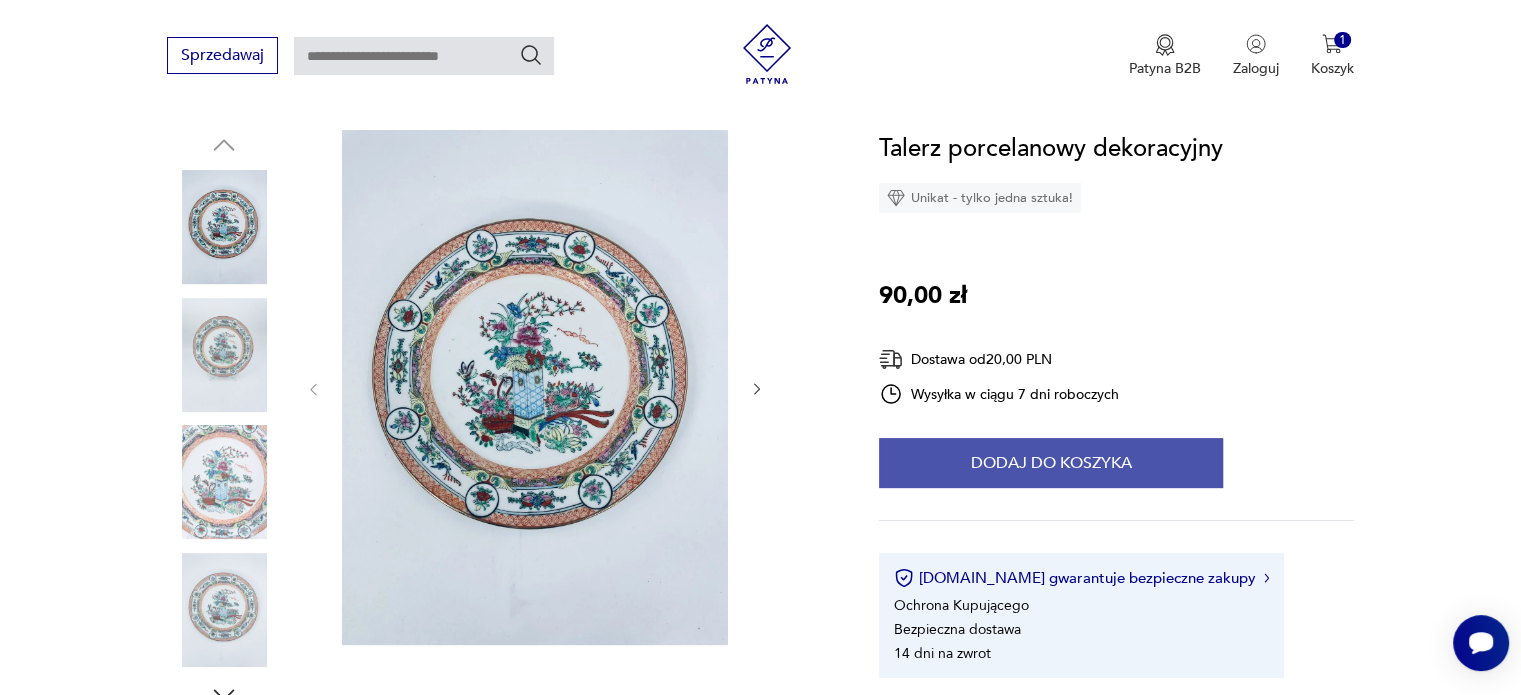 click on "Dodaj do koszyka" at bounding box center (1051, 463) 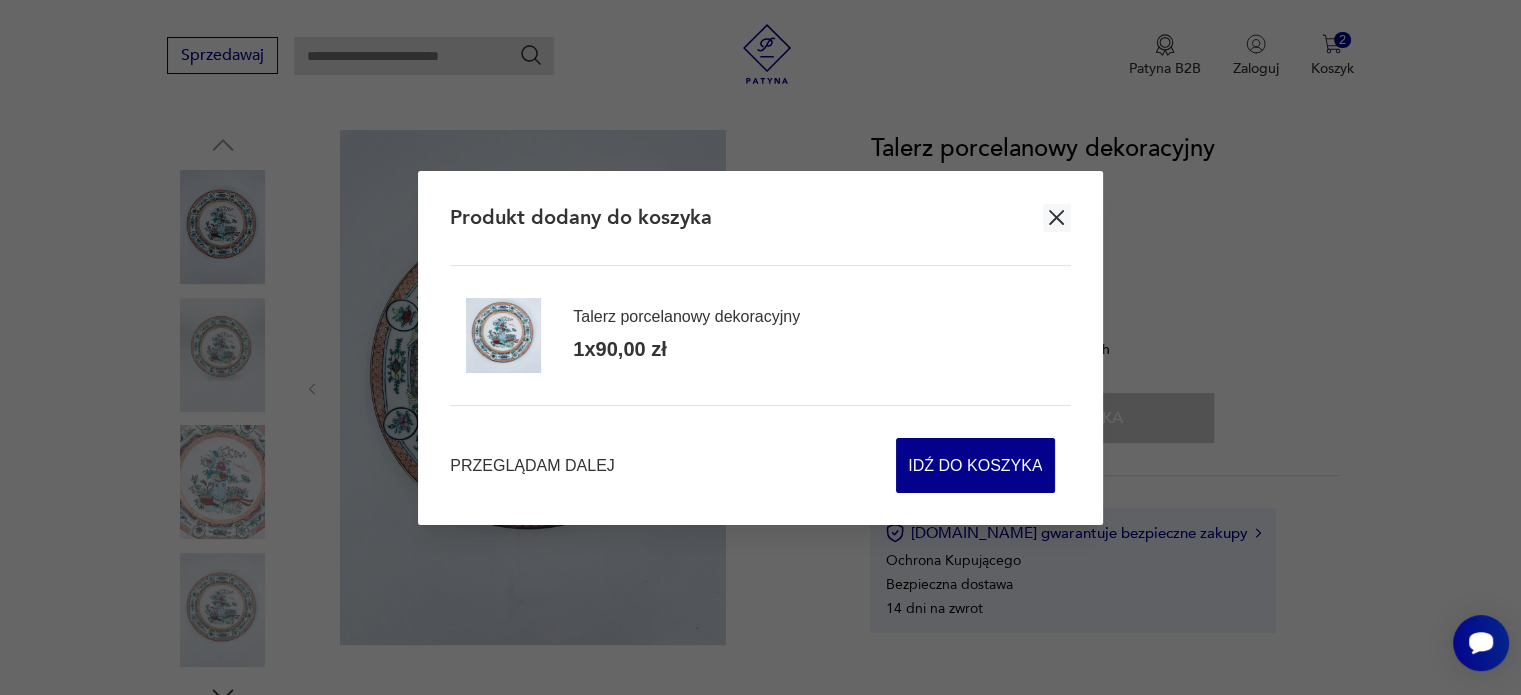 click 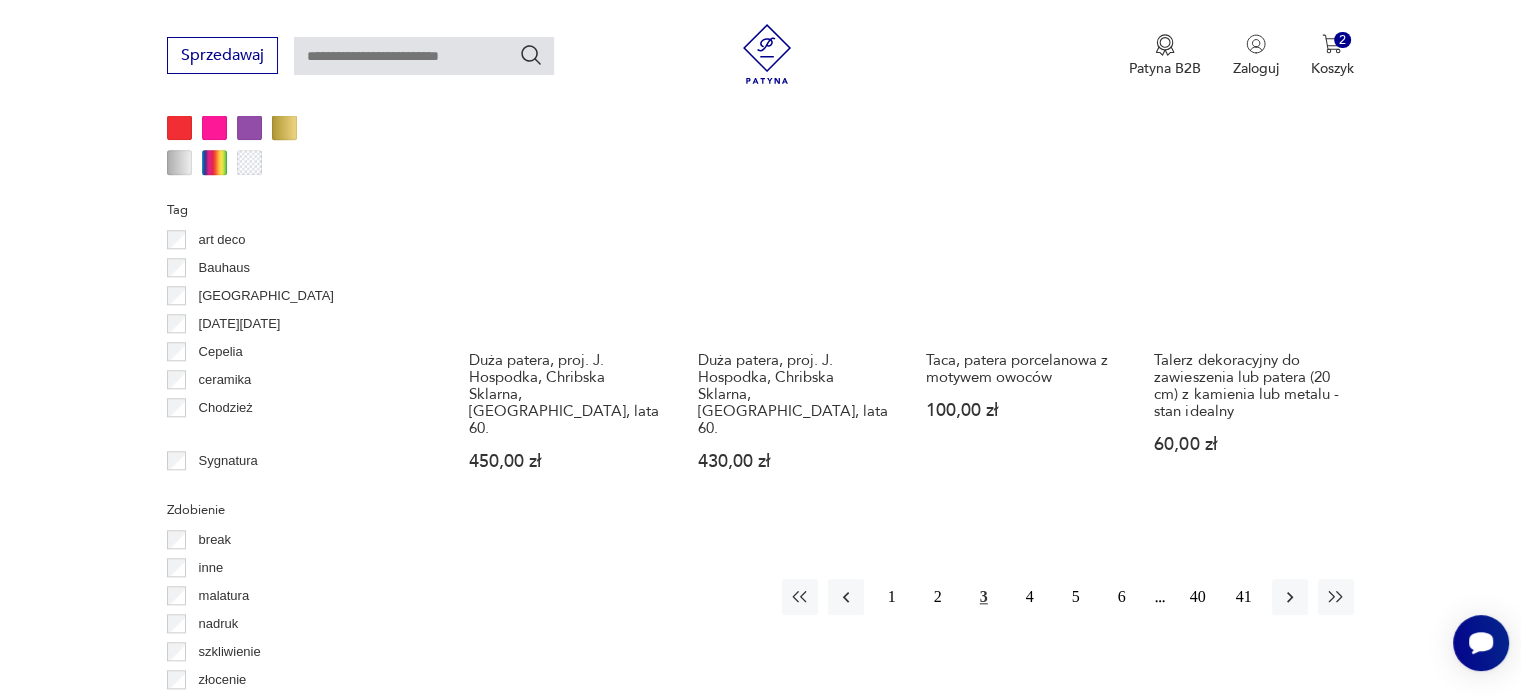 scroll, scrollTop: 1930, scrollLeft: 0, axis: vertical 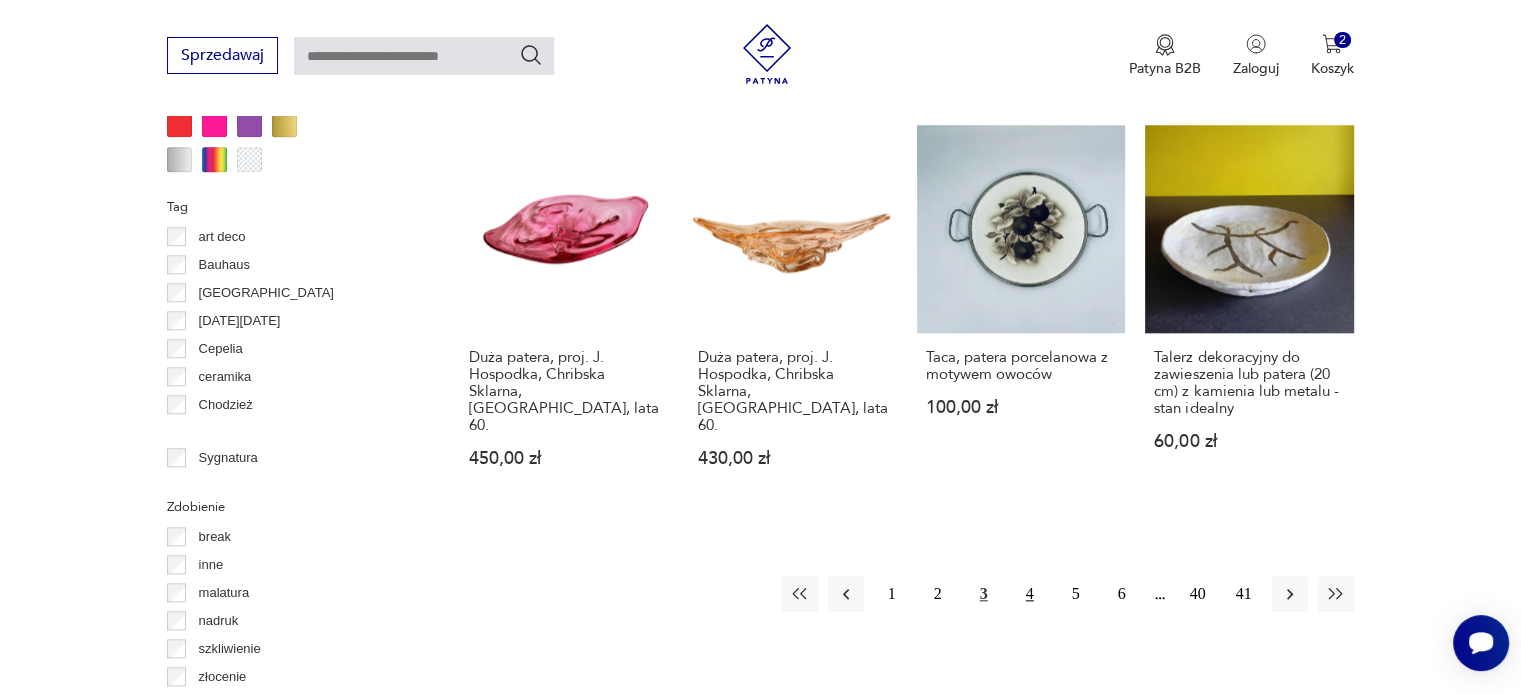 click on "4" at bounding box center (1030, 594) 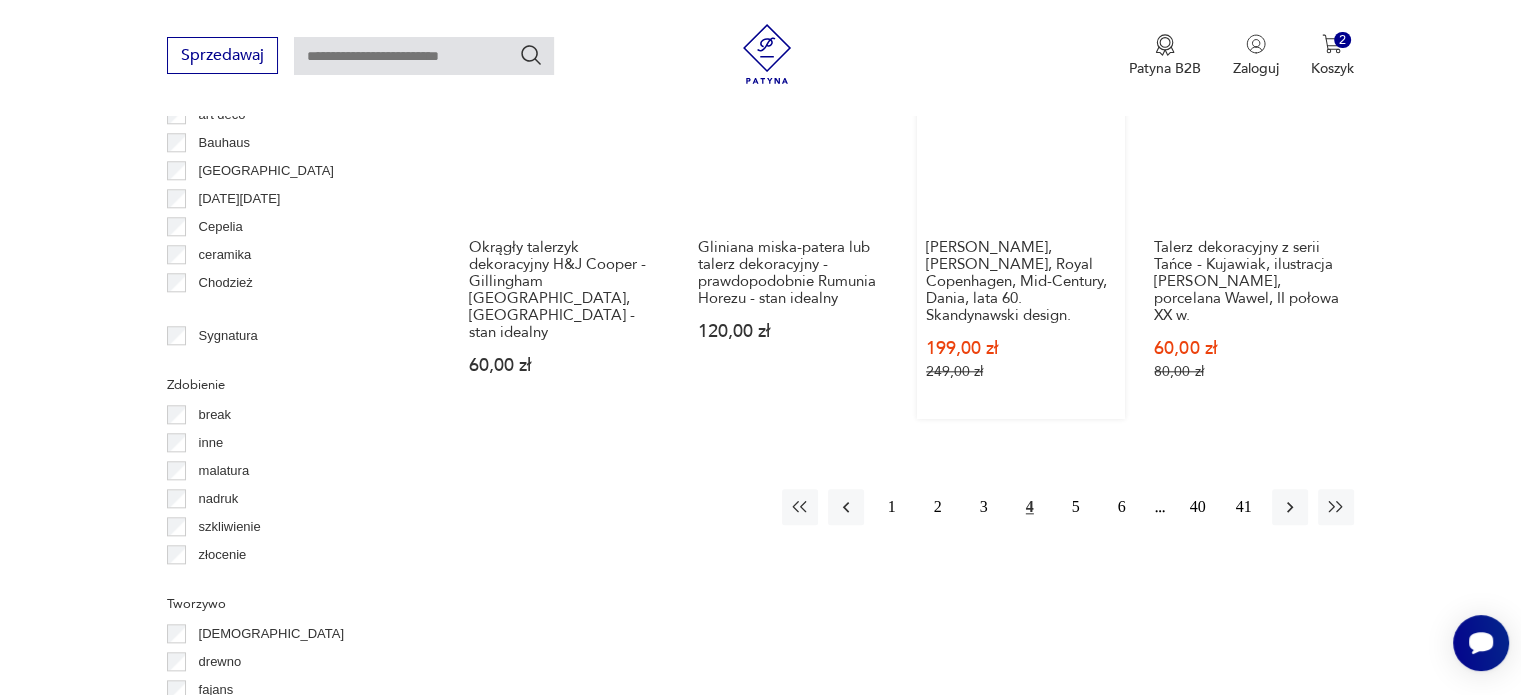 scroll, scrollTop: 1930, scrollLeft: 0, axis: vertical 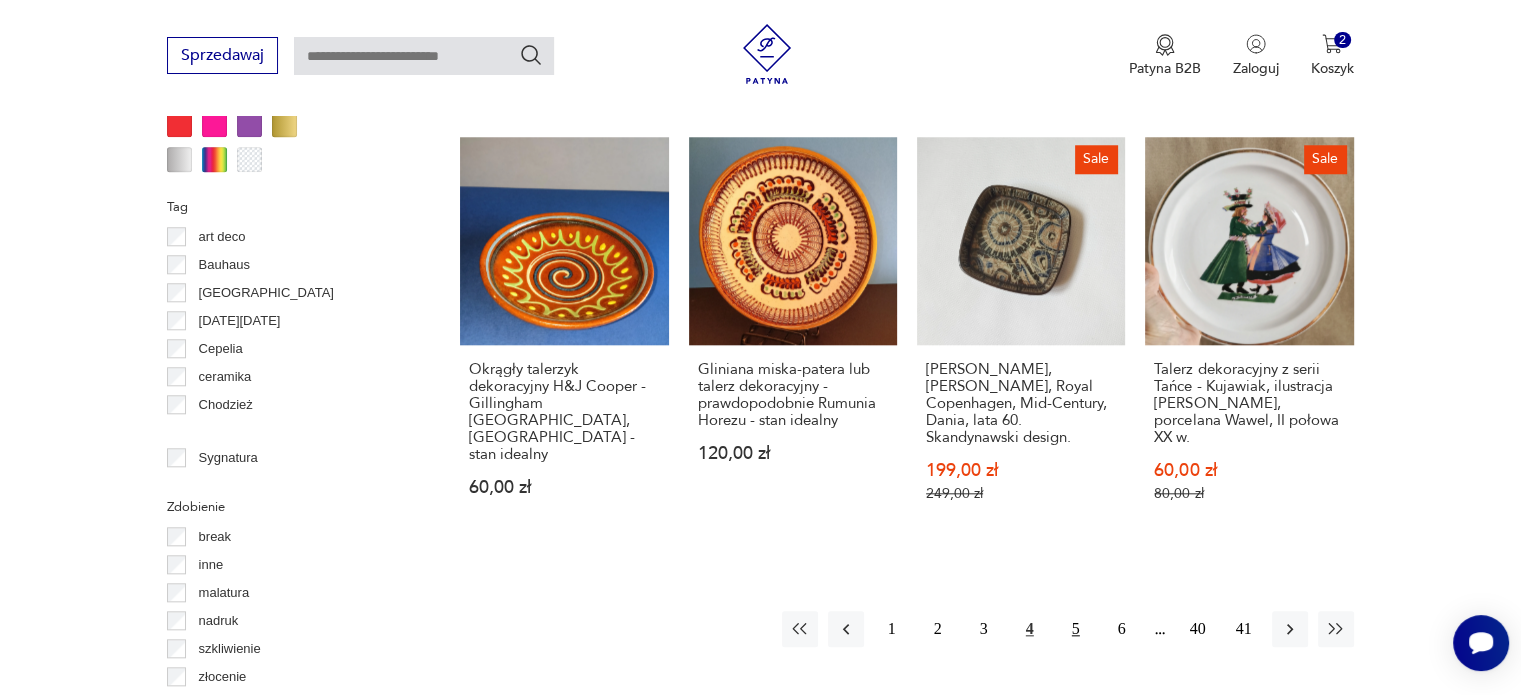 click on "5" at bounding box center (1076, 629) 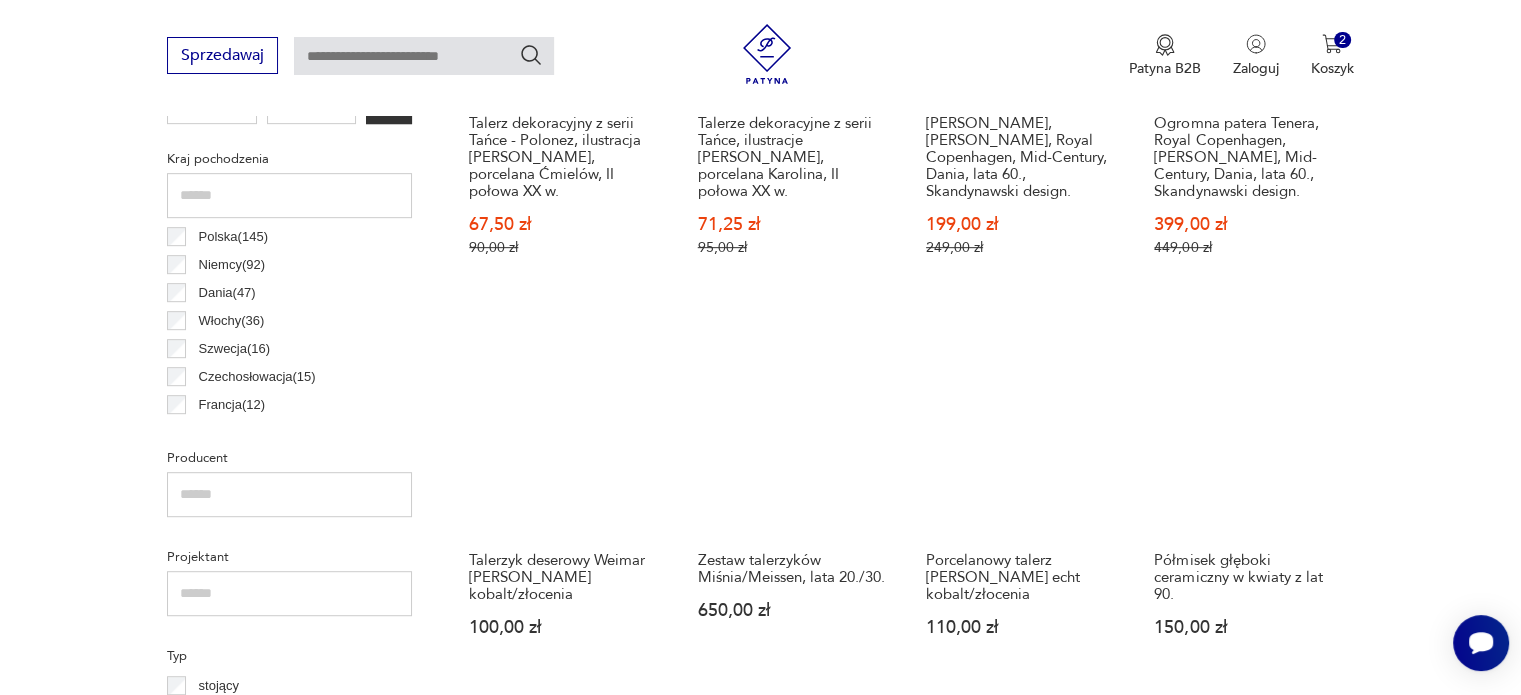 scroll, scrollTop: 1030, scrollLeft: 0, axis: vertical 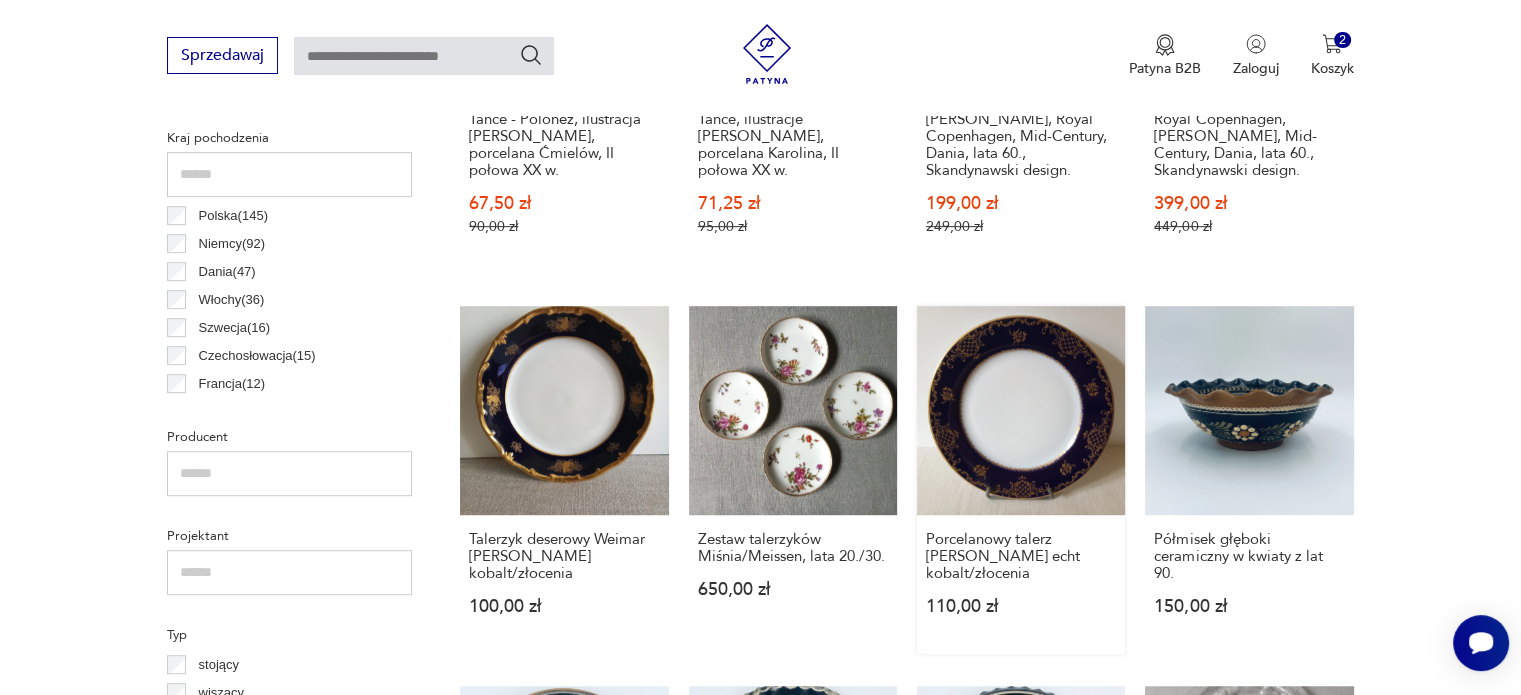 click on "Porcelanowy talerz Rosenthal echt kobalt/złocenia 110,00 zł" at bounding box center [1021, 479] 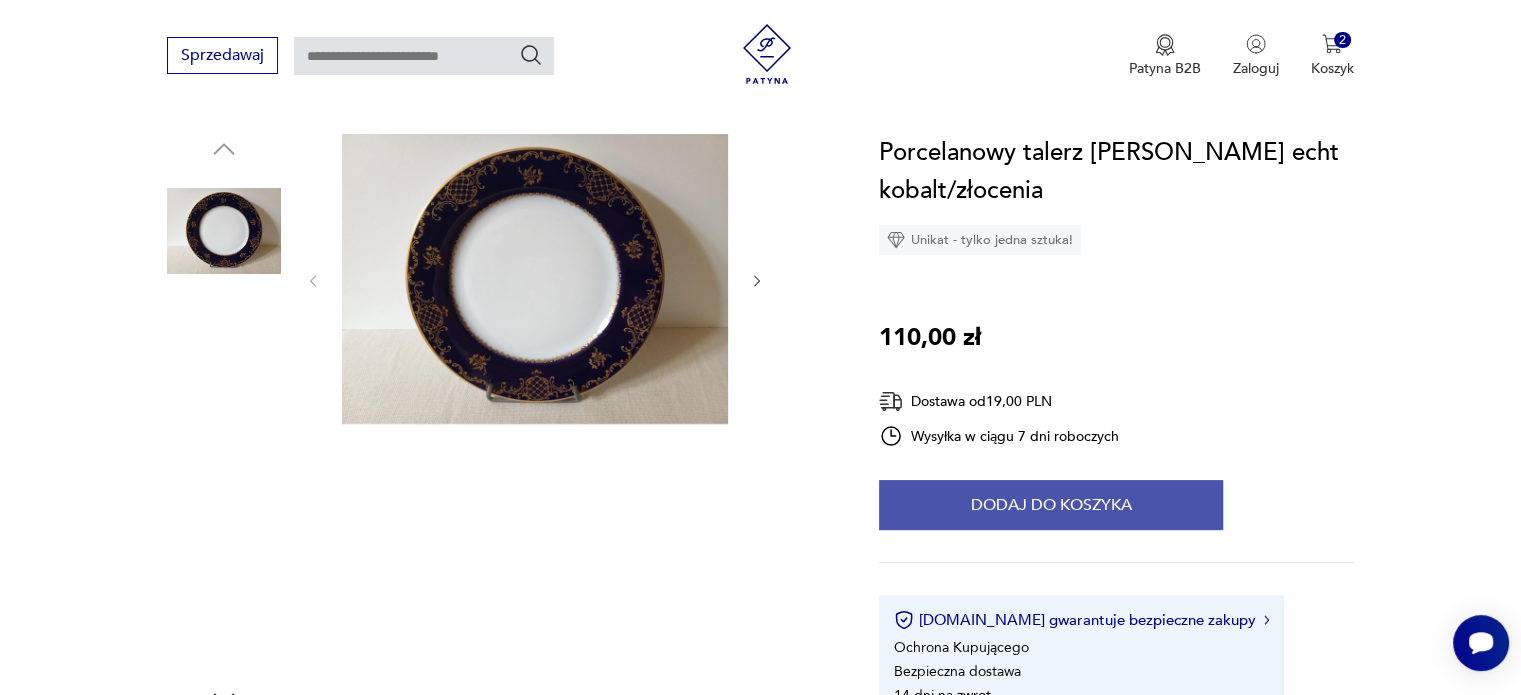 scroll, scrollTop: 200, scrollLeft: 0, axis: vertical 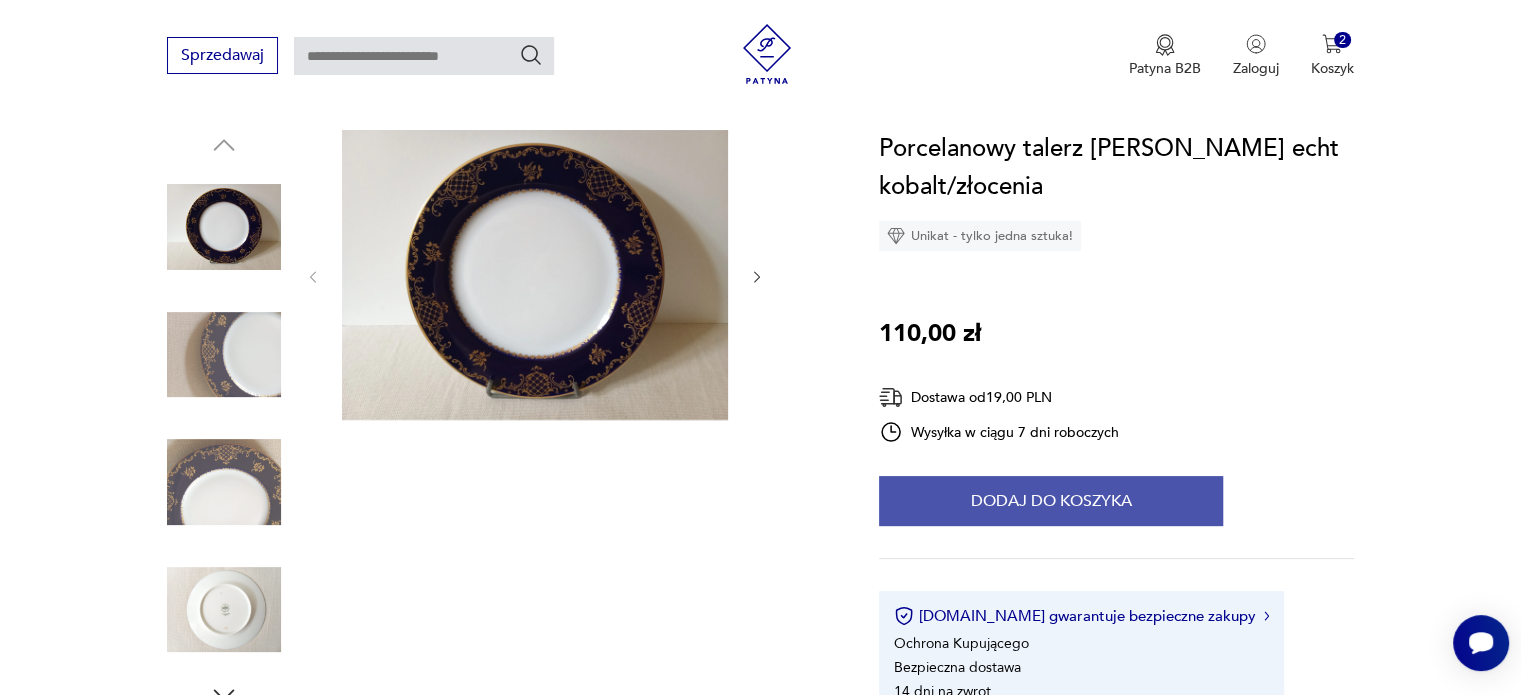 click on "Dodaj do koszyka" at bounding box center [1051, 501] 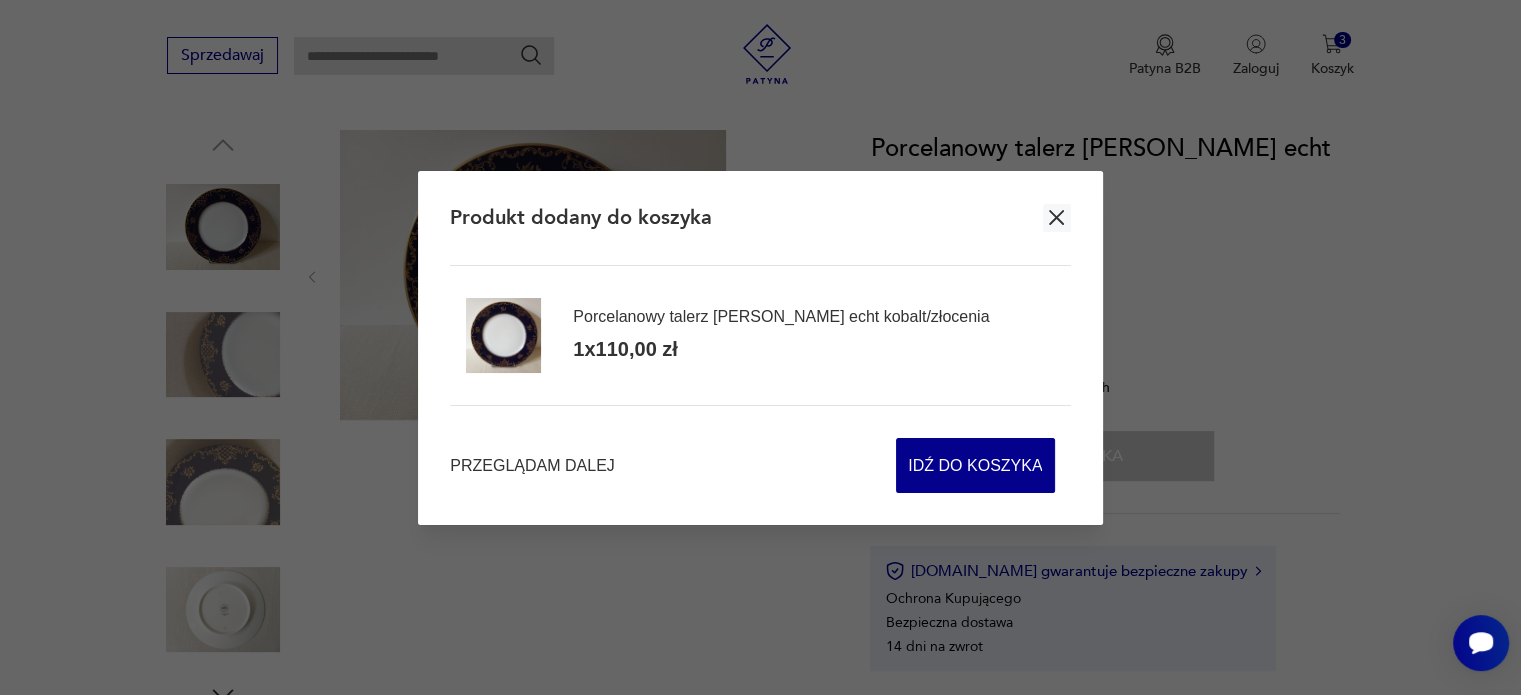 click 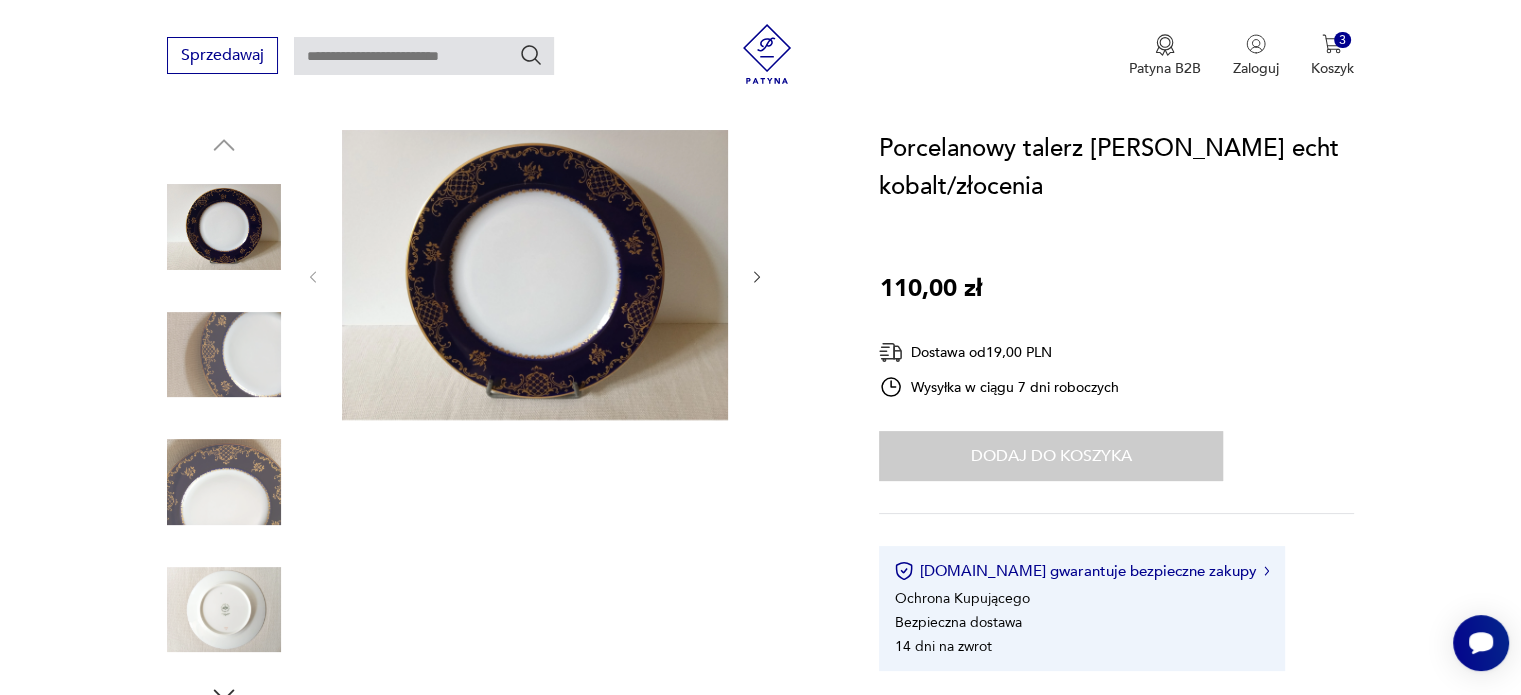 click at bounding box center [535, 275] 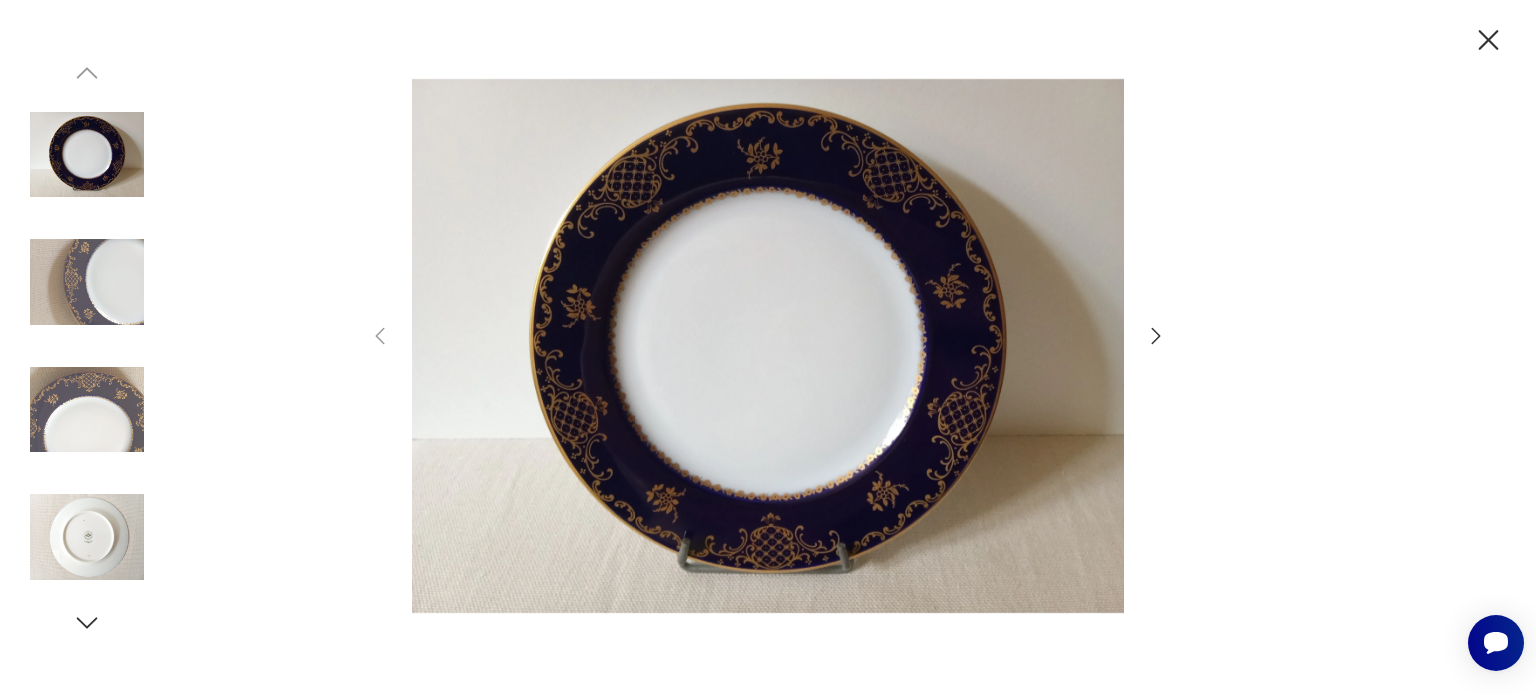 click 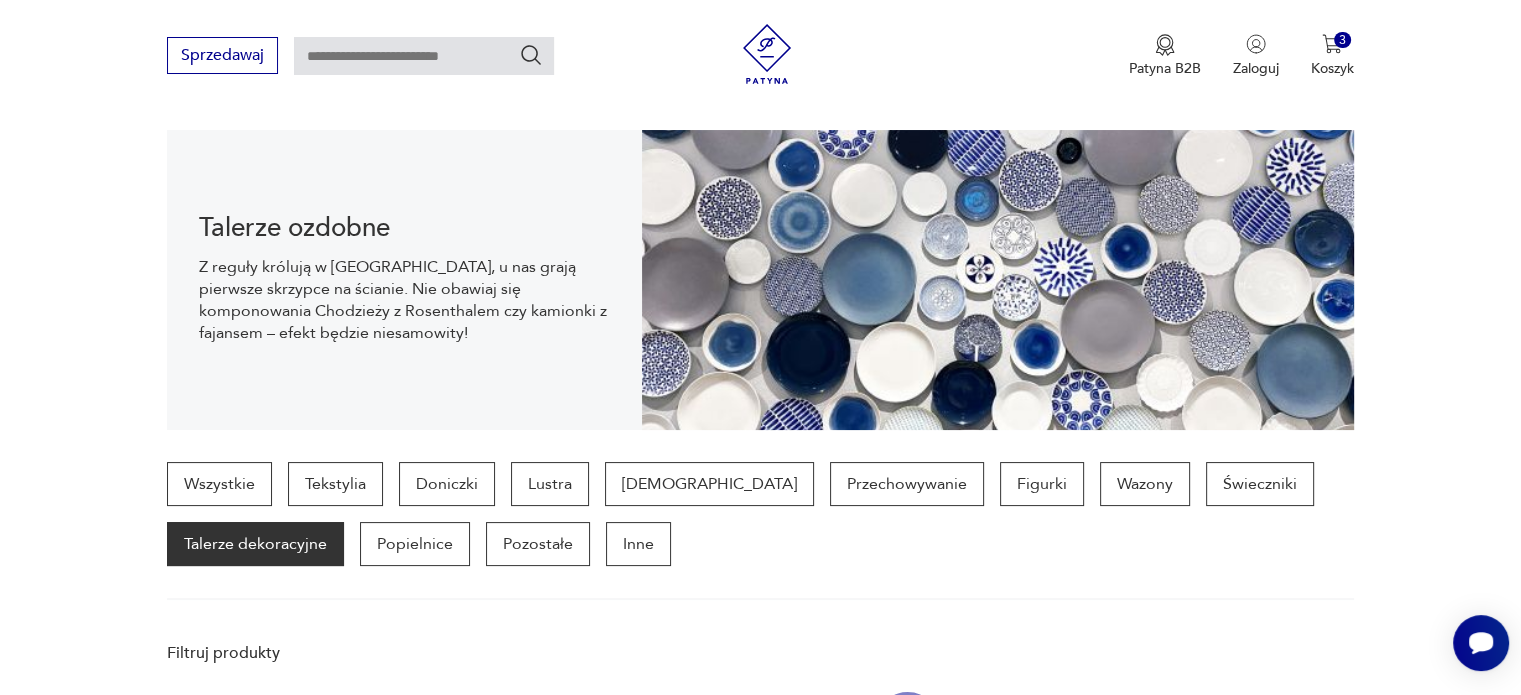 scroll, scrollTop: 1028, scrollLeft: 0, axis: vertical 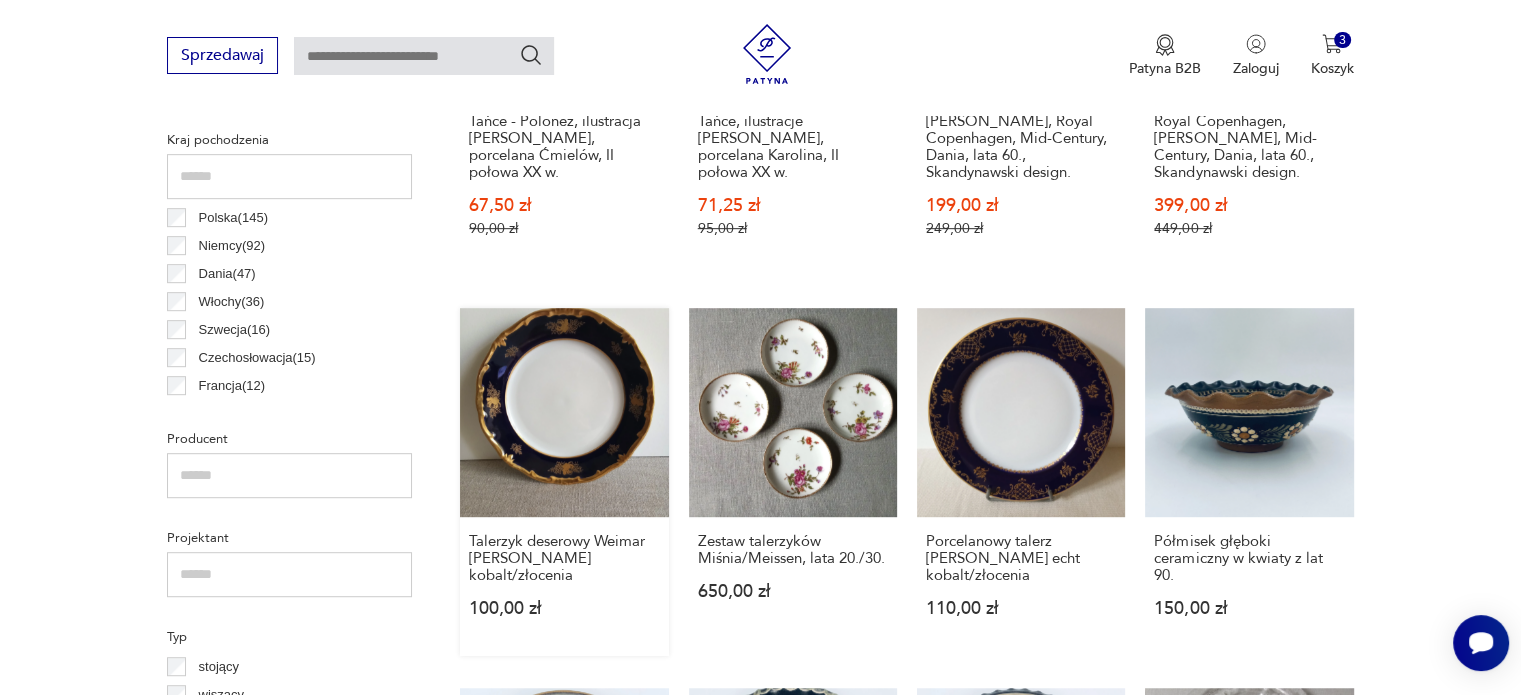 click on "Talerzyk deserowy Weimar Katharina echt kobalt/złocenia 100,00 zł" at bounding box center (564, 481) 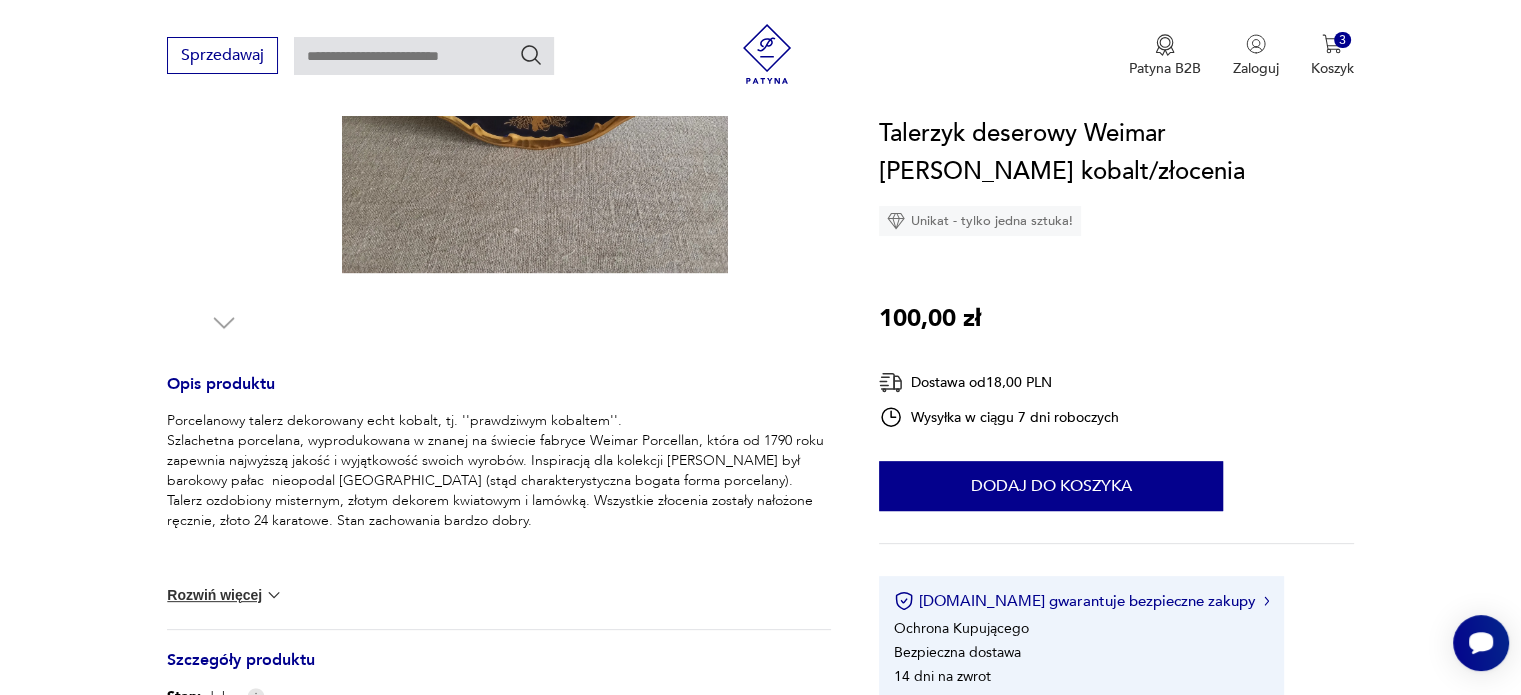 scroll, scrollTop: 200, scrollLeft: 0, axis: vertical 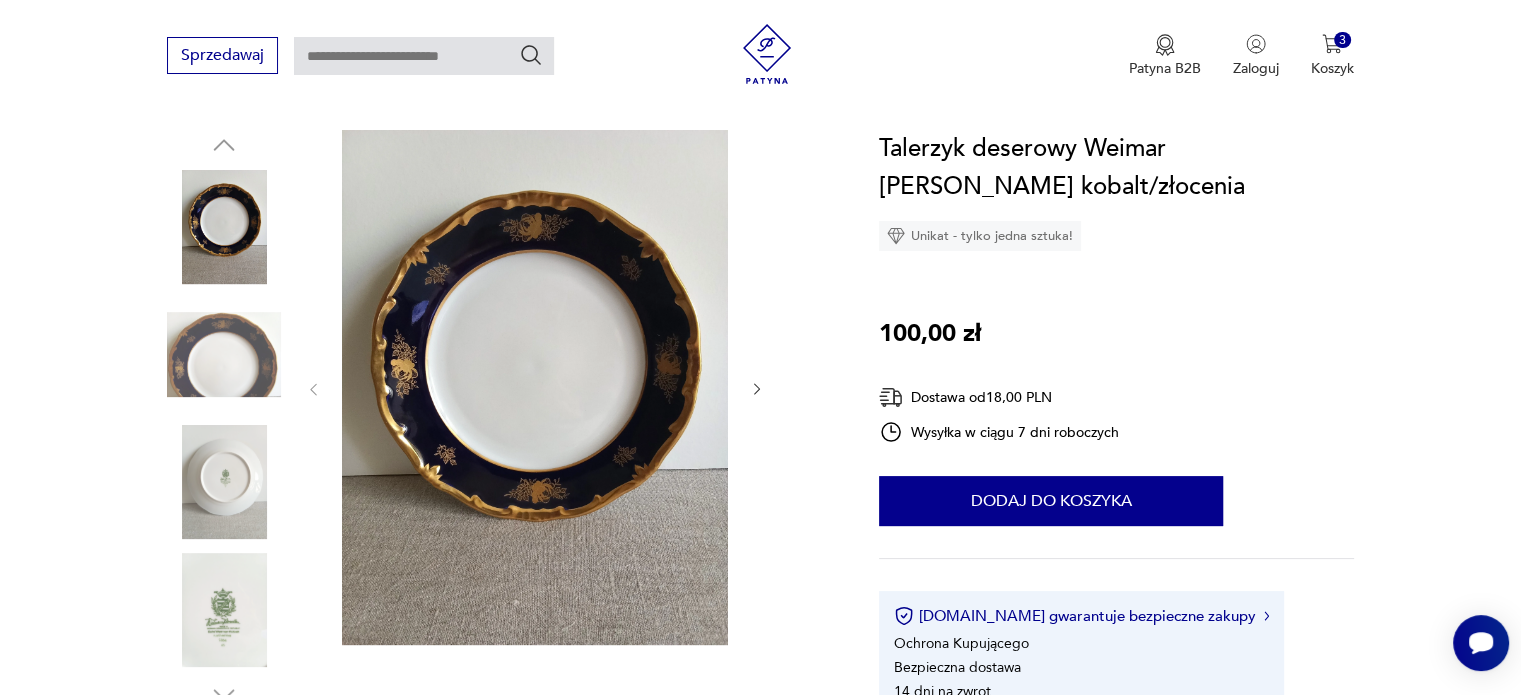 click at bounding box center (224, 355) 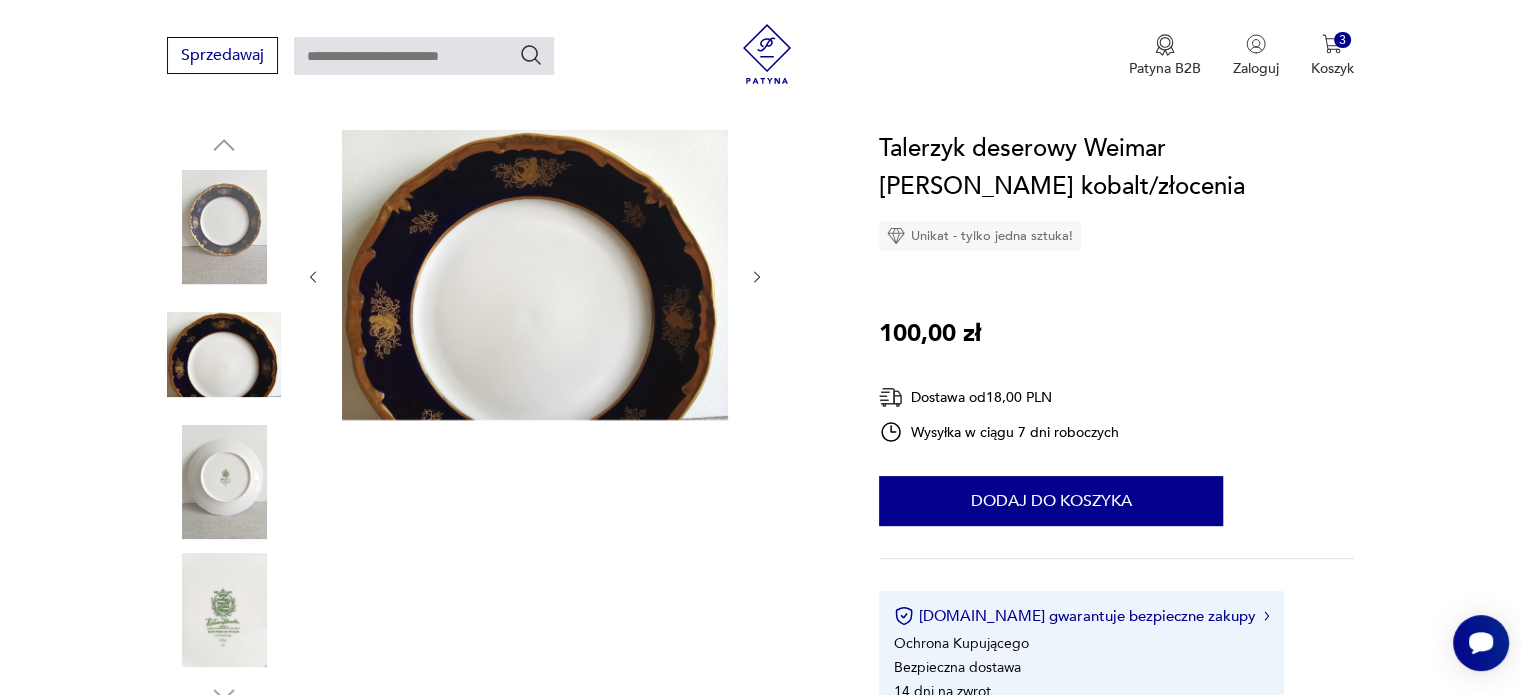 click at bounding box center (224, 482) 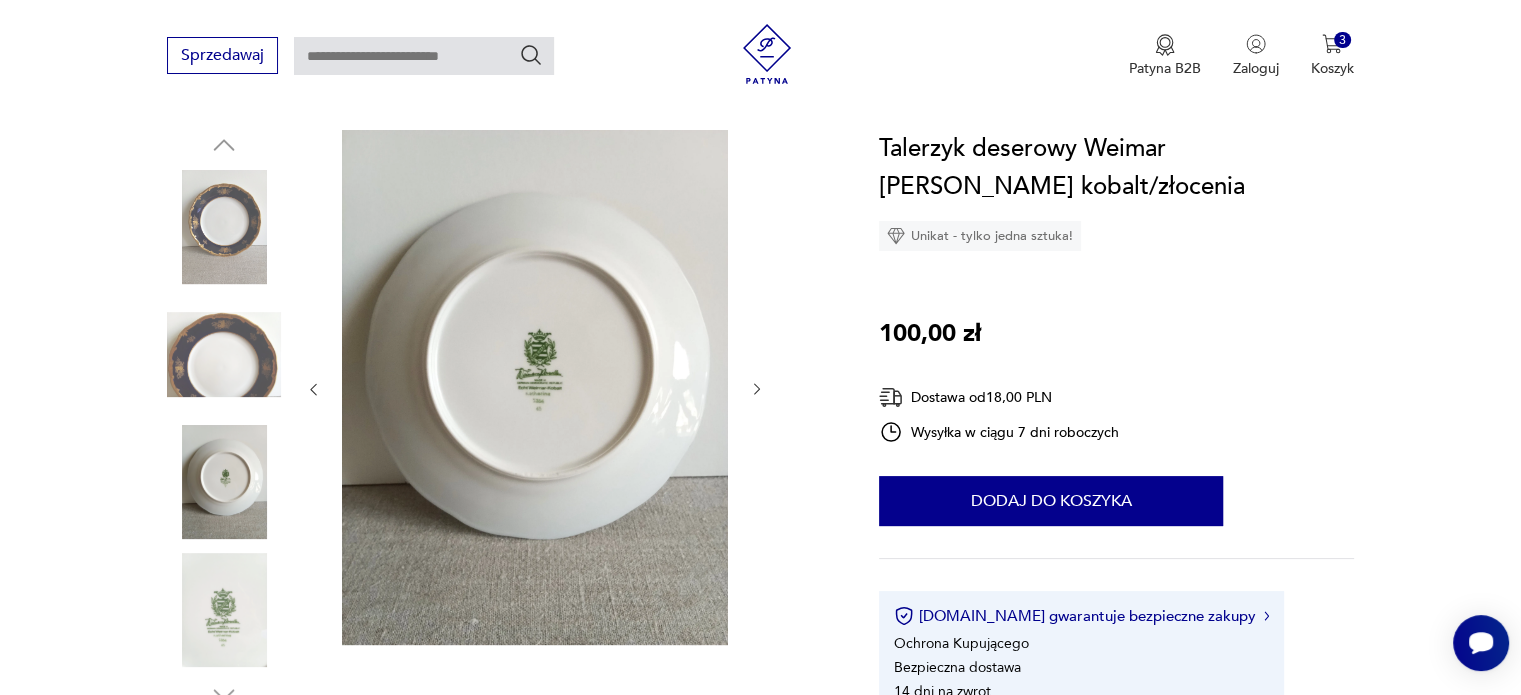 click at bounding box center (224, 227) 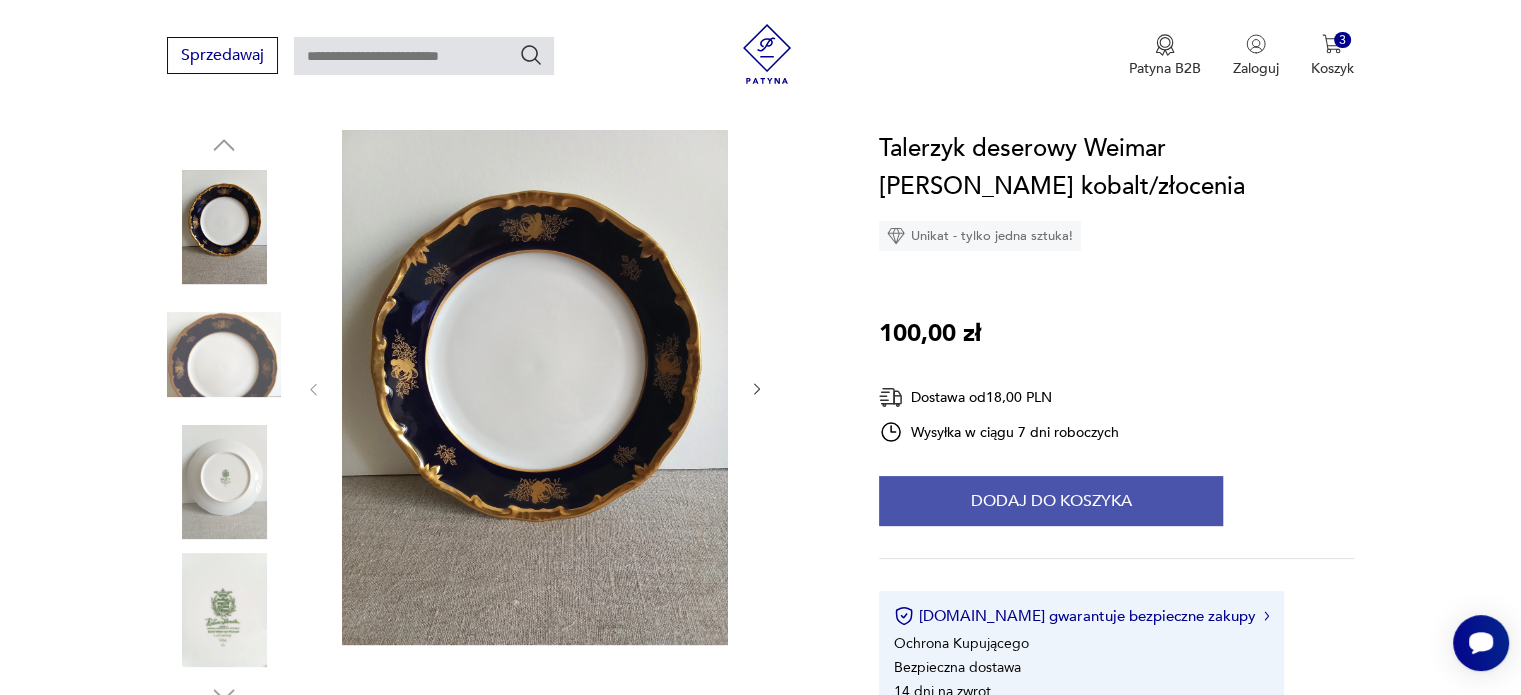 click on "Dodaj do koszyka" at bounding box center [1051, 501] 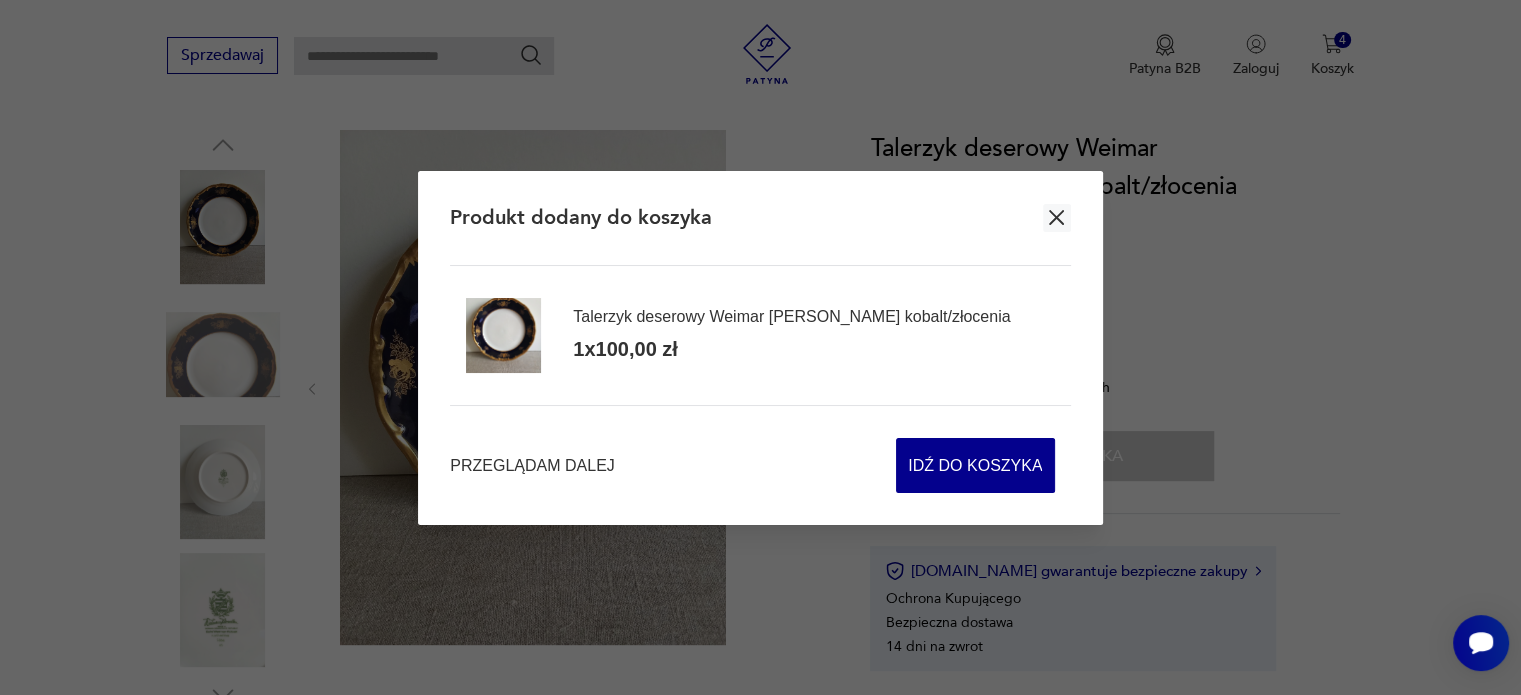 click at bounding box center [1057, 218] 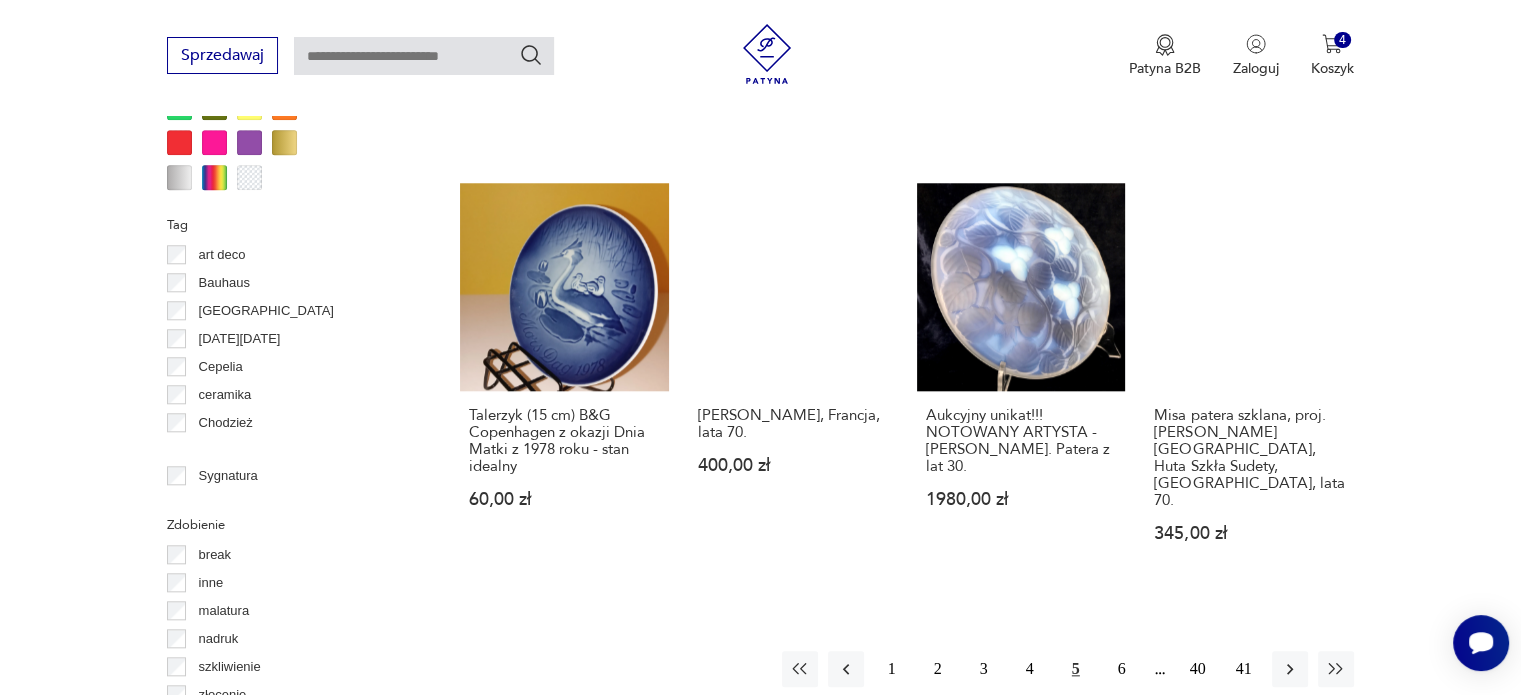 scroll, scrollTop: 1927, scrollLeft: 0, axis: vertical 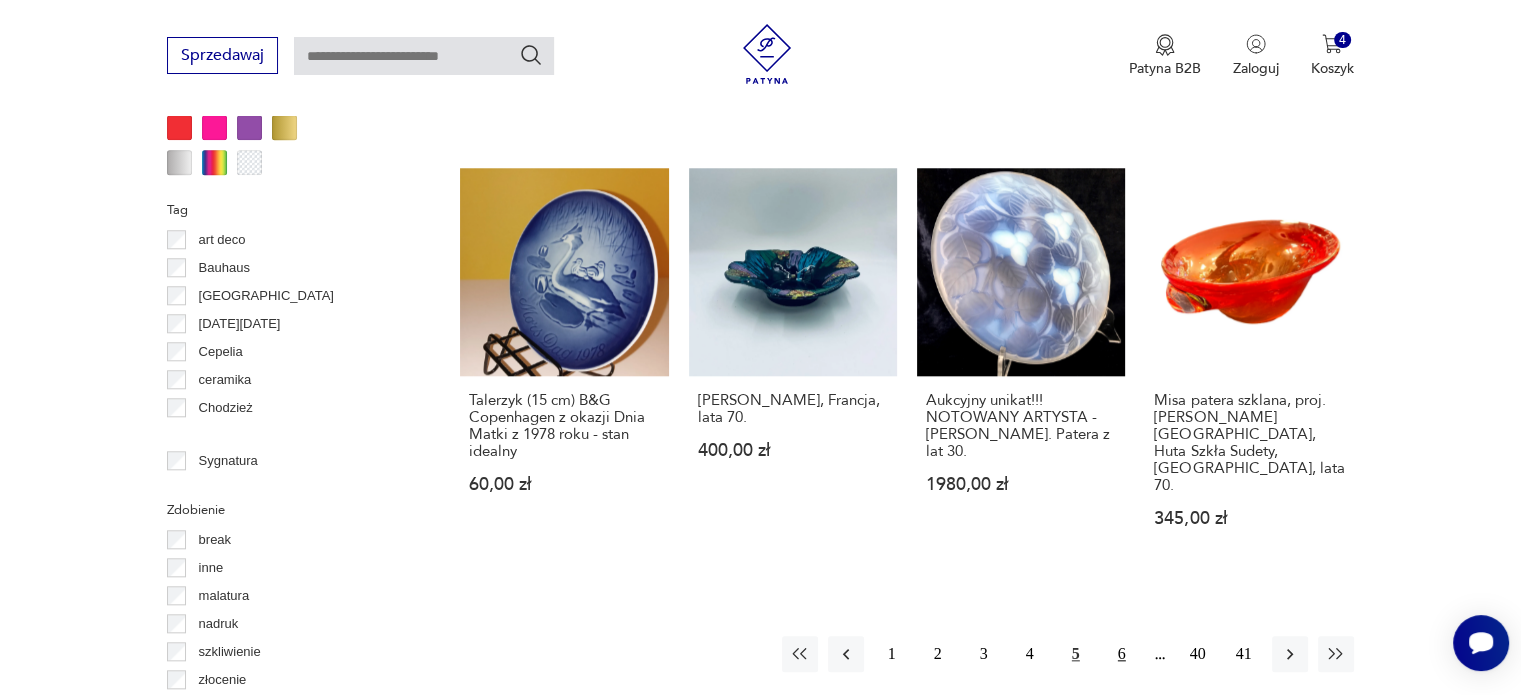 click on "6" at bounding box center [1122, 654] 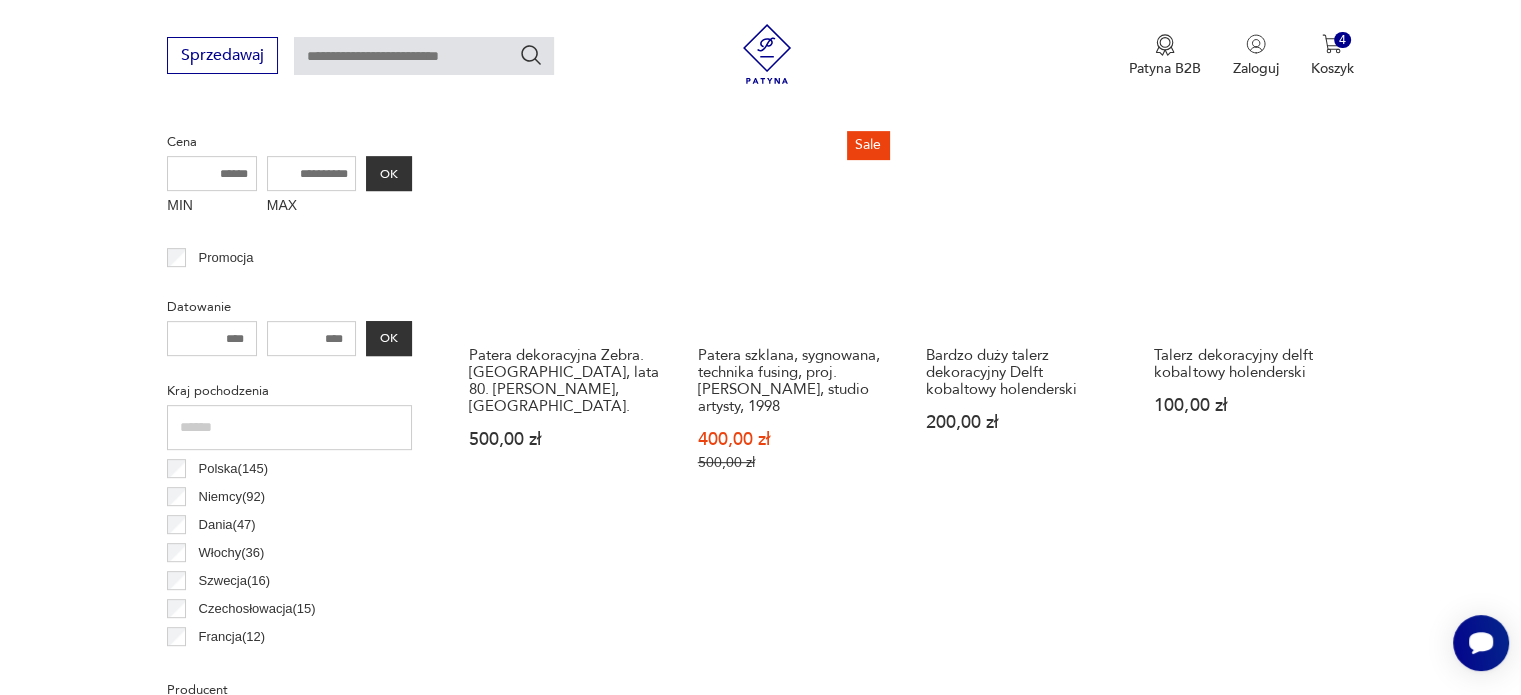 scroll, scrollTop: 1130, scrollLeft: 0, axis: vertical 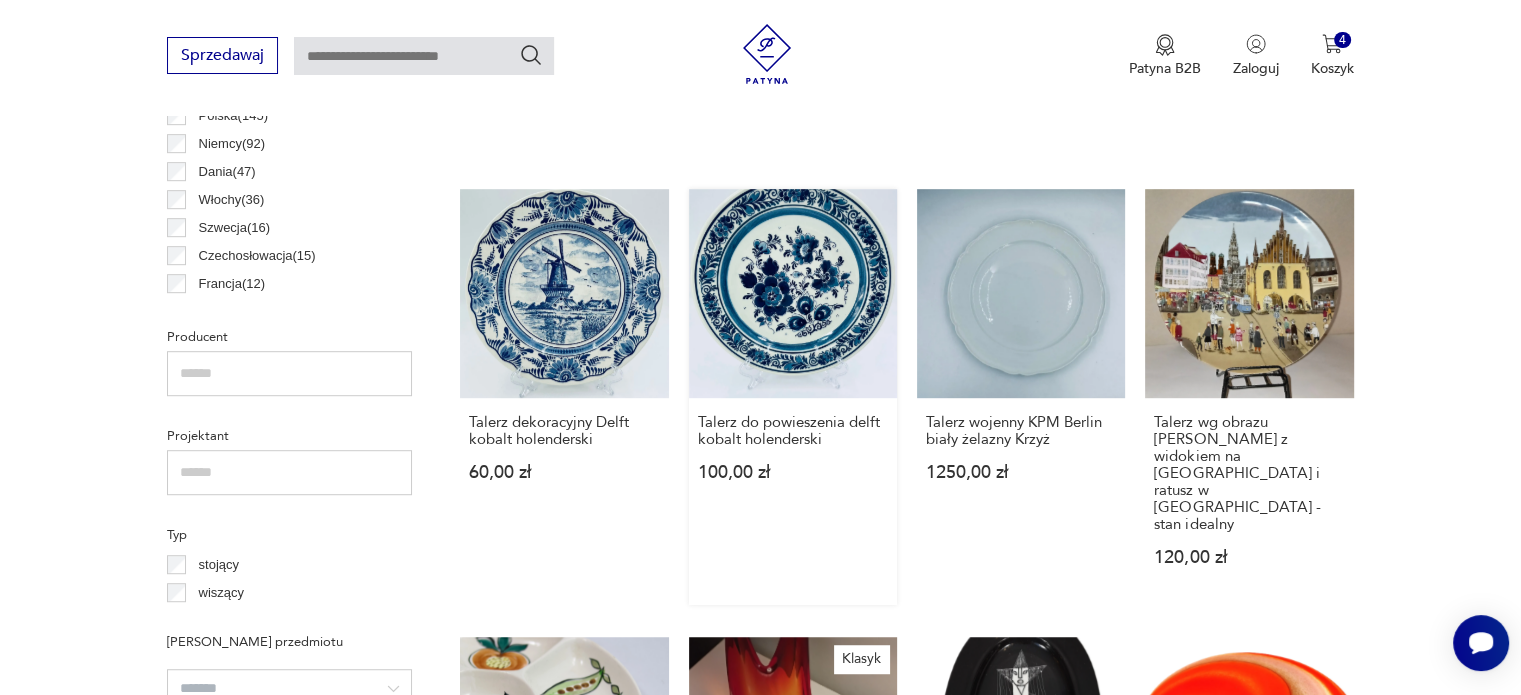 click on "Talerz do powieszenia delft kobalt holenderski 100,00 zł" at bounding box center [793, 396] 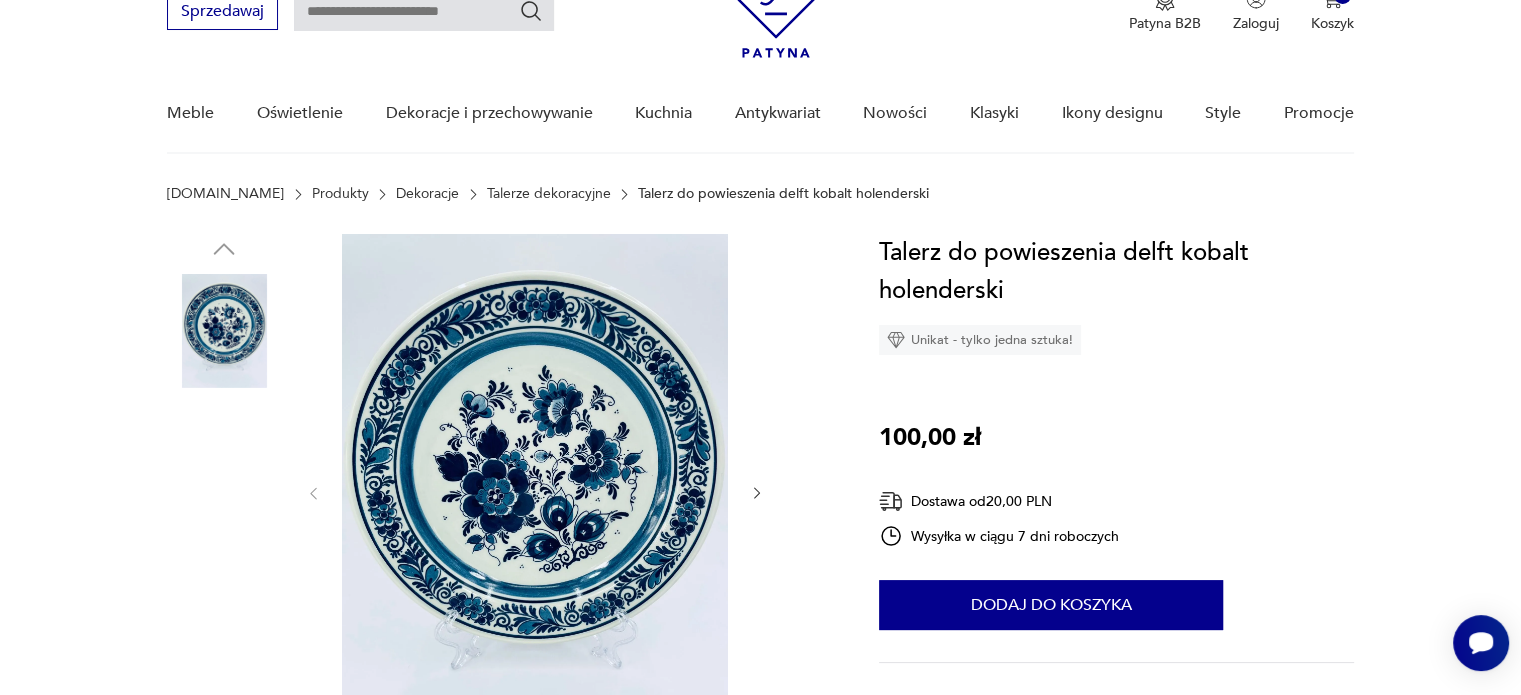 scroll, scrollTop: 200, scrollLeft: 0, axis: vertical 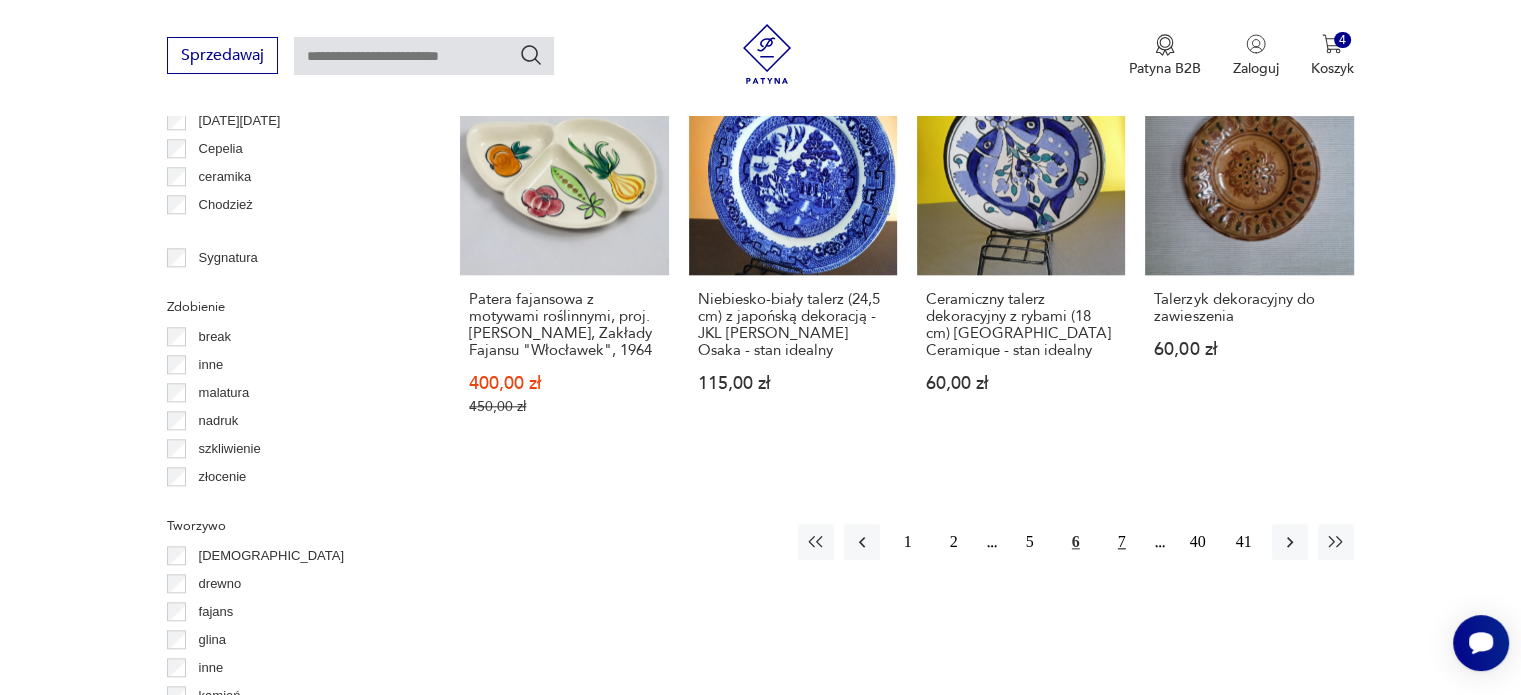 click on "7" at bounding box center [1122, 542] 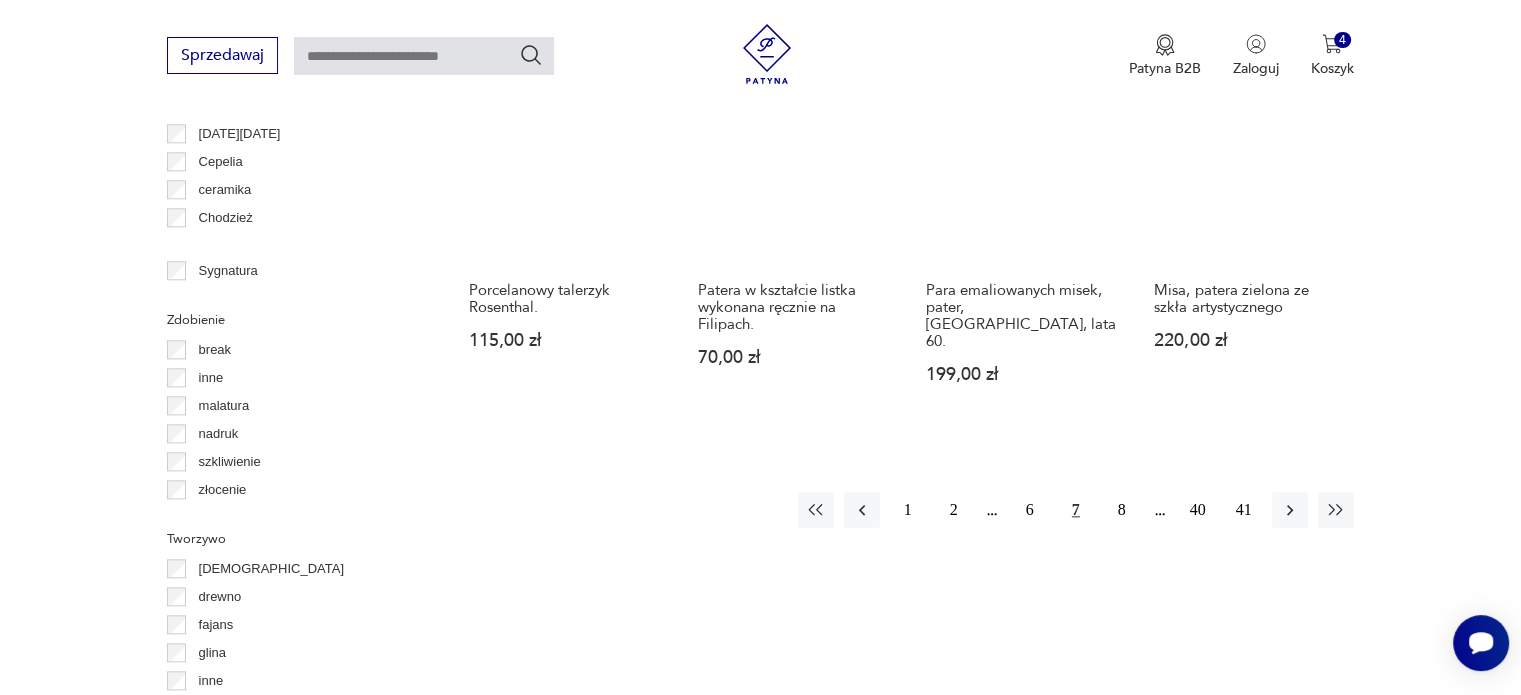 scroll, scrollTop: 2130, scrollLeft: 0, axis: vertical 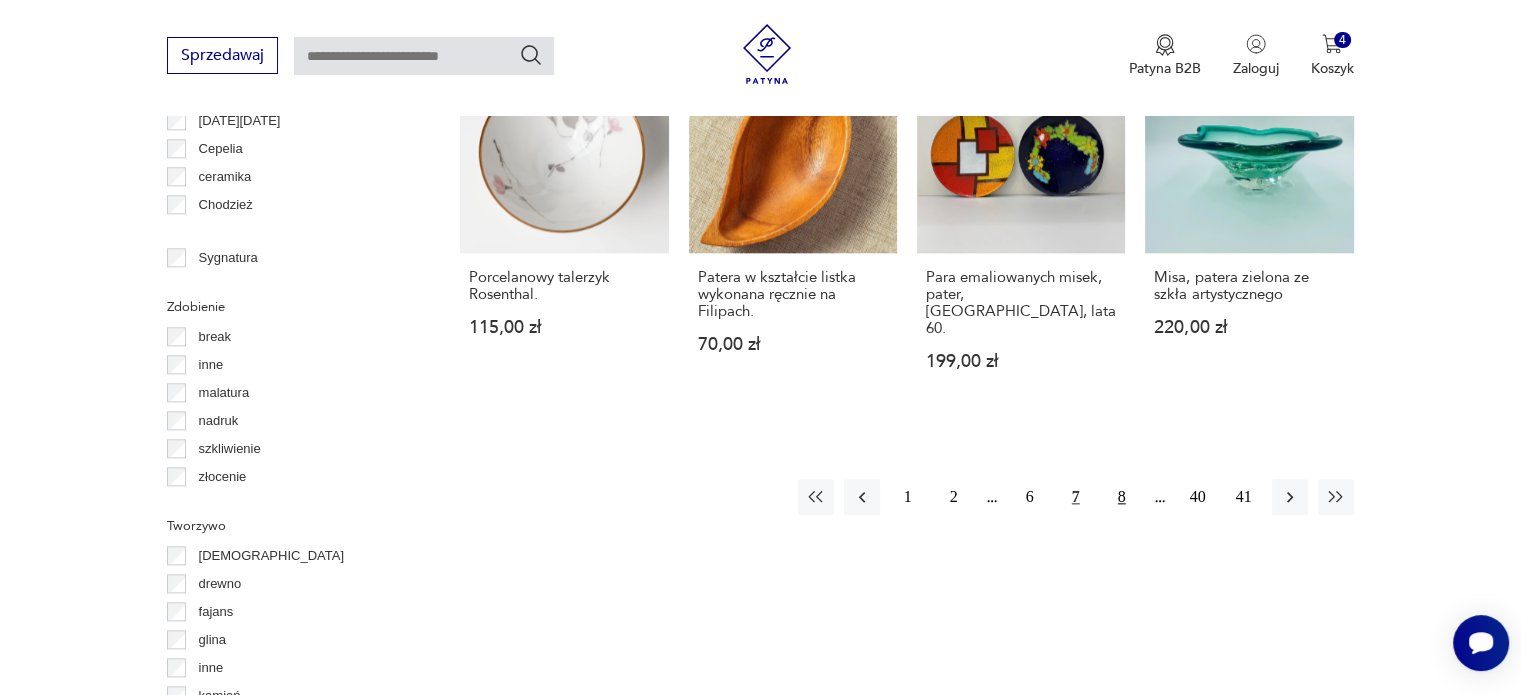 click on "8" at bounding box center [1122, 497] 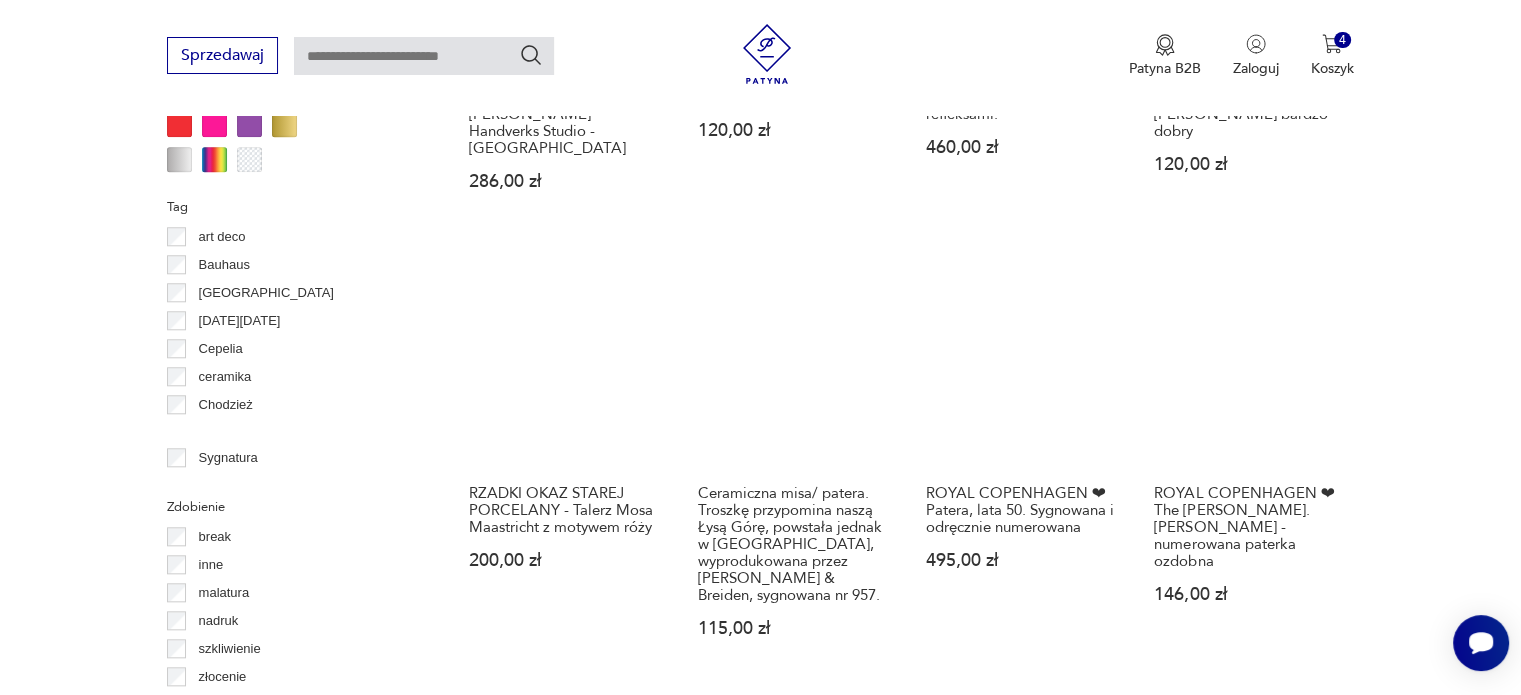 scroll, scrollTop: 2130, scrollLeft: 0, axis: vertical 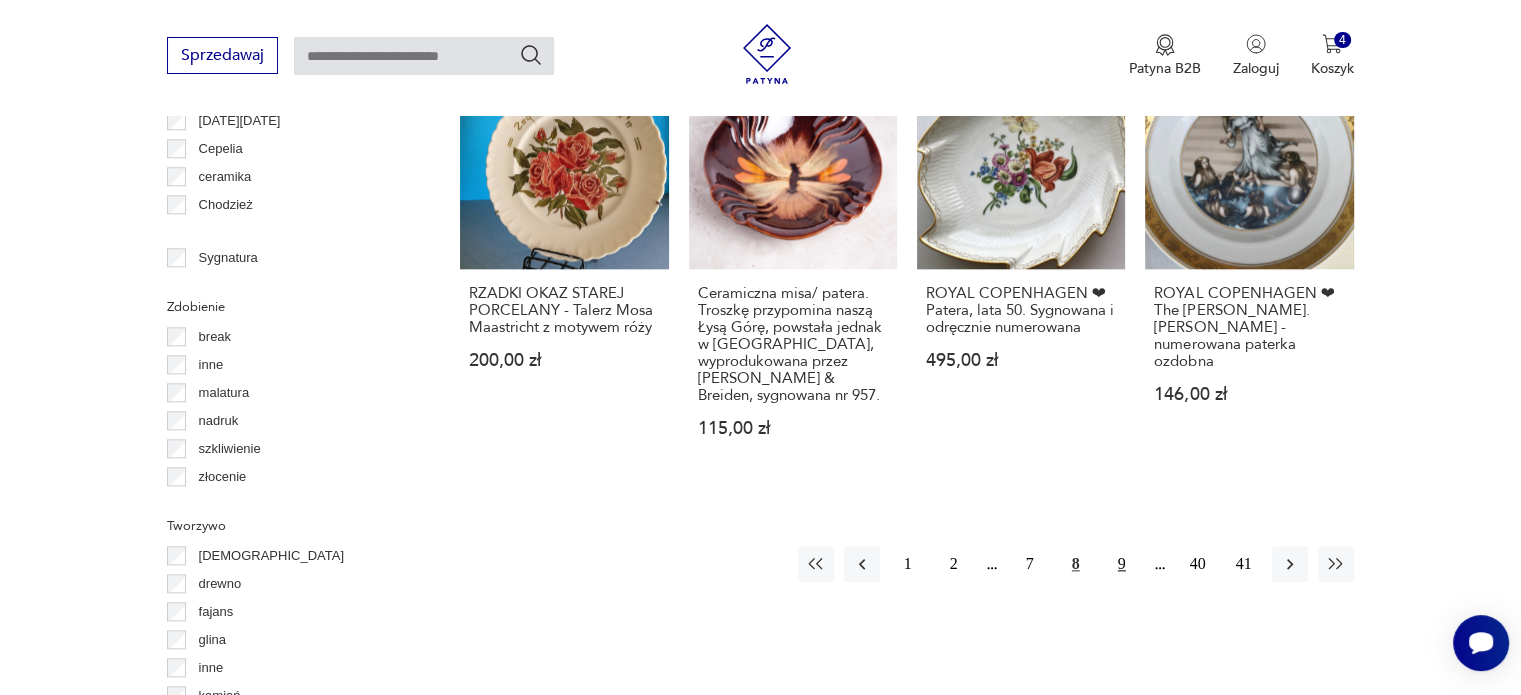 click on "9" at bounding box center [1122, 564] 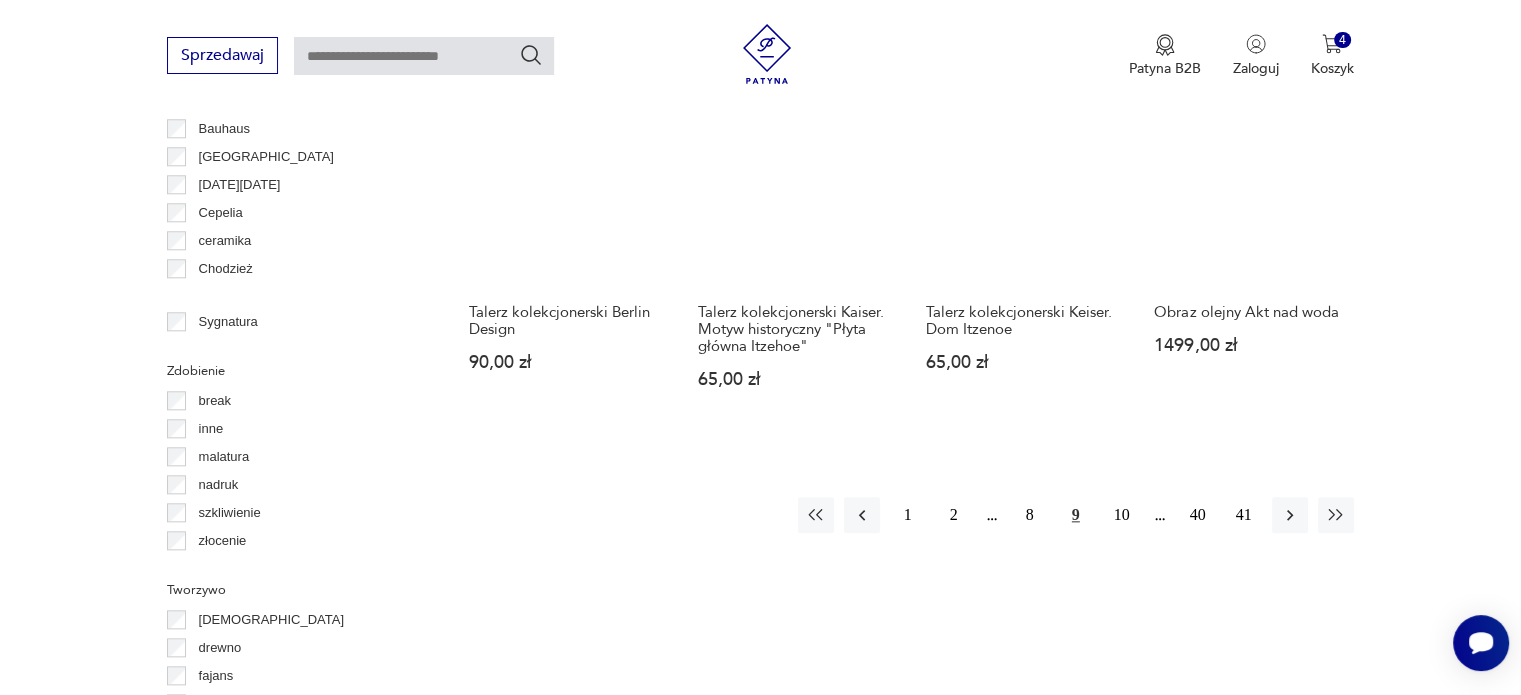 scroll, scrollTop: 2230, scrollLeft: 0, axis: vertical 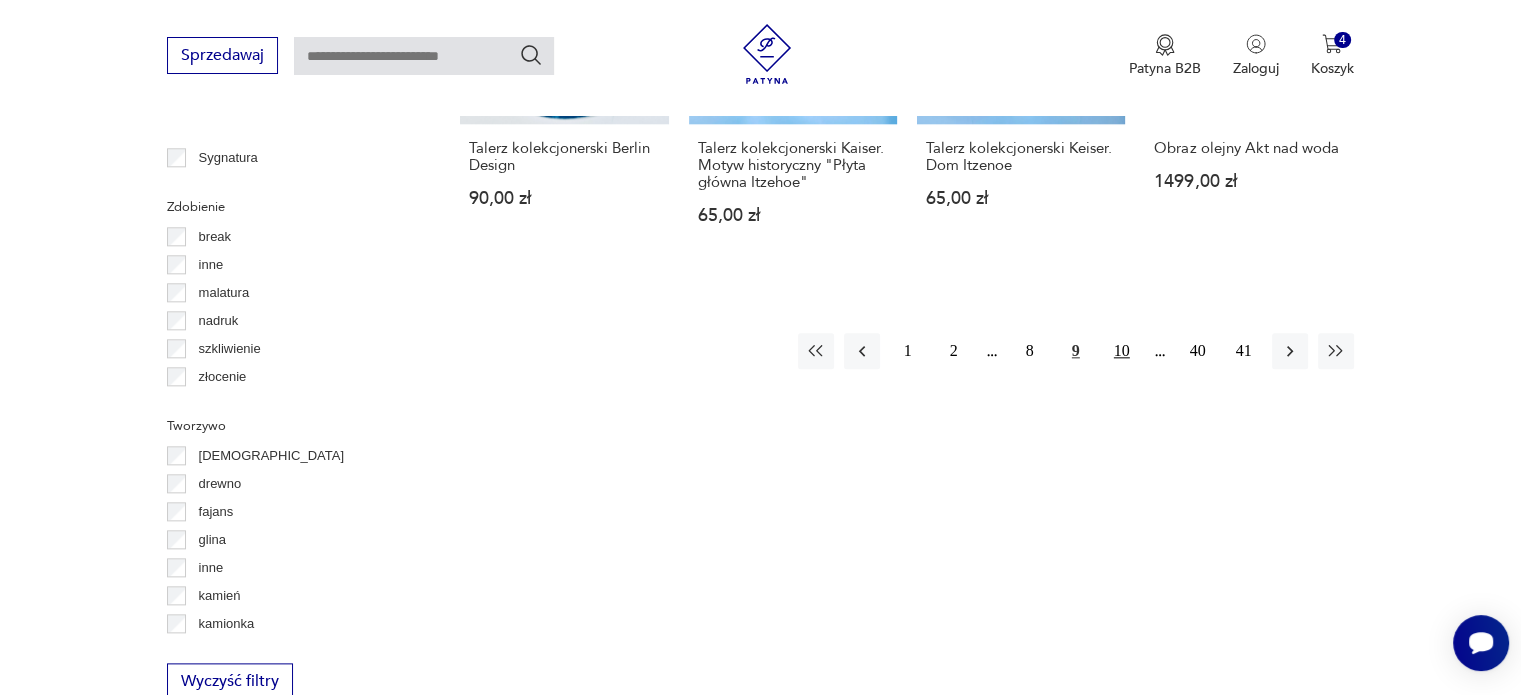 click on "10" at bounding box center [1122, 351] 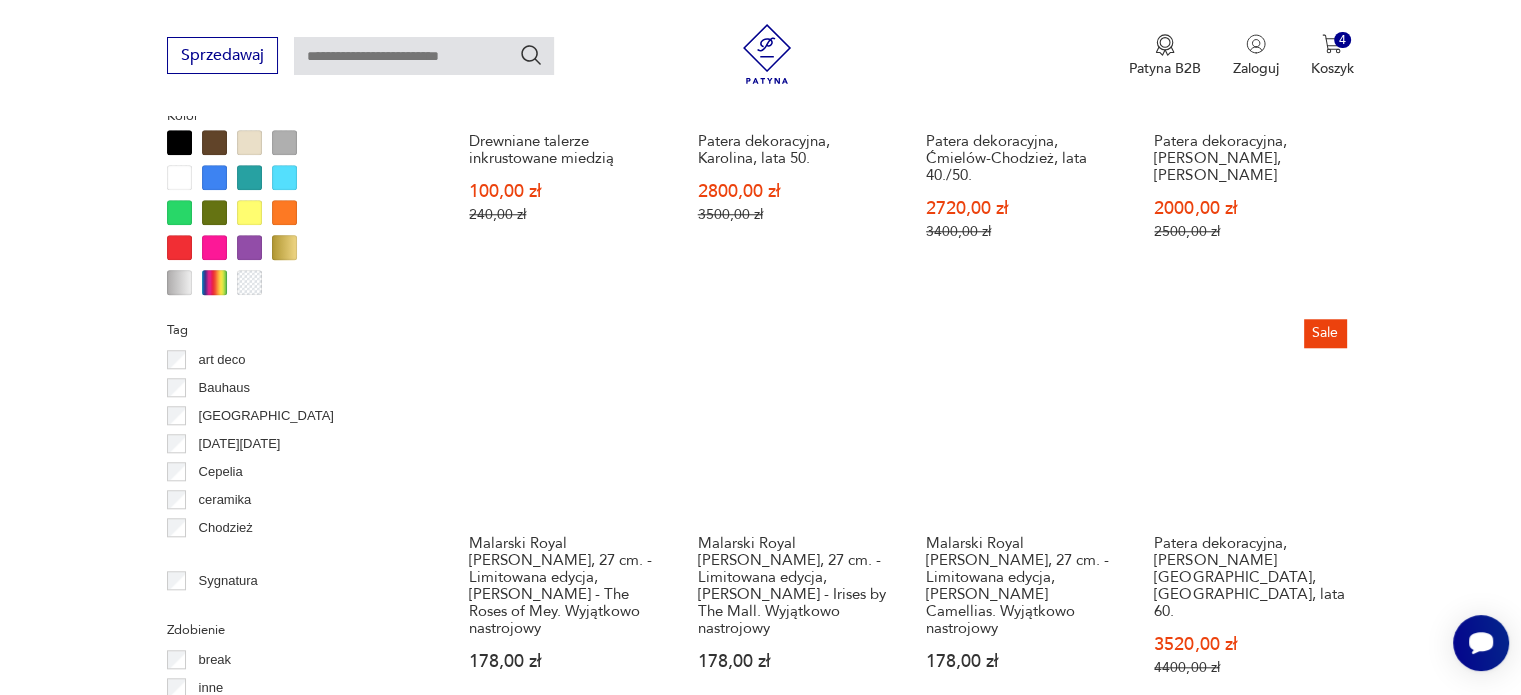 scroll, scrollTop: 1930, scrollLeft: 0, axis: vertical 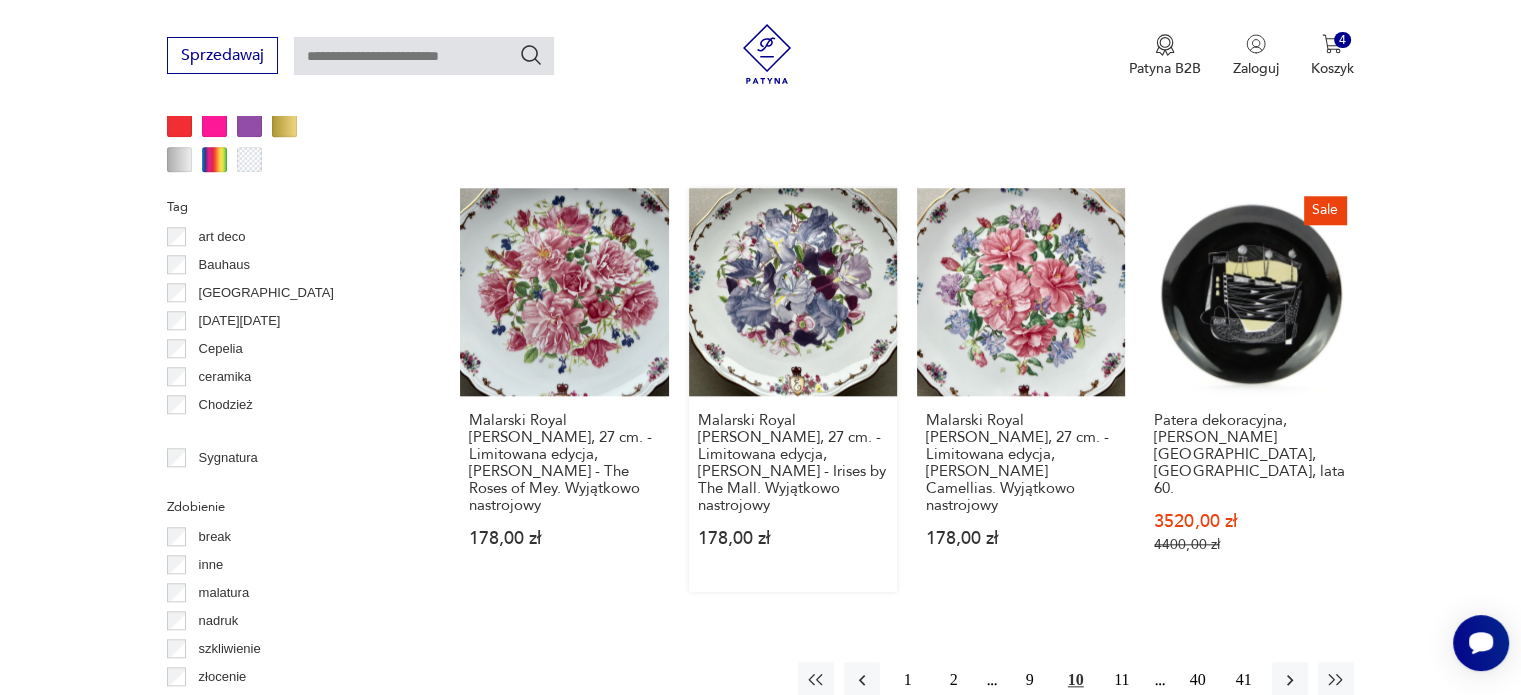 click on "Malarski Royal Albert, 27 cm. - Limitowana edycja, Sara Anne Schofield - Irises by The Mall. Wyjątkowo nastrojowy 178,00 zł" at bounding box center (793, 390) 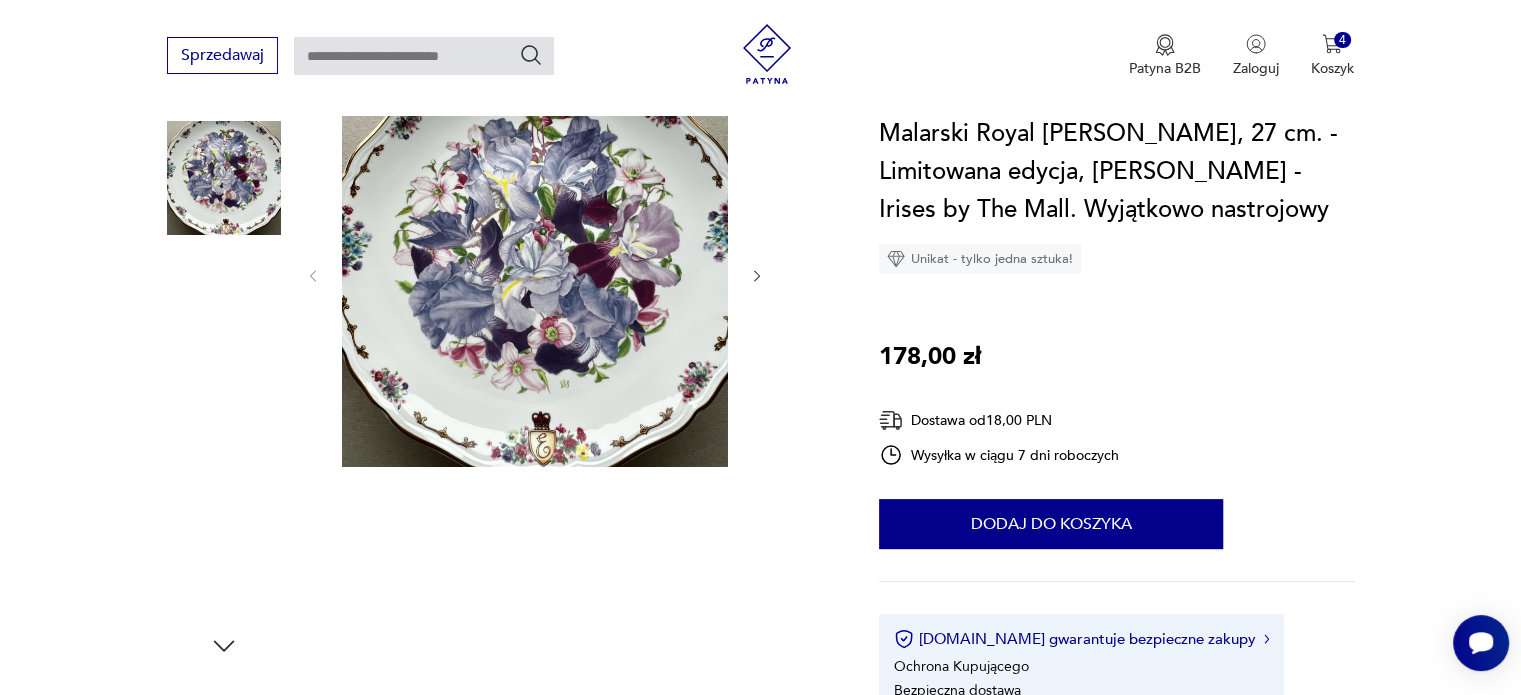 scroll, scrollTop: 200, scrollLeft: 0, axis: vertical 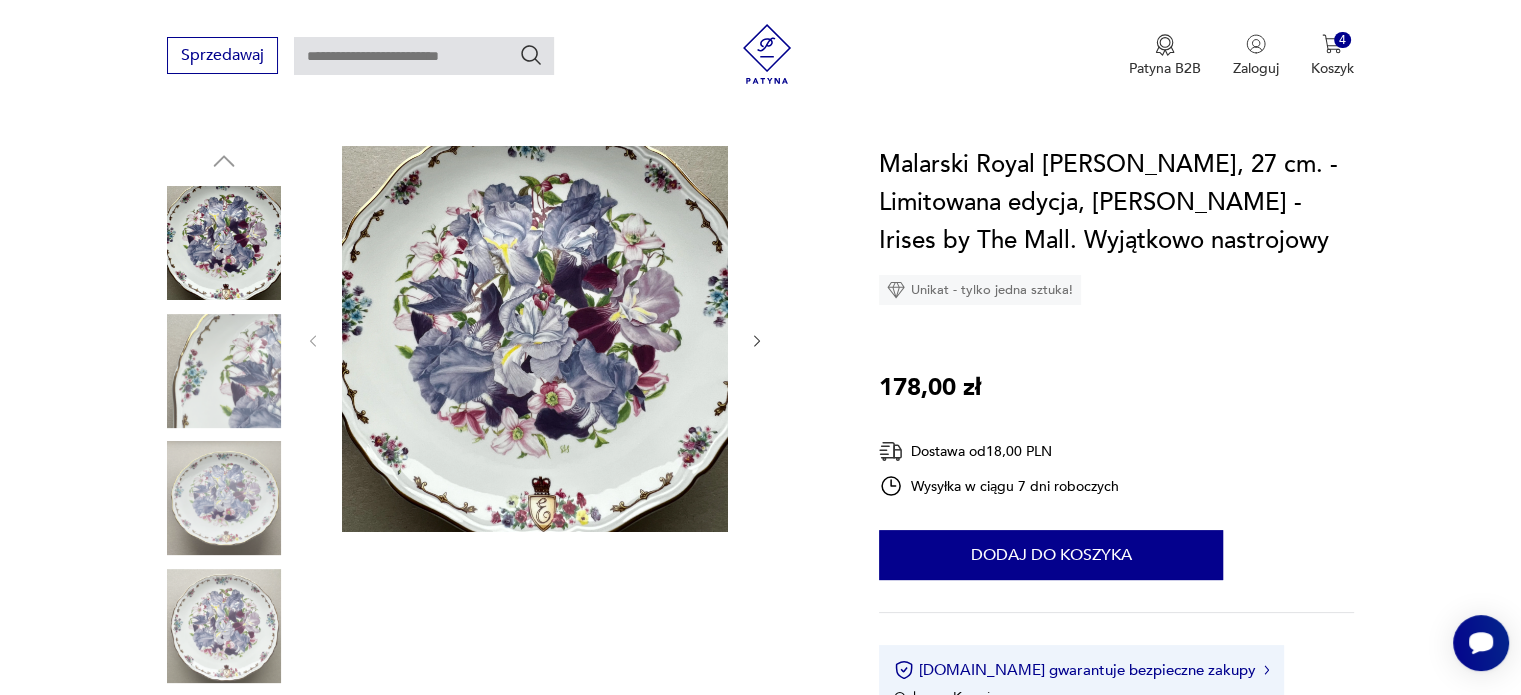 click at bounding box center [224, 371] 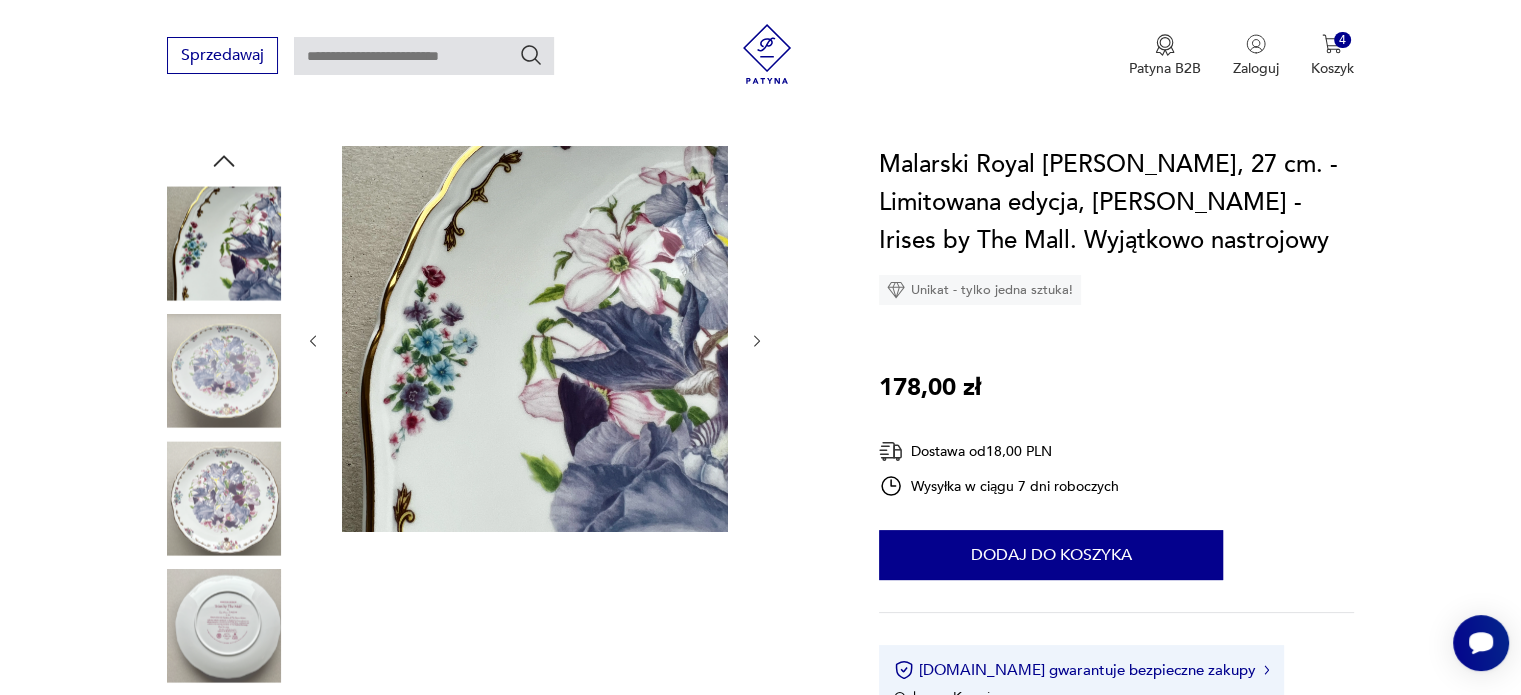 click at bounding box center (224, 498) 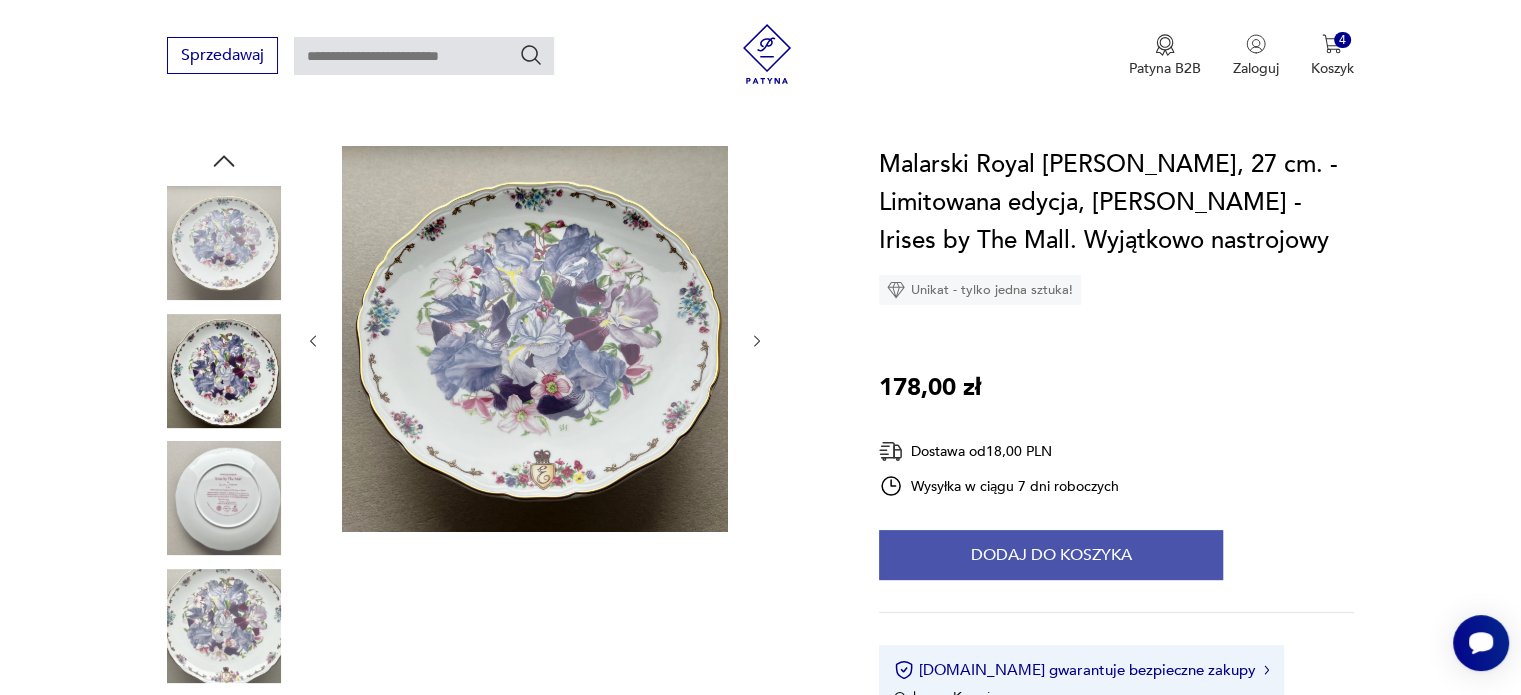 click on "Dodaj do koszyka" at bounding box center [1051, 555] 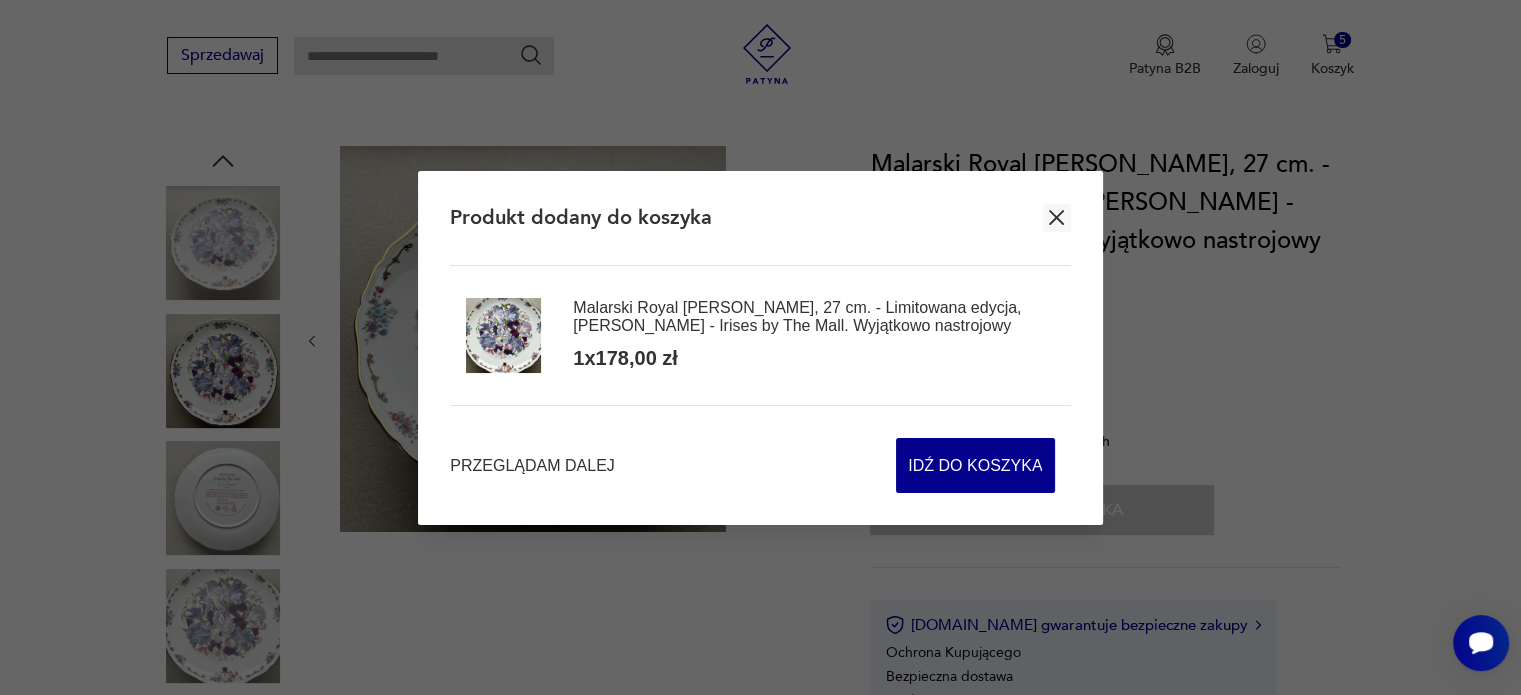 click 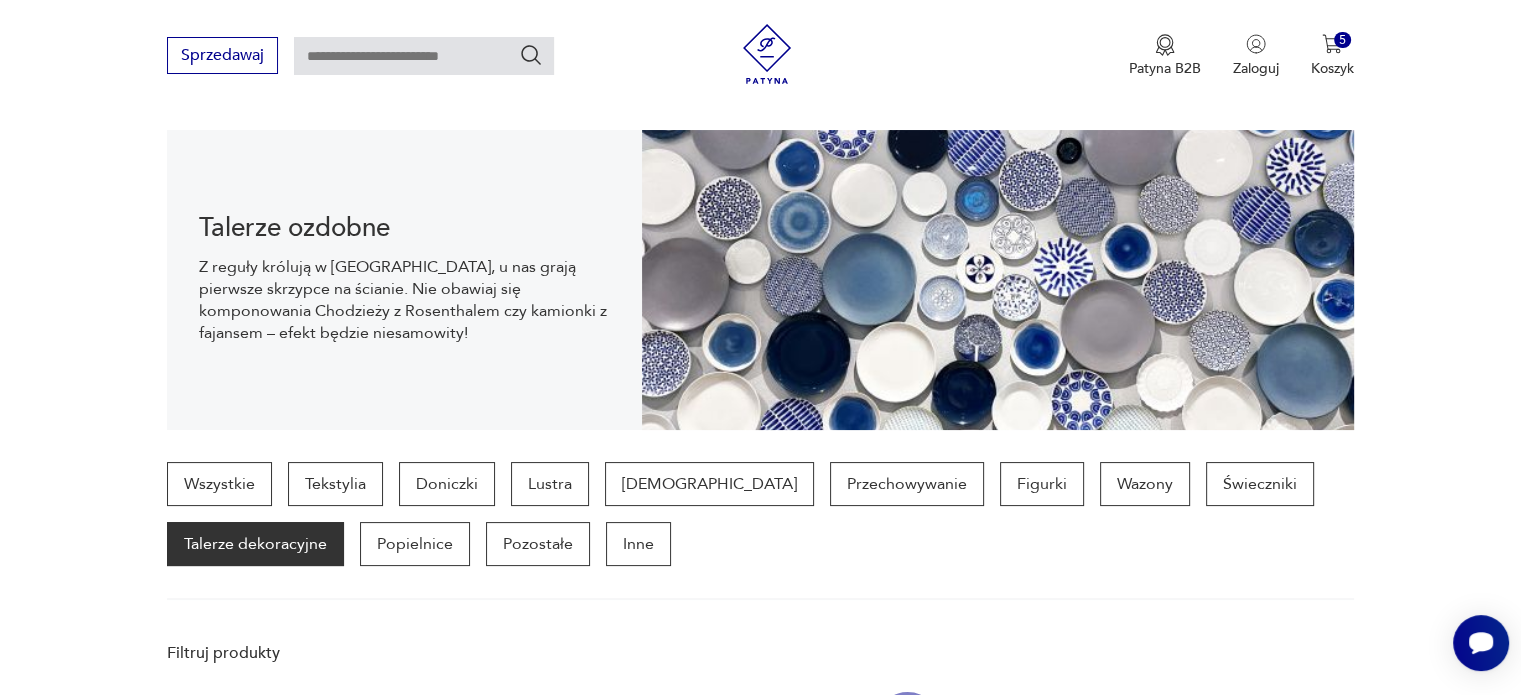 scroll, scrollTop: 2114, scrollLeft: 0, axis: vertical 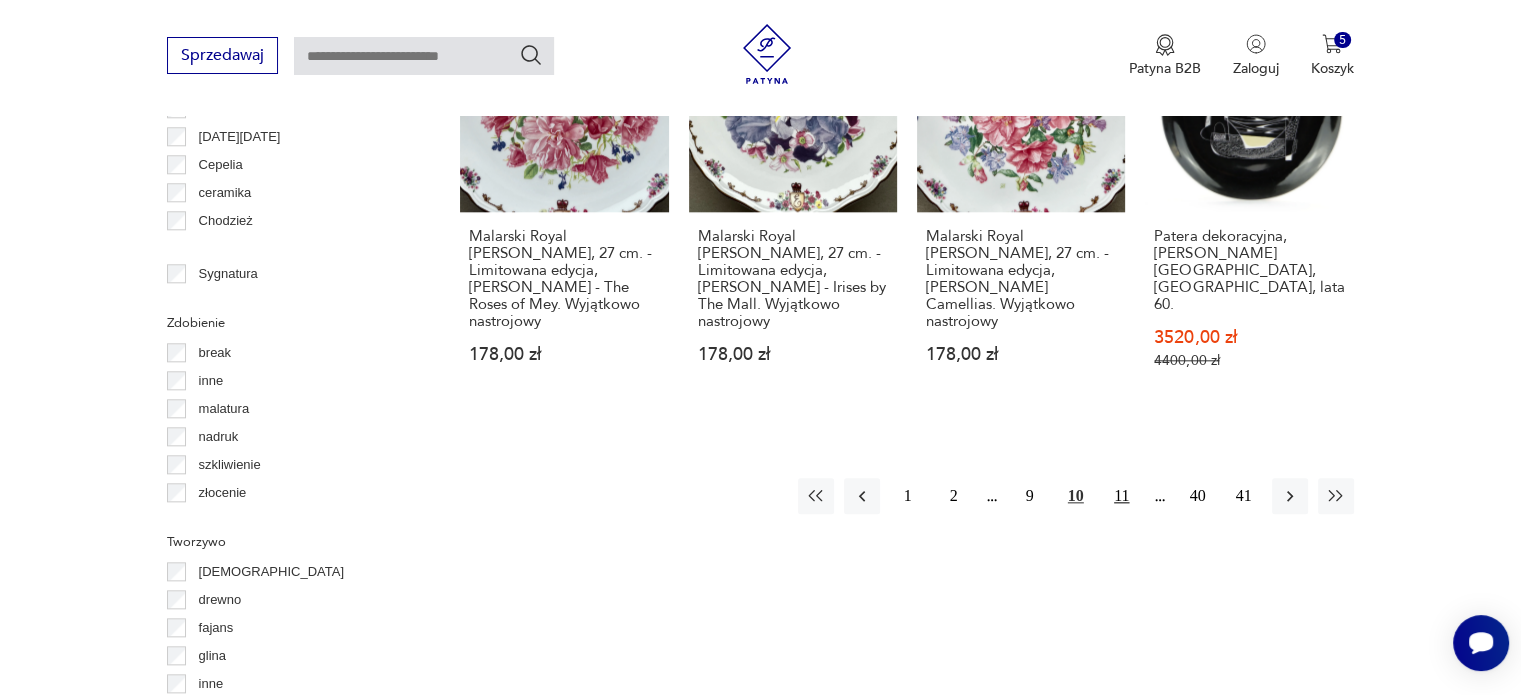 click on "11" at bounding box center [1122, 496] 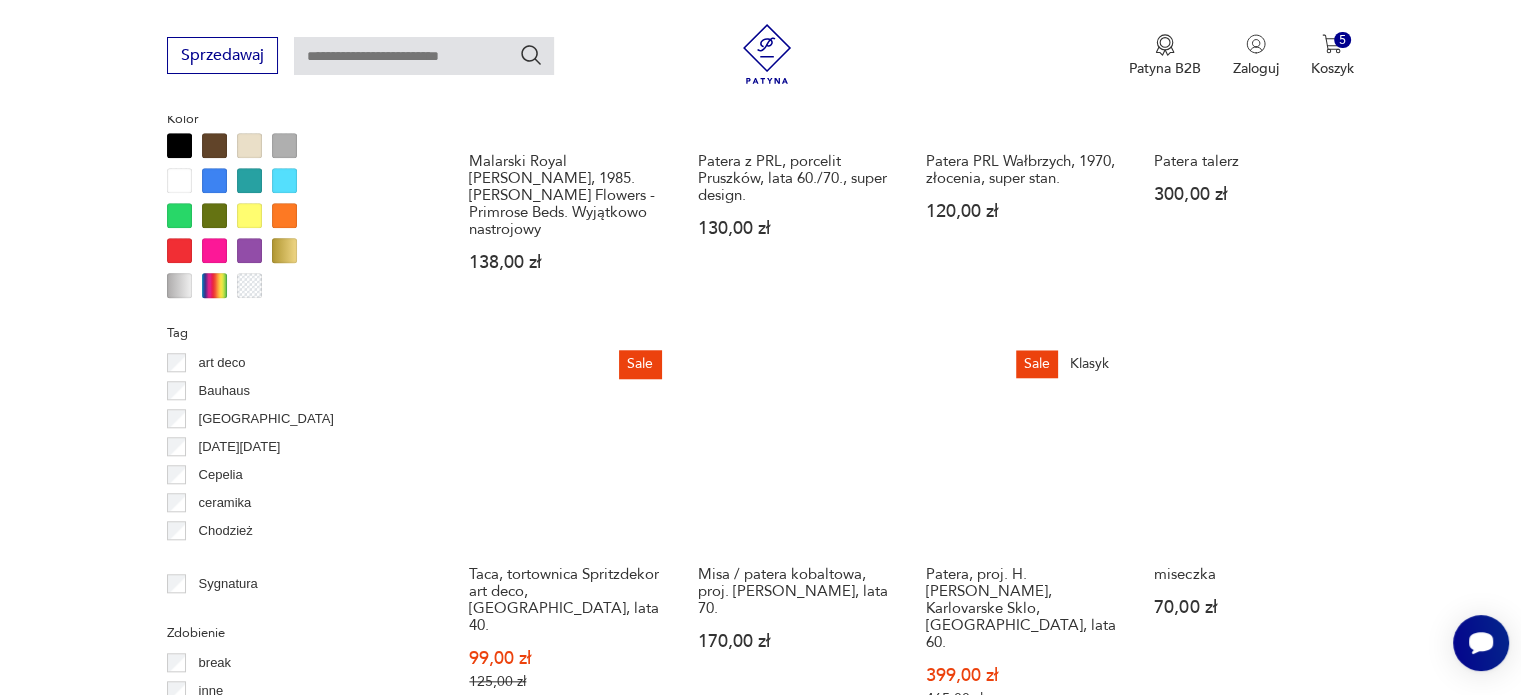 scroll, scrollTop: 2030, scrollLeft: 0, axis: vertical 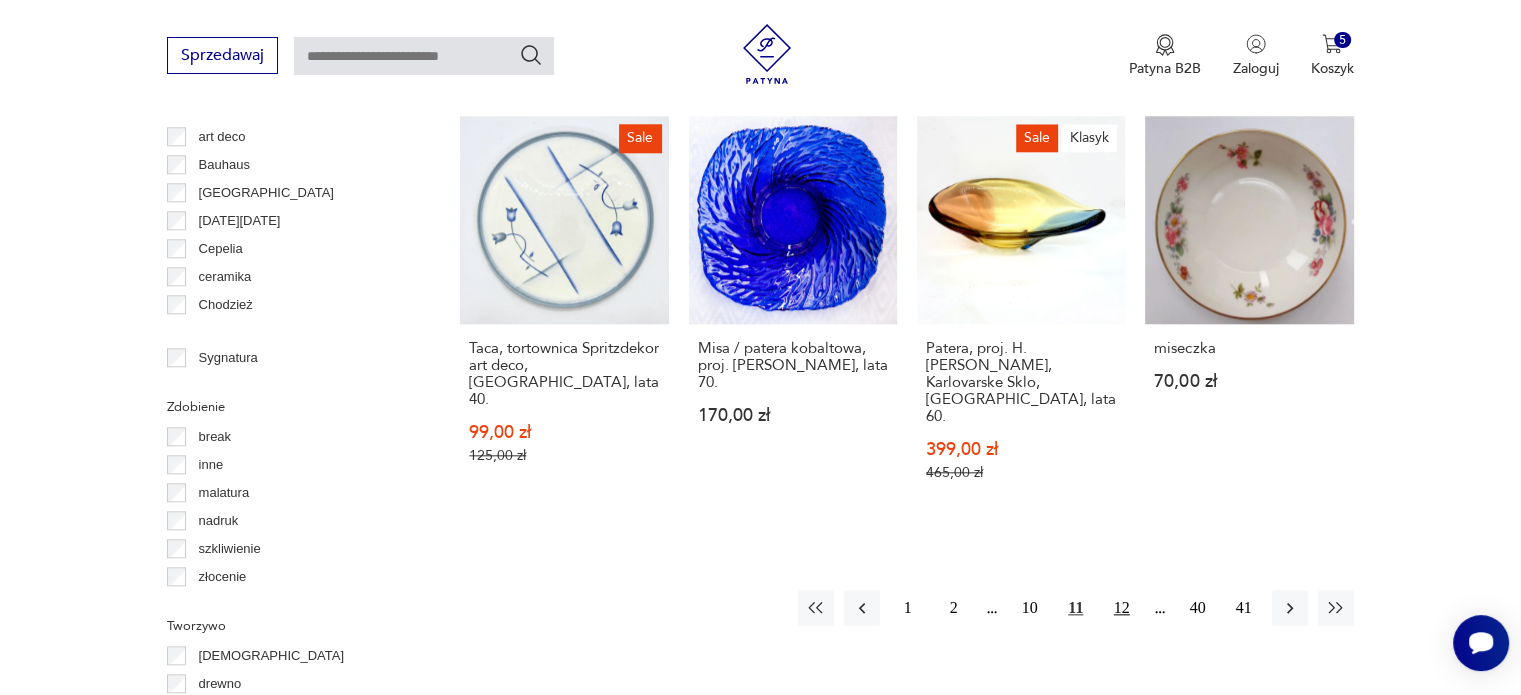 click on "12" at bounding box center [1122, 608] 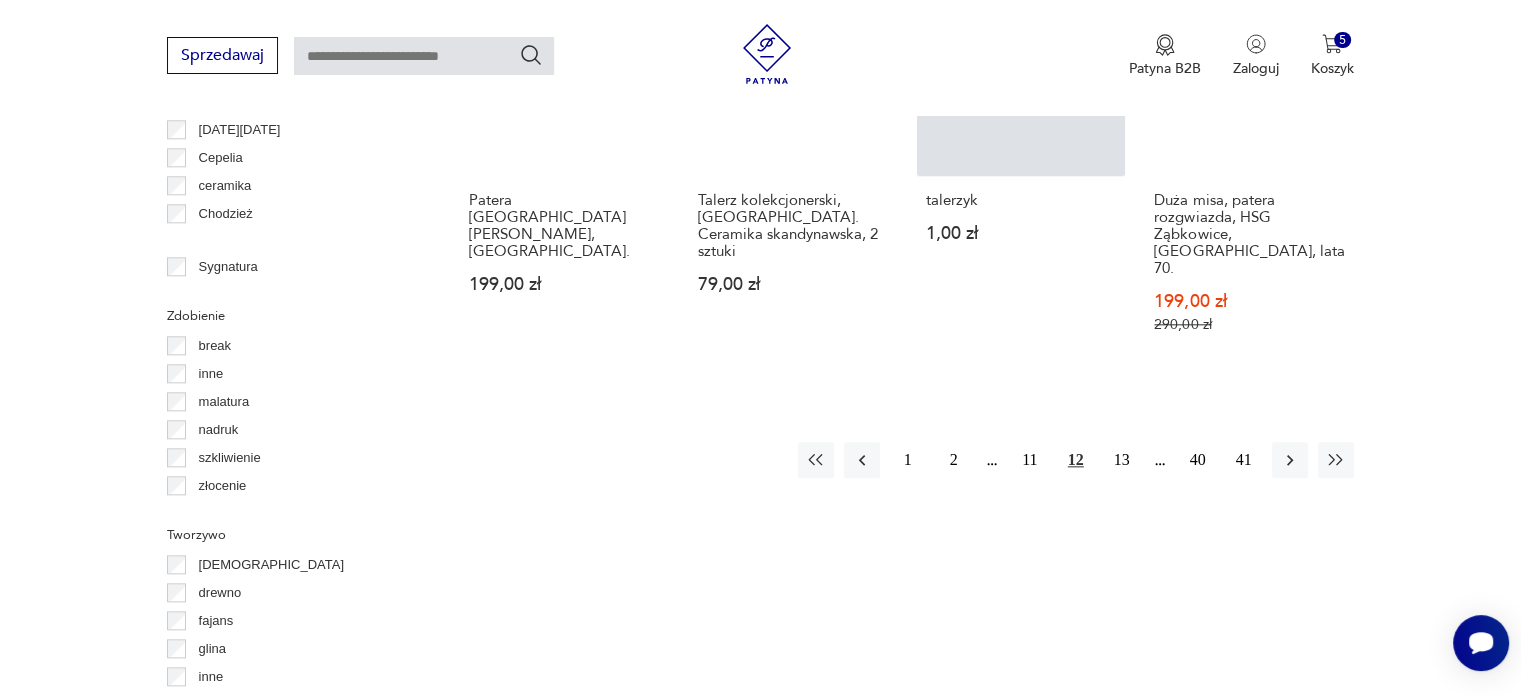 scroll, scrollTop: 2130, scrollLeft: 0, axis: vertical 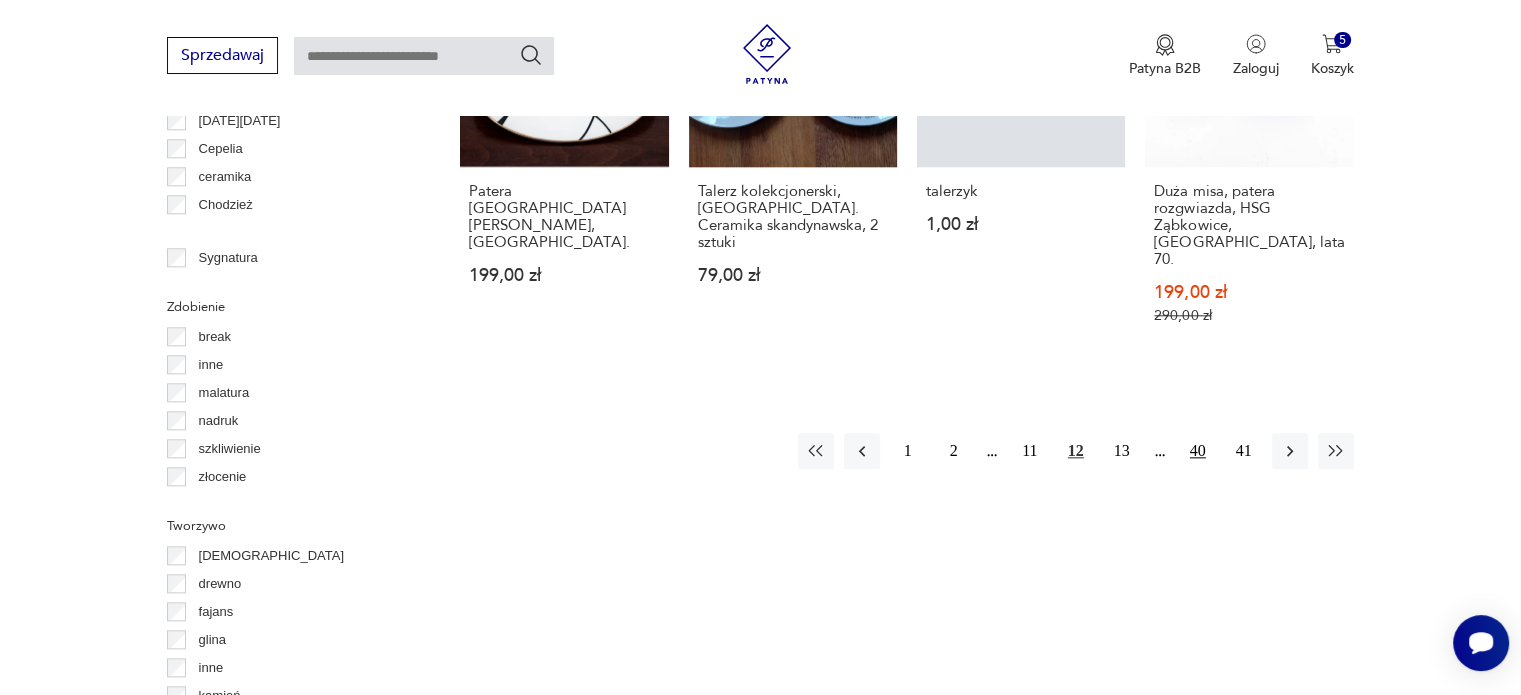 click on "40" at bounding box center [1198, 451] 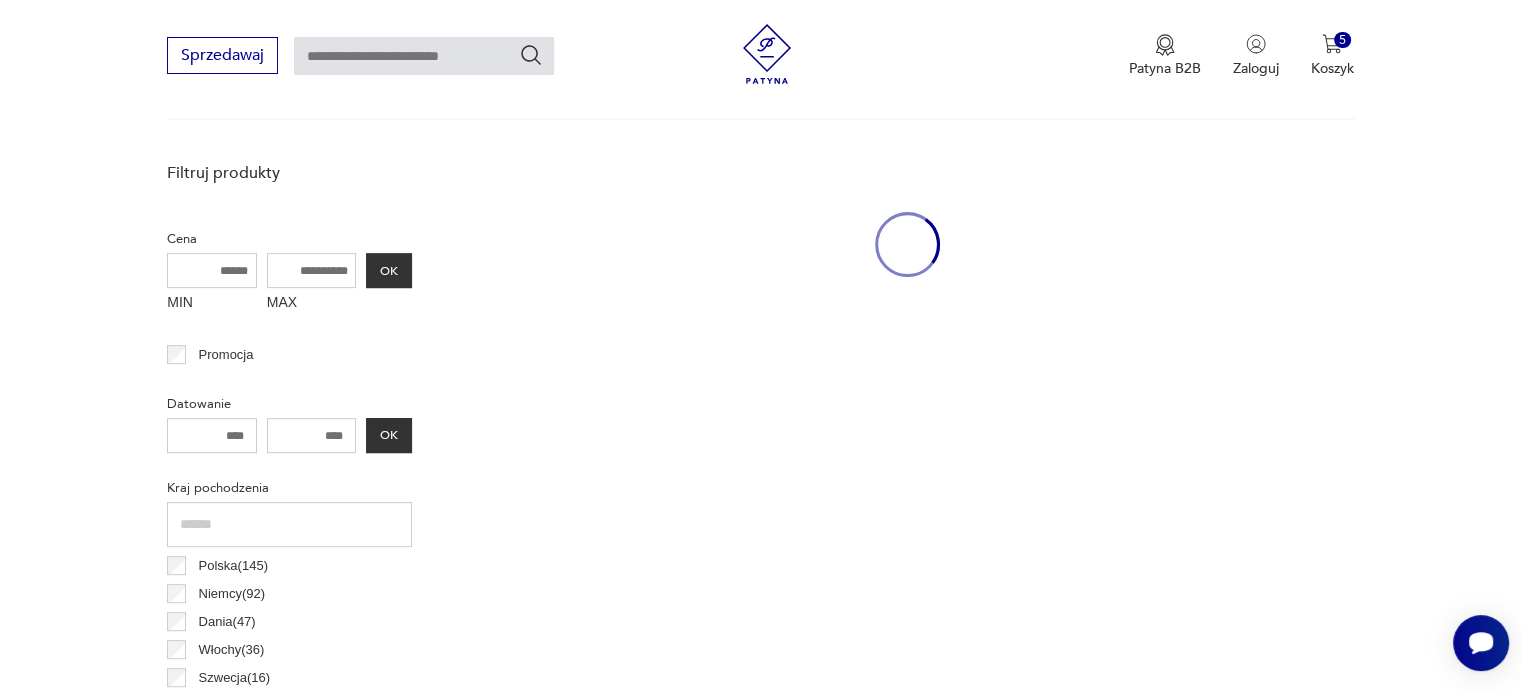 scroll, scrollTop: 530, scrollLeft: 0, axis: vertical 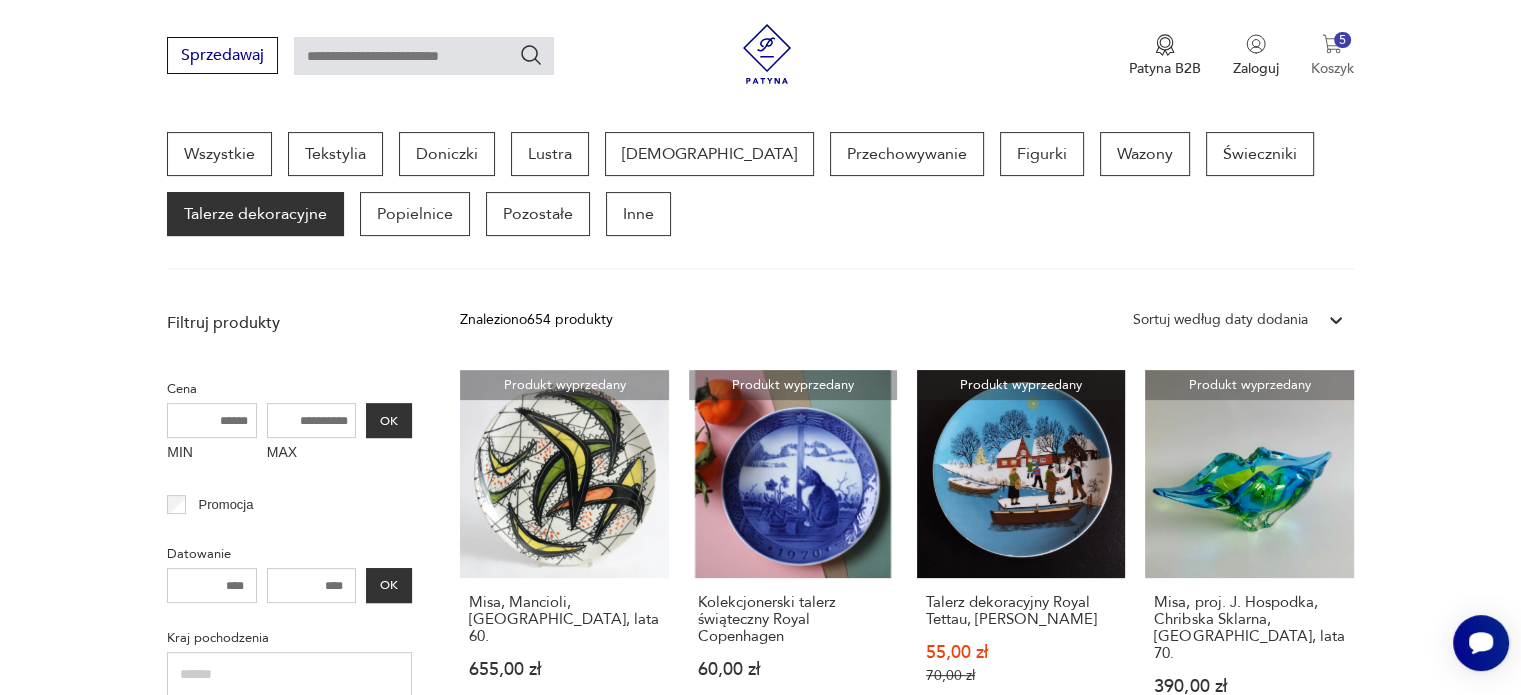 click on "Koszyk" at bounding box center [1332, 68] 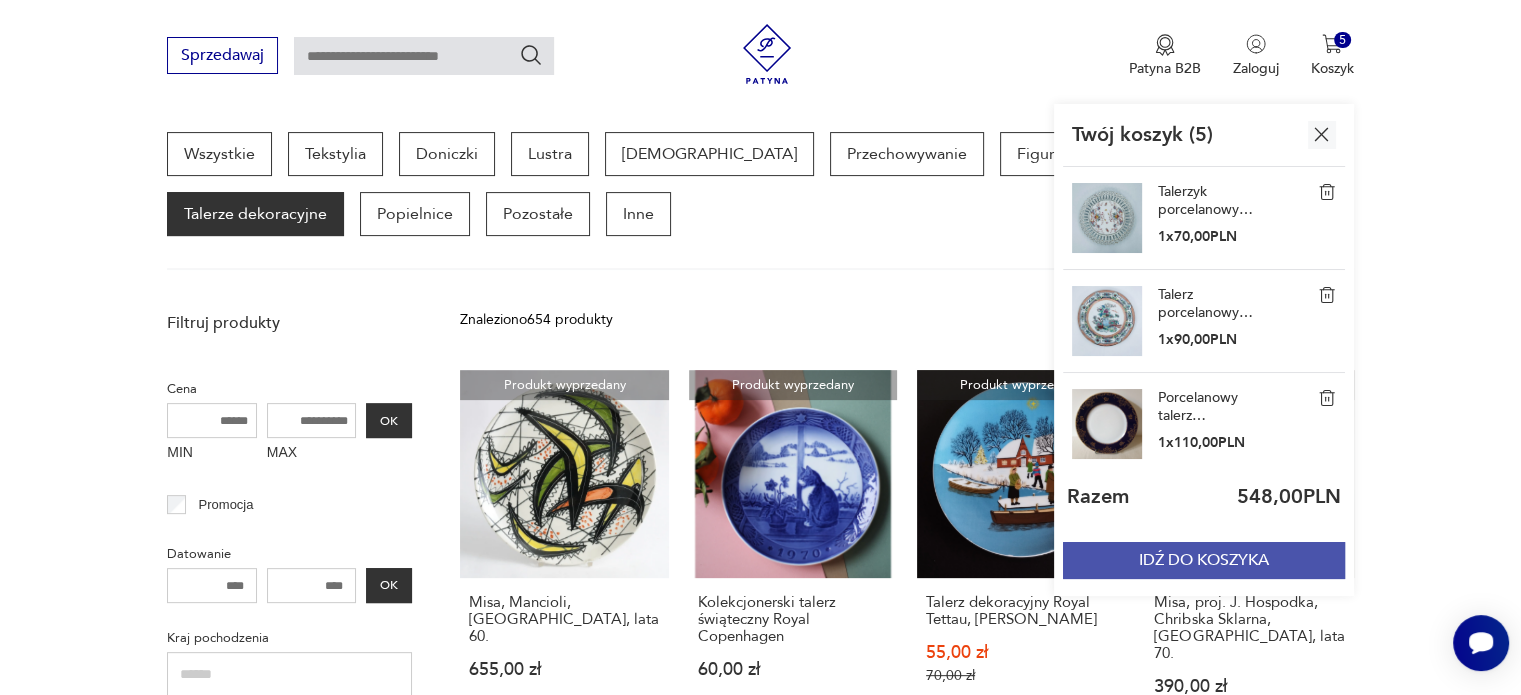 click on "IDŹ DO KOSZYKA" at bounding box center (1204, 560) 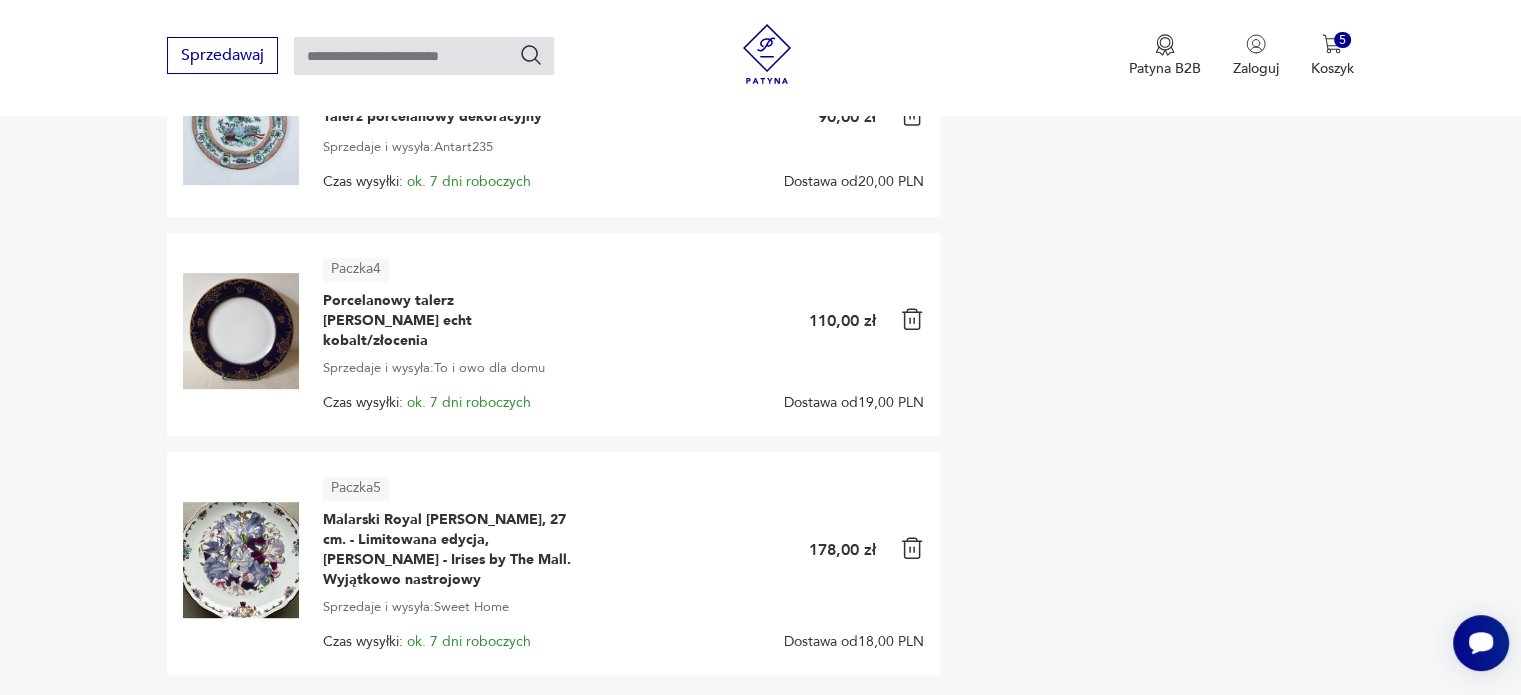 scroll, scrollTop: 900, scrollLeft: 0, axis: vertical 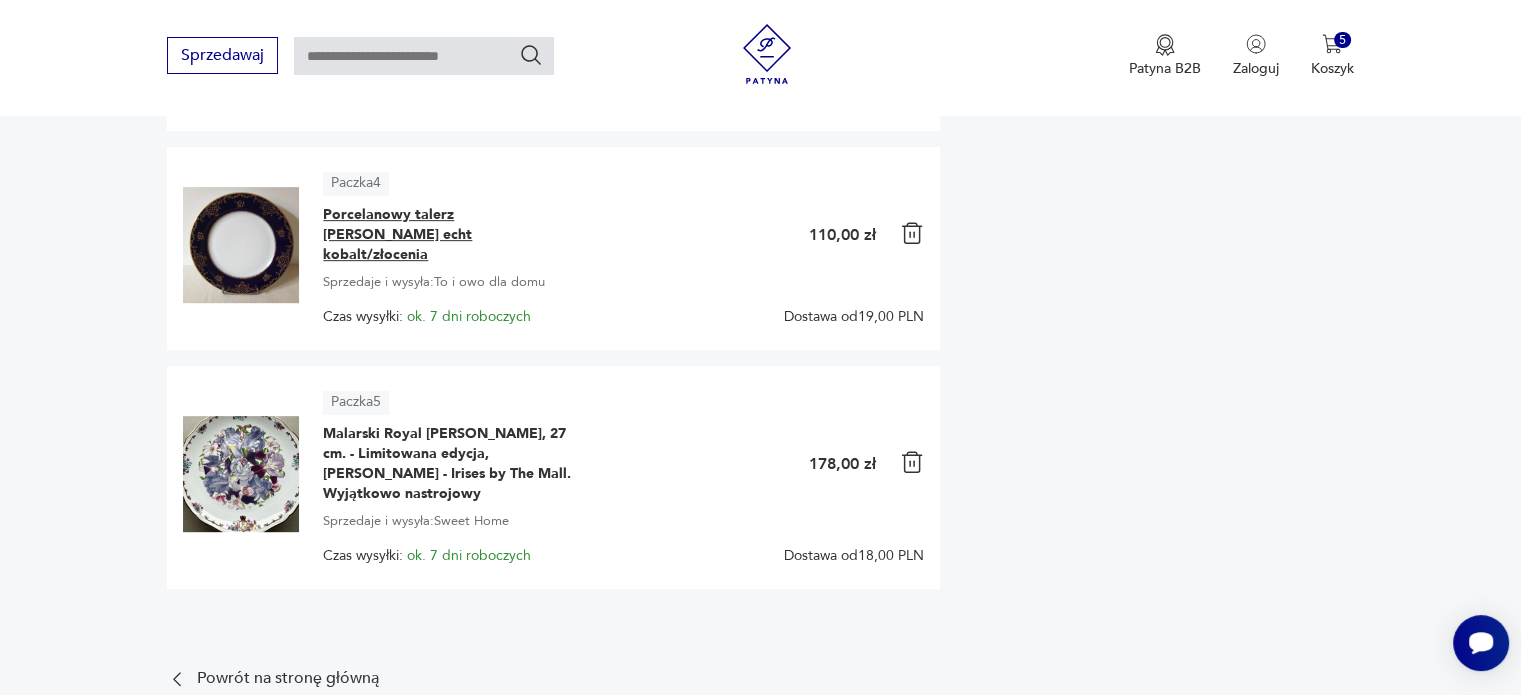 click on "Porcelanowy talerz Rosenthal echt kobalt/złocenia" at bounding box center (448, 235) 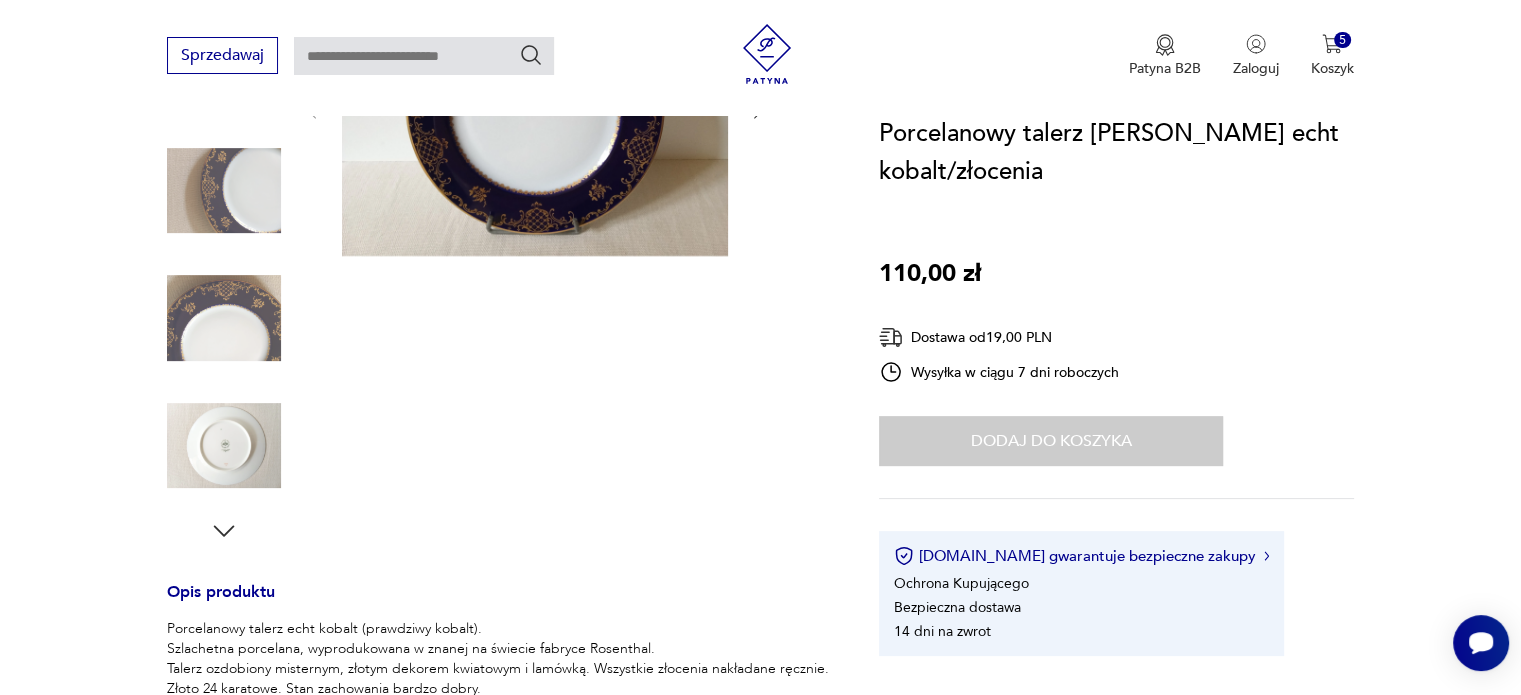 scroll, scrollTop: 400, scrollLeft: 0, axis: vertical 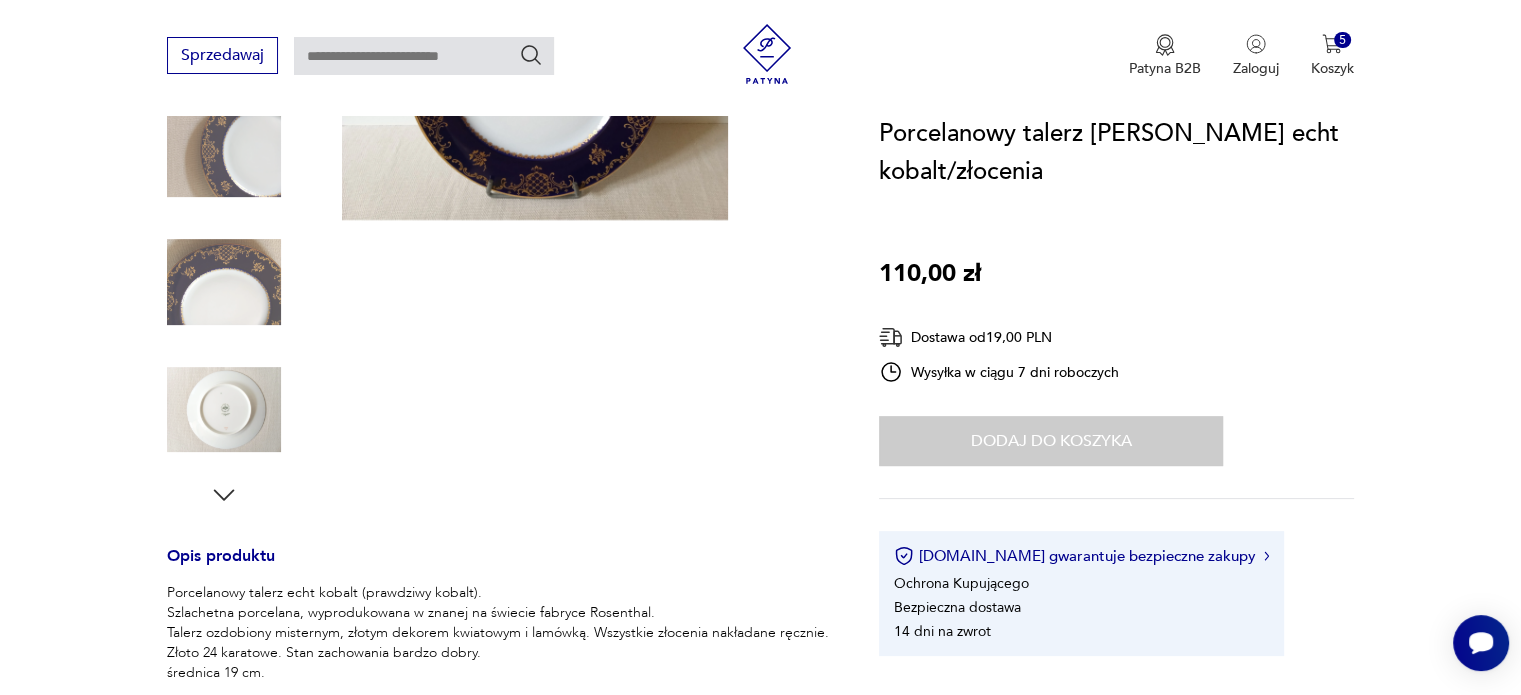 click at bounding box center [224, 282] 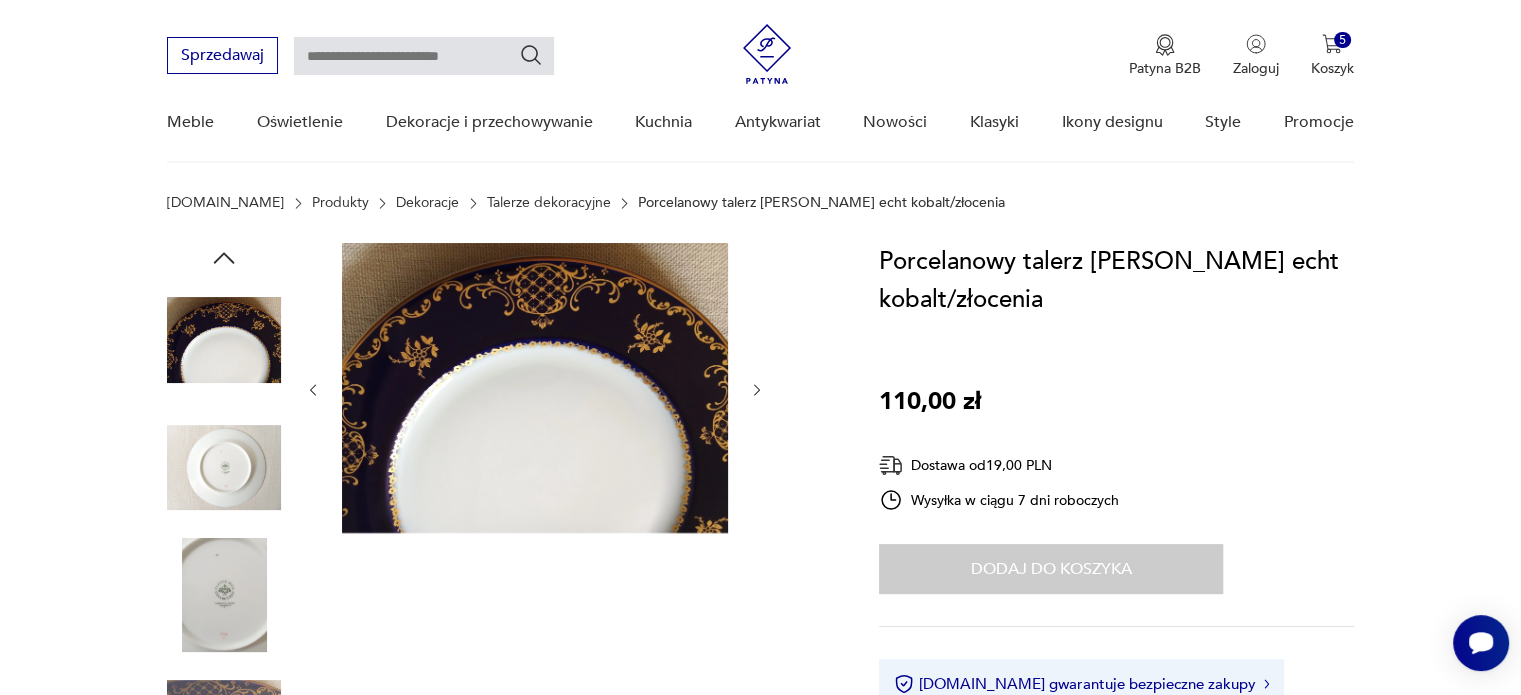 scroll, scrollTop: 0, scrollLeft: 0, axis: both 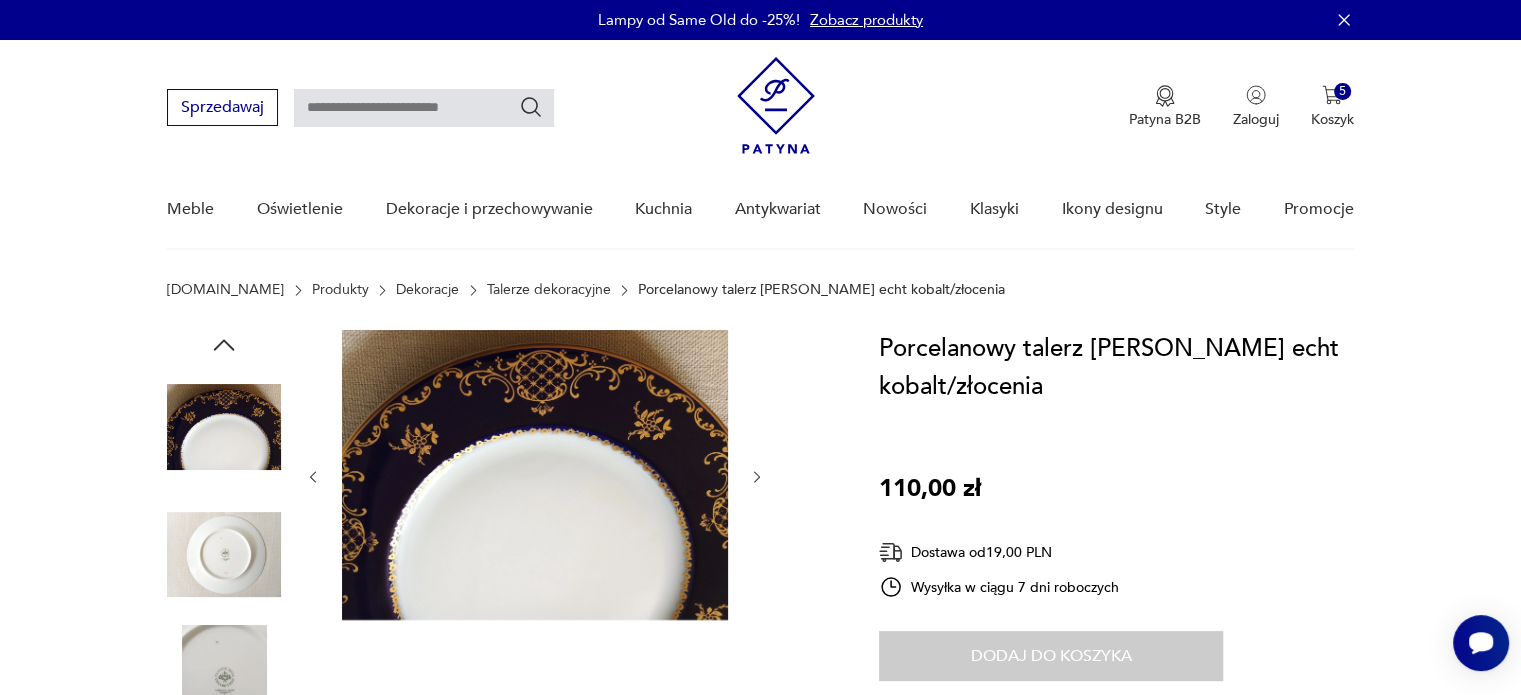 click at bounding box center [224, 555] 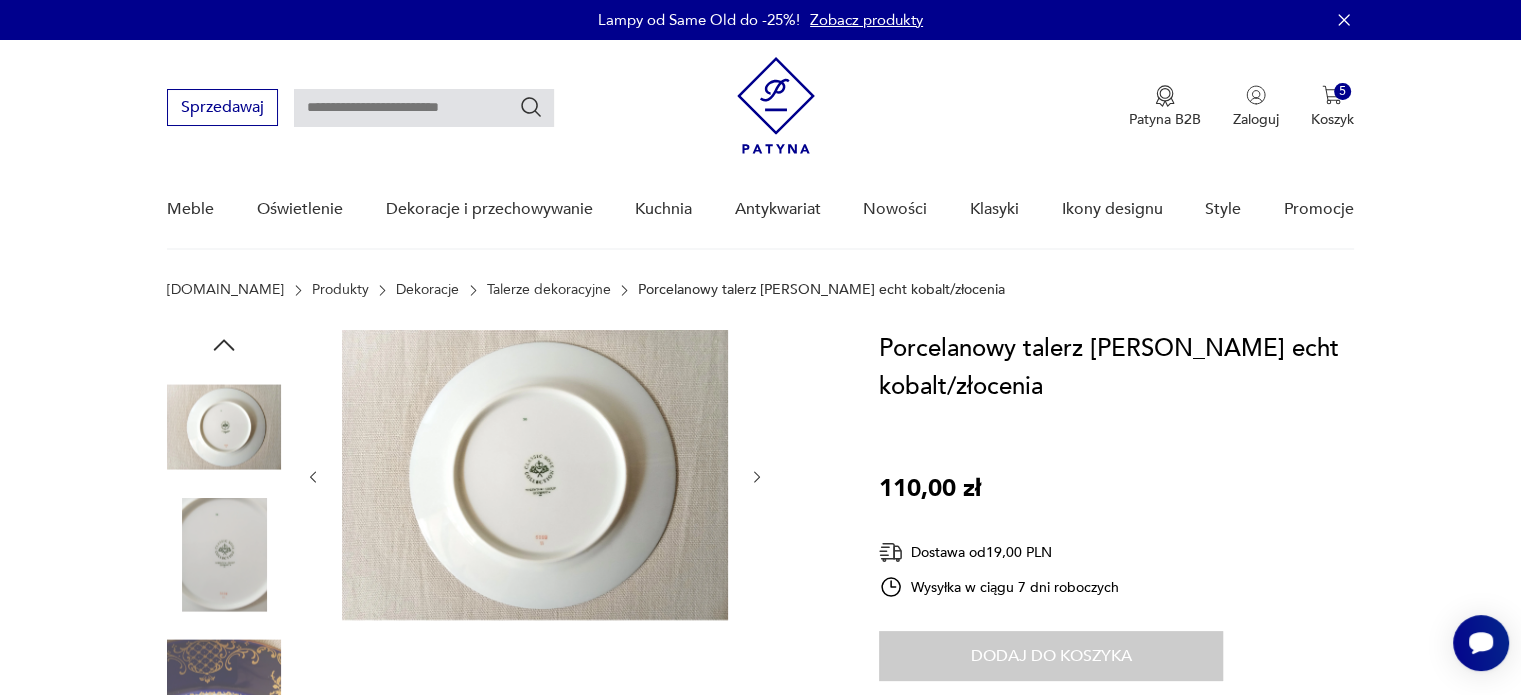 click at bounding box center (224, 682) 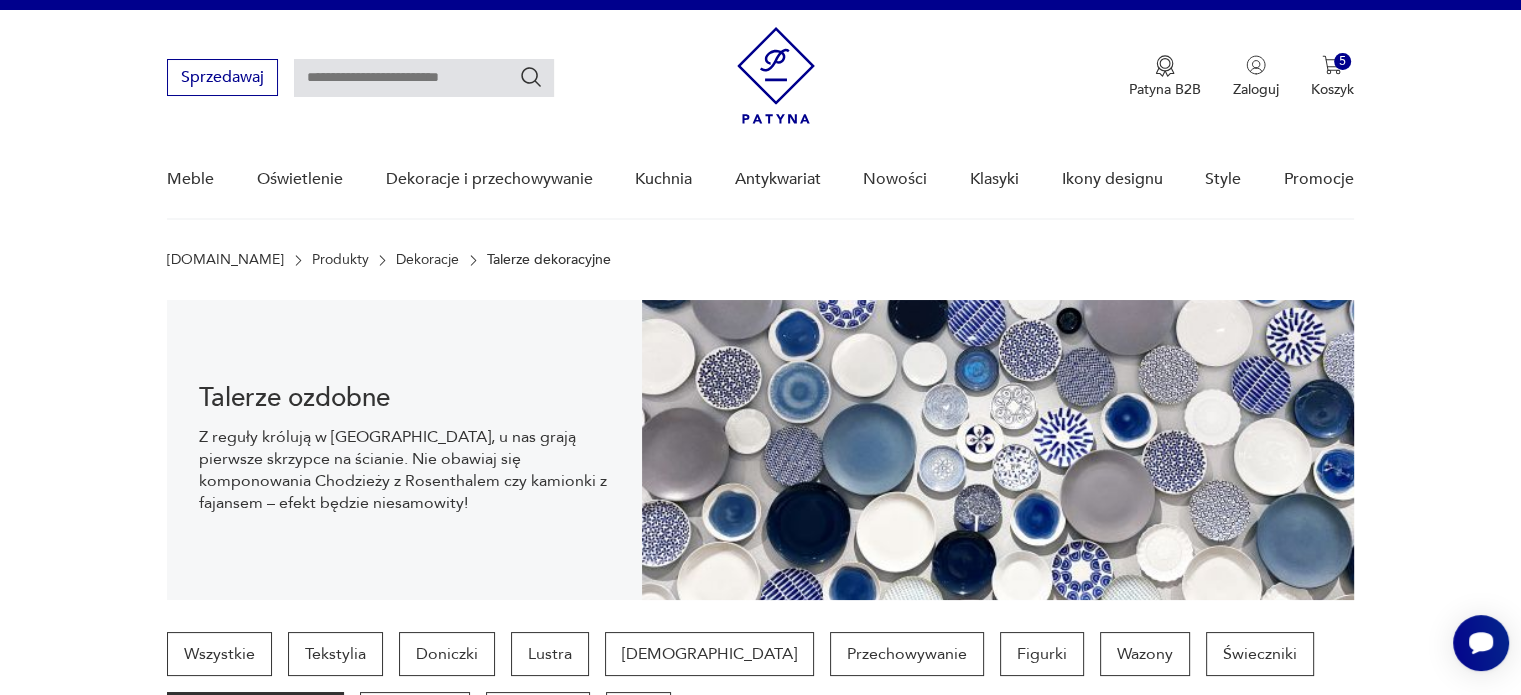 scroll, scrollTop: 0, scrollLeft: 0, axis: both 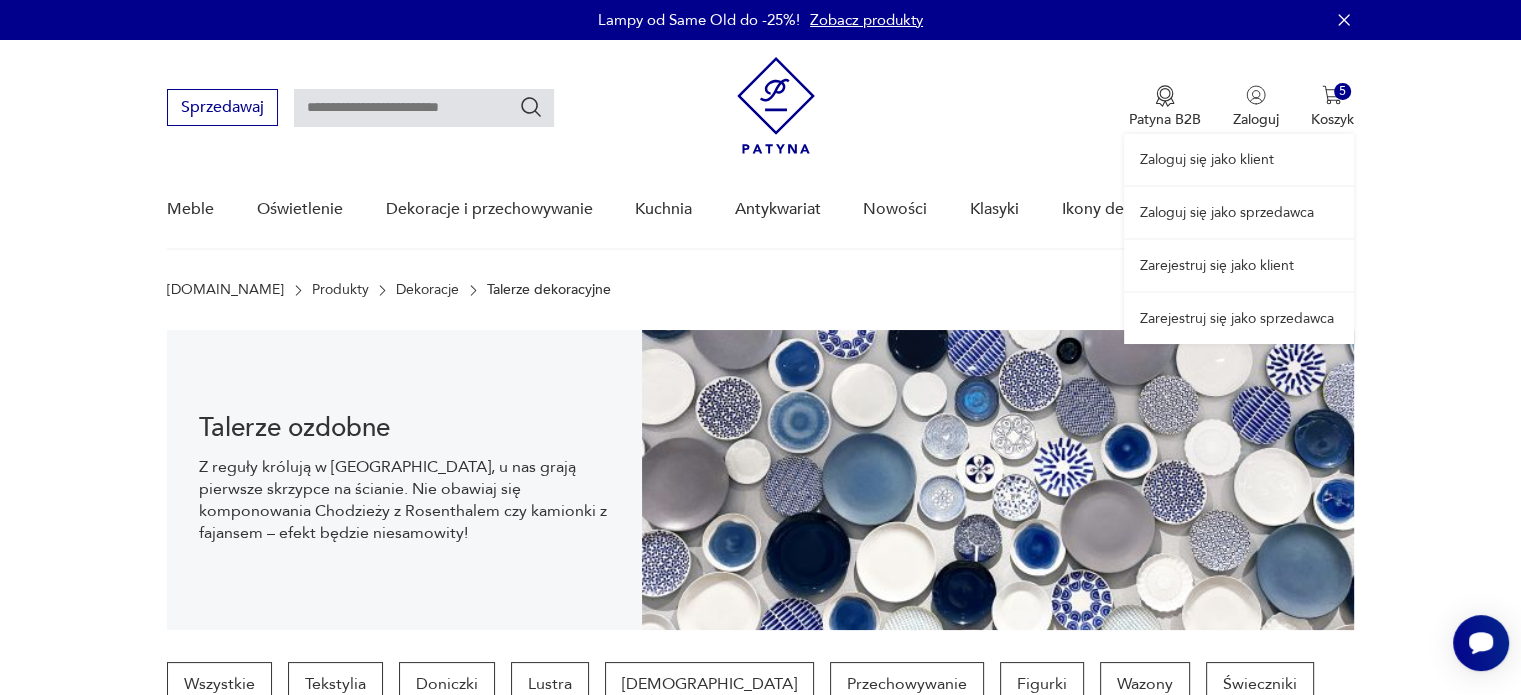 click on "Zaloguj się jako klient Zaloguj się jako sprzedawca Zarejestruj się jako klient Zarejestruj się jako sprzedawca" at bounding box center [1239, 192] 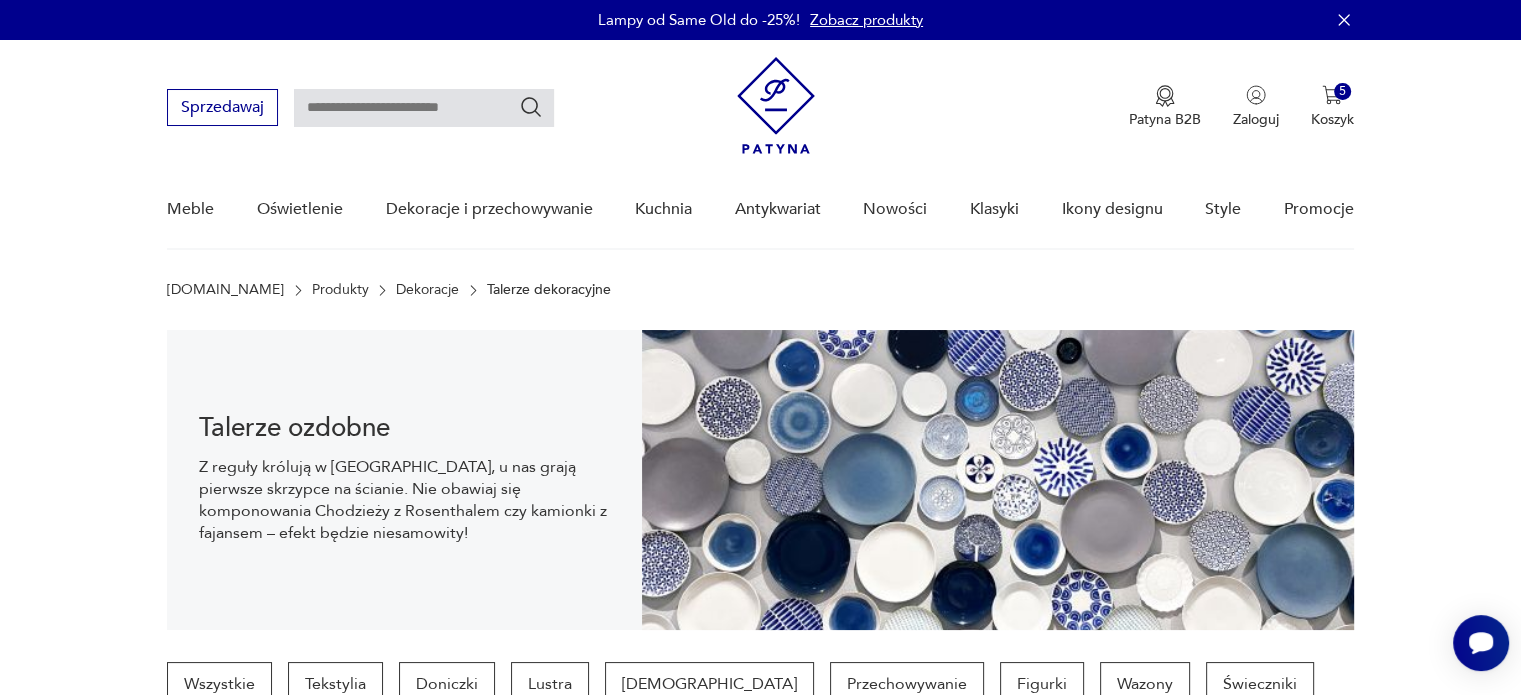 click on "Sprzedawaj Patyna B2B Zaloguj 5 Koszyk Twój koszyk ( 5 ) Talerzyk deserowy Weimar Katharina echt kobalt/złocenia 1  x  100,00  PLN Talerzyk porcelanowy ażurowy 1  x  70,00  PLN Talerz porcelanowy dekoracyjny 1  x  90,00  PLN Porcelanowy talerz Rosenthal echt kobalt/złocenia 1  x  110,00  PLN Malarski Royal Albert, 27 cm. - Limitowana edycja, Sara Anne Schofield - Irises by The Mall. Wyjątkowo nastrojowy 1  x  178,00  PLN Razem 548,00  PLN IDŹ DO KOSZYKA Sprzedawaj Patyna B2B Zaloguj 5 Koszyk Twój koszyk ( 5 ) Talerzyk deserowy Weimar Katharina echt kobalt/złocenia 1  x  100,00  PLN Talerzyk porcelanowy ażurowy 1  x  70,00  PLN Talerz porcelanowy dekoracyjny 1  x  90,00  PLN Porcelanowy talerz Rosenthal echt kobalt/złocenia 1  x  110,00  PLN Malarski Royal Albert, 27 cm. - Limitowana edycja, Sara Anne Schofield - Irises by The Mall. Wyjątkowo nastrojowy 1  x  178,00  PLN Razem 548,00  PLN IDŹ DO KOSZYKA Meble Oświetlenie Dekoracje i przechowywanie Kuchnia Antykwariat Nowości Klasyki Ikony designu" at bounding box center [760, 145] 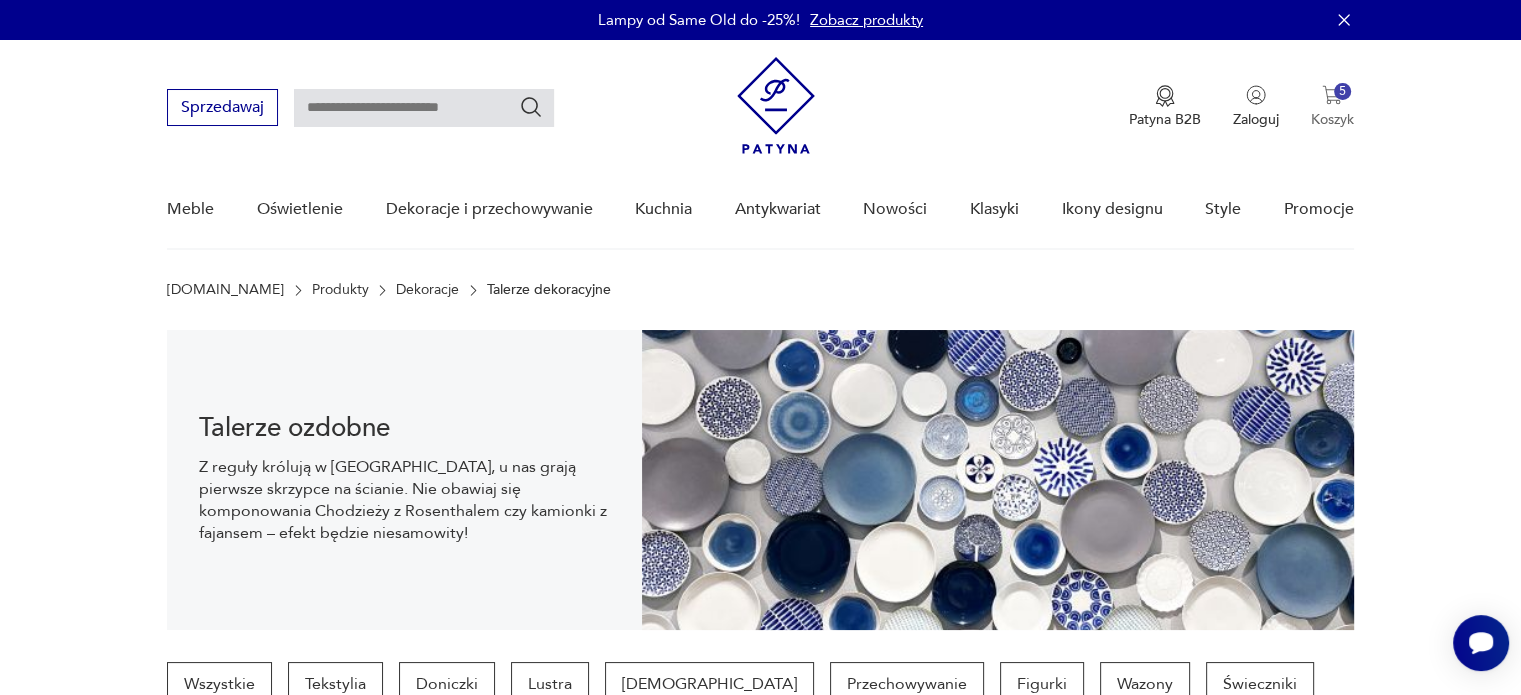 click at bounding box center [1332, 95] 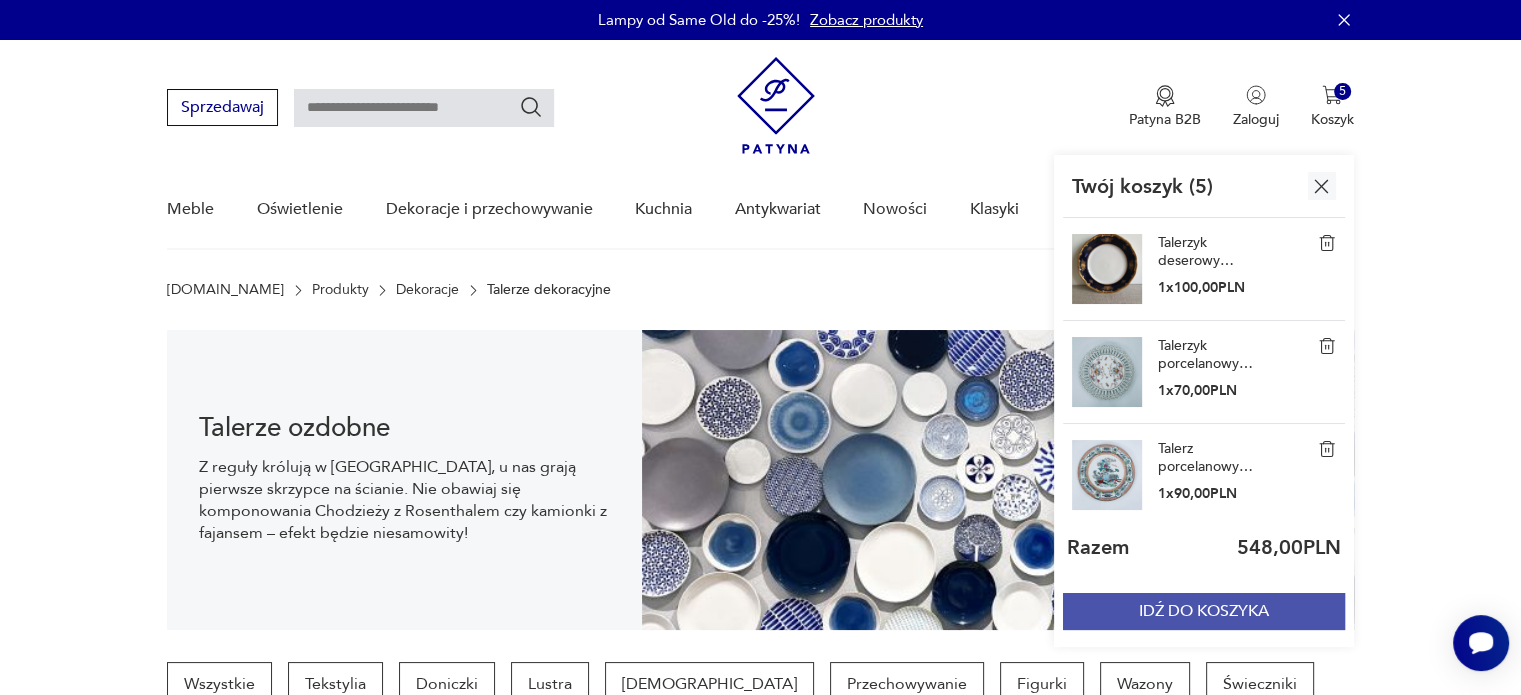 click on "IDŹ DO KOSZYKA" at bounding box center (1204, 611) 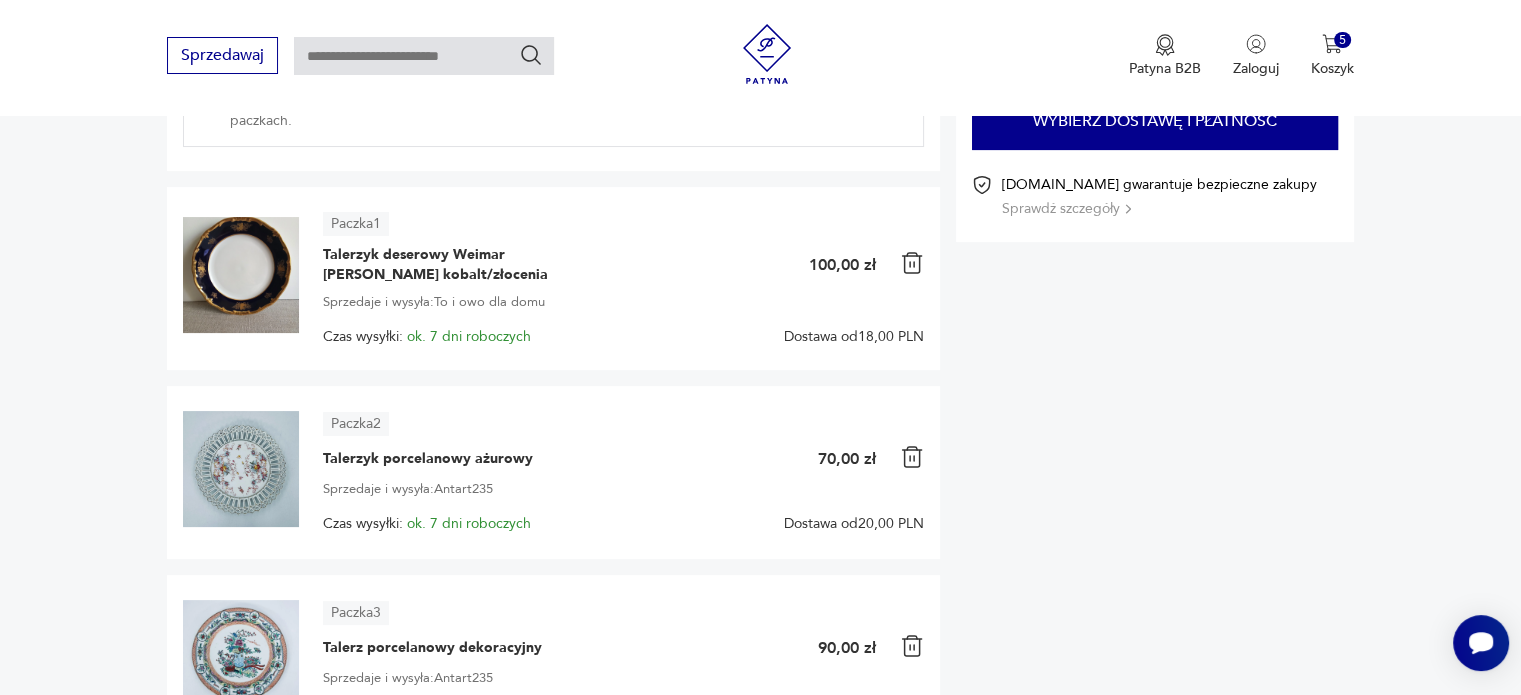 scroll, scrollTop: 400, scrollLeft: 0, axis: vertical 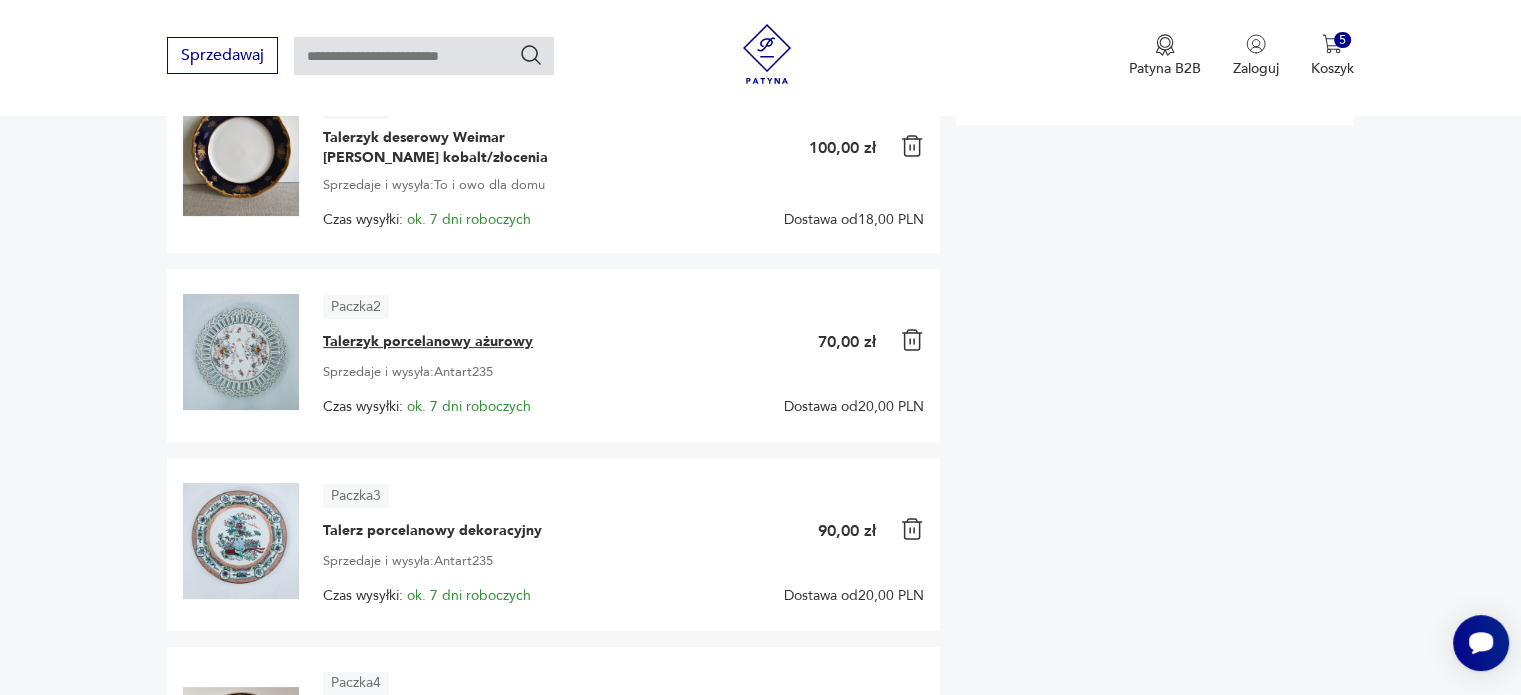 click on "Talerzyk porcelanowy ażurowy" at bounding box center [428, 342] 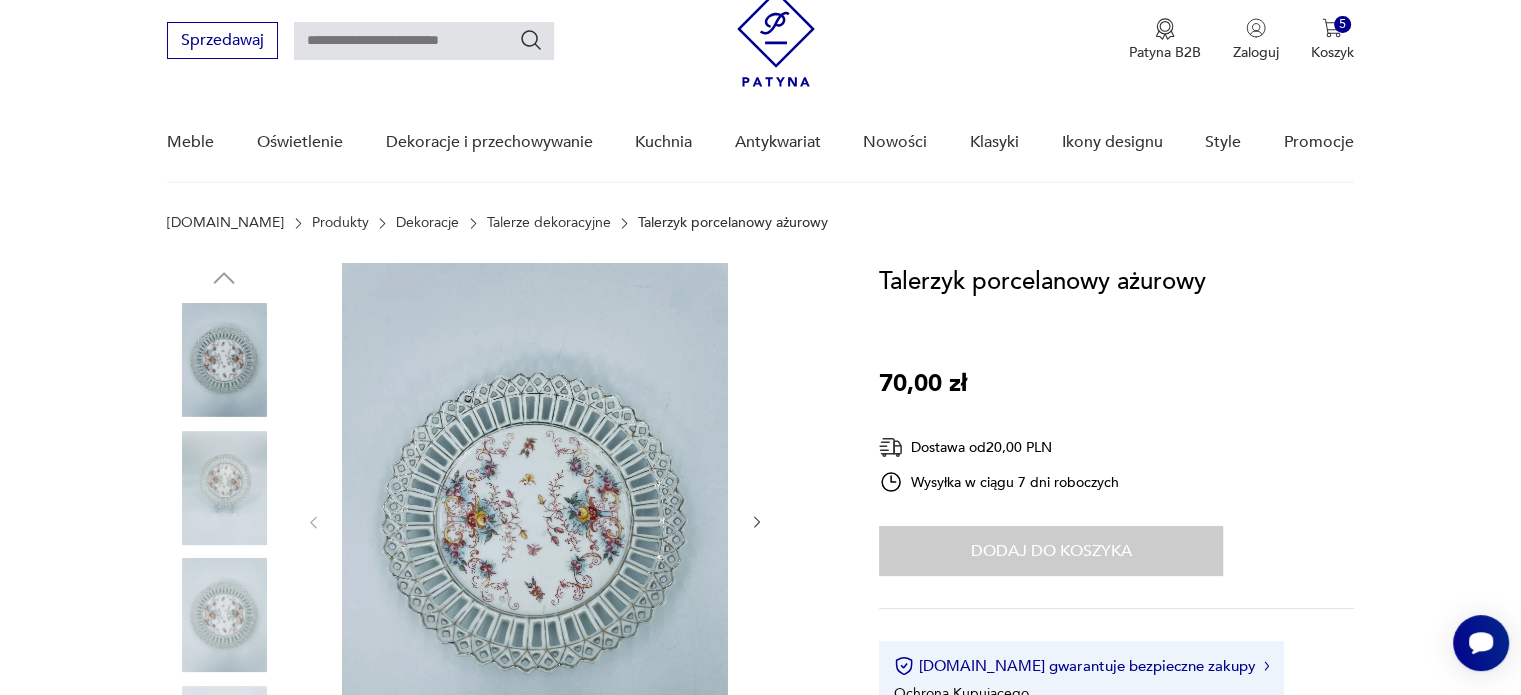 scroll, scrollTop: 200, scrollLeft: 0, axis: vertical 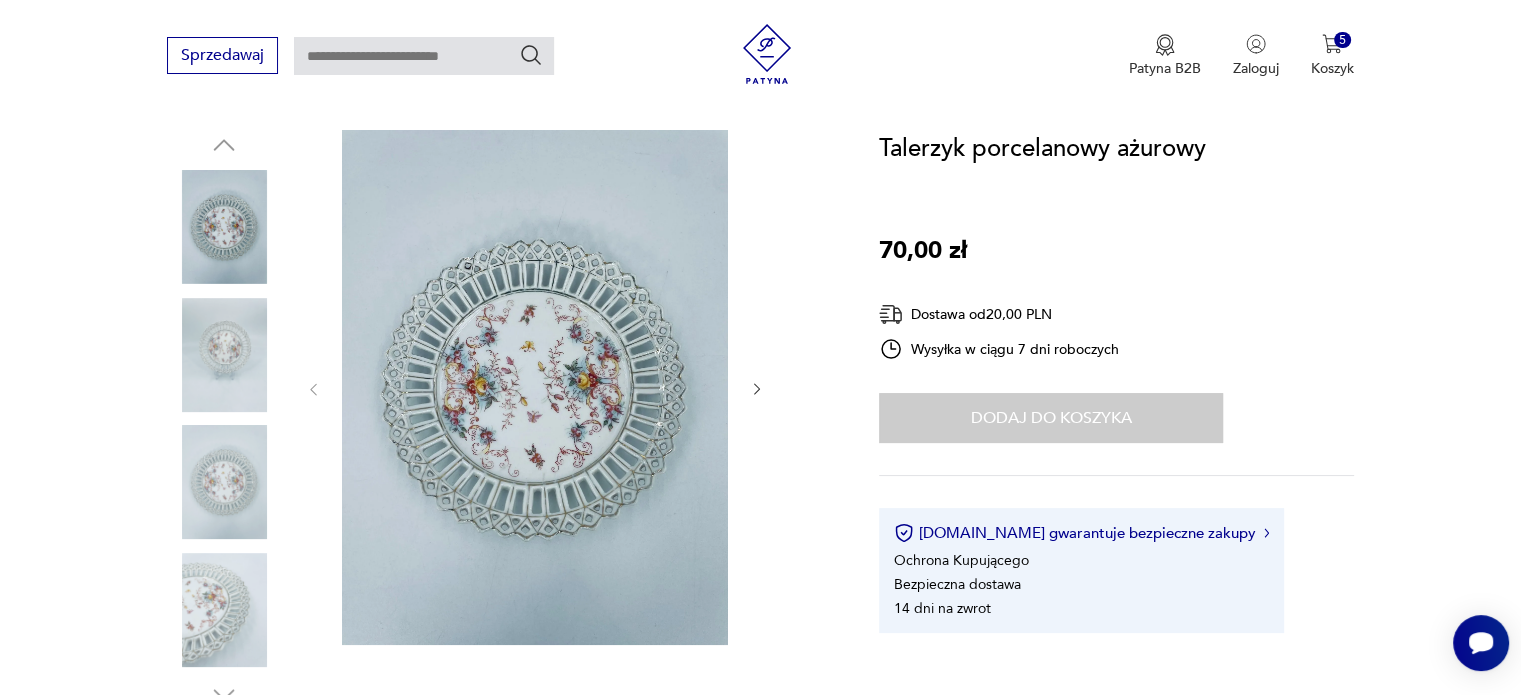 click at bounding box center (224, 355) 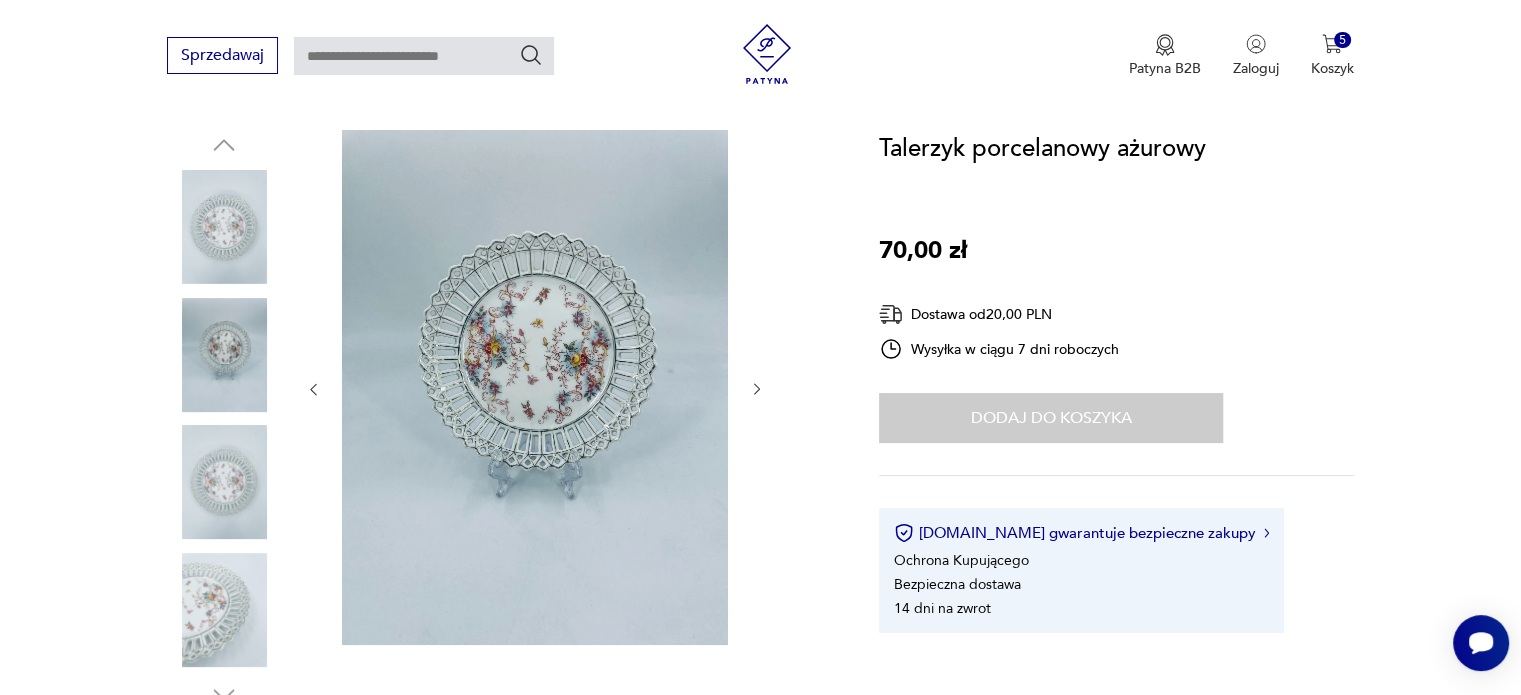 click at bounding box center (224, 482) 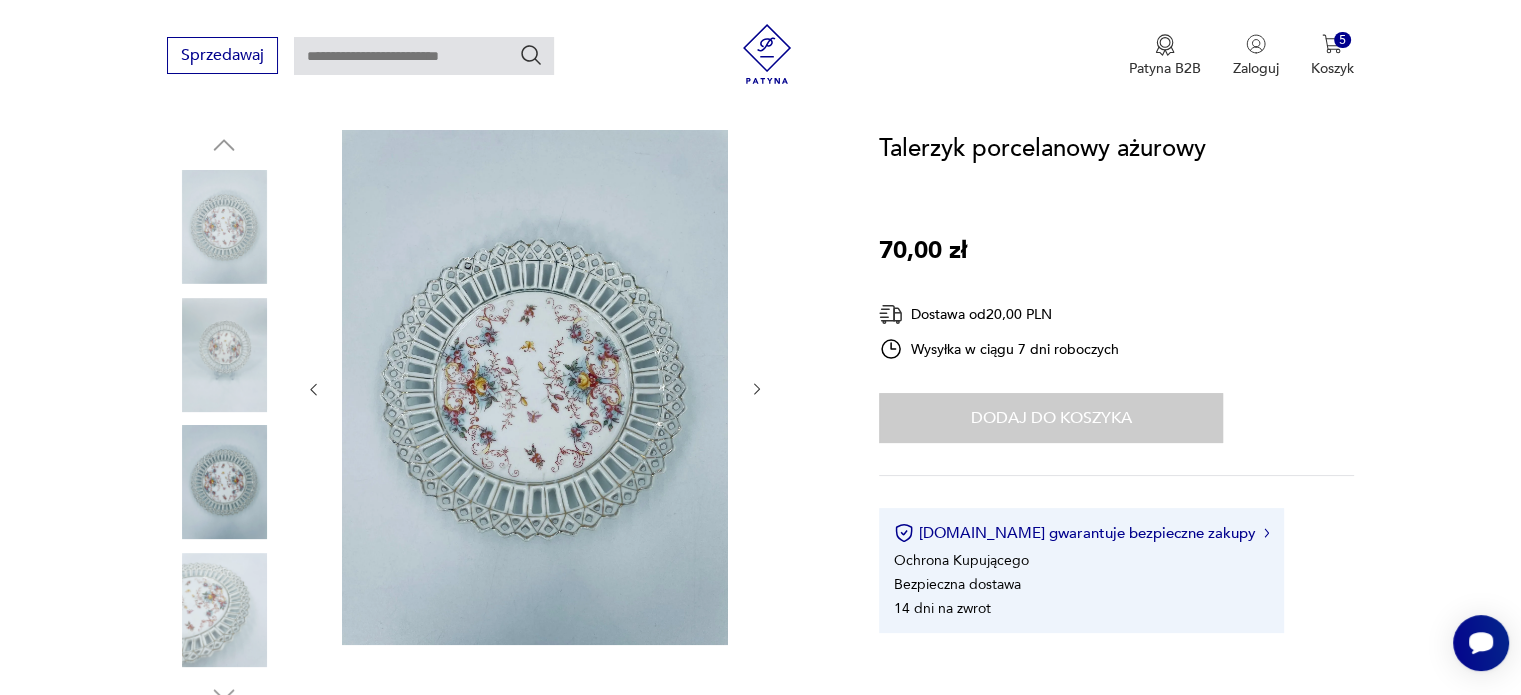click at bounding box center [224, 610] 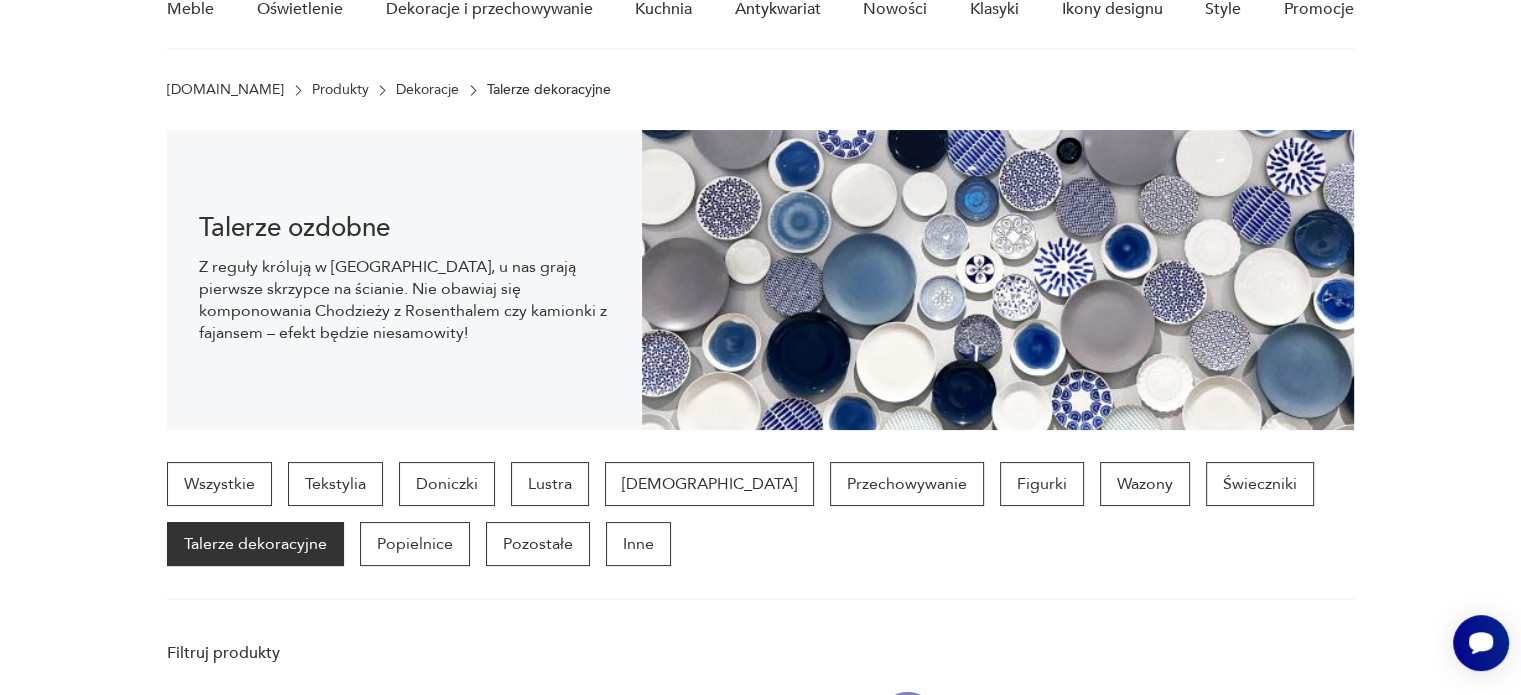 scroll, scrollTop: 0, scrollLeft: 0, axis: both 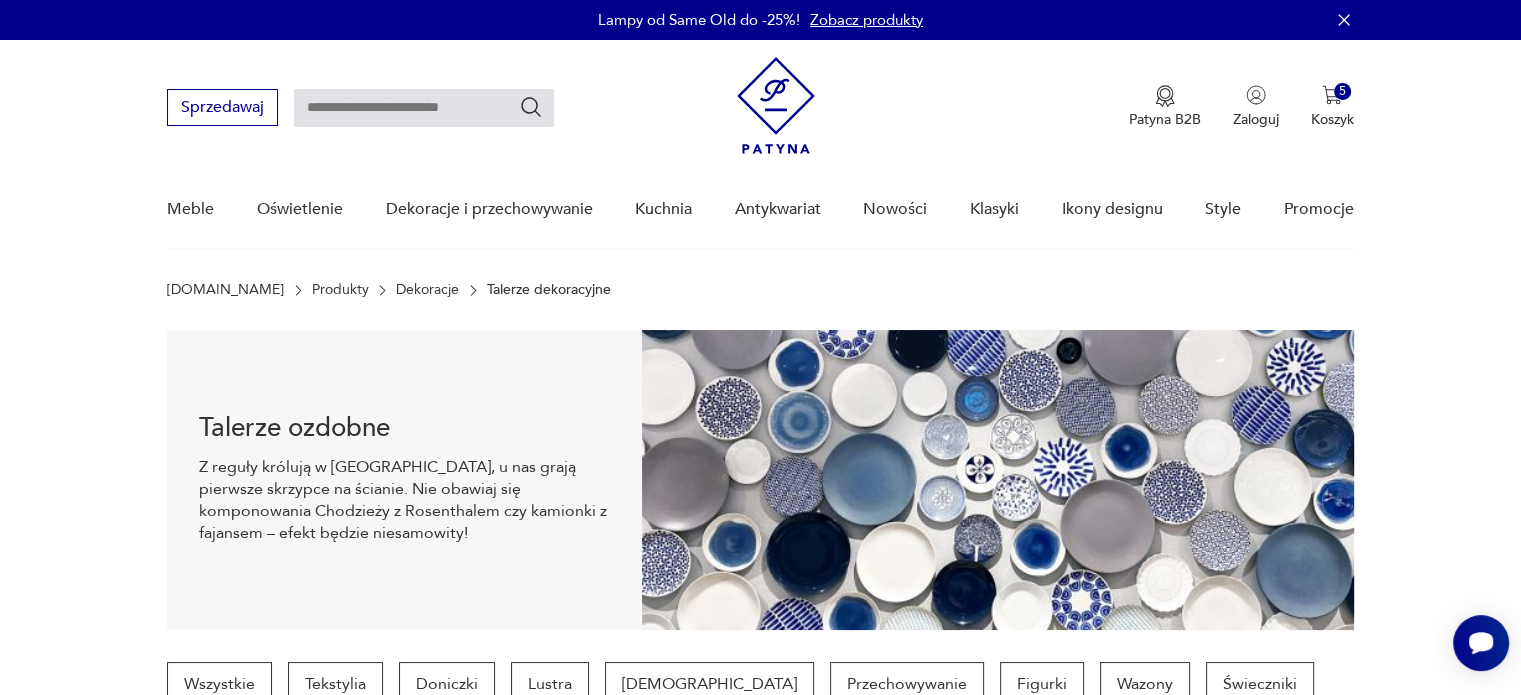 click on "Sprzedawaj Patyna B2B Zaloguj 5 Koszyk Twój koszyk ( 5 ) Talerzyk deserowy Weimar Katharina echt kobalt/złocenia 1  x  100,00  PLN Talerzyk porcelanowy ażurowy 1  x  70,00  PLN Talerz porcelanowy dekoracyjny 1  x  90,00  PLN Porcelanowy talerz Rosenthal echt kobalt/złocenia 1  x  110,00  PLN Malarski Royal Albert, 27 cm. - Limitowana edycja, Sara Anne Schofield - Irises by The Mall. Wyjątkowo nastrojowy 1  x  178,00  PLN Razem 548,00  PLN IDŹ DO KOSZYKA Sprzedawaj Patyna B2B Zaloguj 5 Koszyk Twój koszyk ( 5 ) Talerzyk deserowy Weimar Katharina echt kobalt/złocenia 1  x  100,00  PLN Talerzyk porcelanowy ażurowy 1  x  70,00  PLN Talerz porcelanowy dekoracyjny 1  x  90,00  PLN Porcelanowy talerz Rosenthal echt kobalt/złocenia 1  x  110,00  PLN Malarski Royal Albert, 27 cm. - Limitowana edycja, Sara Anne Schofield - Irises by The Mall. Wyjątkowo nastrojowy 1  x  178,00  PLN Razem 548,00  PLN IDŹ DO KOSZYKA Meble Oświetlenie Dekoracje i przechowywanie Kuchnia Antykwariat Nowości Klasyki Ikony designu" at bounding box center [760, 145] 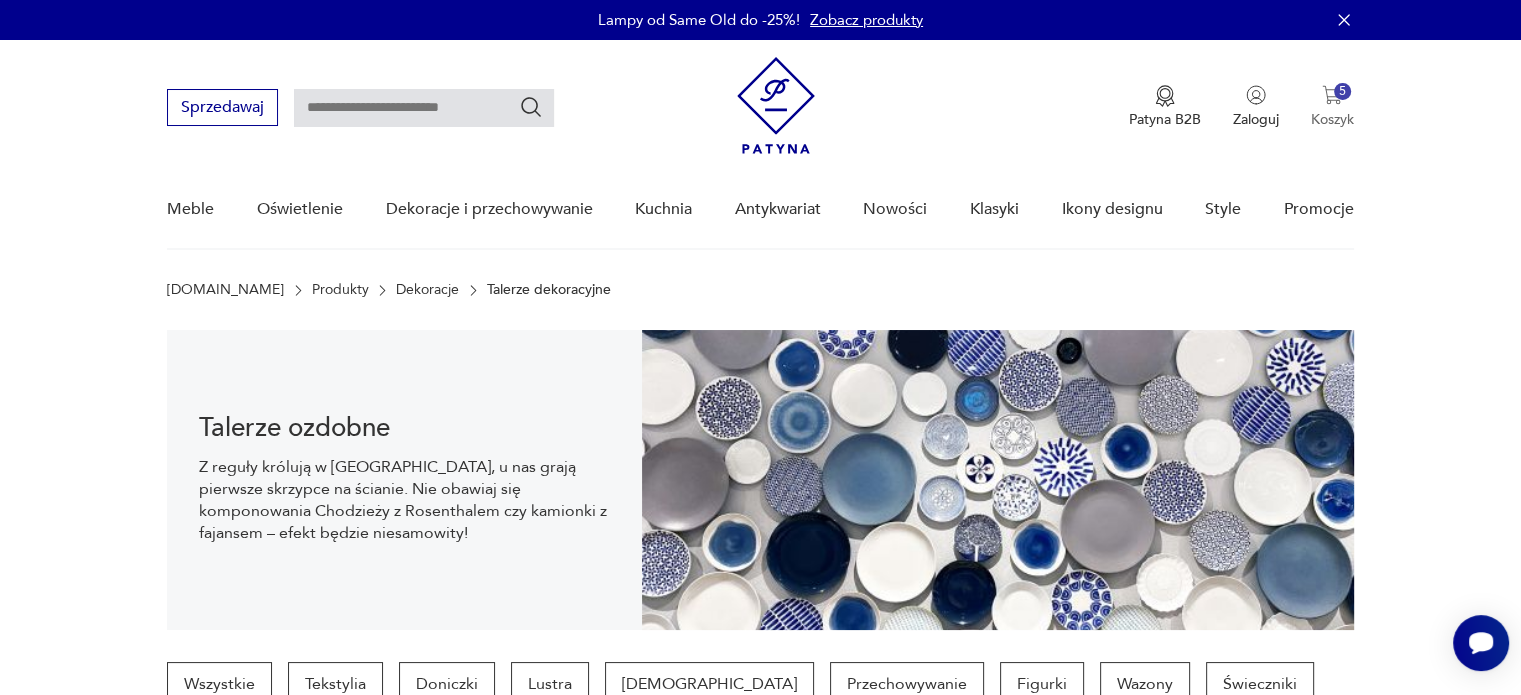 click on "5" at bounding box center [1342, 91] 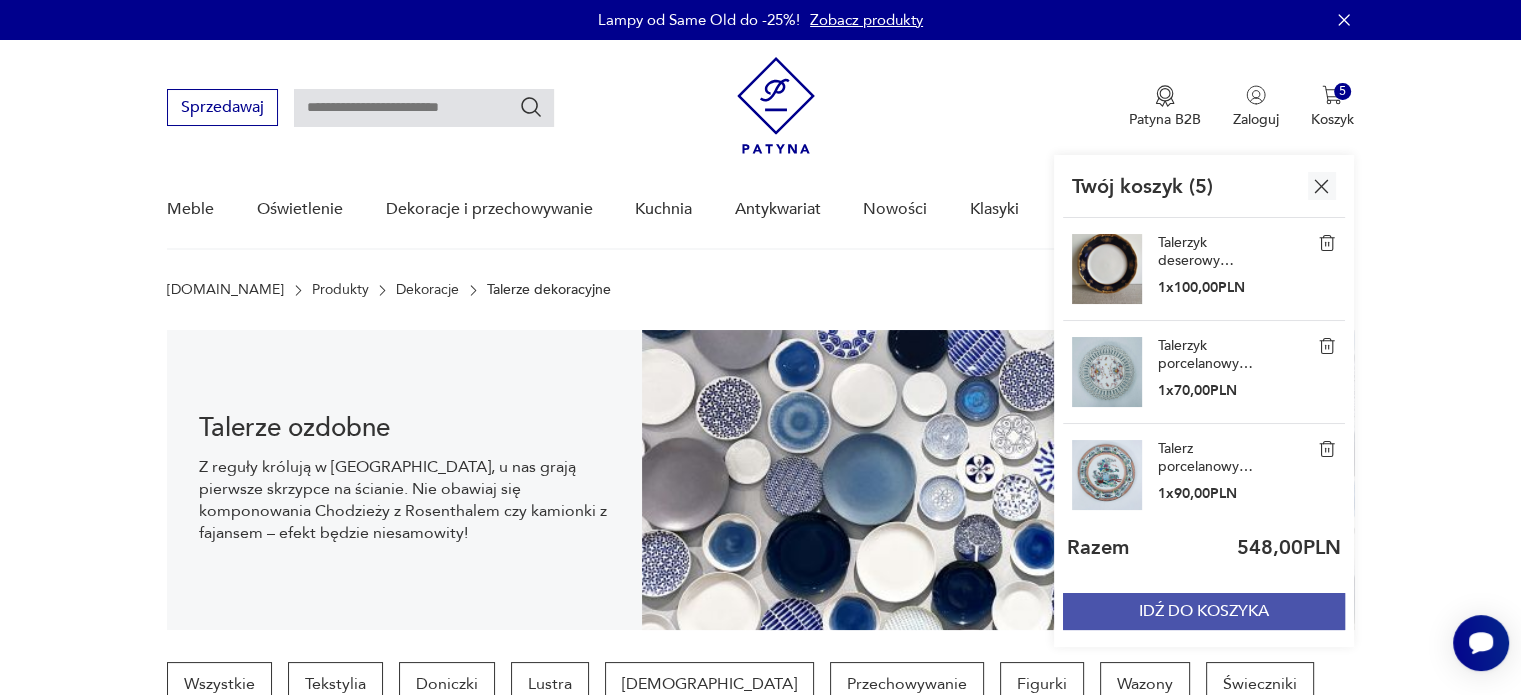click on "IDŹ DO KOSZYKA" at bounding box center [1204, 611] 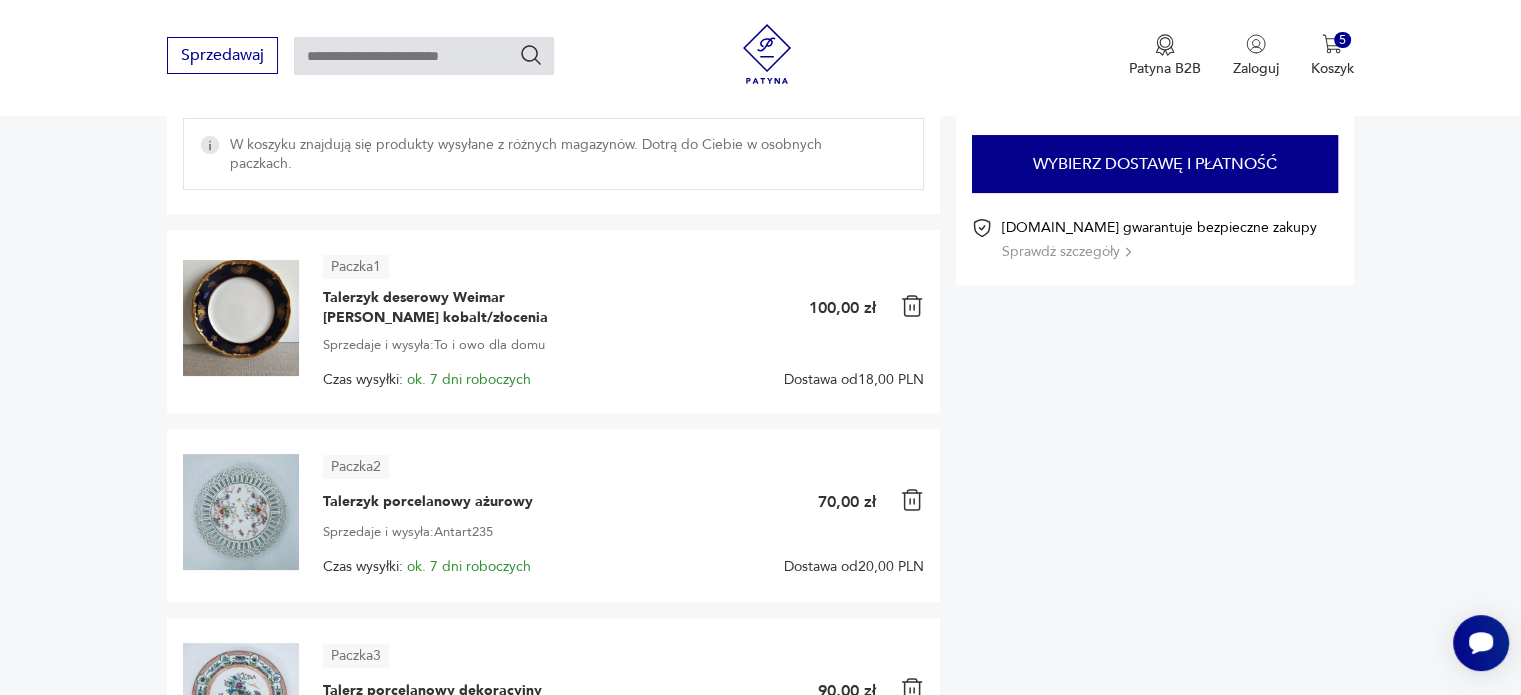 scroll, scrollTop: 400, scrollLeft: 0, axis: vertical 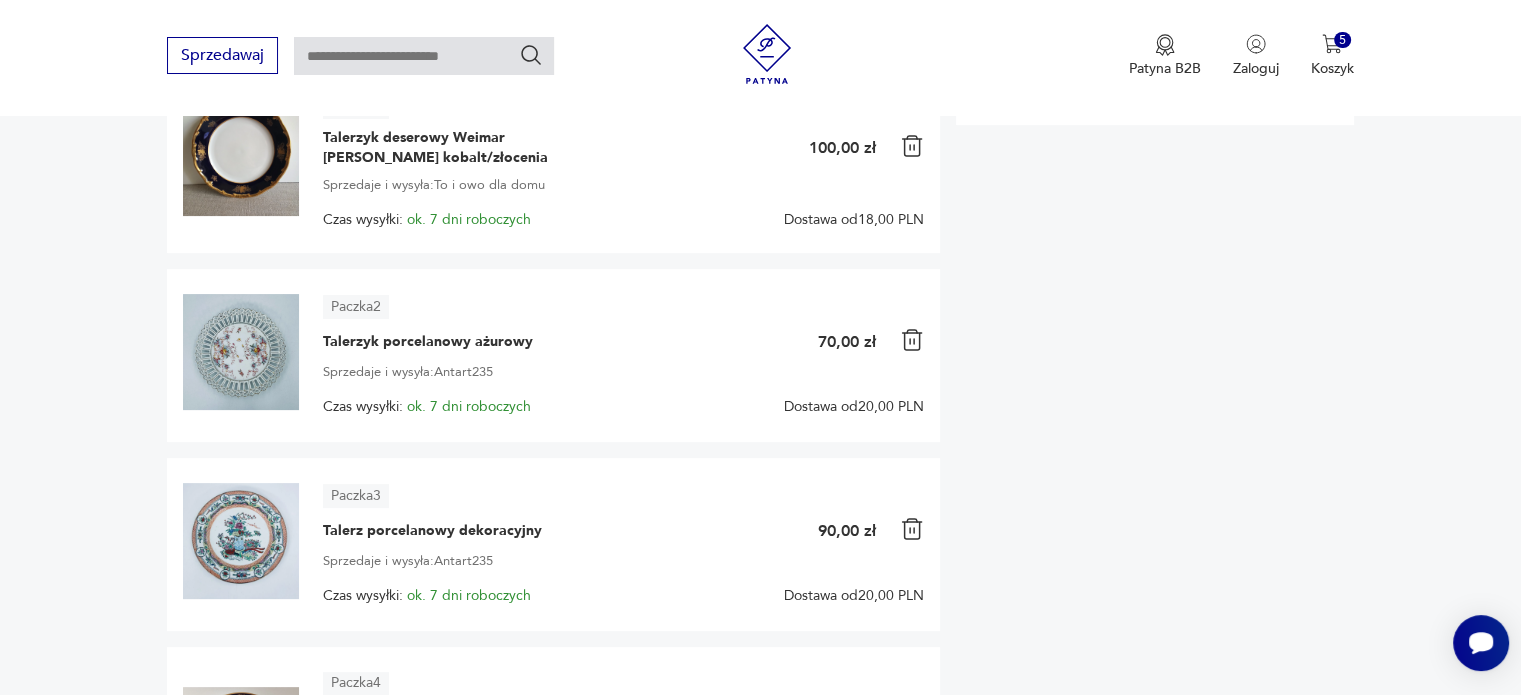 click at bounding box center [912, 340] 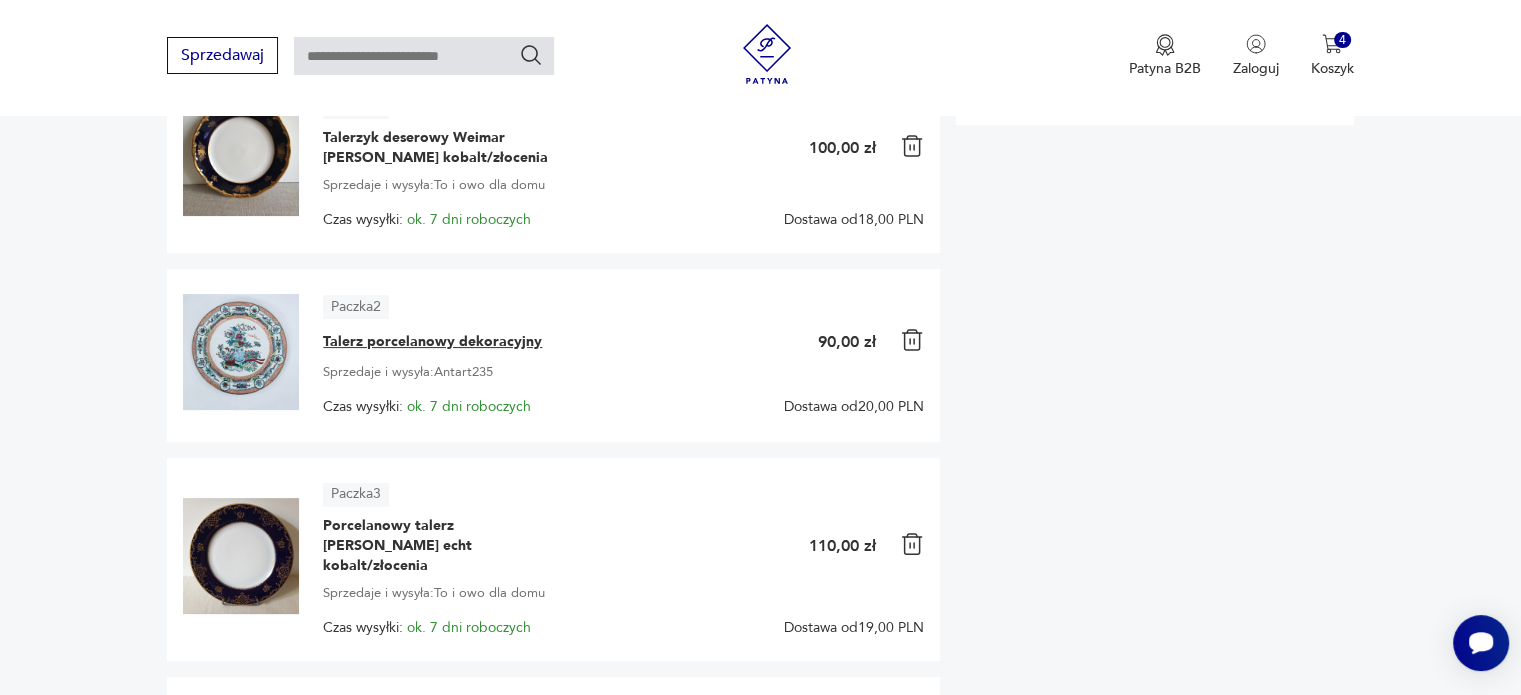 click on "Talerz porcelanowy dekoracyjny" at bounding box center [432, 342] 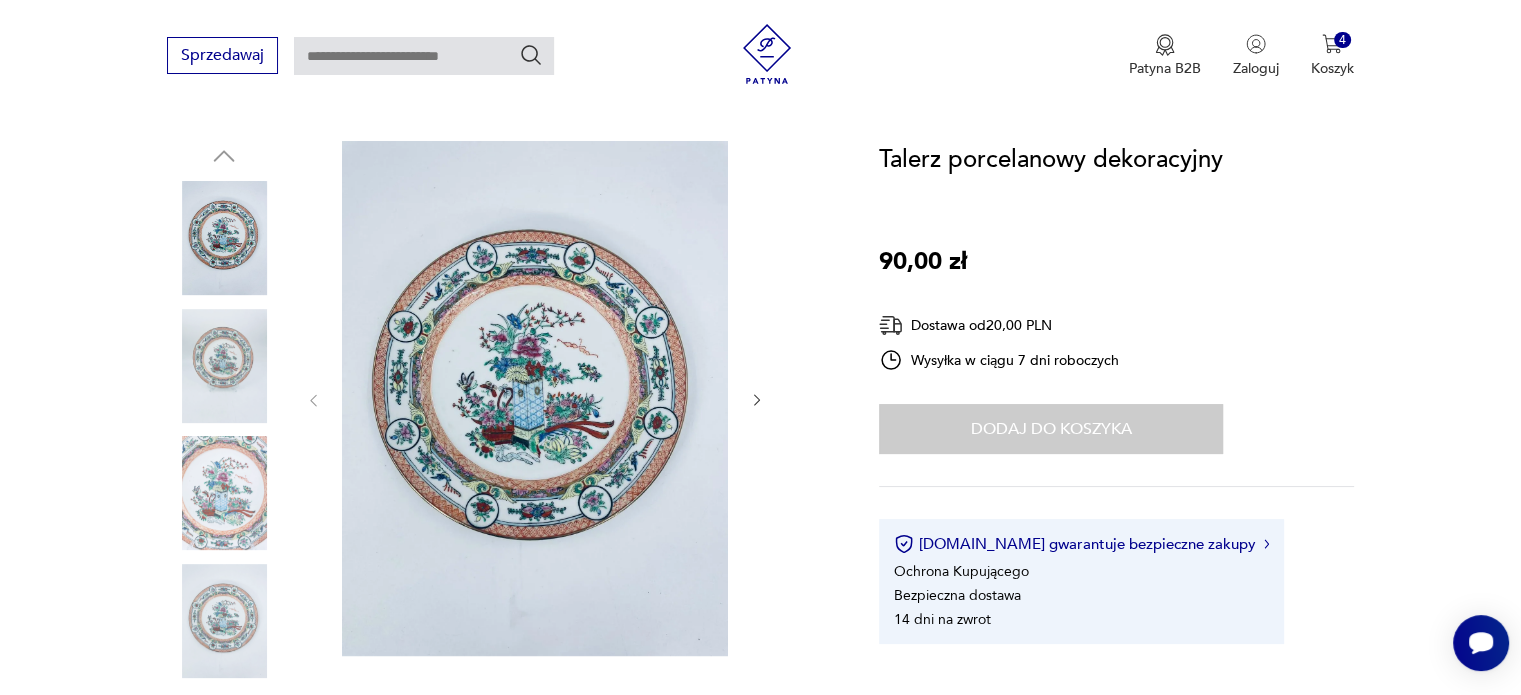 scroll, scrollTop: 200, scrollLeft: 0, axis: vertical 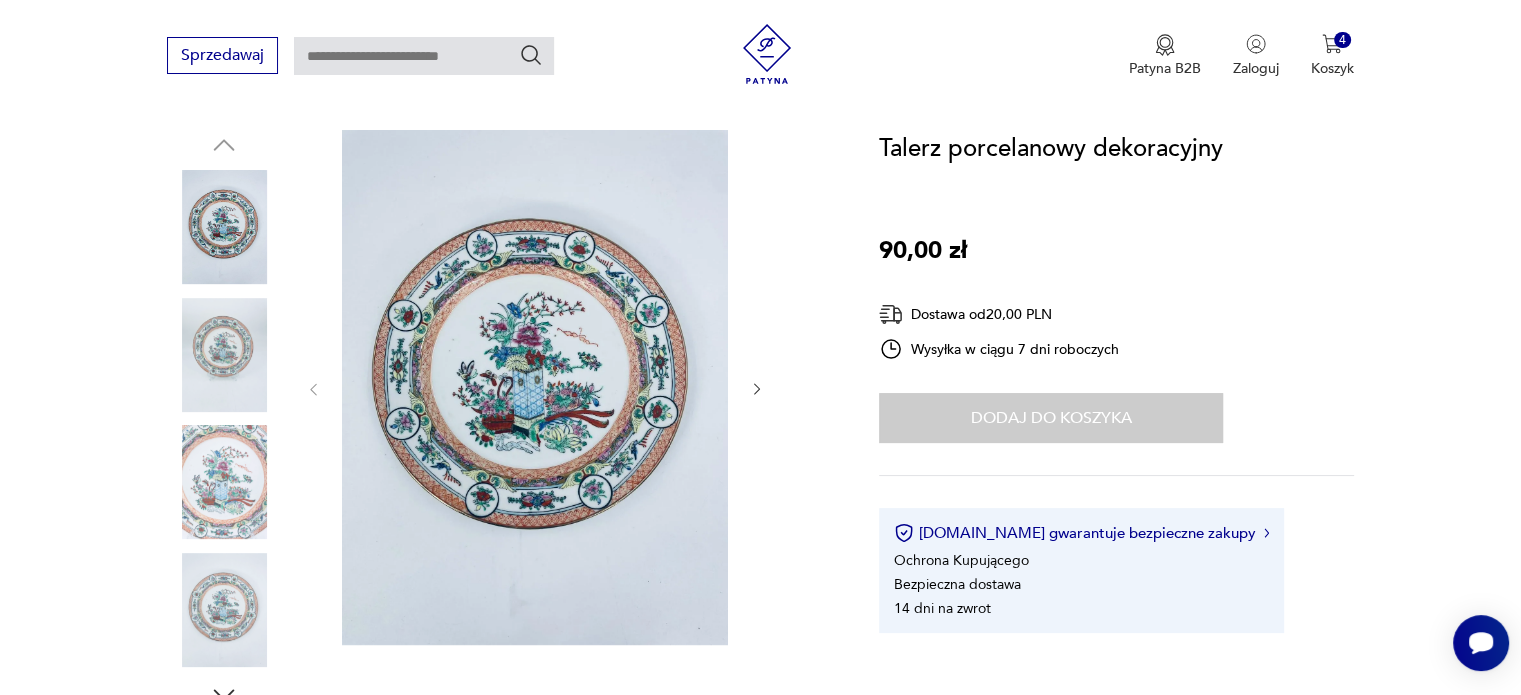 click at bounding box center [224, 355] 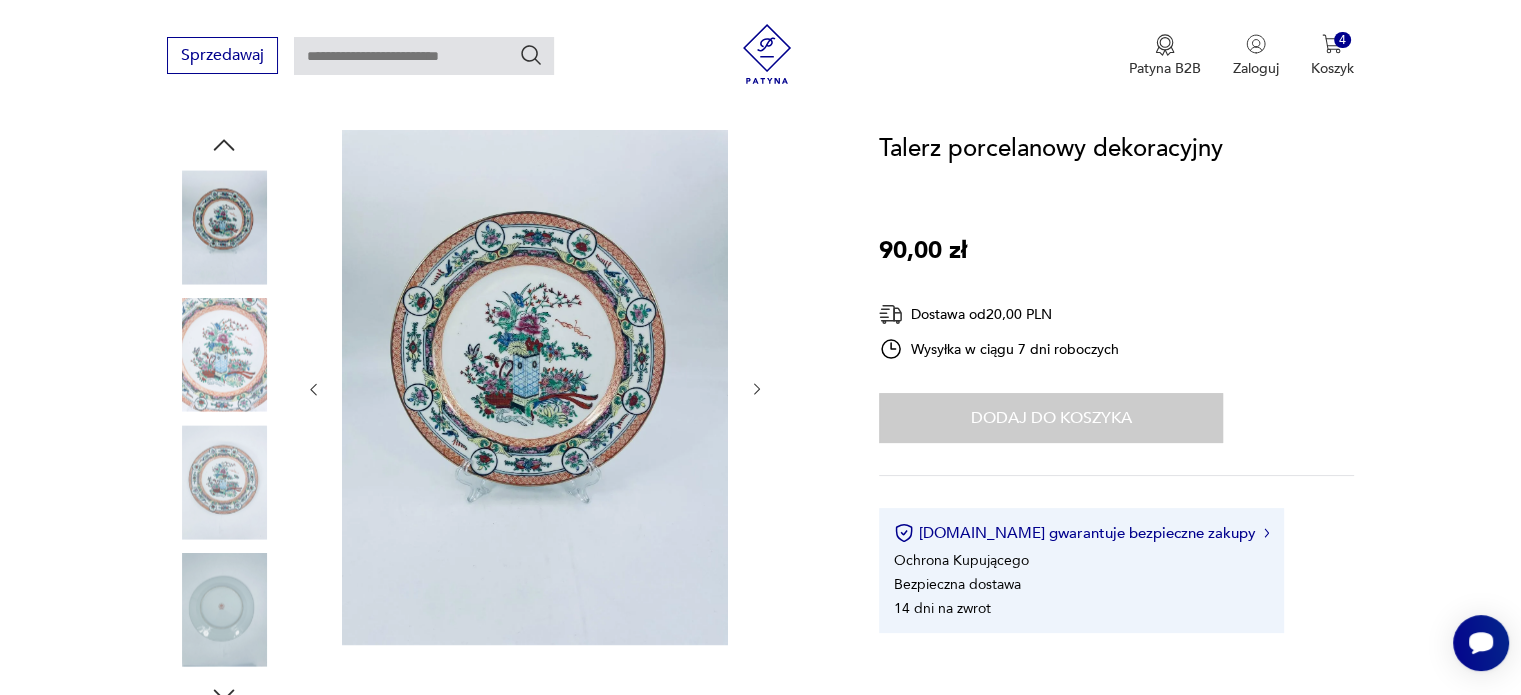 click at bounding box center (224, 482) 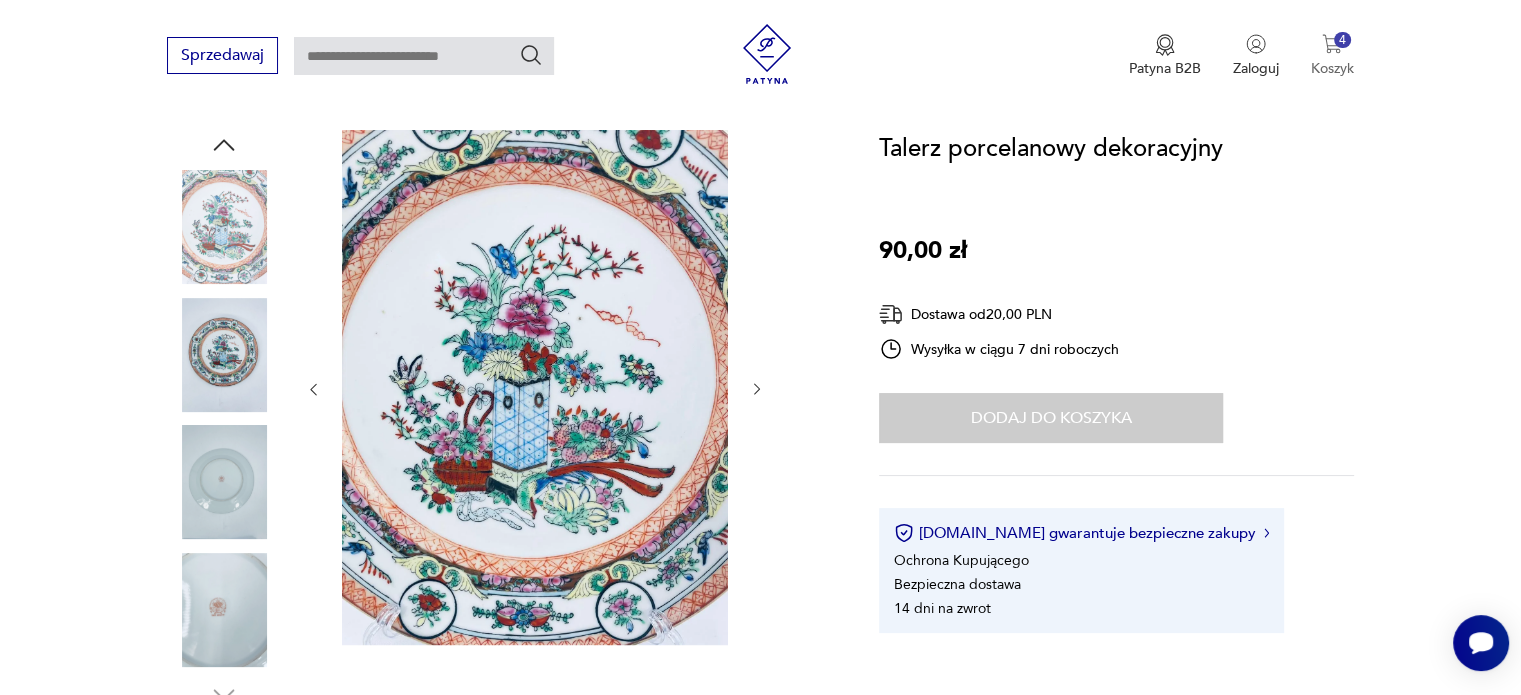 click at bounding box center (1332, 44) 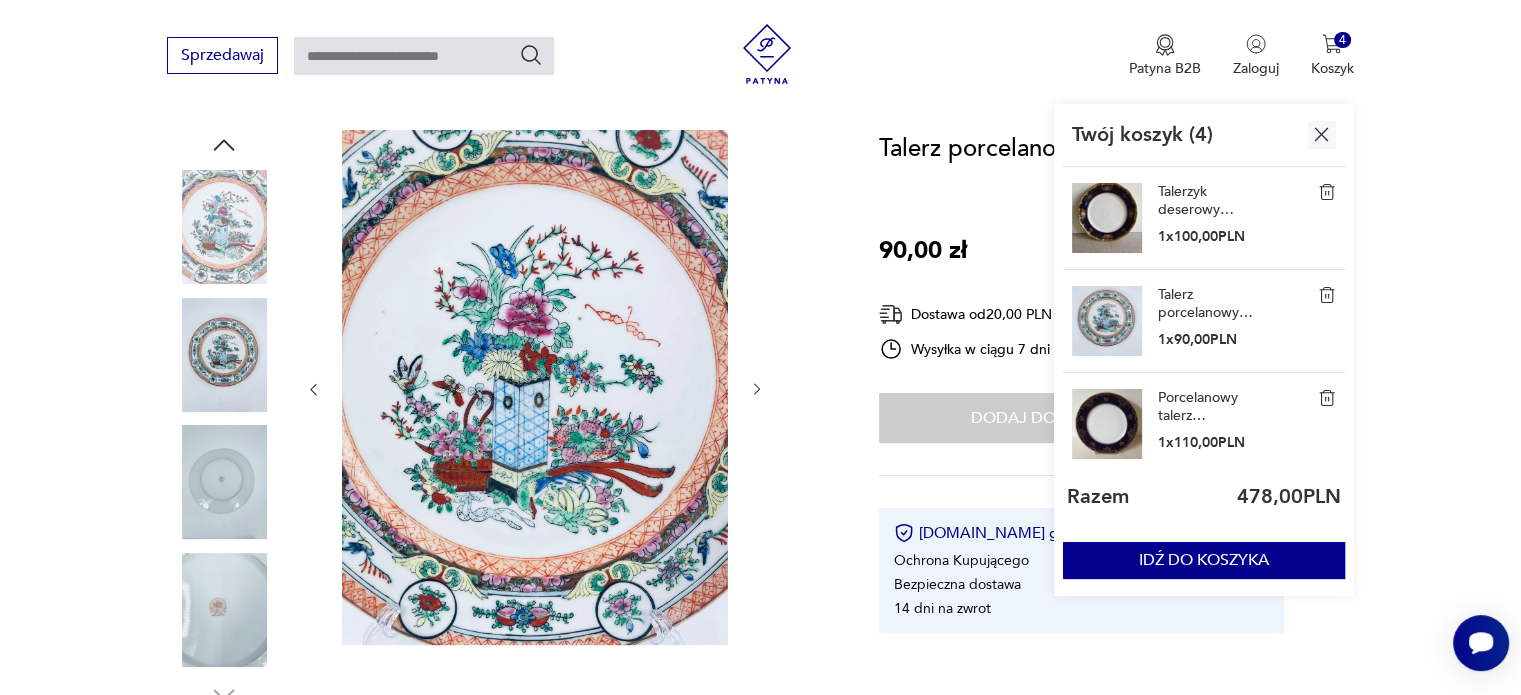 click at bounding box center [1327, 295] 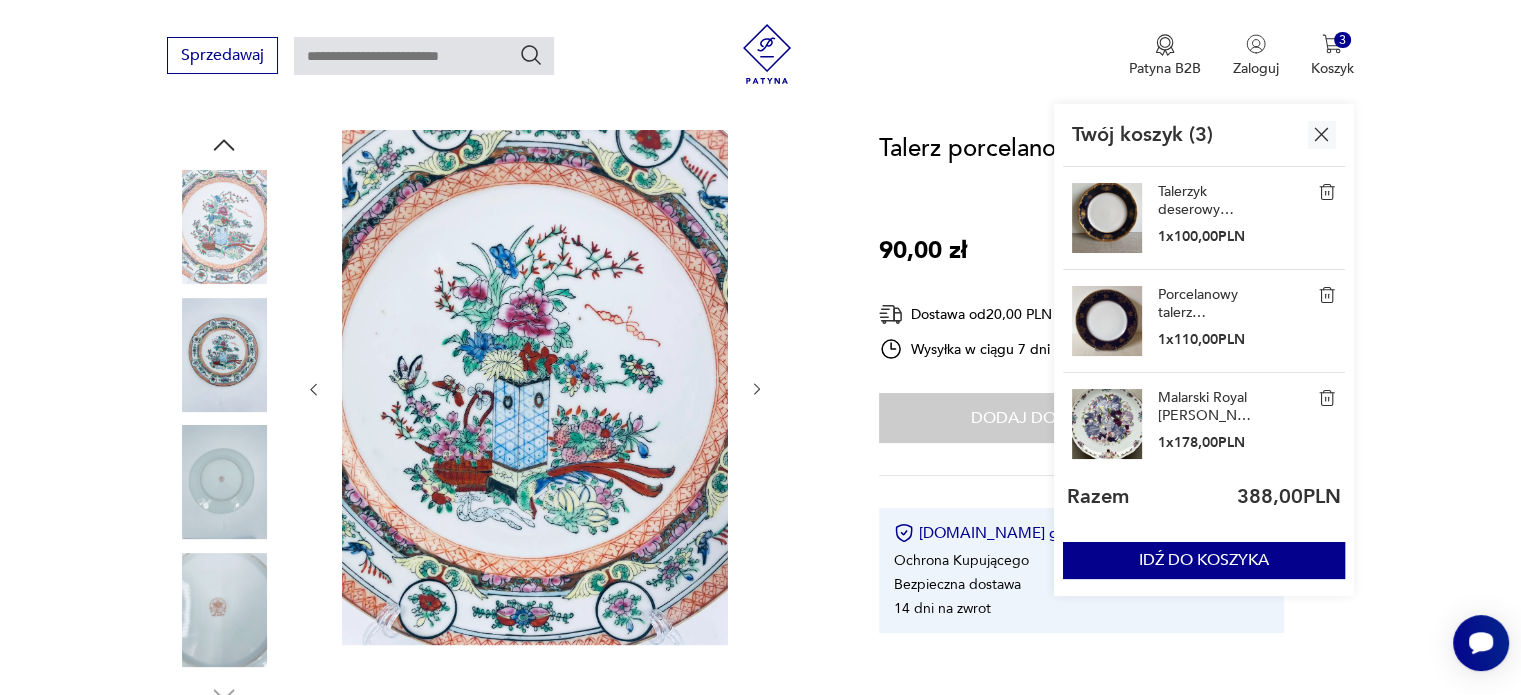 click at bounding box center [1327, 295] 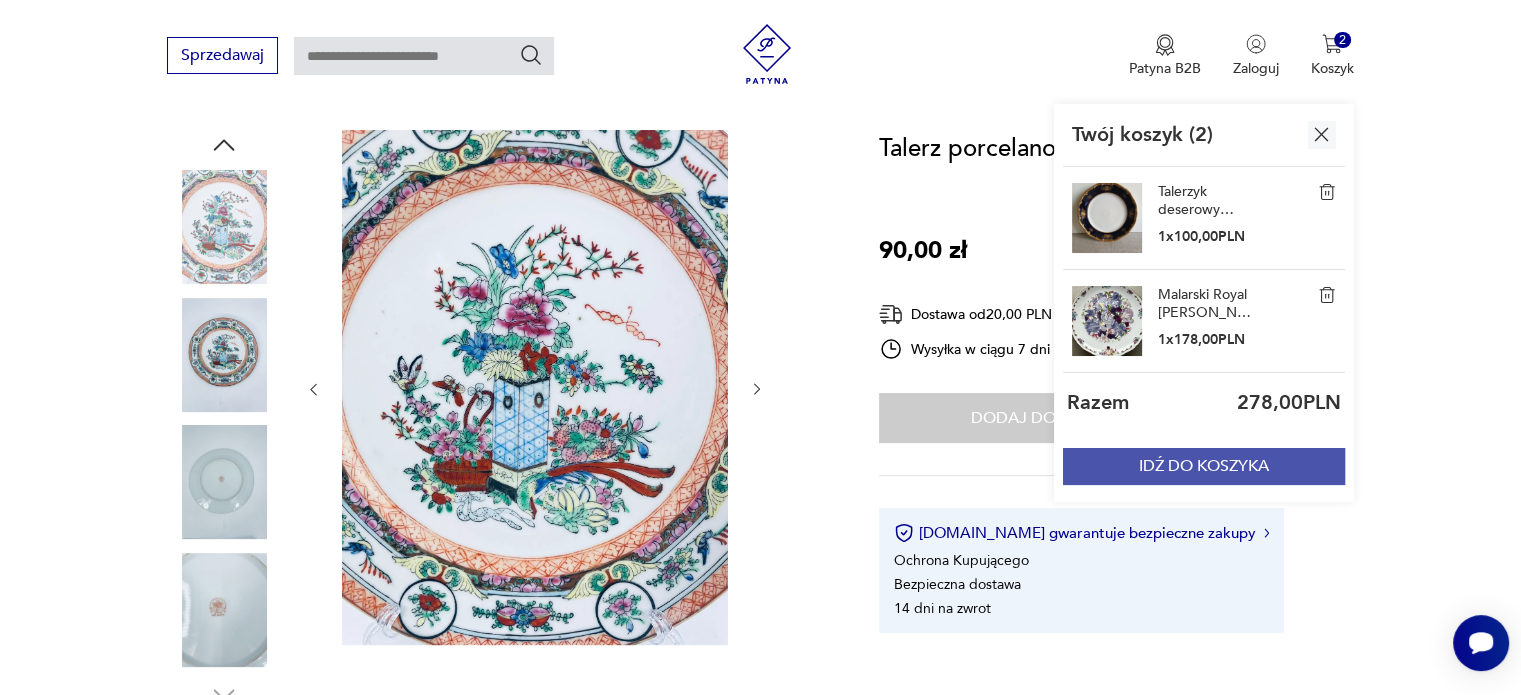 click on "IDŹ DO KOSZYKA" at bounding box center (1204, 466) 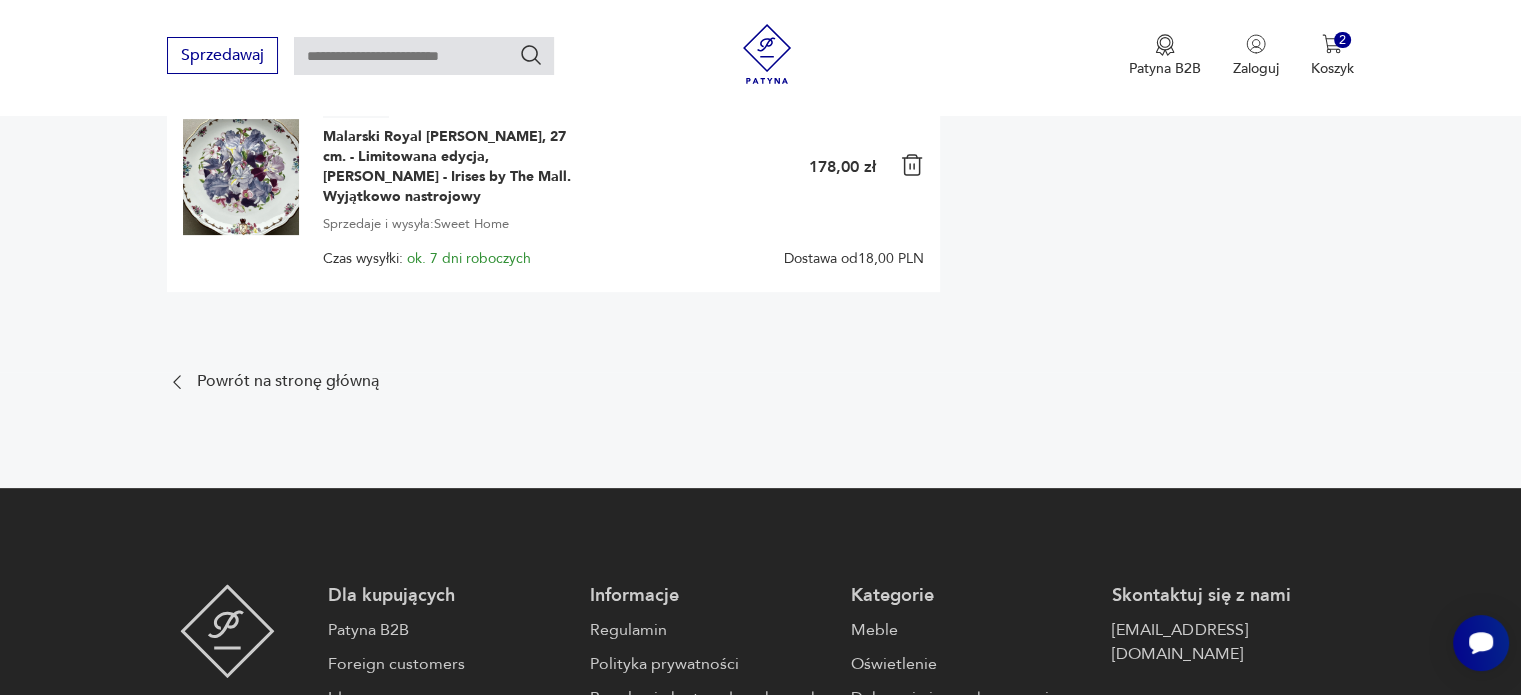scroll, scrollTop: 500, scrollLeft: 0, axis: vertical 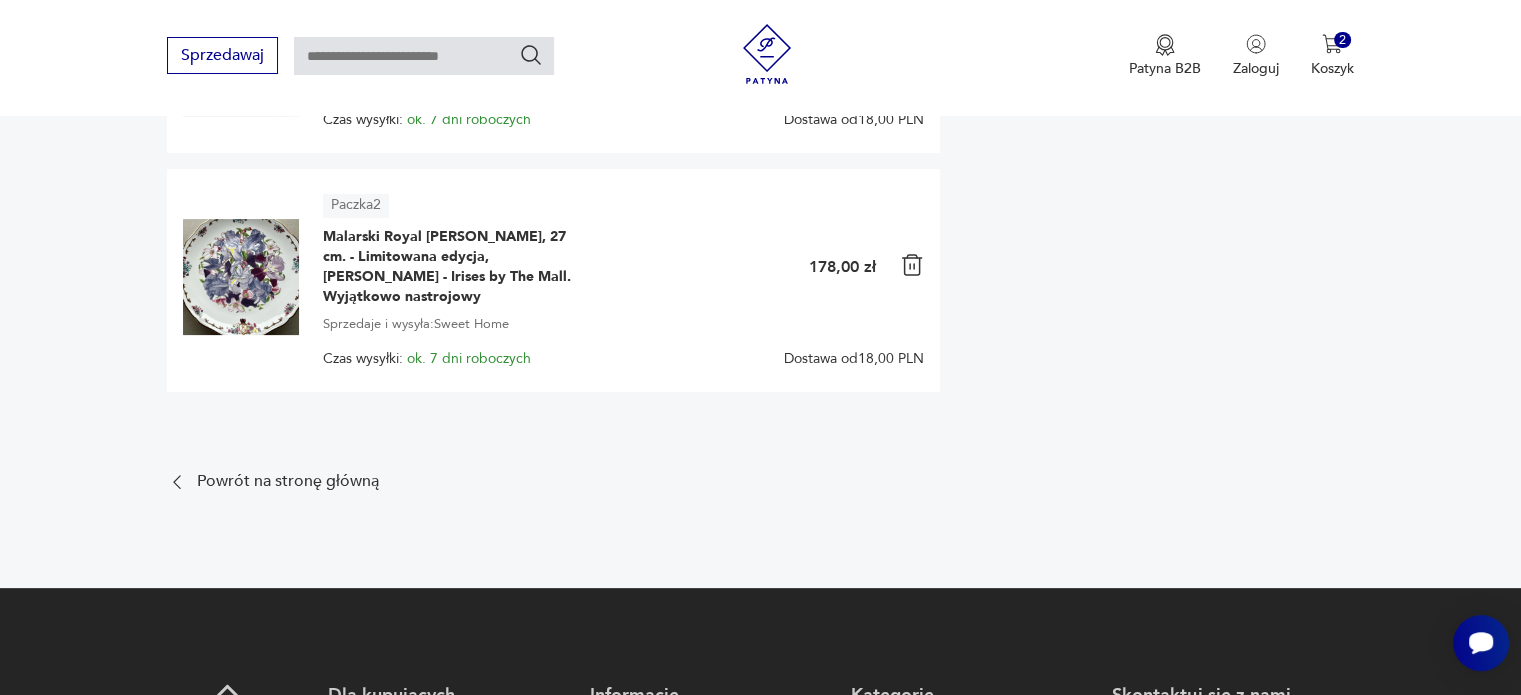 click at bounding box center [241, 277] 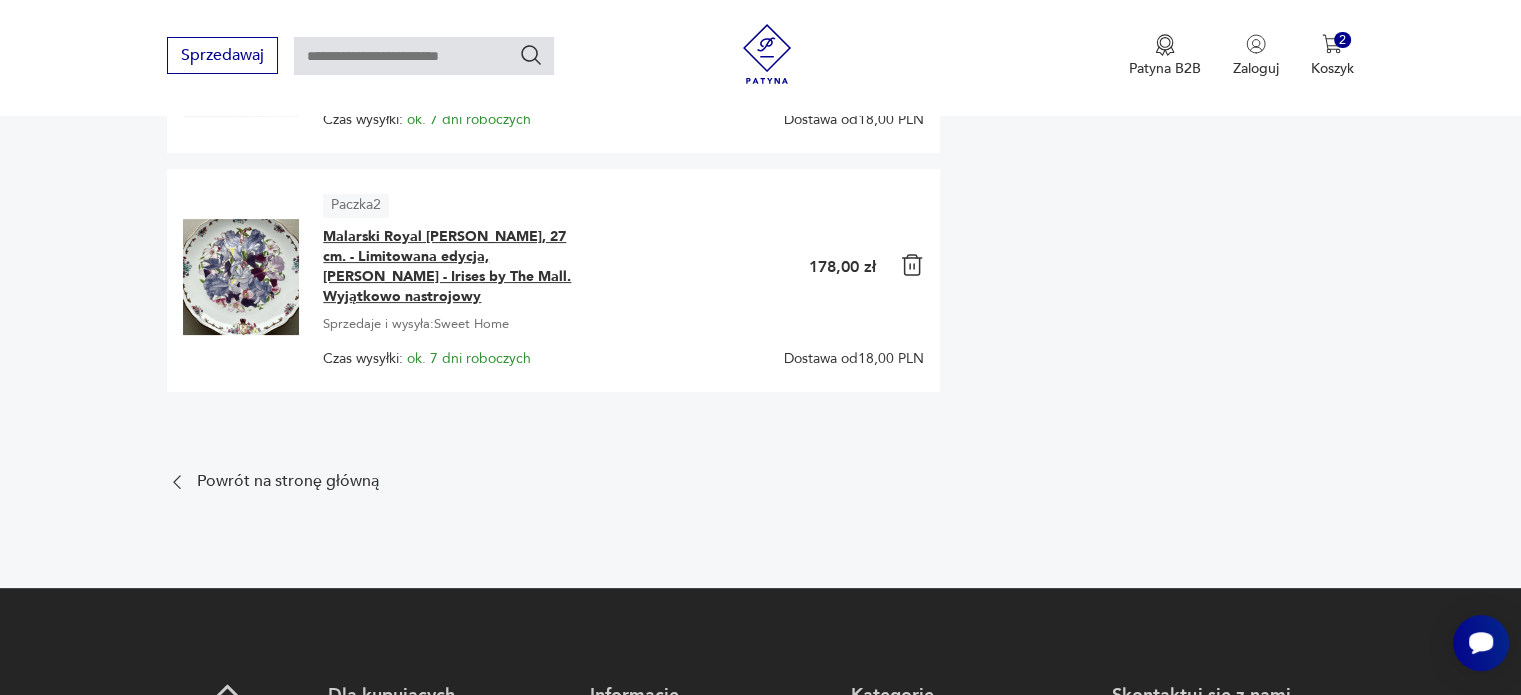 click on "Malarski Royal Albert, 27 cm. - Limitowana edycja, Sara Anne Schofield - Irises by The Mall. Wyjątkowo nastrojowy" at bounding box center (448, 267) 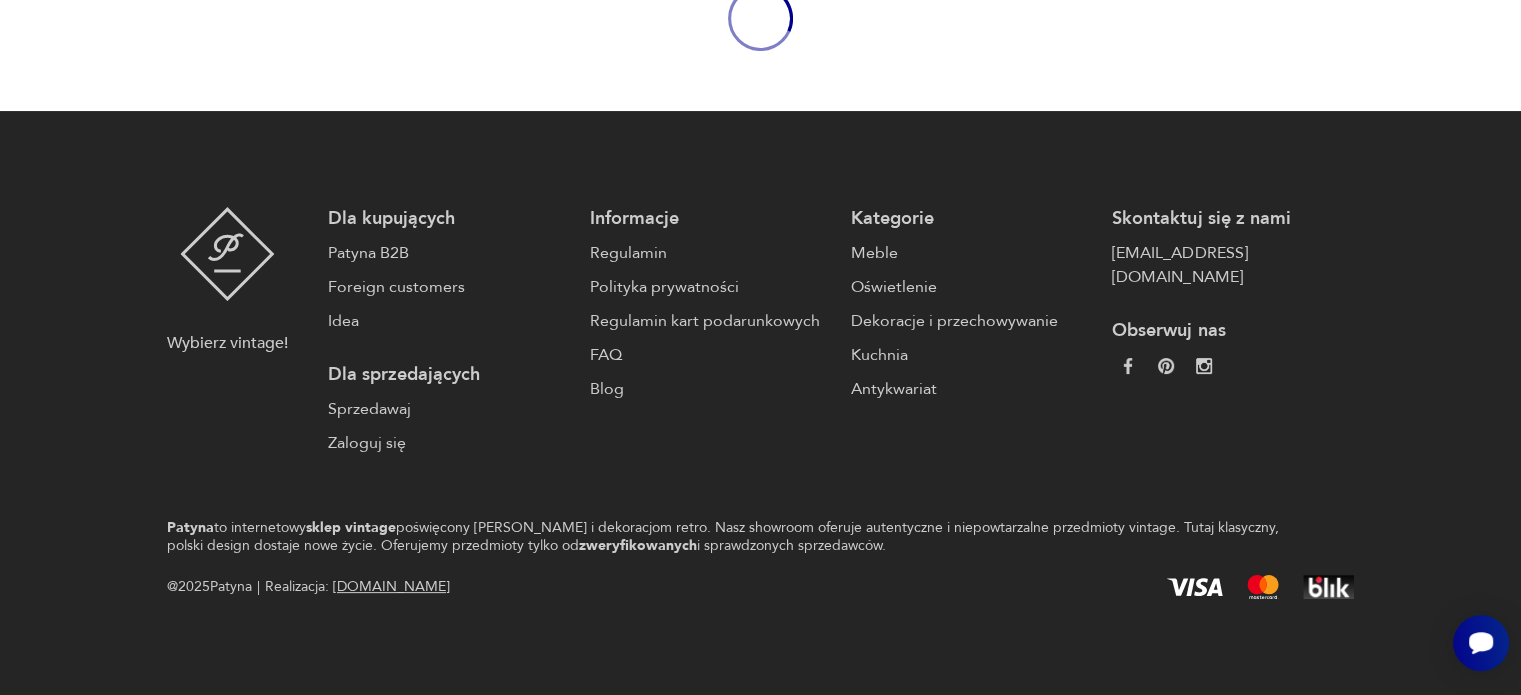 scroll, scrollTop: 0, scrollLeft: 0, axis: both 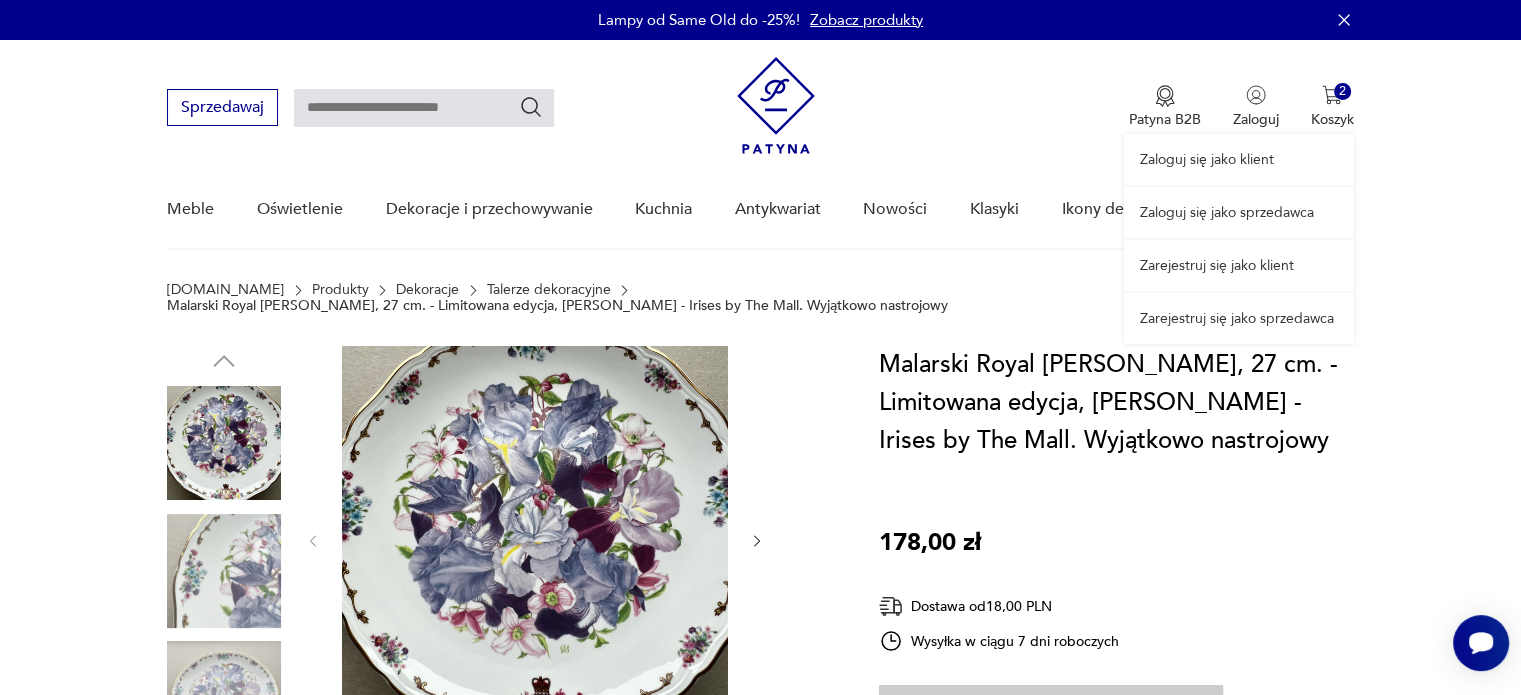 click on "Zaloguj się jako klient Zaloguj się jako sprzedawca Zarejestruj się jako klient Zarejestruj się jako sprzedawca" at bounding box center [1239, 192] 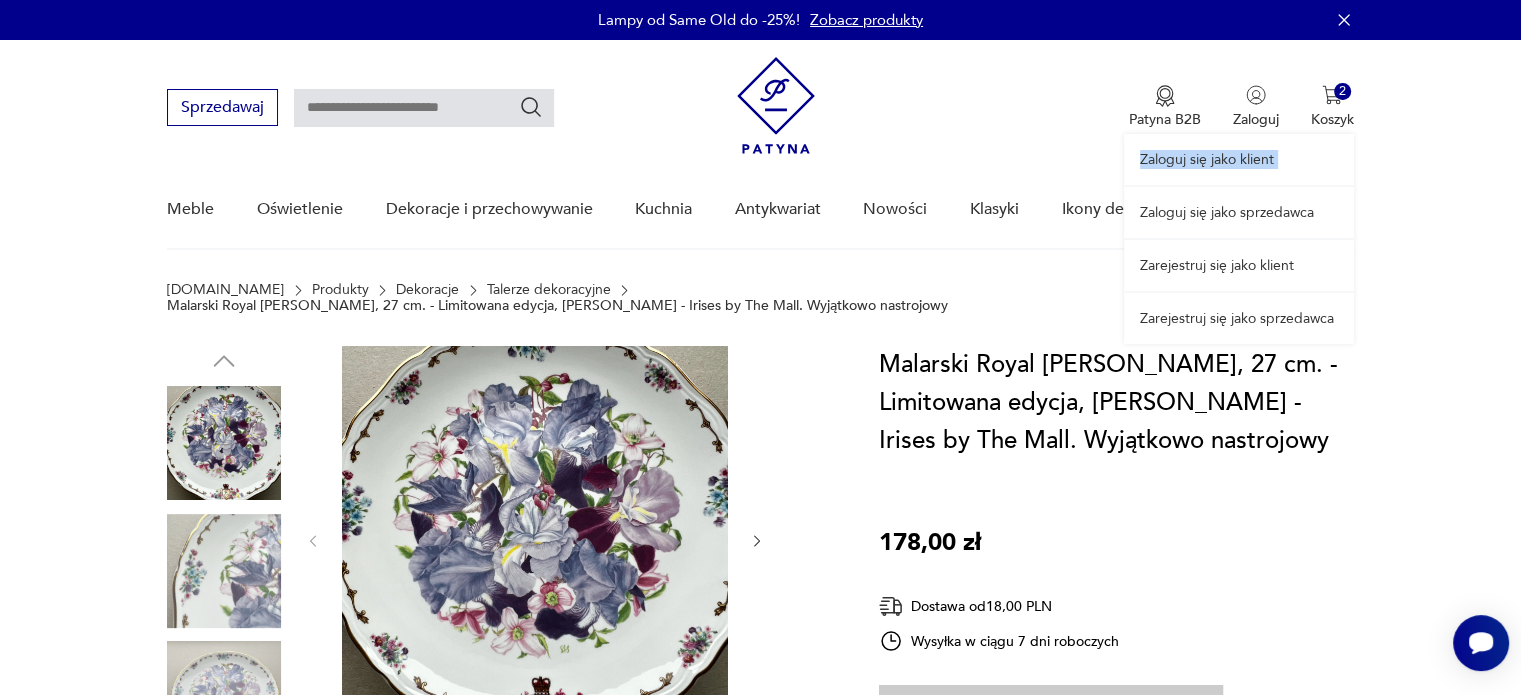 click on "Zaloguj się jako klient Zaloguj się jako sprzedawca Zarejestruj się jako klient Zarejestruj się jako sprzedawca" at bounding box center (1239, 192) 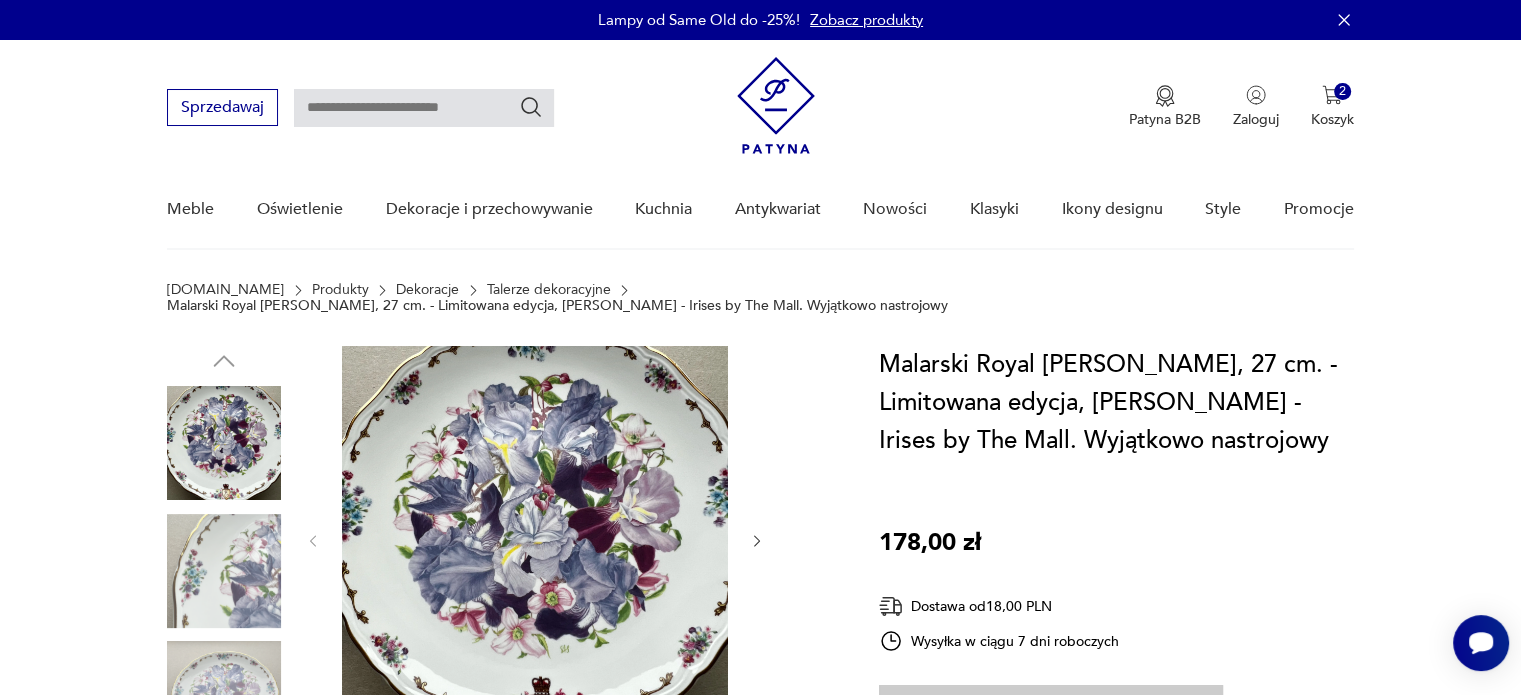 click on "Sprzedawaj Patyna B2B Zaloguj 2 Koszyk Twój koszyk ( 2 ) Talerzyk deserowy Weimar Katharina echt kobalt/złocenia 1  x  100,00  PLN Malarski Royal Albert, 27 cm. - Limitowana edycja, Sara Anne Schofield - Irises by The Mall. Wyjątkowo nastrojowy 1  x  178,00  PLN Razem 278,00  PLN IDŹ DO KOSZYKA Sprzedawaj Patyna B2B Zaloguj 2 Koszyk Twój koszyk ( 2 ) Talerzyk deserowy Weimar Katharina echt kobalt/złocenia 1  x  100,00  PLN Malarski Royal Albert, 27 cm. - Limitowana edycja, Sara Anne Schofield - Irises by The Mall. Wyjątkowo nastrojowy 1  x  178,00  PLN Razem 278,00  PLN IDŹ DO KOSZYKA Meble Oświetlenie Dekoracje i przechowywanie Kuchnia Antykwariat Nowości Klasyki Ikony designu Style Promocje" at bounding box center [760, 145] 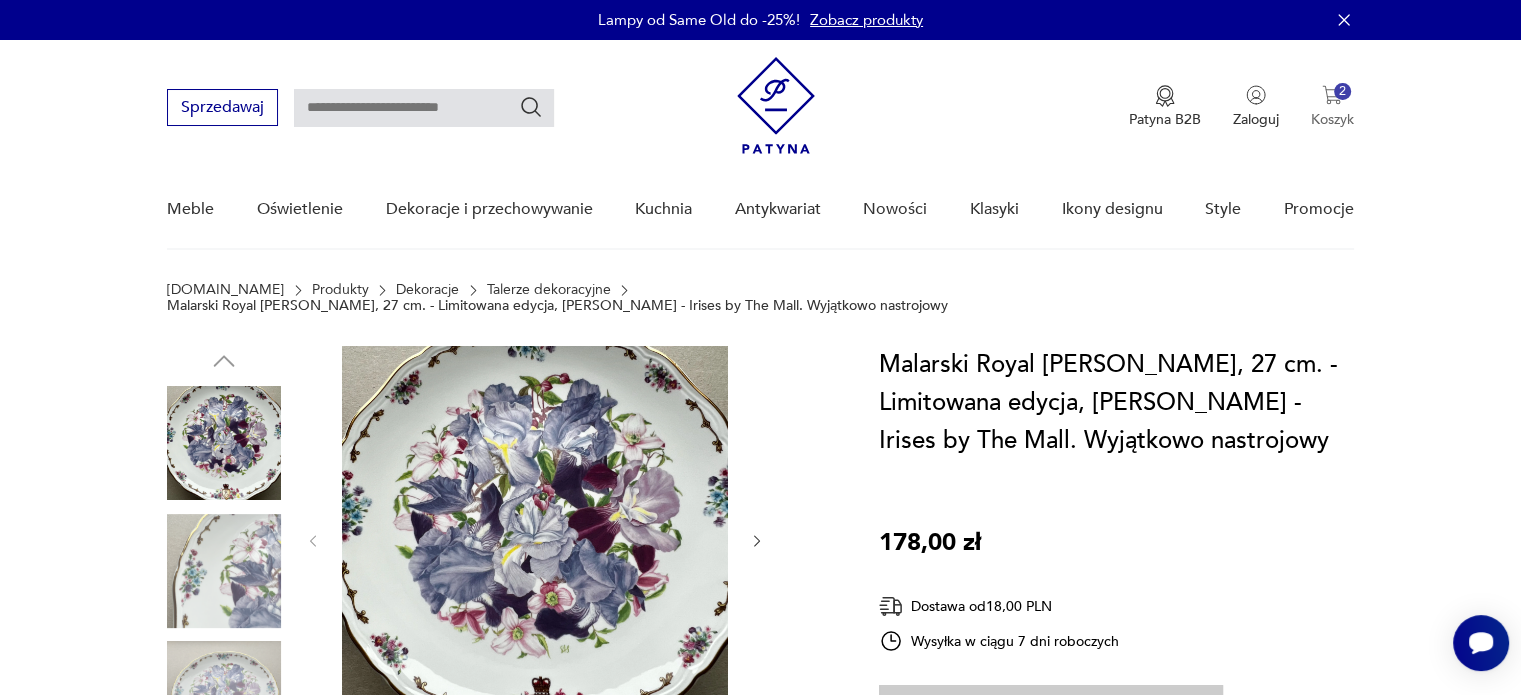 click on "2 Koszyk" at bounding box center [1332, 107] 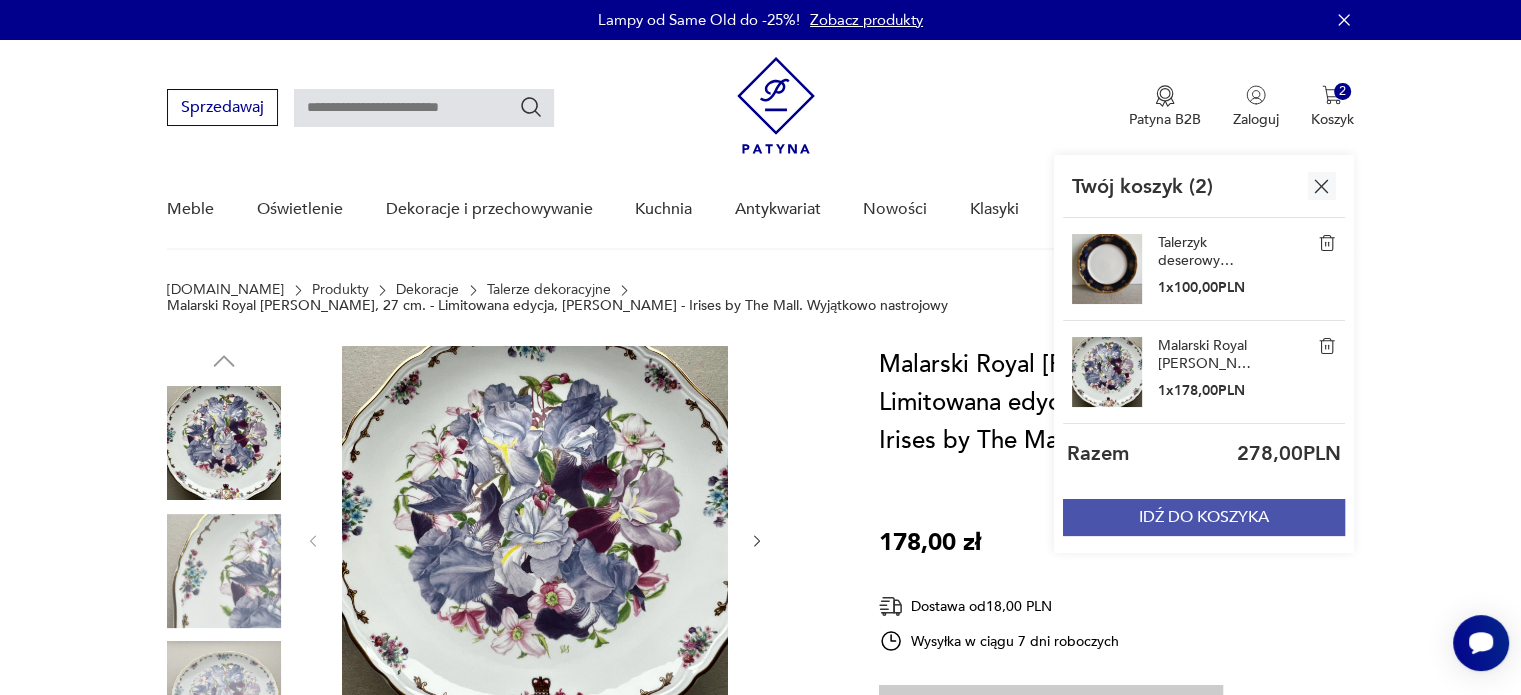 click on "IDŹ DO KOSZYKA" at bounding box center [1204, 517] 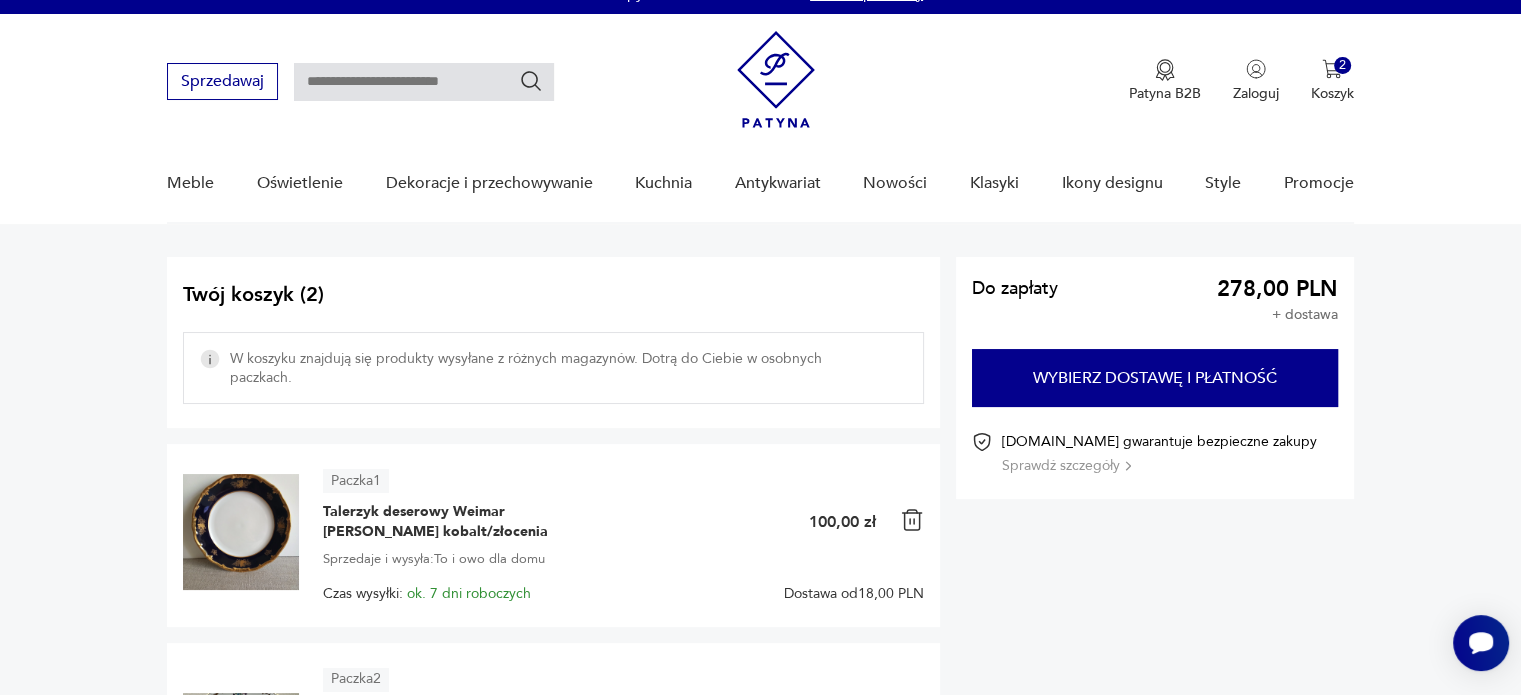 scroll, scrollTop: 0, scrollLeft: 0, axis: both 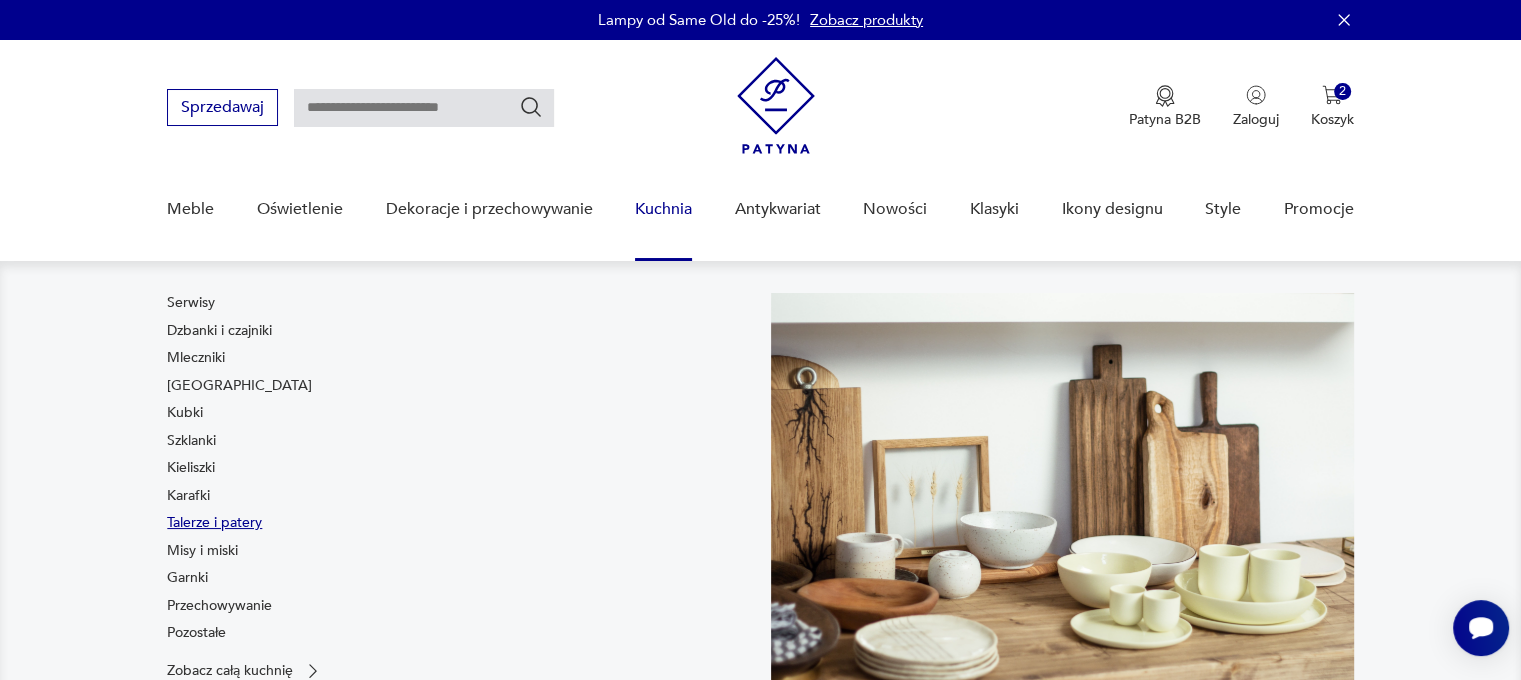 click on "Talerze i patery" at bounding box center [214, 523] 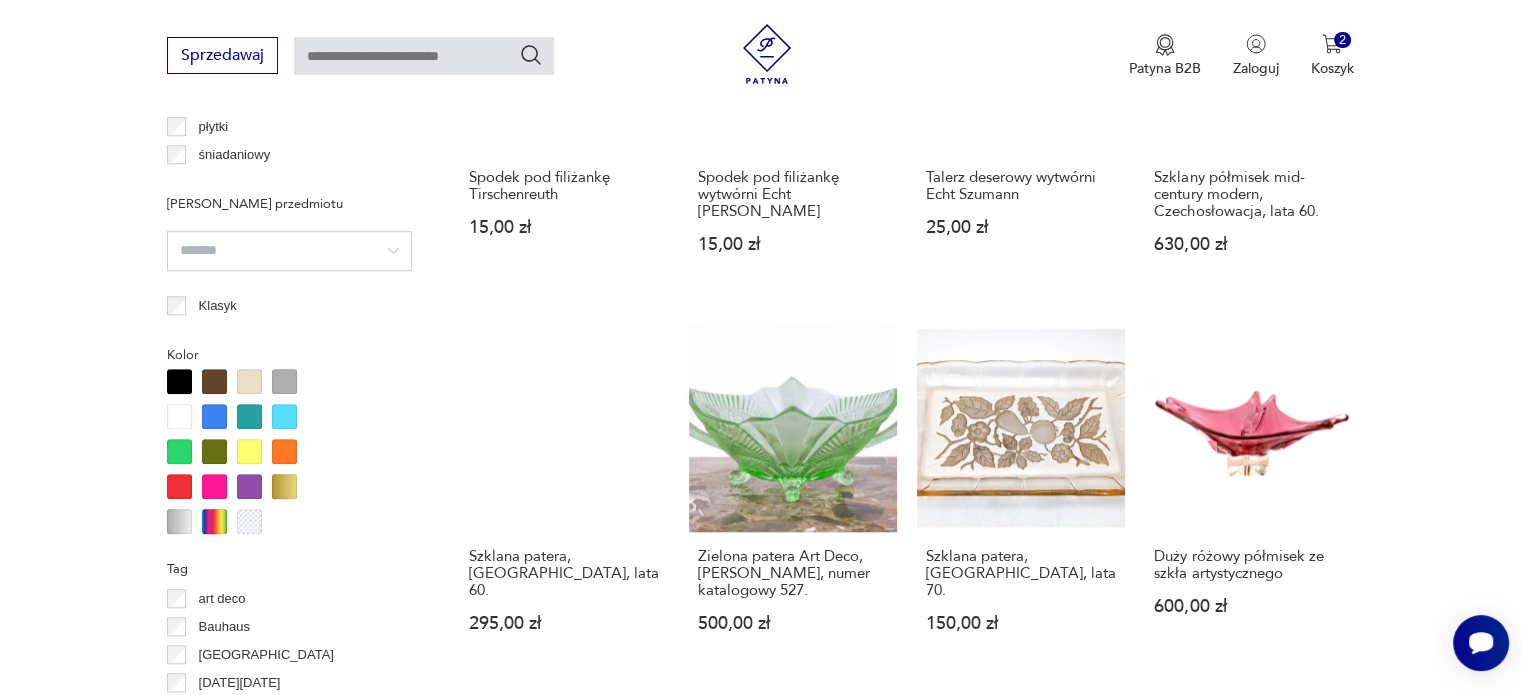 scroll, scrollTop: 1898, scrollLeft: 0, axis: vertical 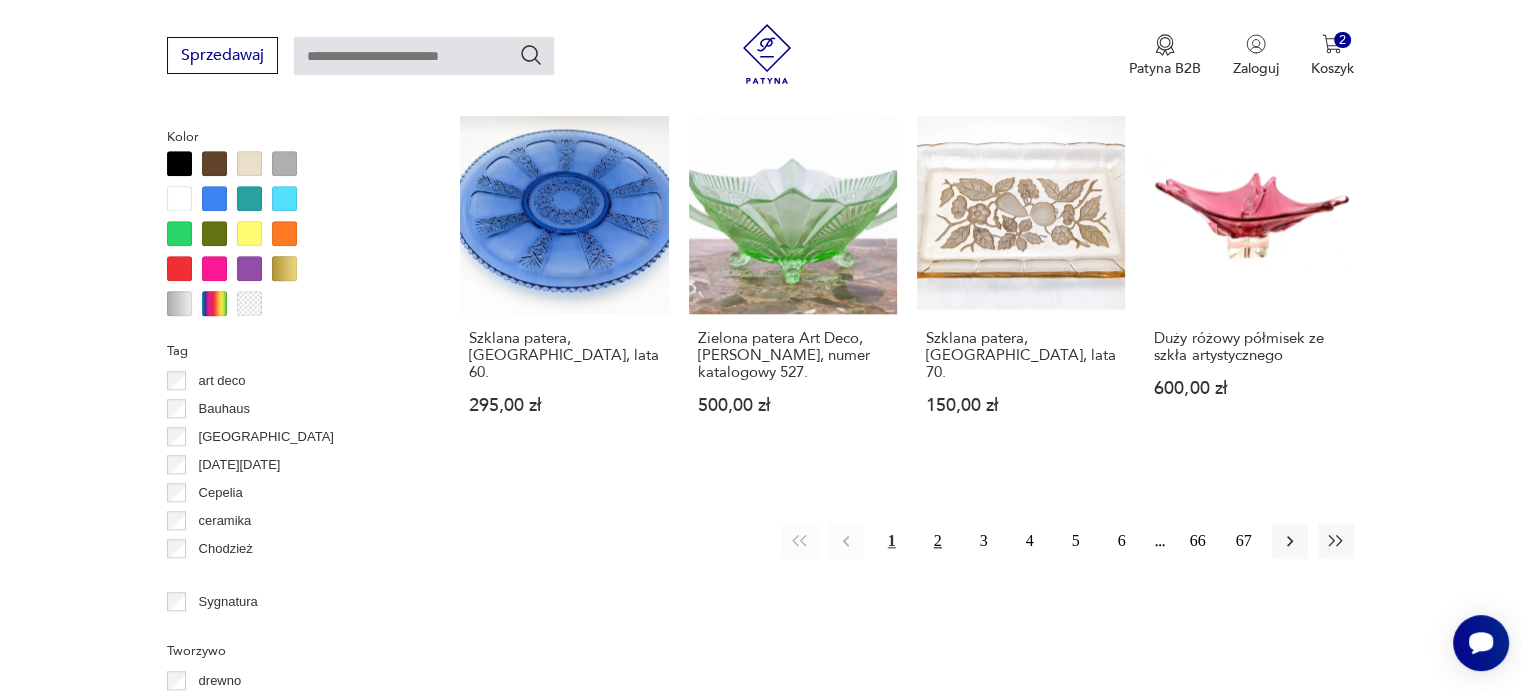 click on "2" at bounding box center [938, 541] 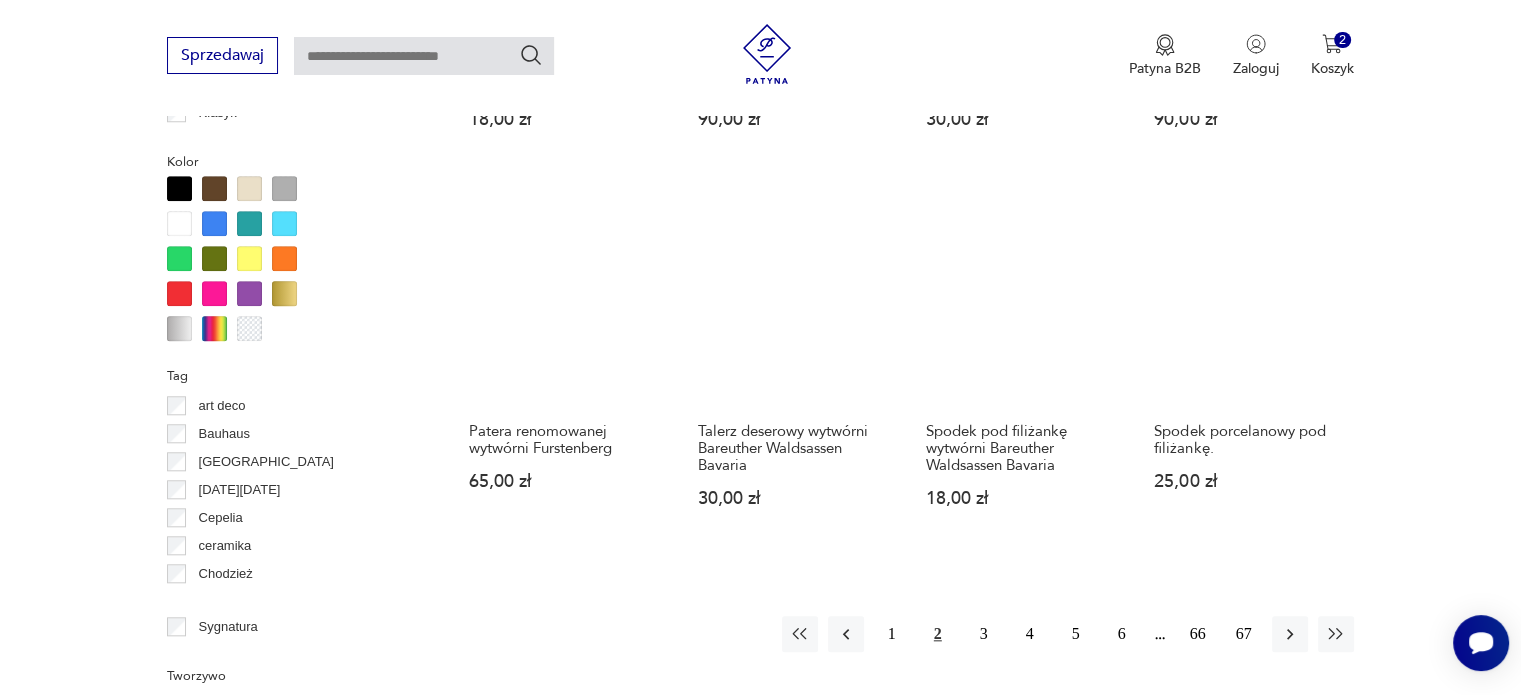 scroll, scrollTop: 2030, scrollLeft: 0, axis: vertical 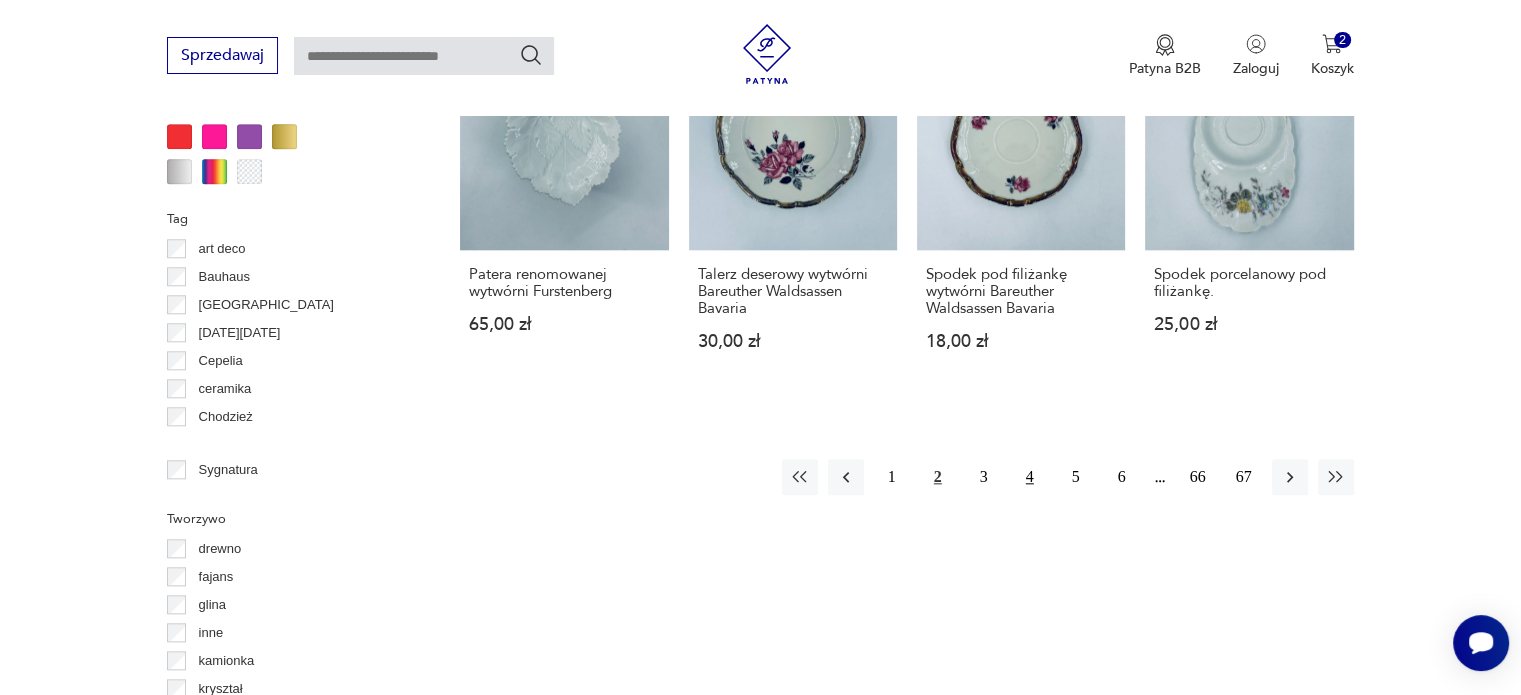 click on "4" at bounding box center (1030, 477) 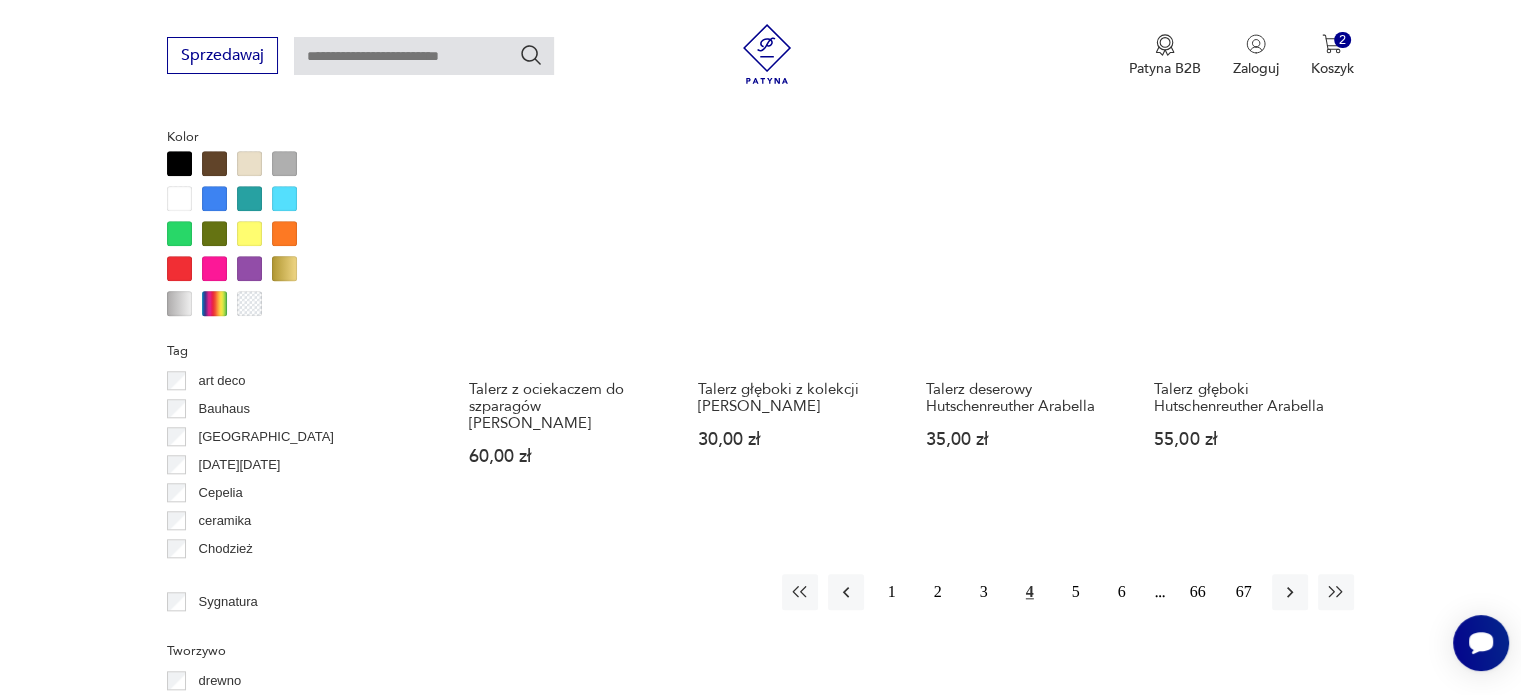 scroll, scrollTop: 1900, scrollLeft: 0, axis: vertical 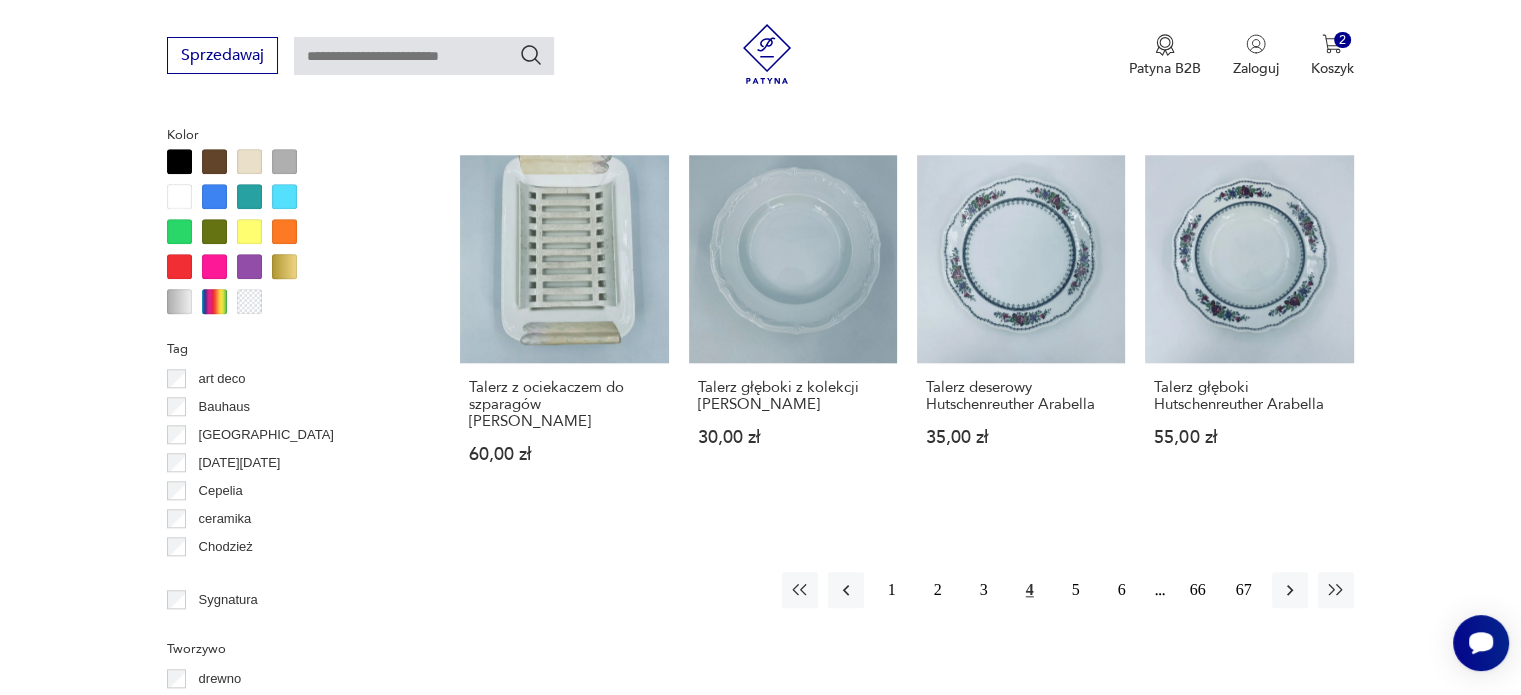 click at bounding box center (179, 161) 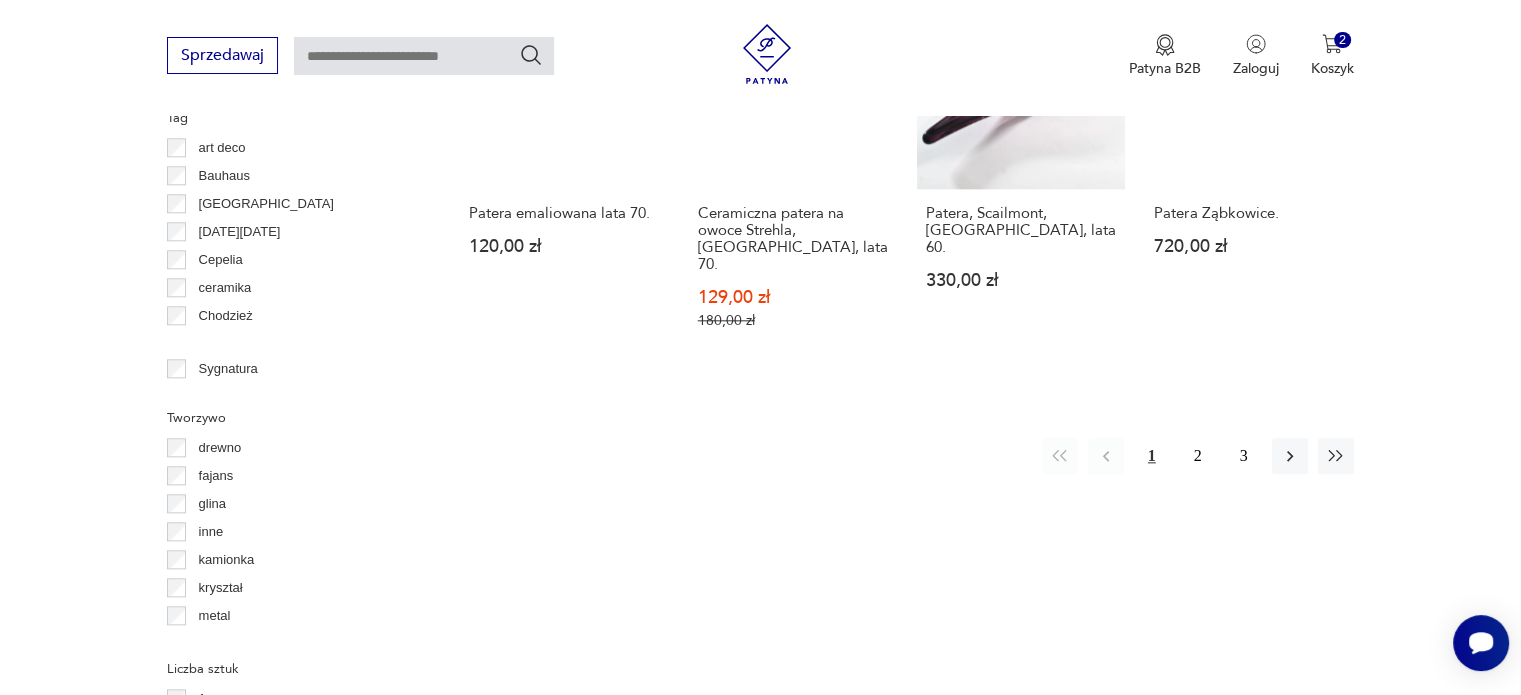 scroll, scrollTop: 2130, scrollLeft: 0, axis: vertical 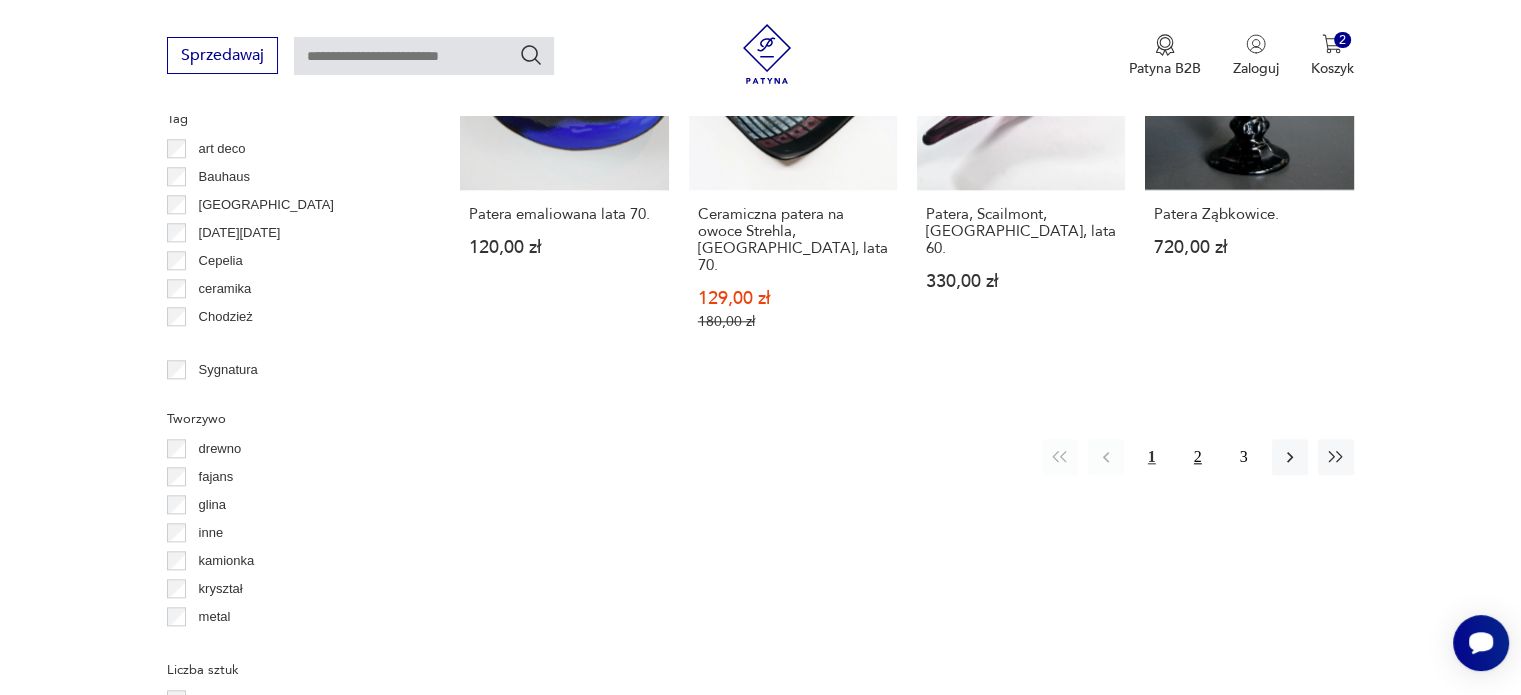 click on "2" at bounding box center [1198, 457] 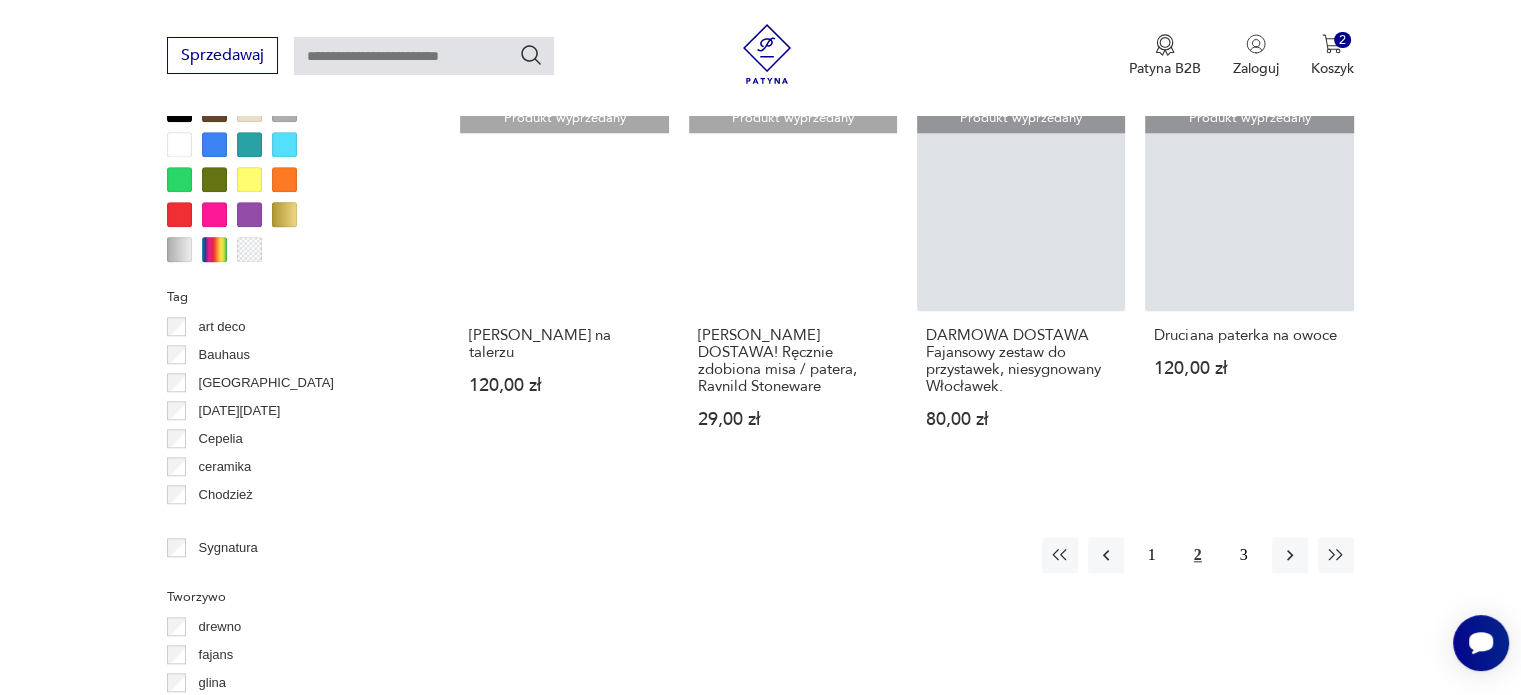 scroll, scrollTop: 1930, scrollLeft: 0, axis: vertical 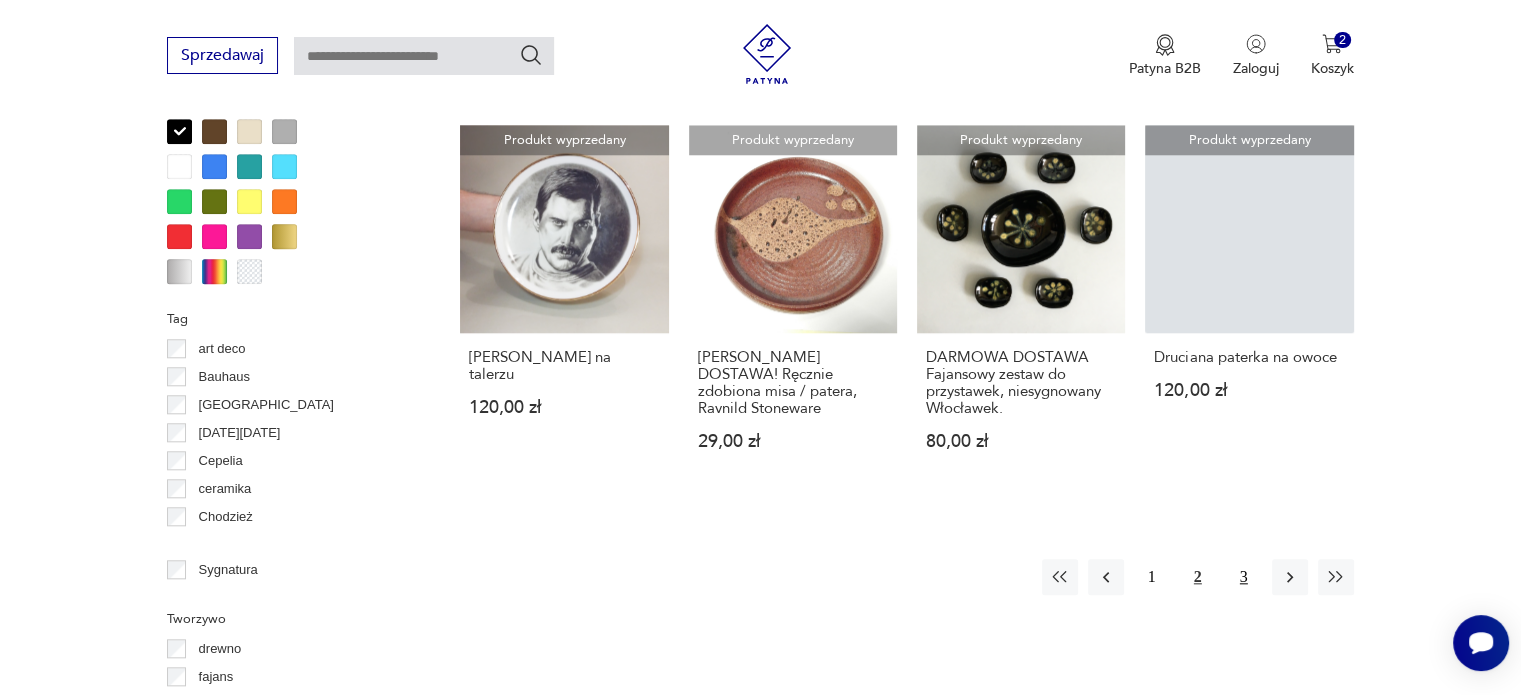 click on "3" at bounding box center (1244, 577) 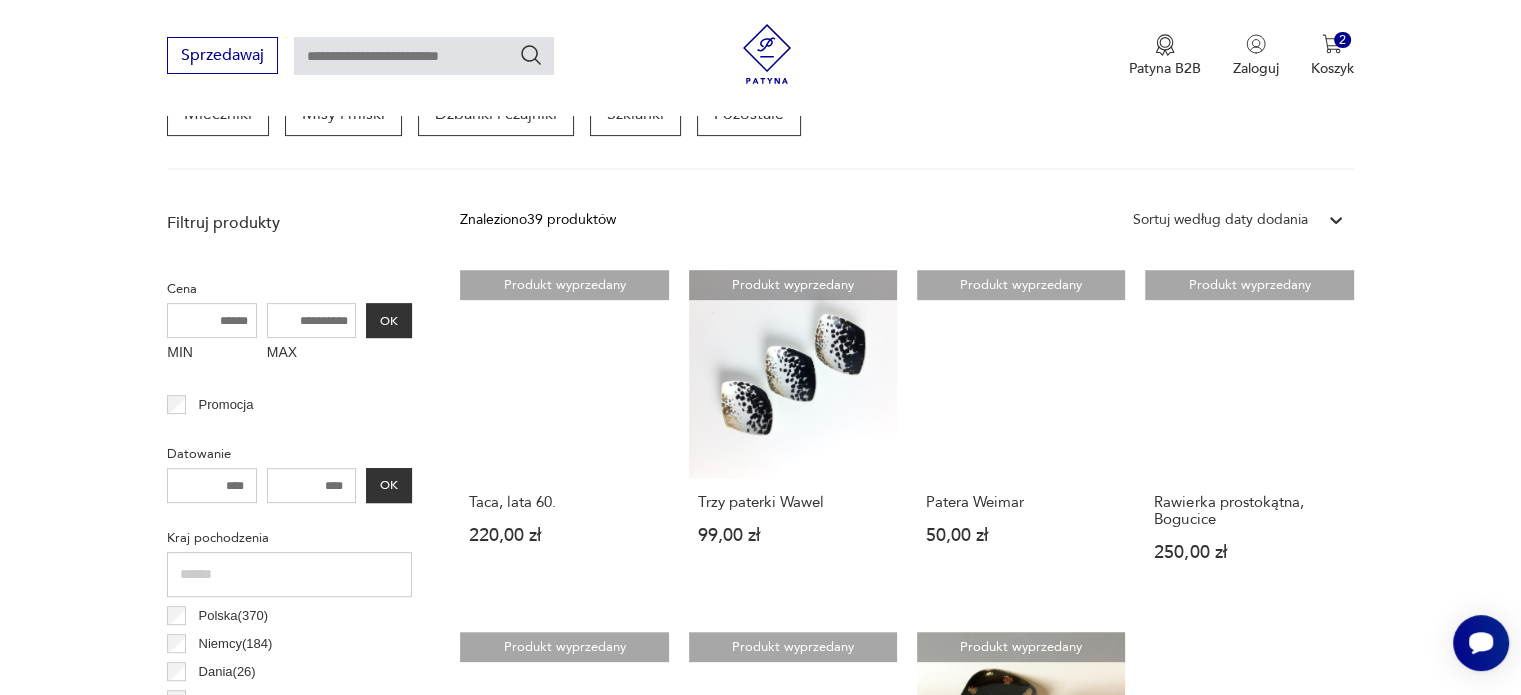 scroll, scrollTop: 330, scrollLeft: 0, axis: vertical 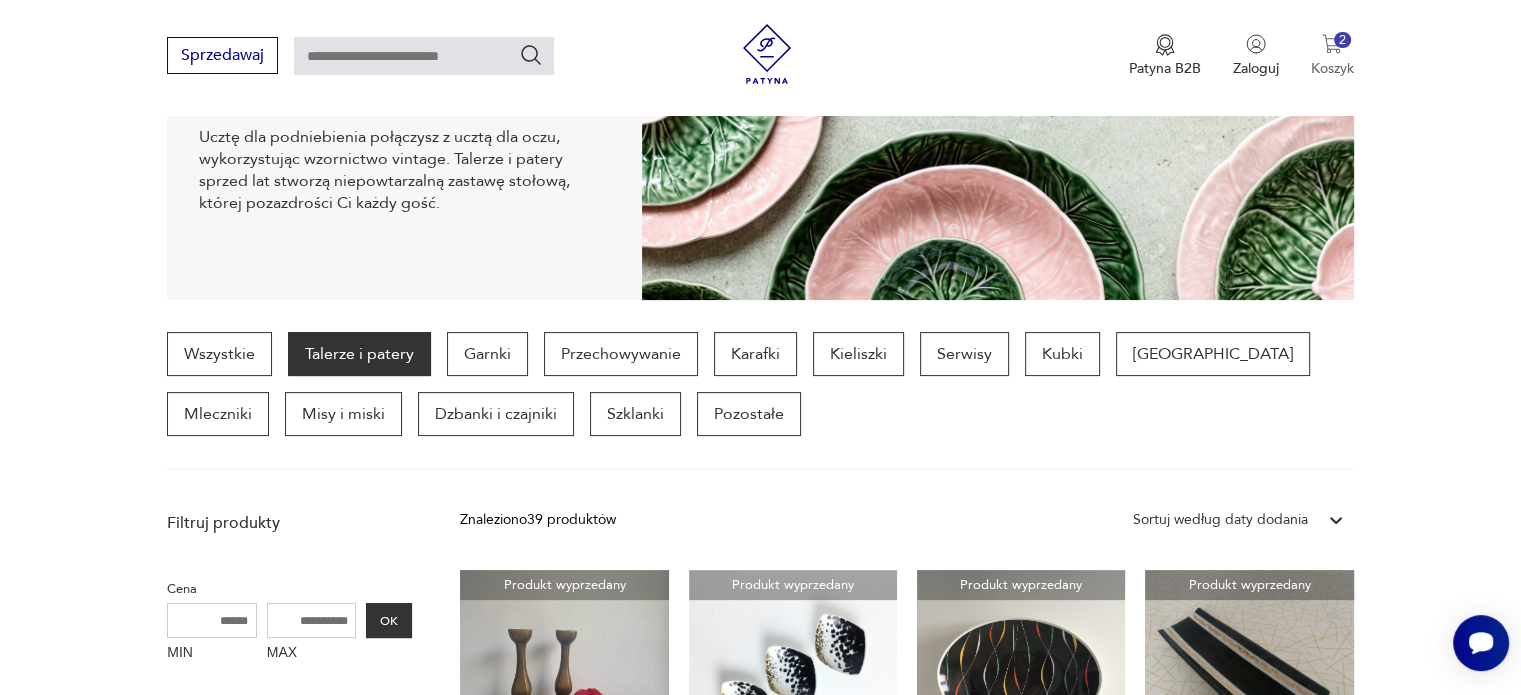 click at bounding box center (1332, 44) 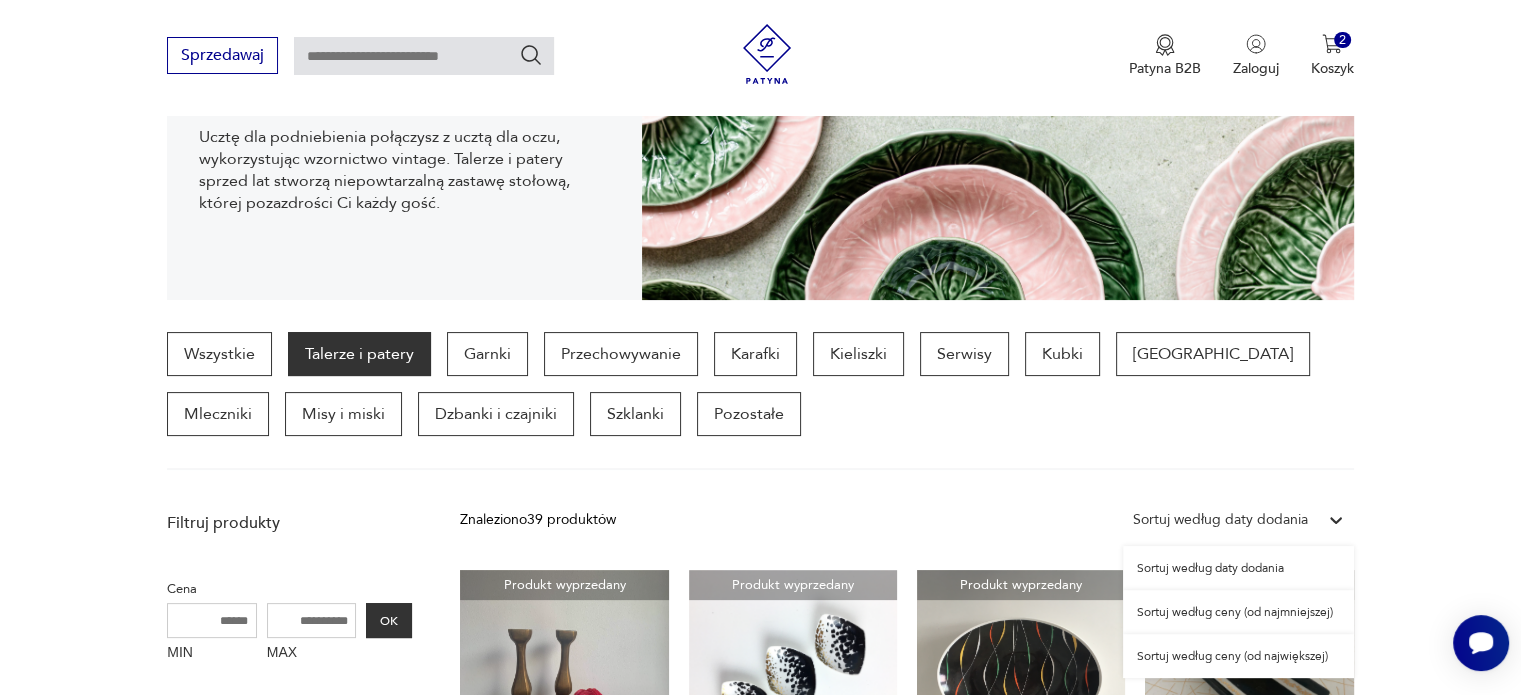 click on "Sortuj według daty dodania" at bounding box center (1220, 520) 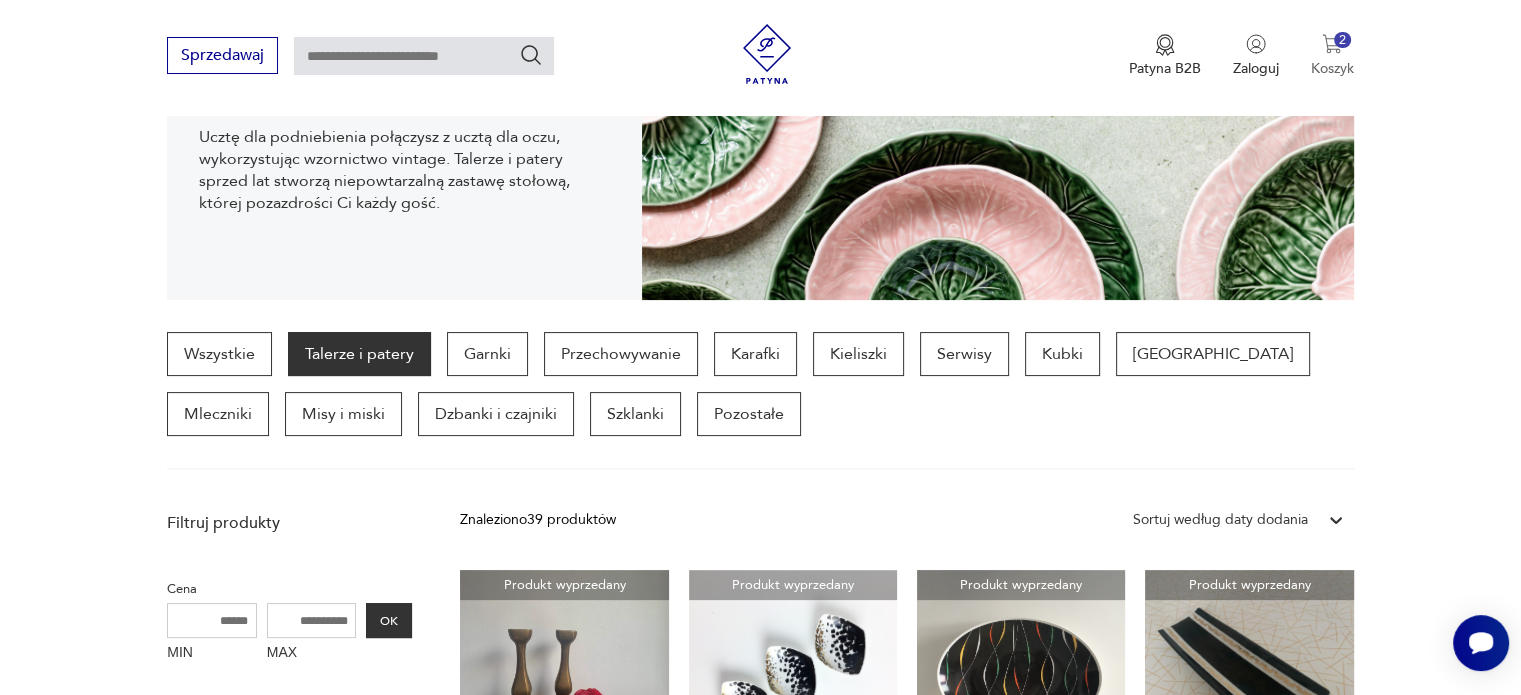 click at bounding box center (1332, 44) 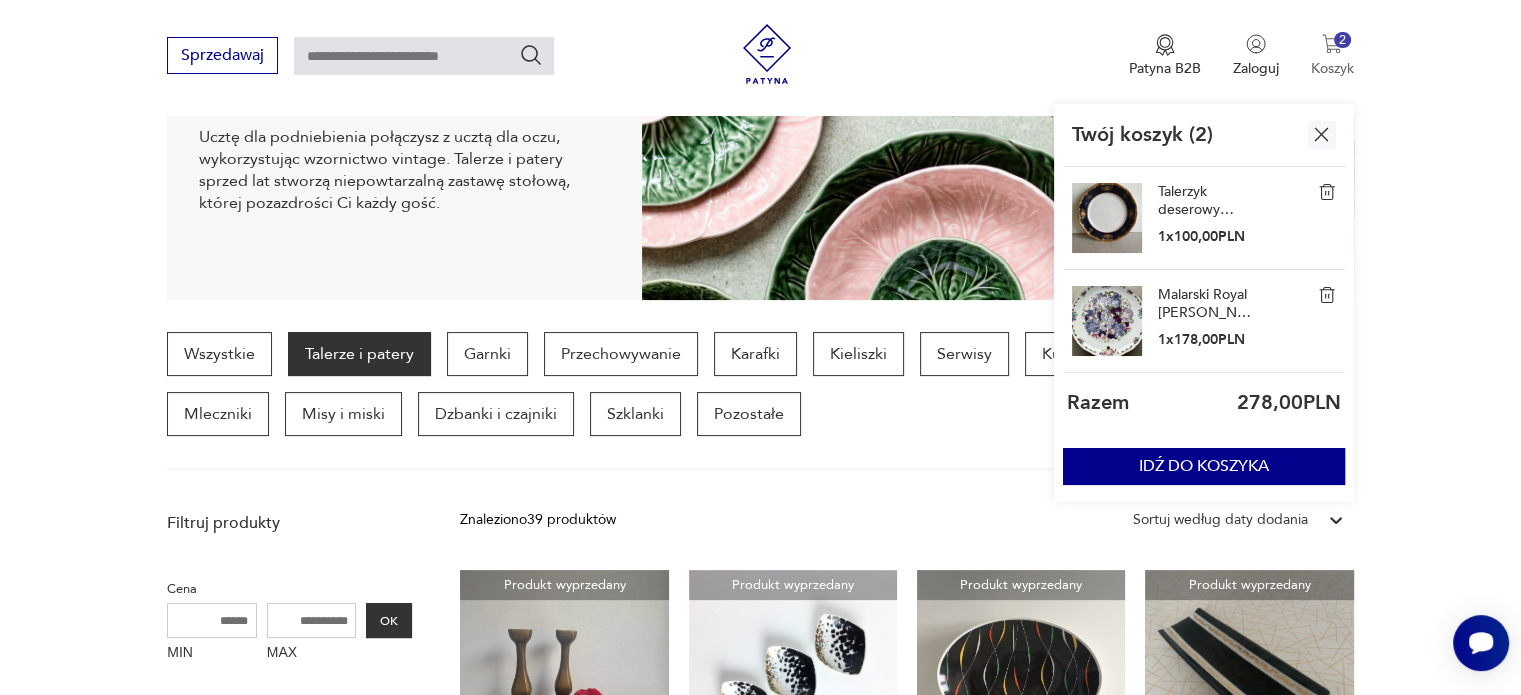 click at bounding box center (1332, 44) 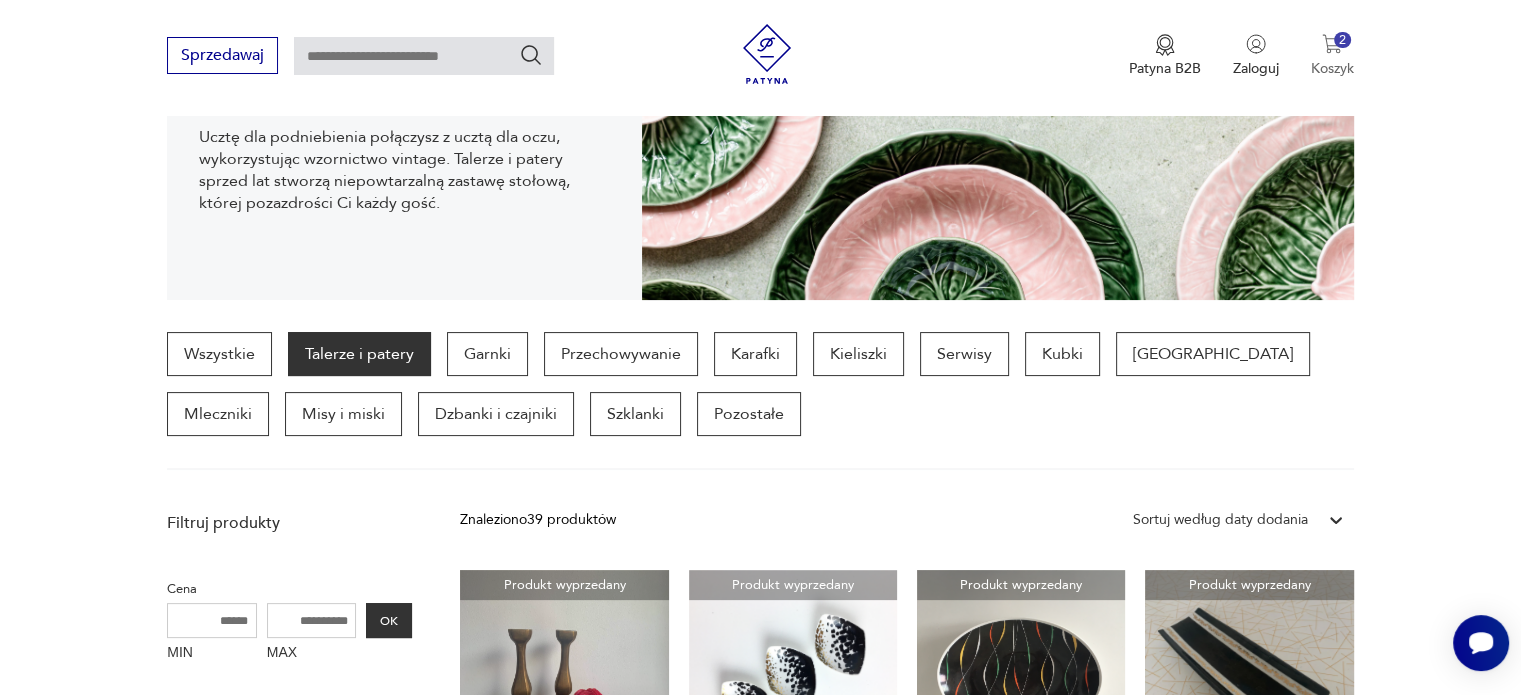 click on "Koszyk" at bounding box center [1332, 68] 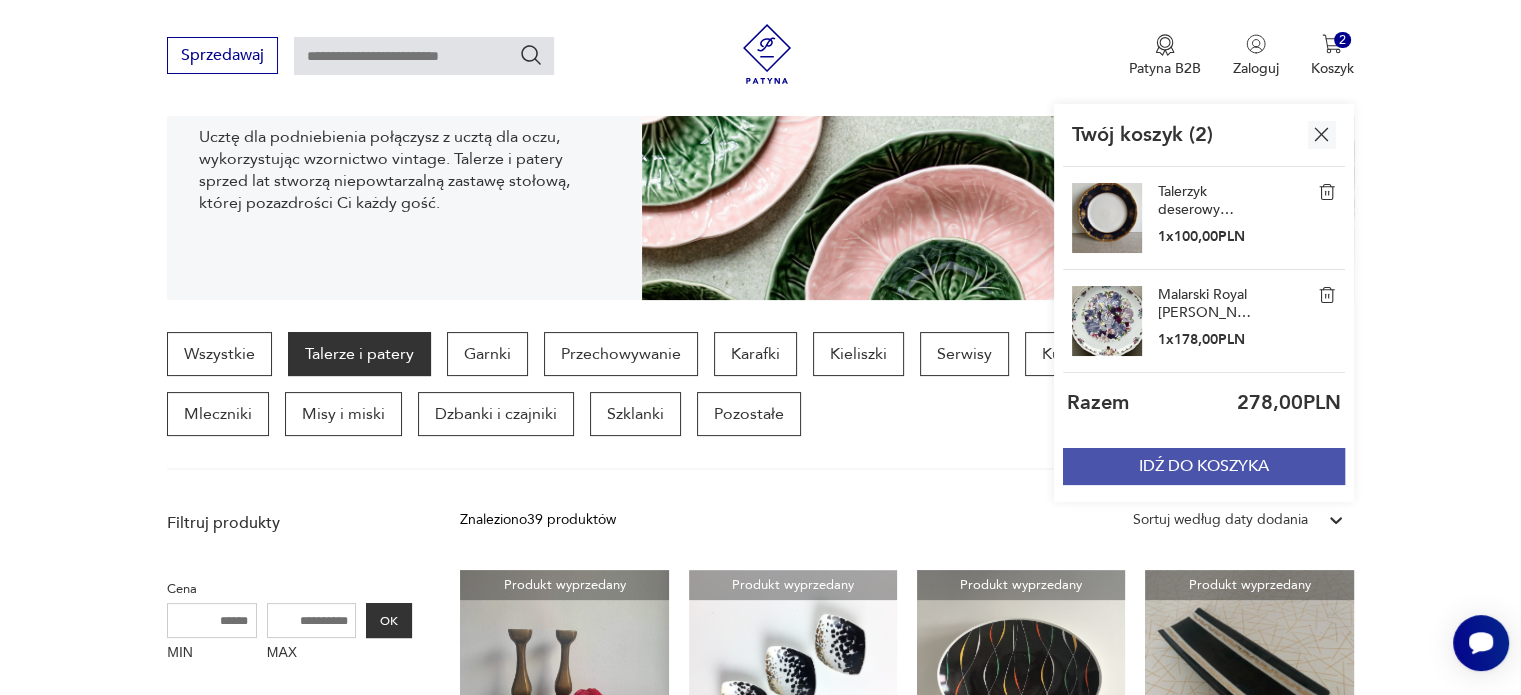 click on "IDŹ DO KOSZYKA" at bounding box center [1204, 466] 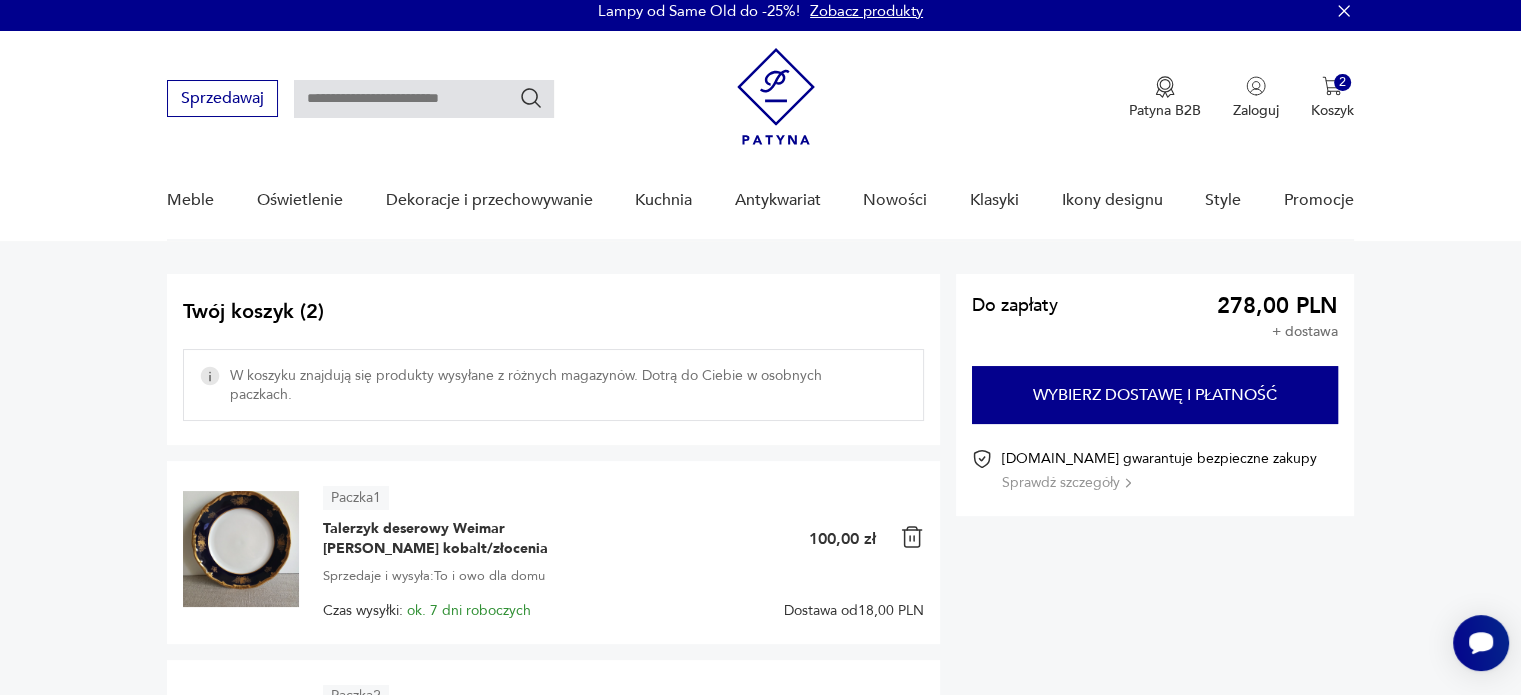 scroll, scrollTop: 0, scrollLeft: 0, axis: both 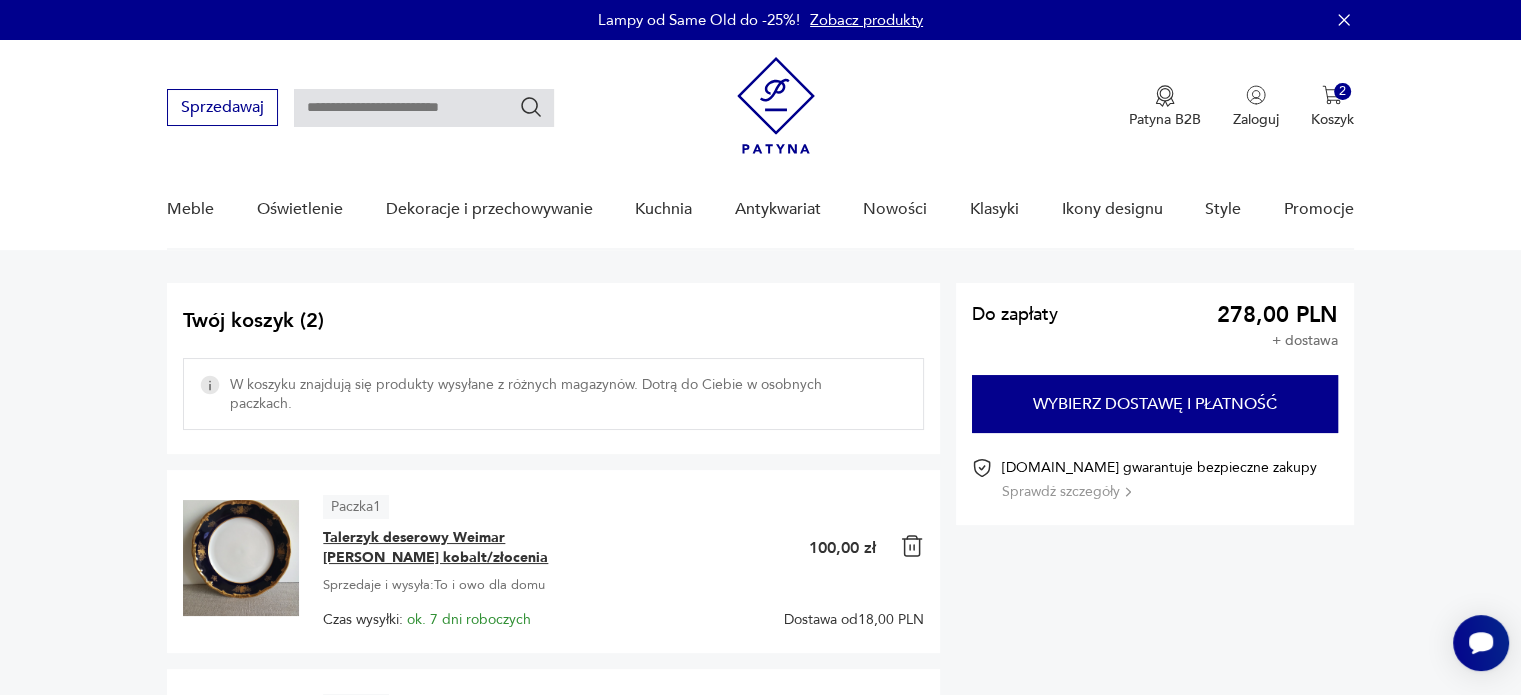 click on "Talerzyk deserowy Weimar Katharina echt kobalt/złocenia" at bounding box center [448, 548] 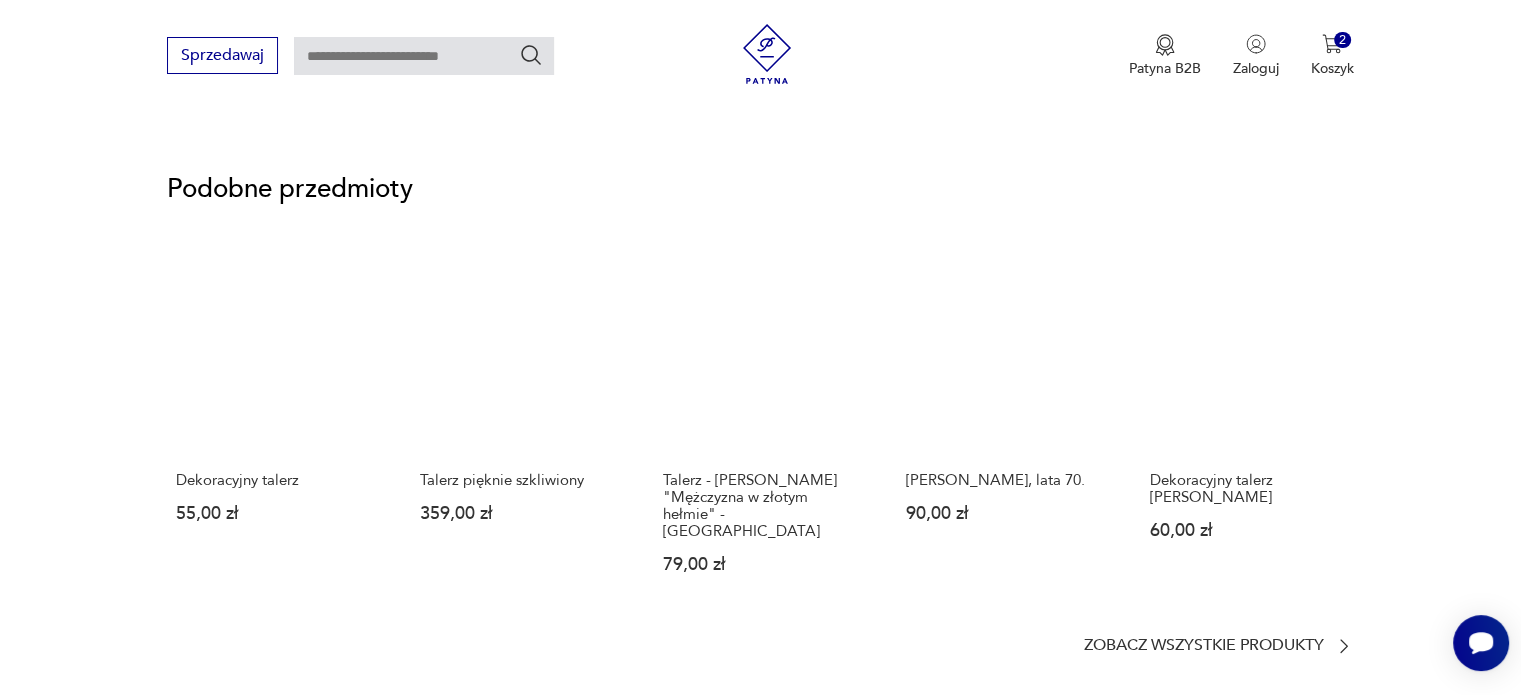 scroll, scrollTop: 1600, scrollLeft: 0, axis: vertical 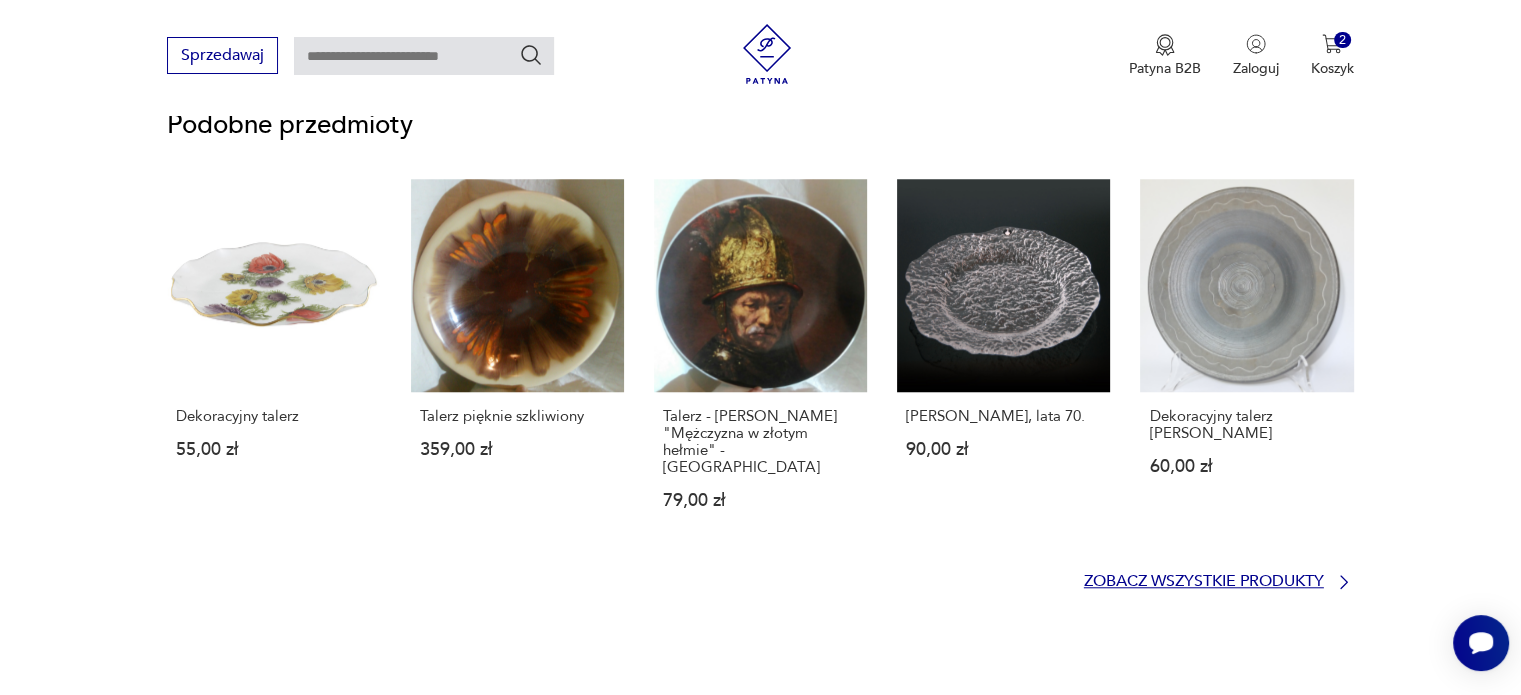 click on "Zobacz wszystkie produkty" at bounding box center (1204, 581) 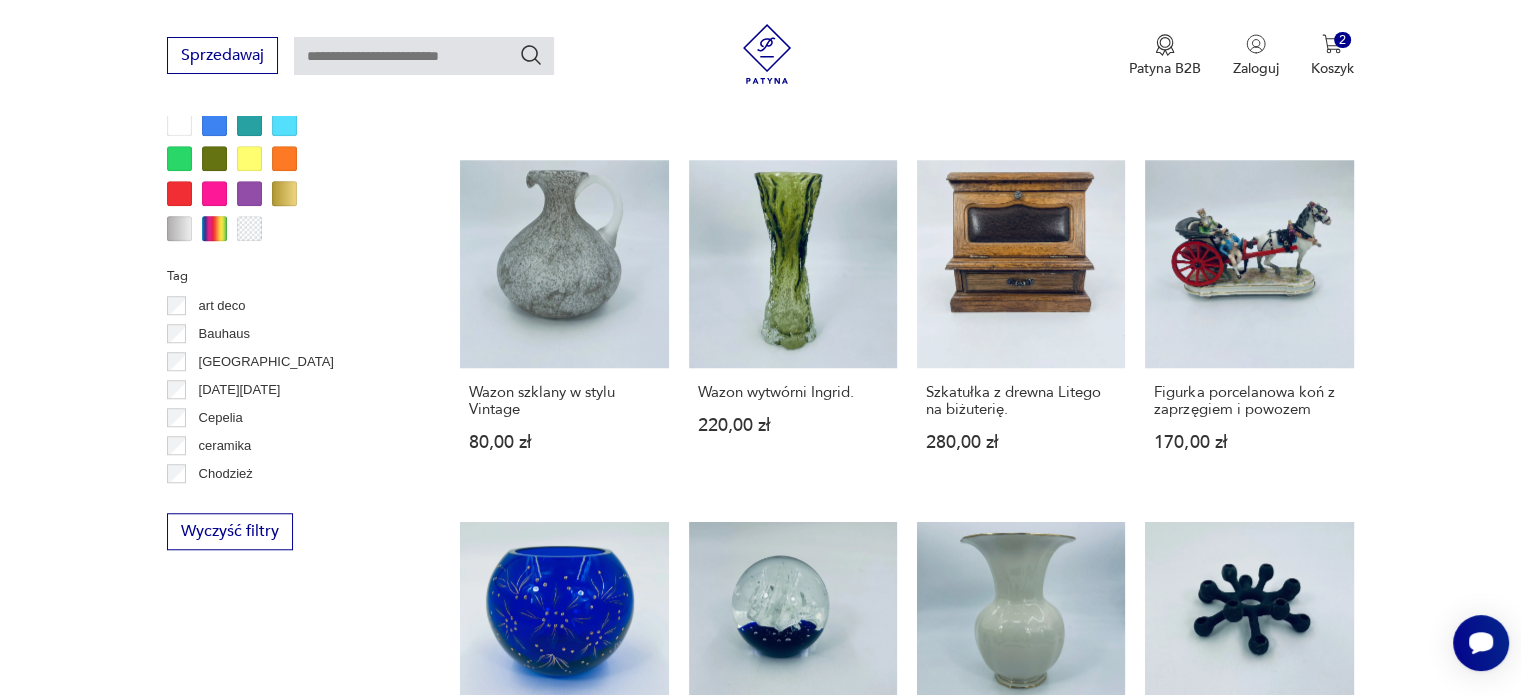 scroll, scrollTop: 1738, scrollLeft: 0, axis: vertical 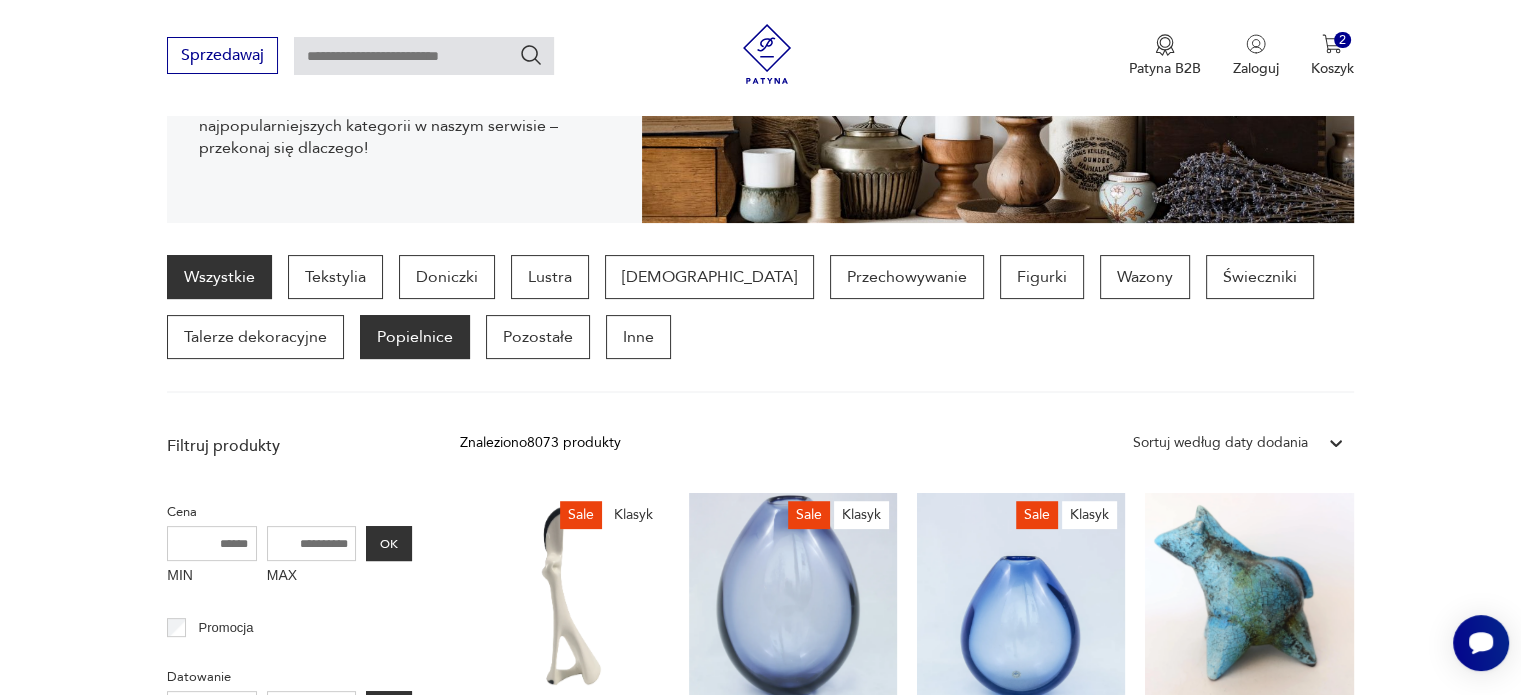 click on "Popielnice" at bounding box center [415, 337] 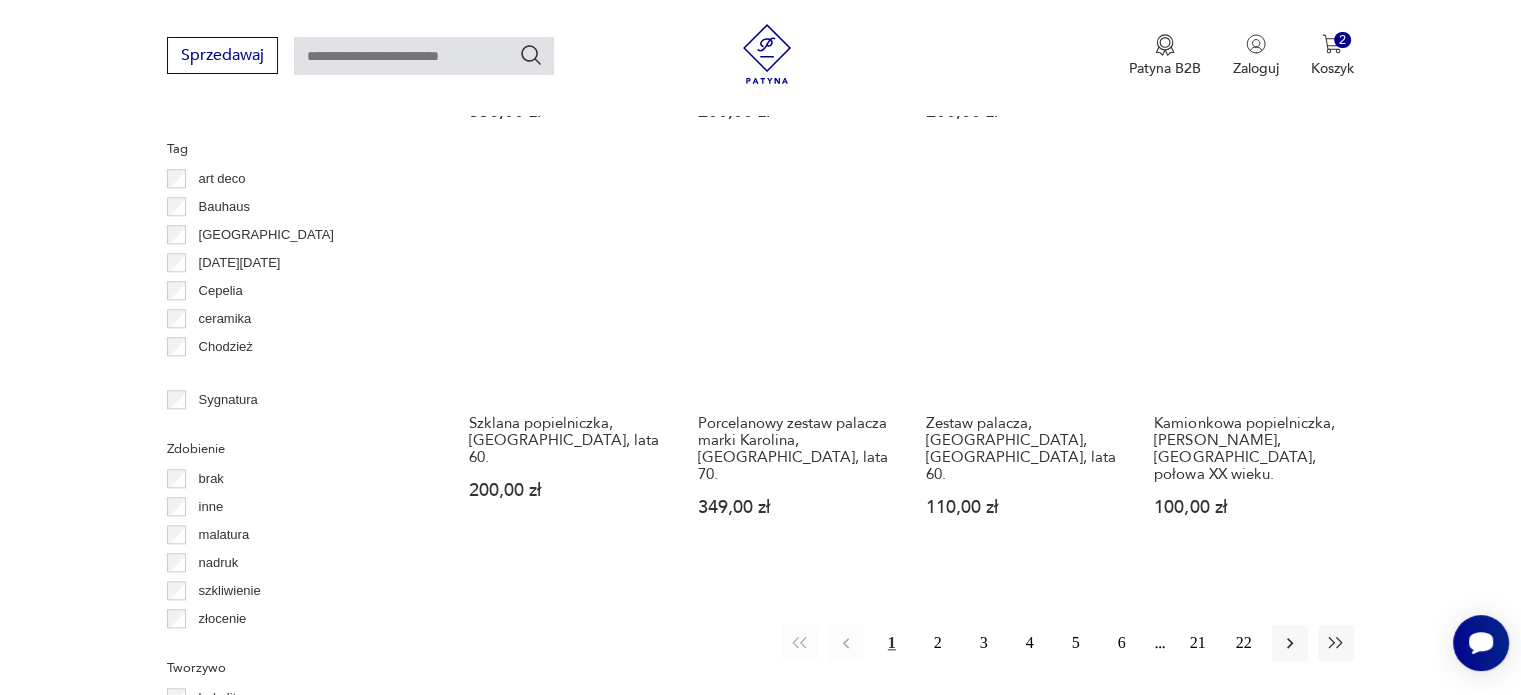 scroll, scrollTop: 2130, scrollLeft: 0, axis: vertical 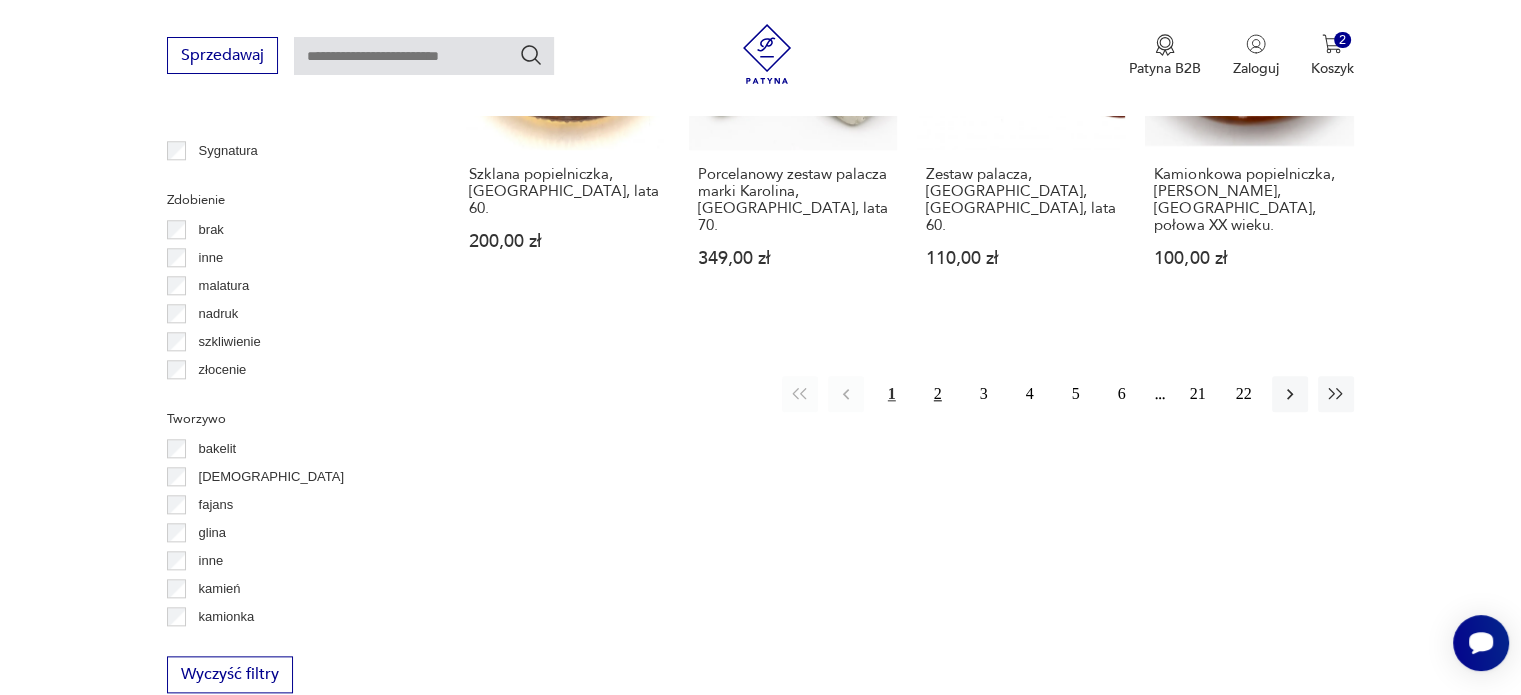 click on "2" at bounding box center (938, 394) 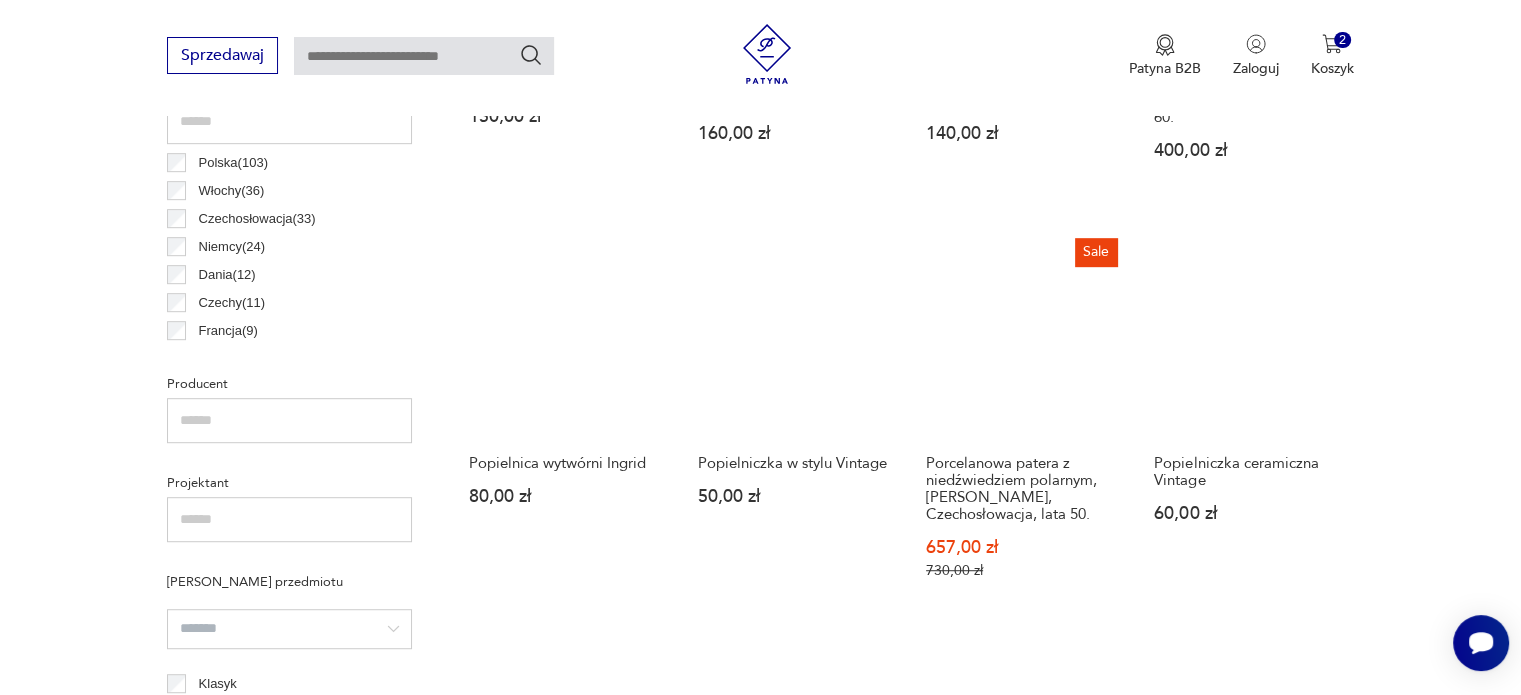 scroll, scrollTop: 1030, scrollLeft: 0, axis: vertical 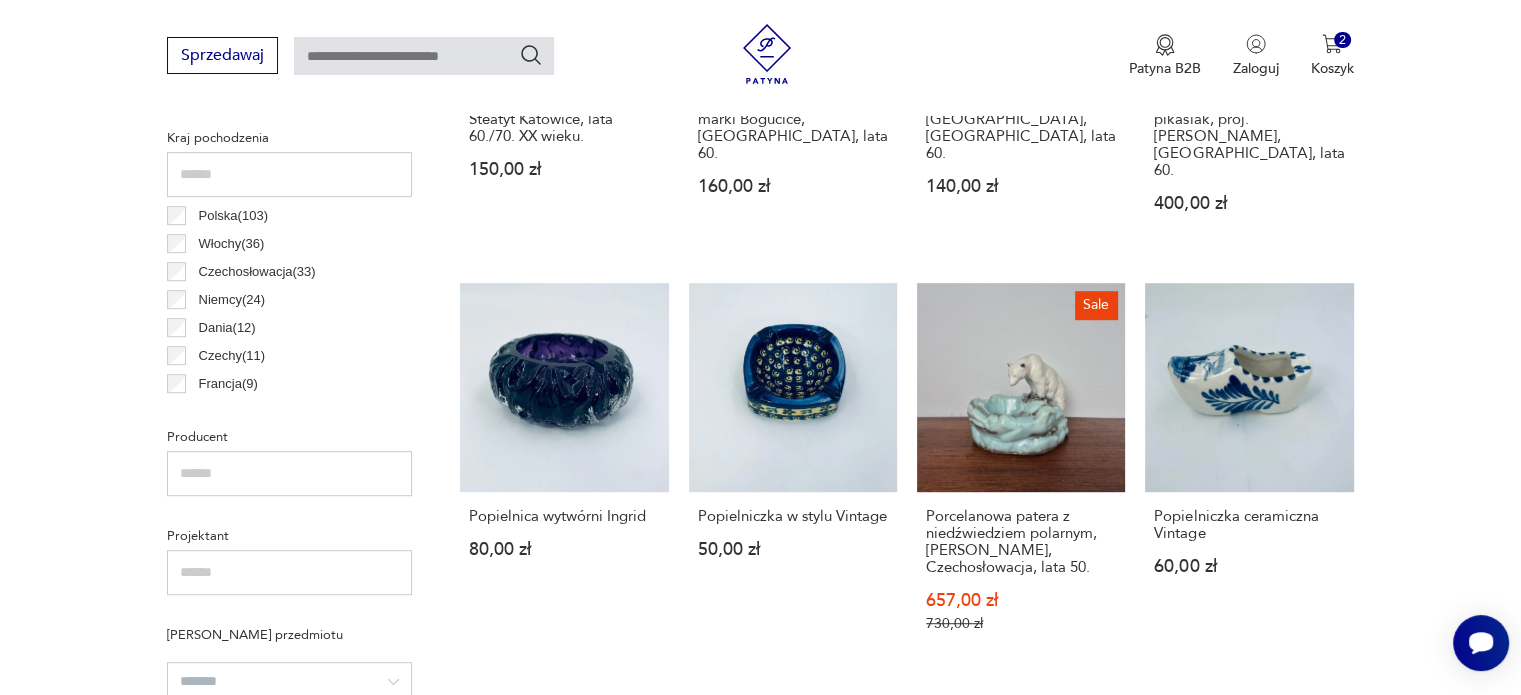 click on "Popielnica wytwórni Ingrid 80,00 zł" at bounding box center [564, 476] 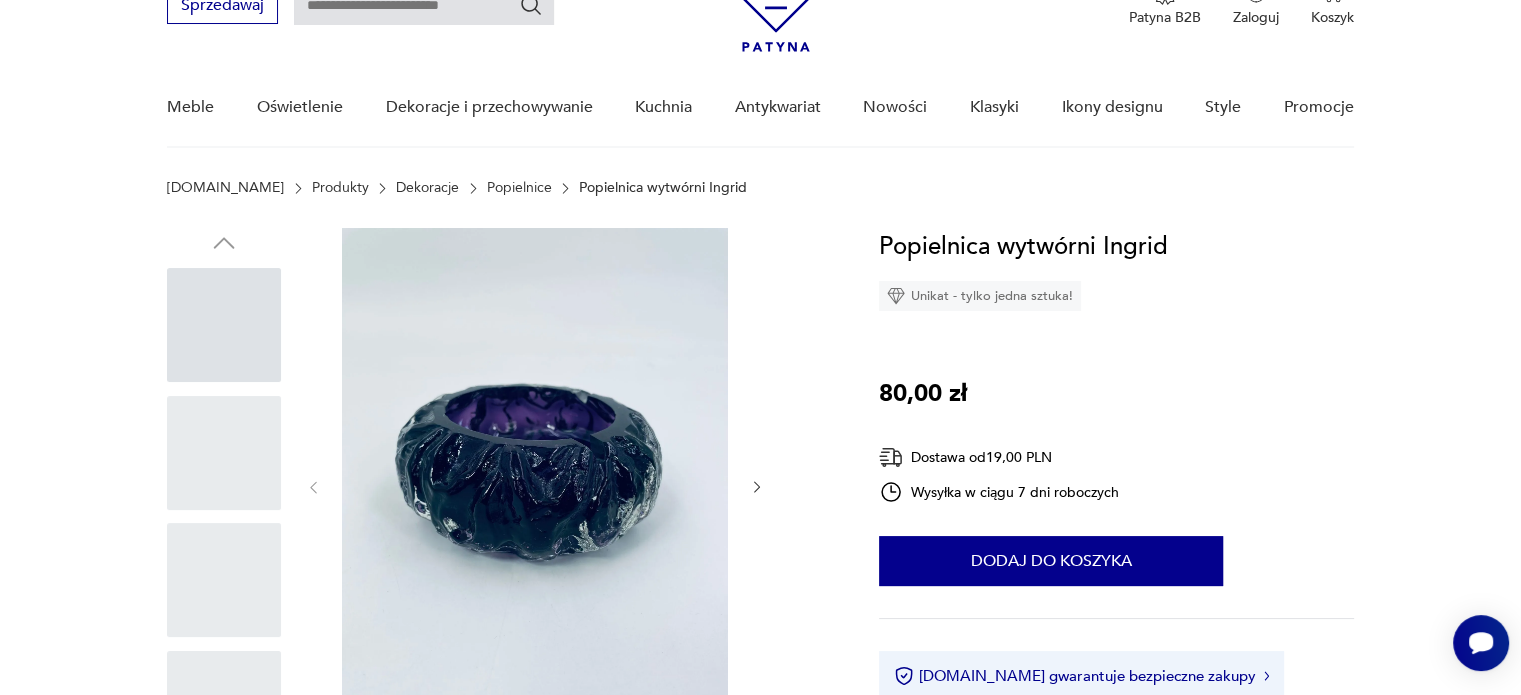 scroll, scrollTop: 0, scrollLeft: 0, axis: both 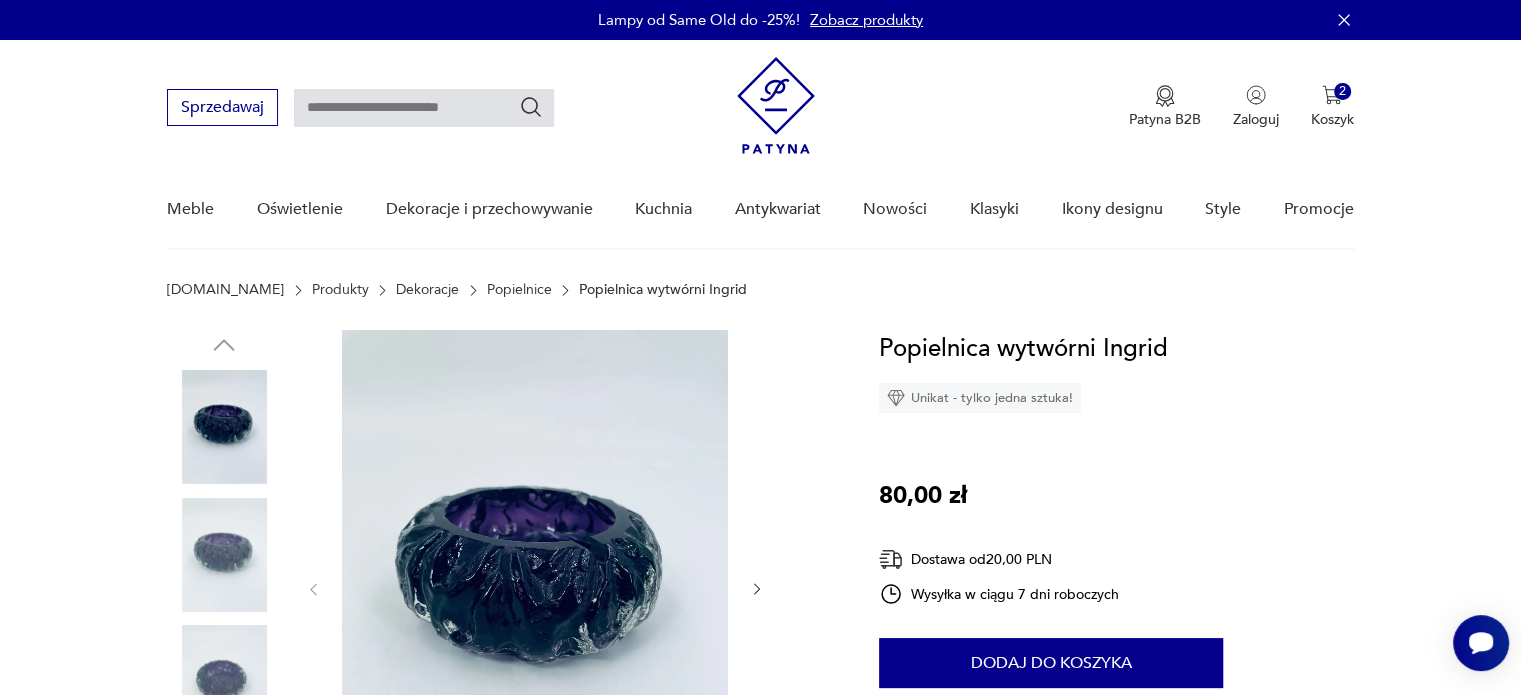 click at bounding box center [224, 555] 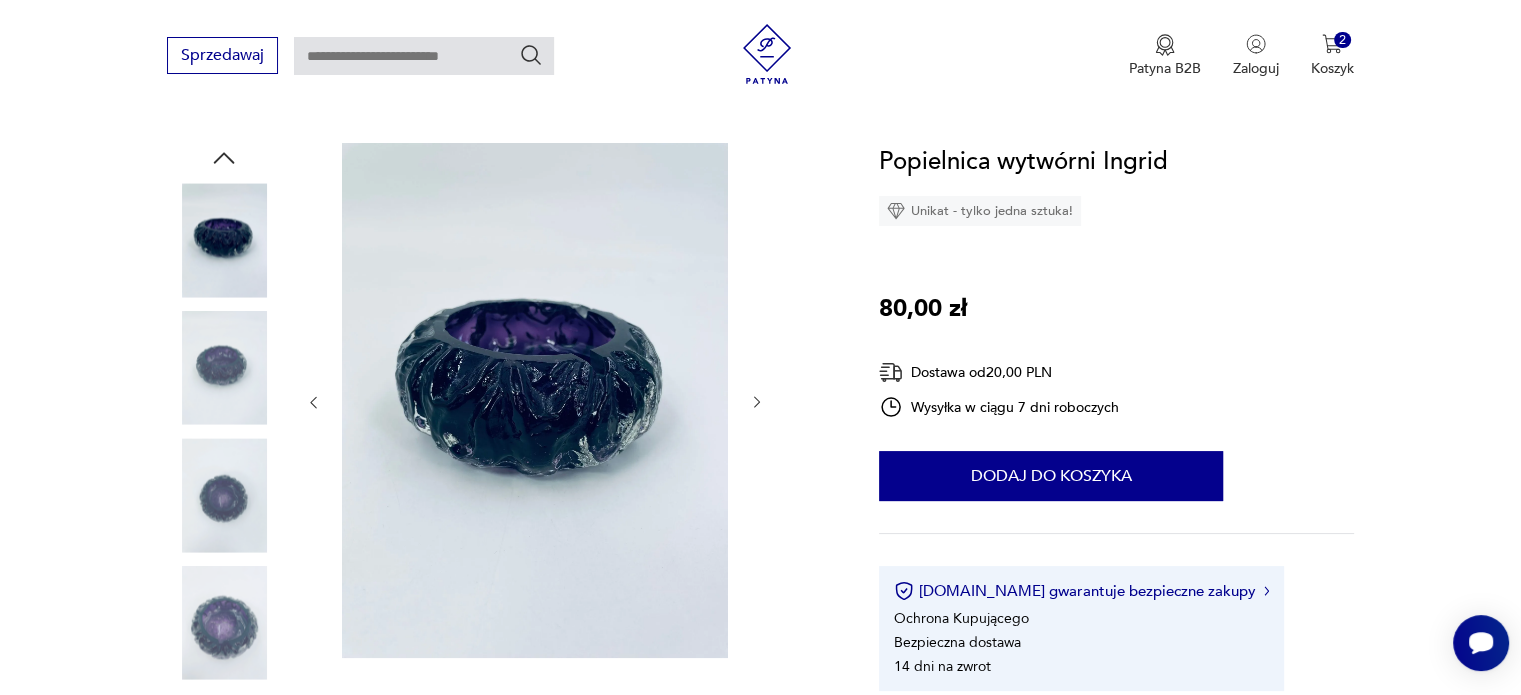 scroll, scrollTop: 200, scrollLeft: 0, axis: vertical 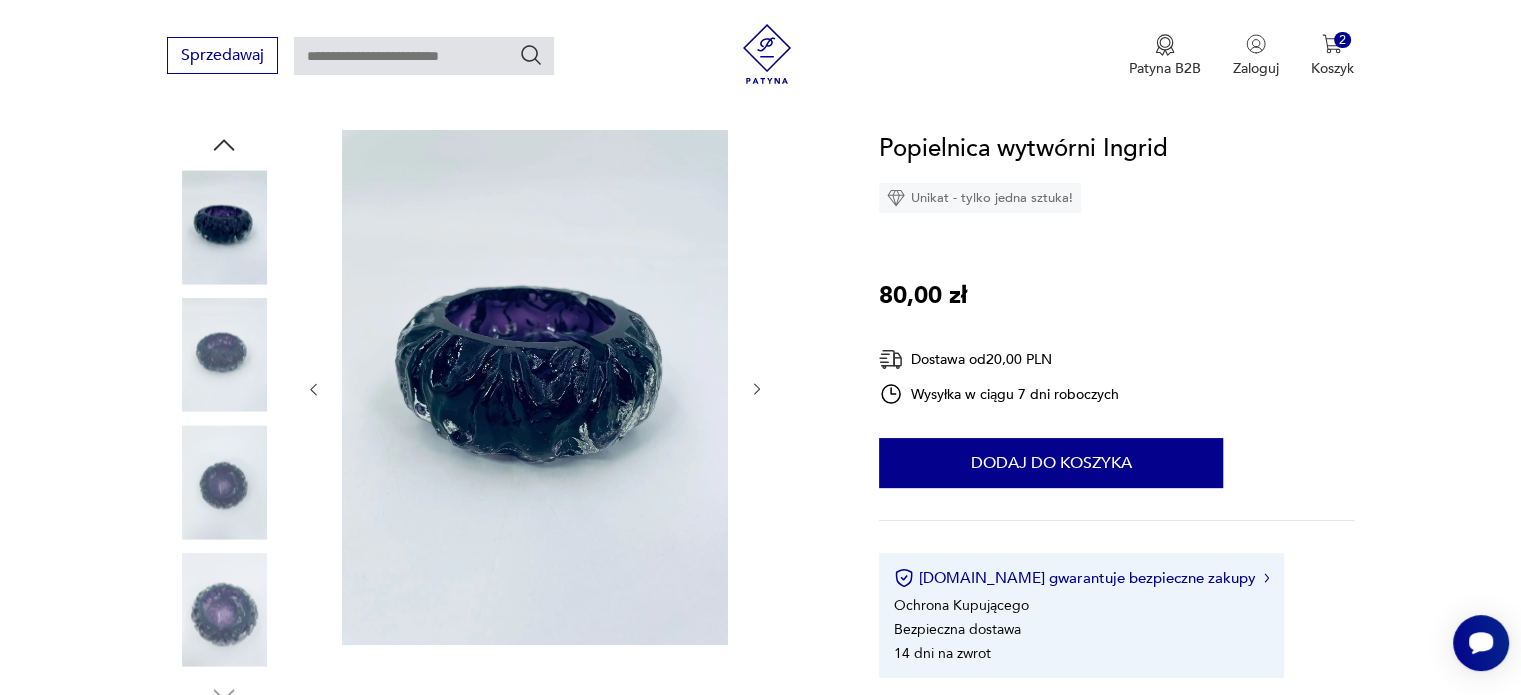 click at bounding box center [224, 482] 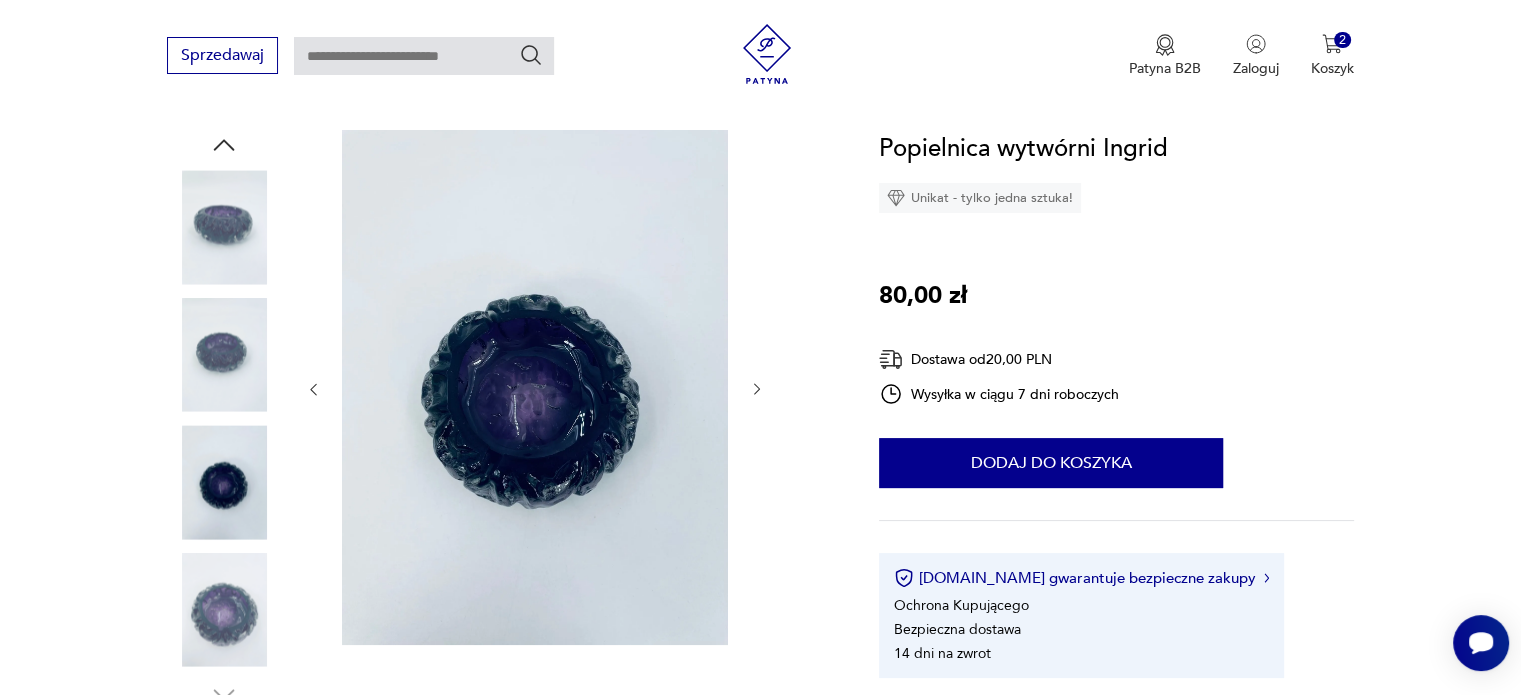 click at bounding box center [224, 610] 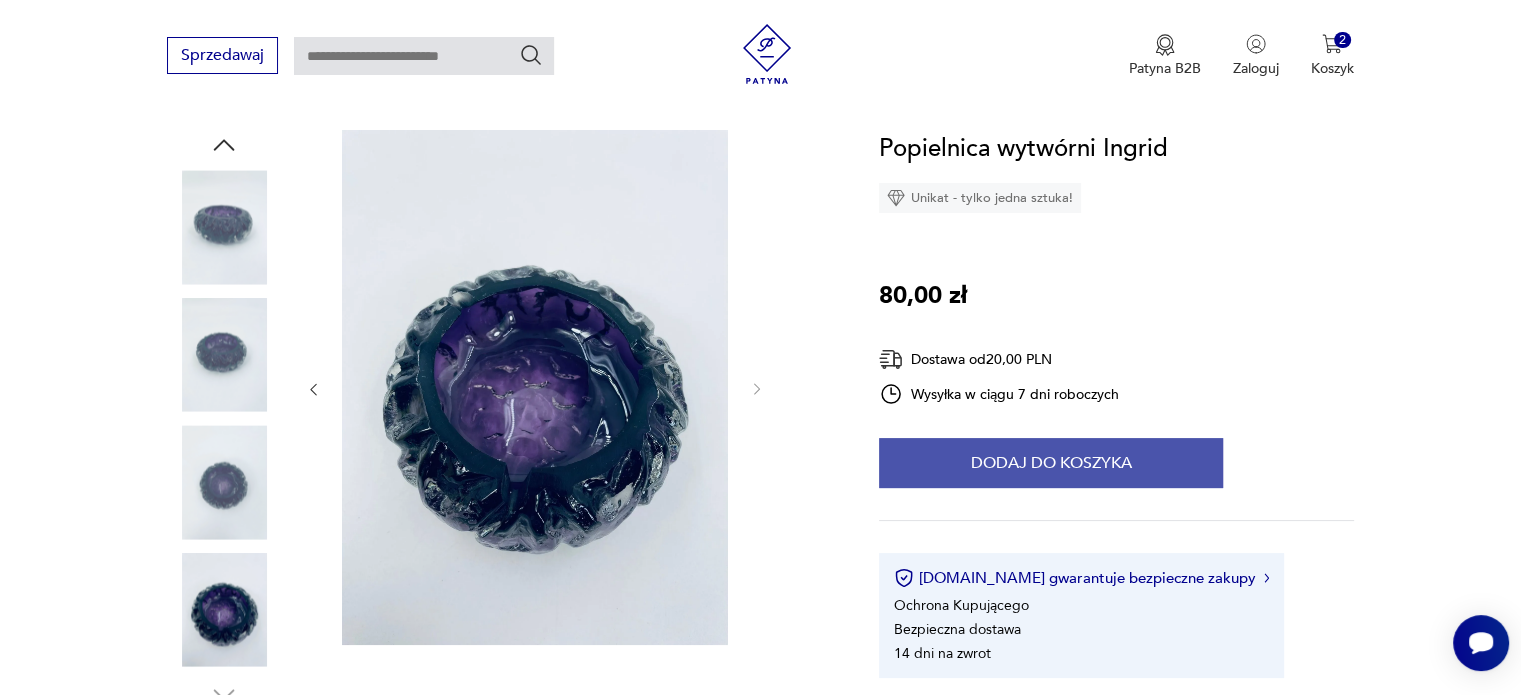 click on "Dodaj do koszyka" at bounding box center [1051, 463] 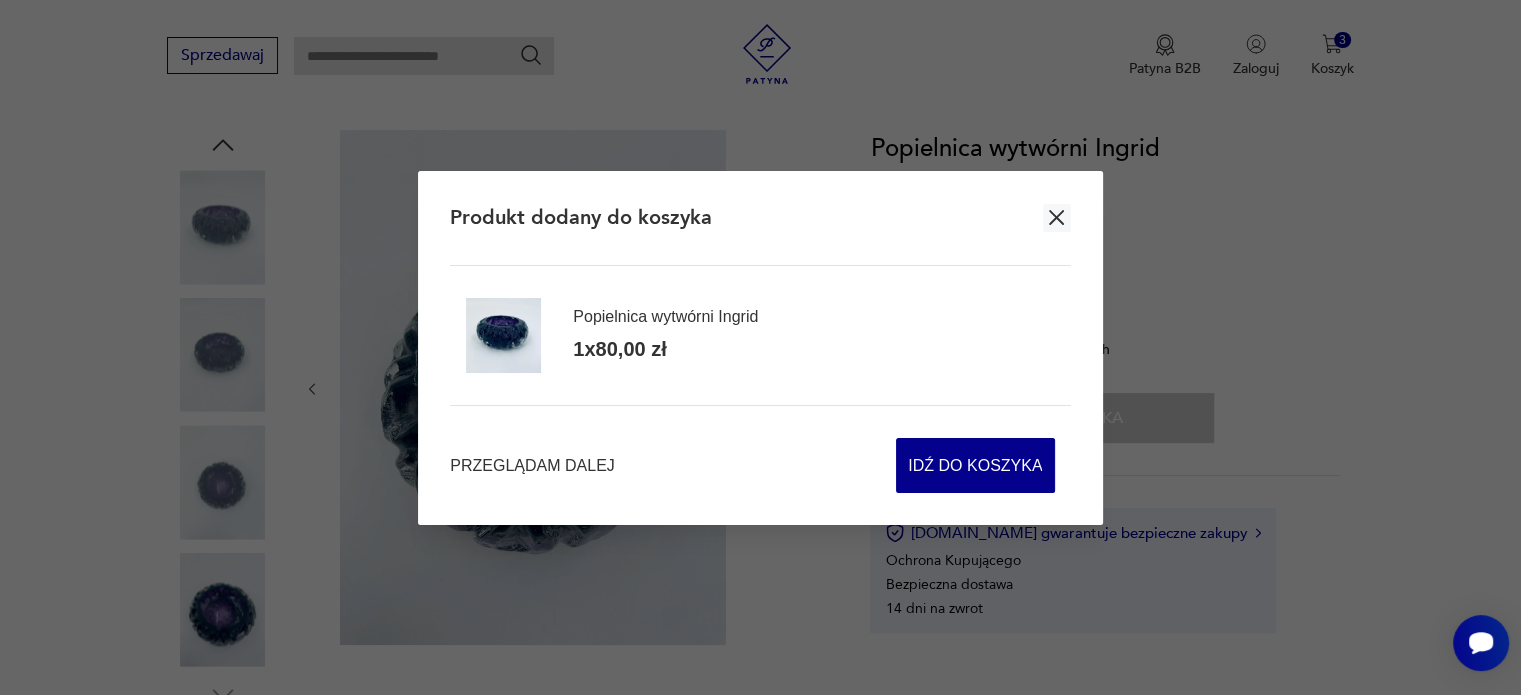 click 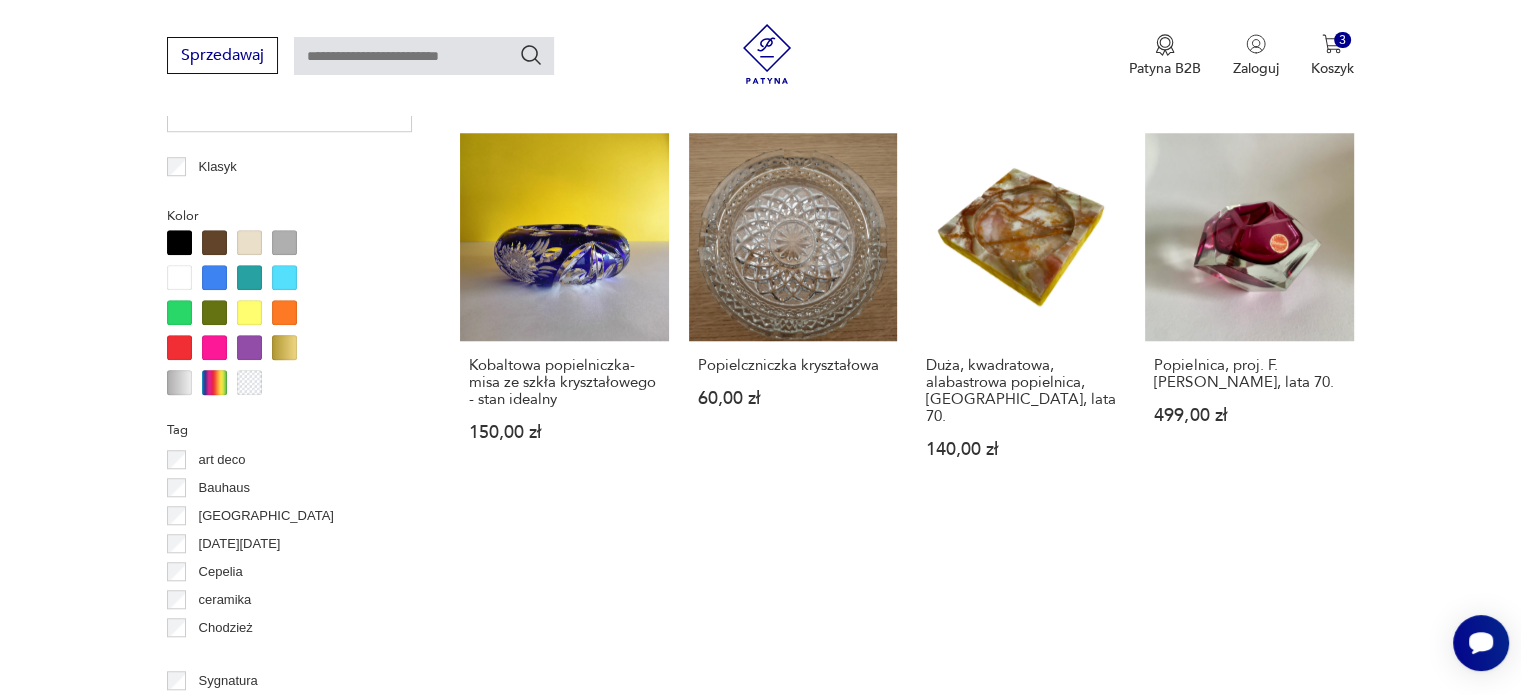 scroll, scrollTop: 1930, scrollLeft: 0, axis: vertical 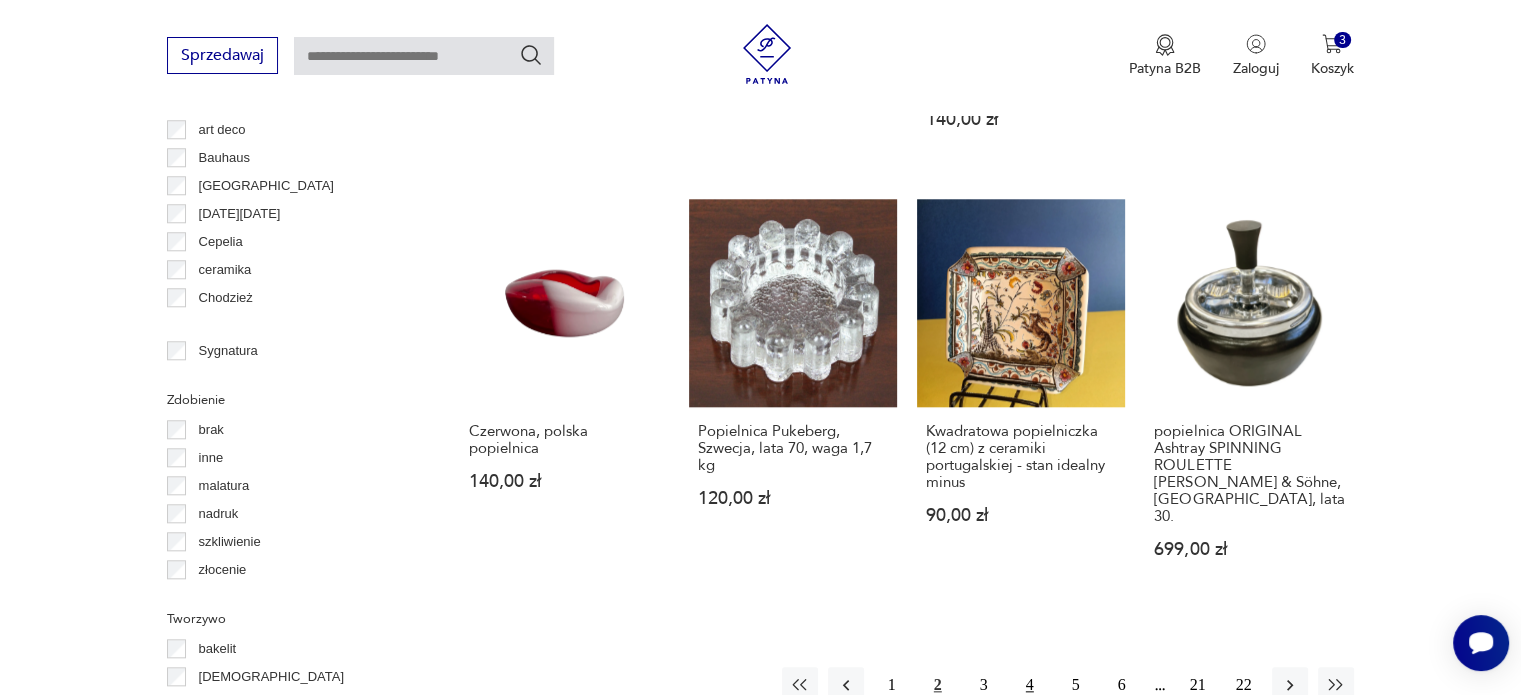 click on "4" at bounding box center (1030, 685) 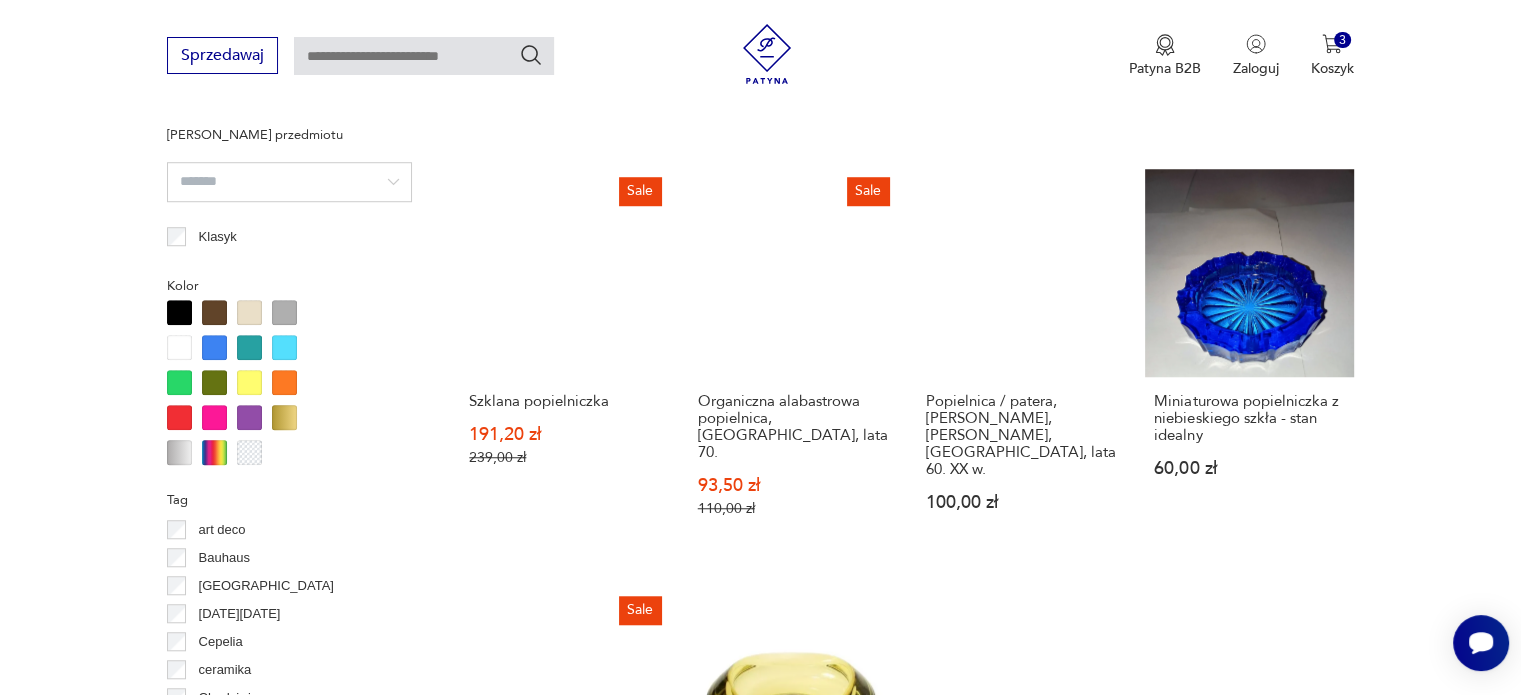 scroll, scrollTop: 1930, scrollLeft: 0, axis: vertical 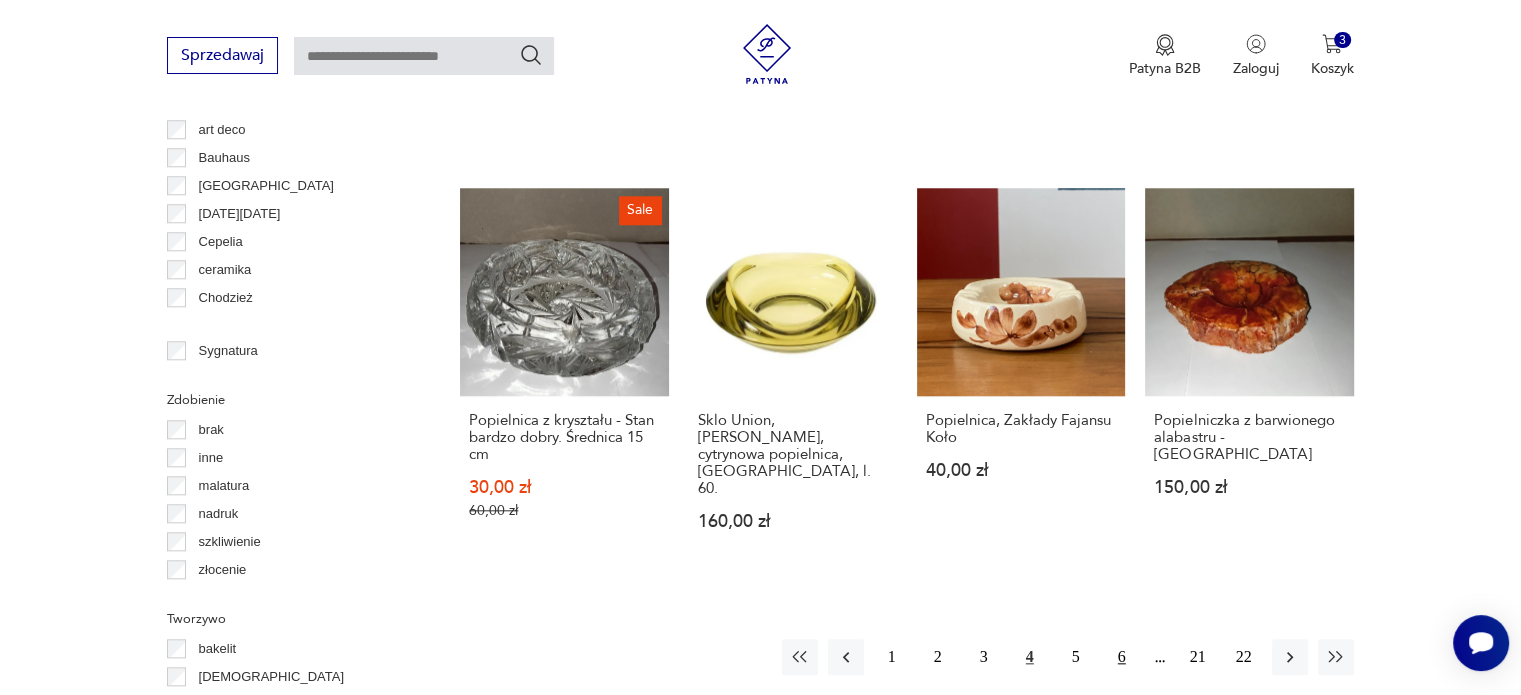 click on "6" at bounding box center (1122, 657) 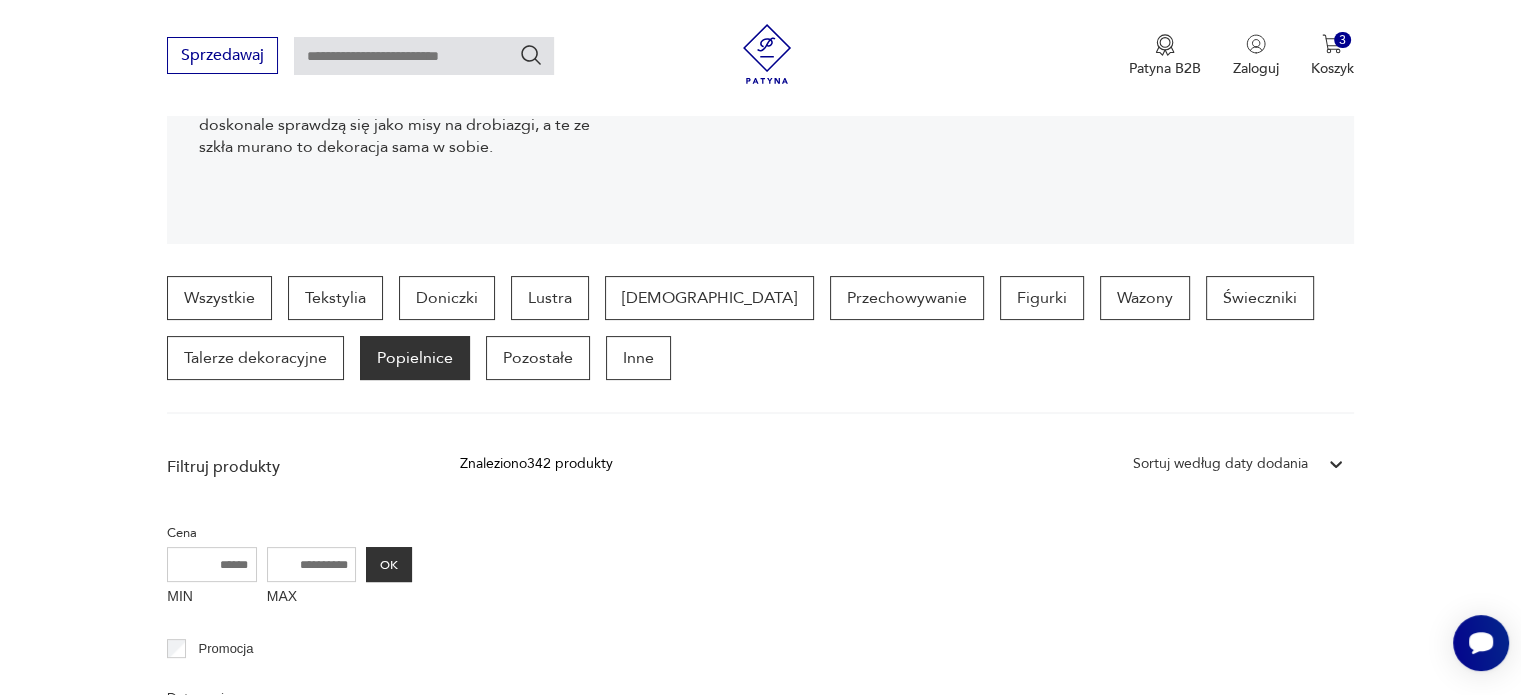 scroll, scrollTop: 330, scrollLeft: 0, axis: vertical 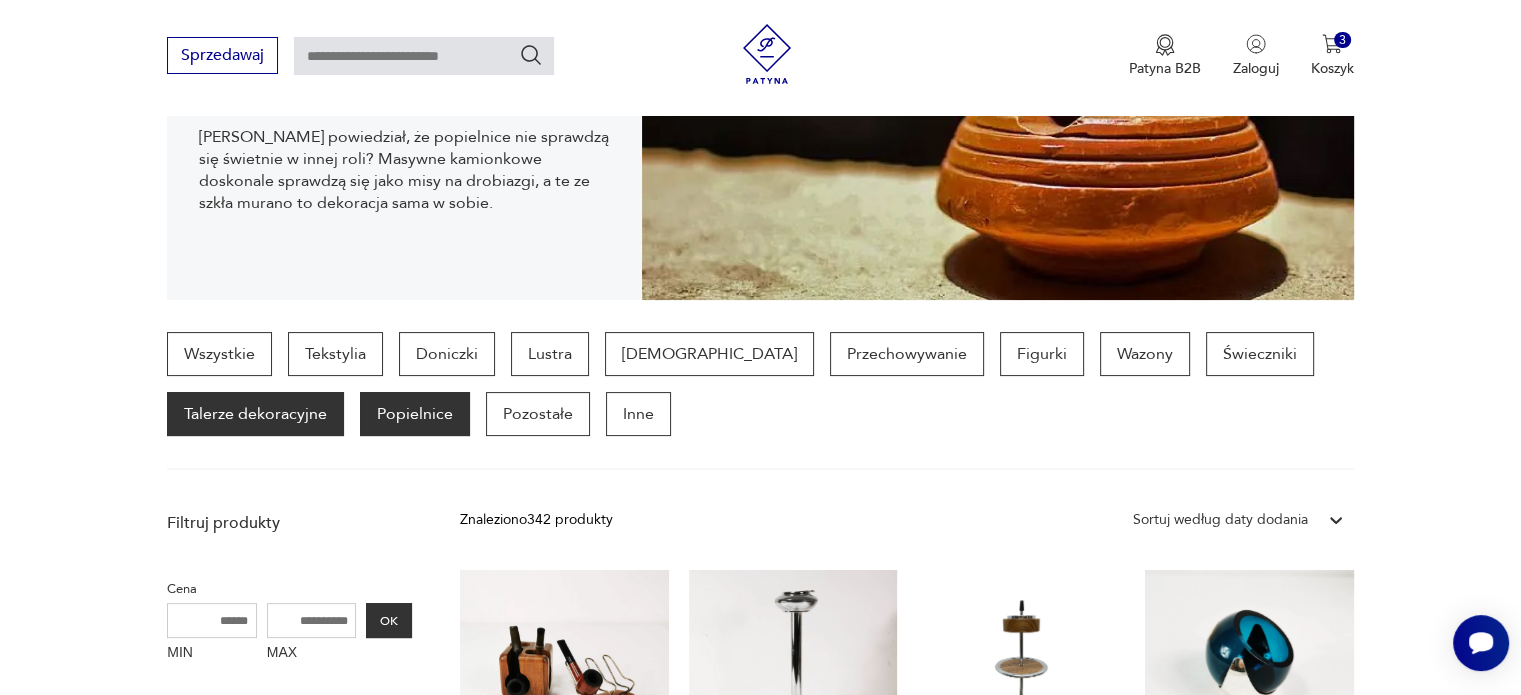 click on "Talerze dekoracyjne" at bounding box center (255, 414) 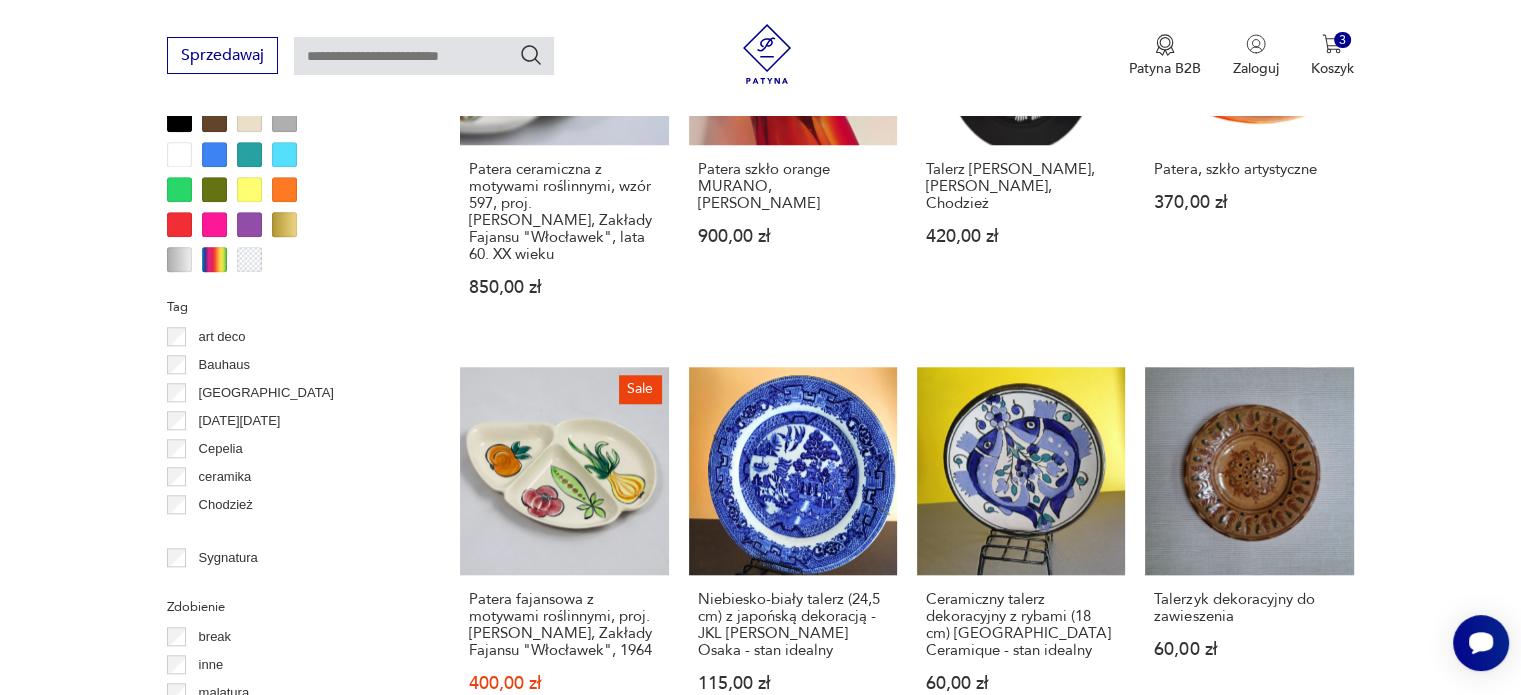 scroll, scrollTop: 2230, scrollLeft: 0, axis: vertical 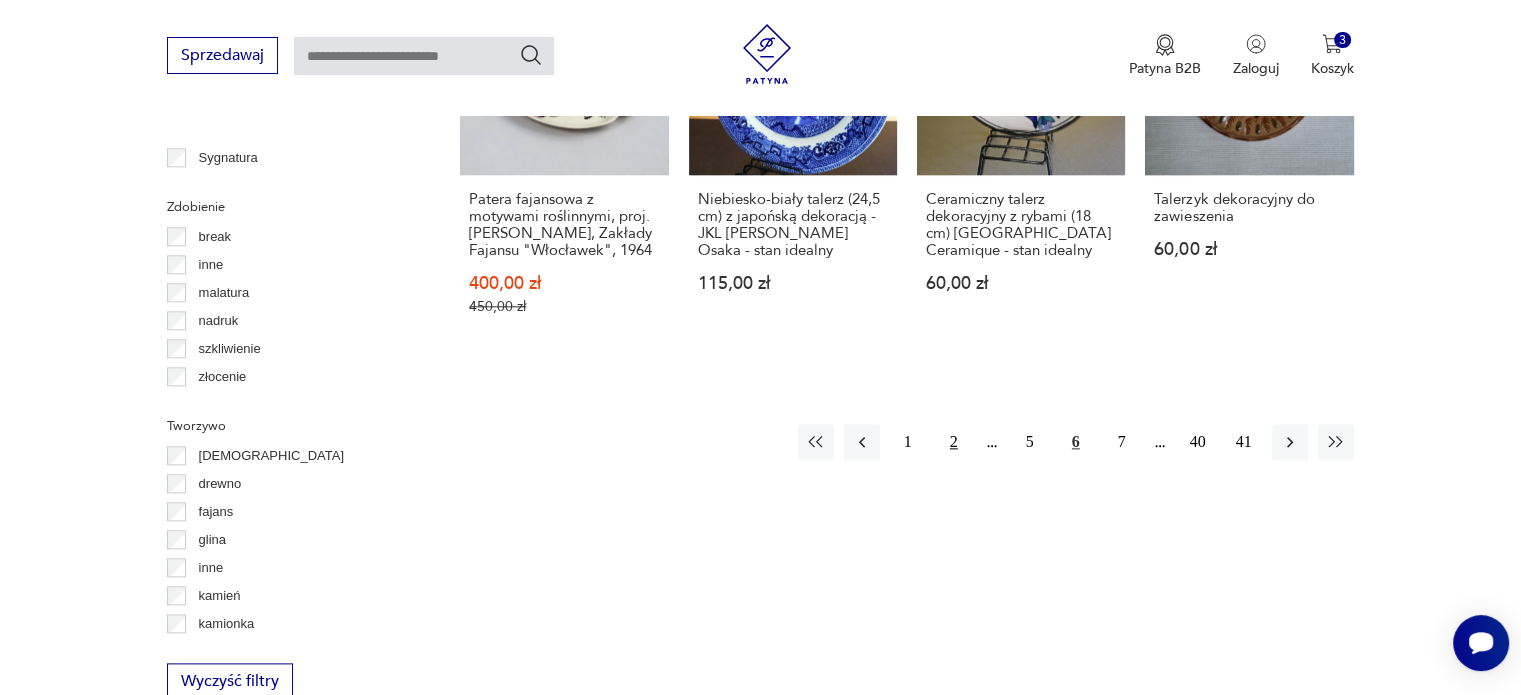 click on "2" at bounding box center (954, 442) 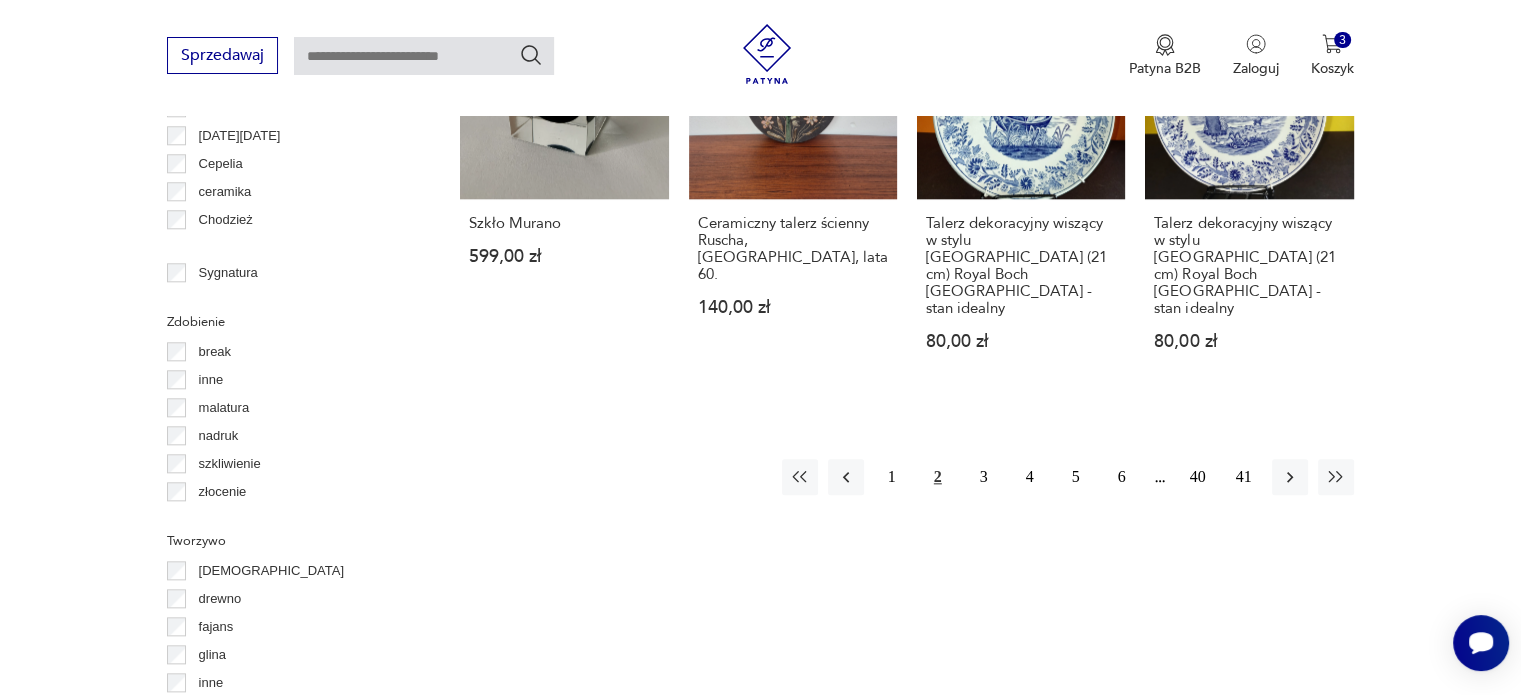 scroll, scrollTop: 2130, scrollLeft: 0, axis: vertical 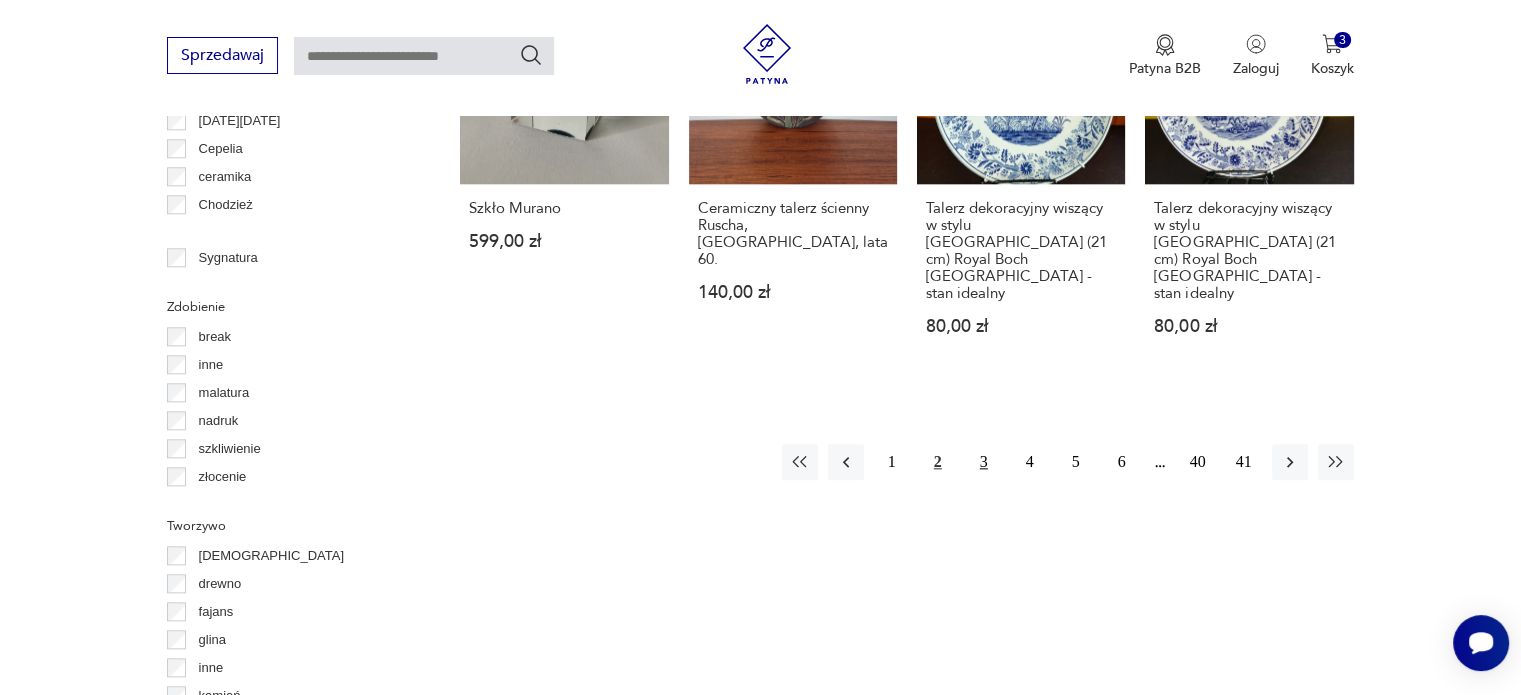 click on "3" at bounding box center (984, 462) 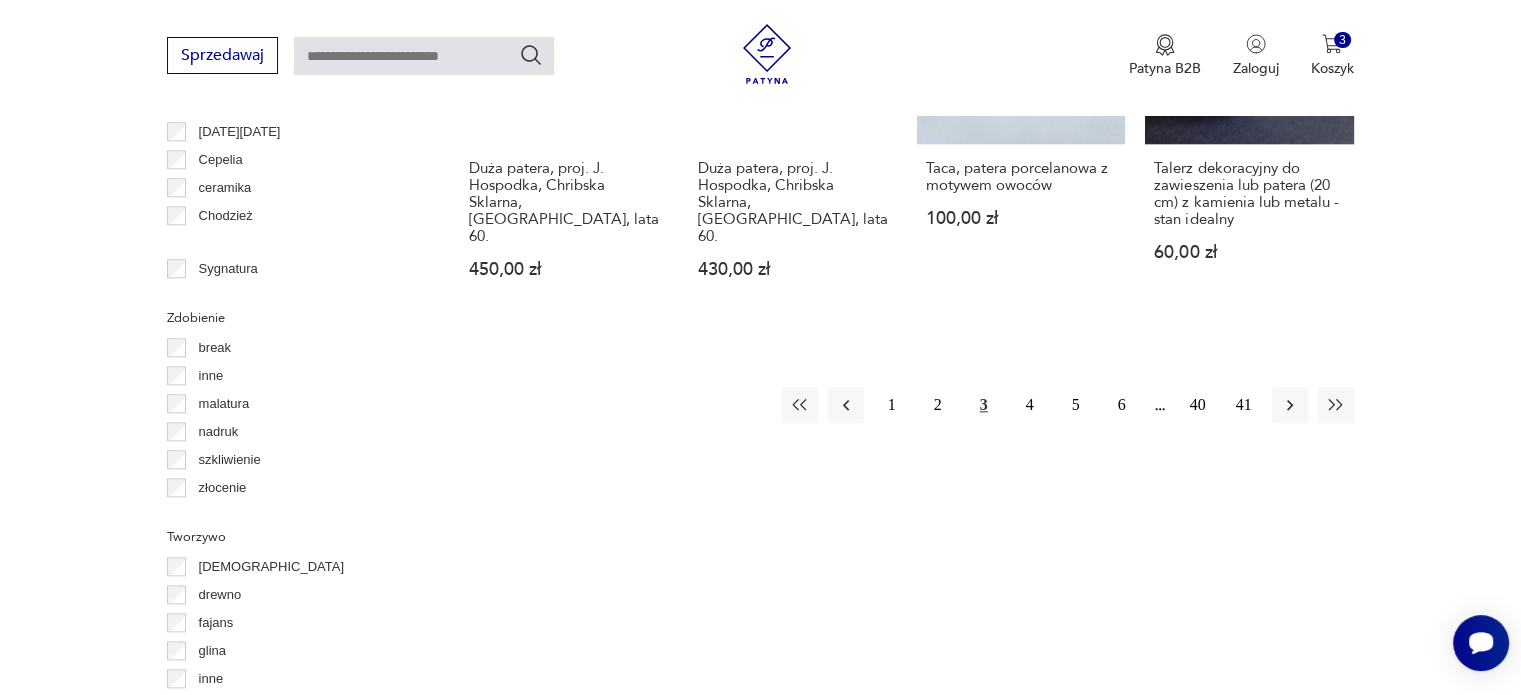scroll, scrollTop: 2130, scrollLeft: 0, axis: vertical 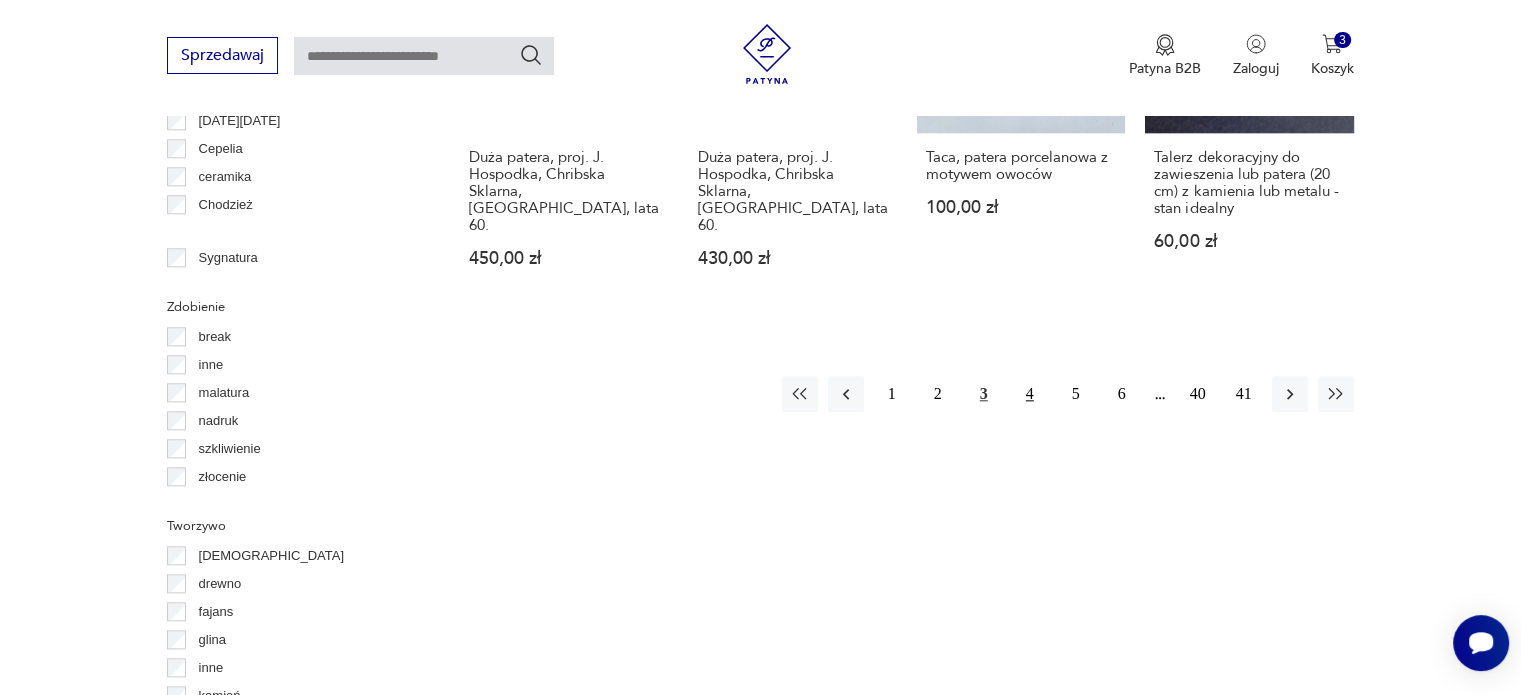 click on "4" at bounding box center [1030, 394] 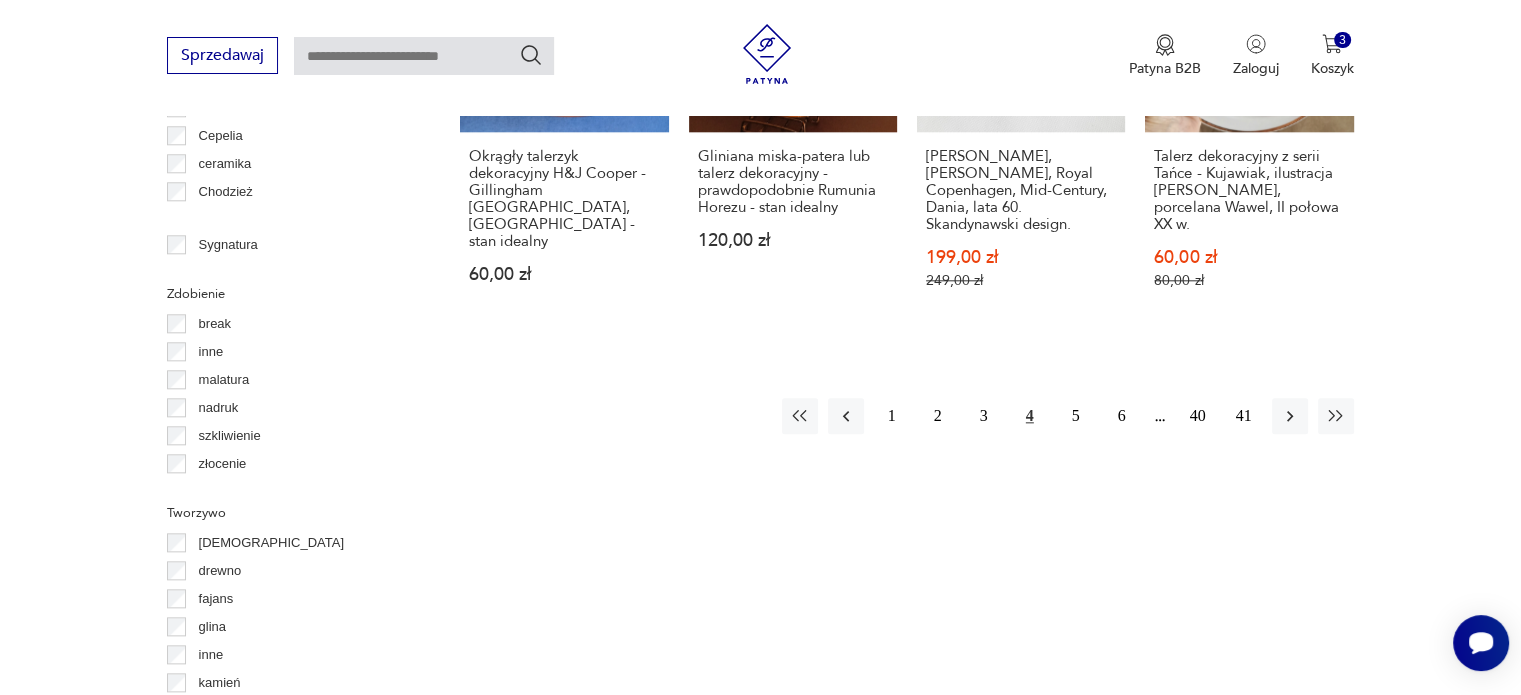 scroll, scrollTop: 2130, scrollLeft: 0, axis: vertical 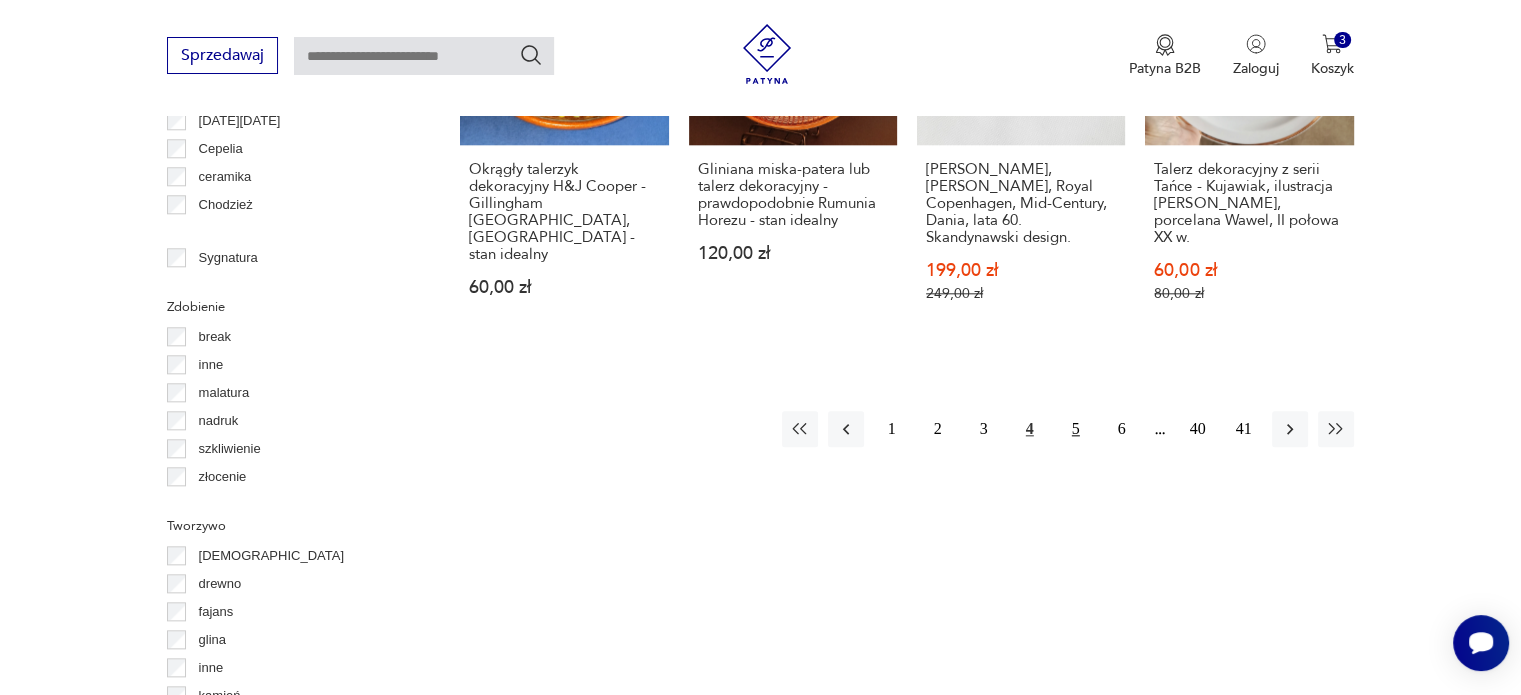 click on "5" at bounding box center [1076, 429] 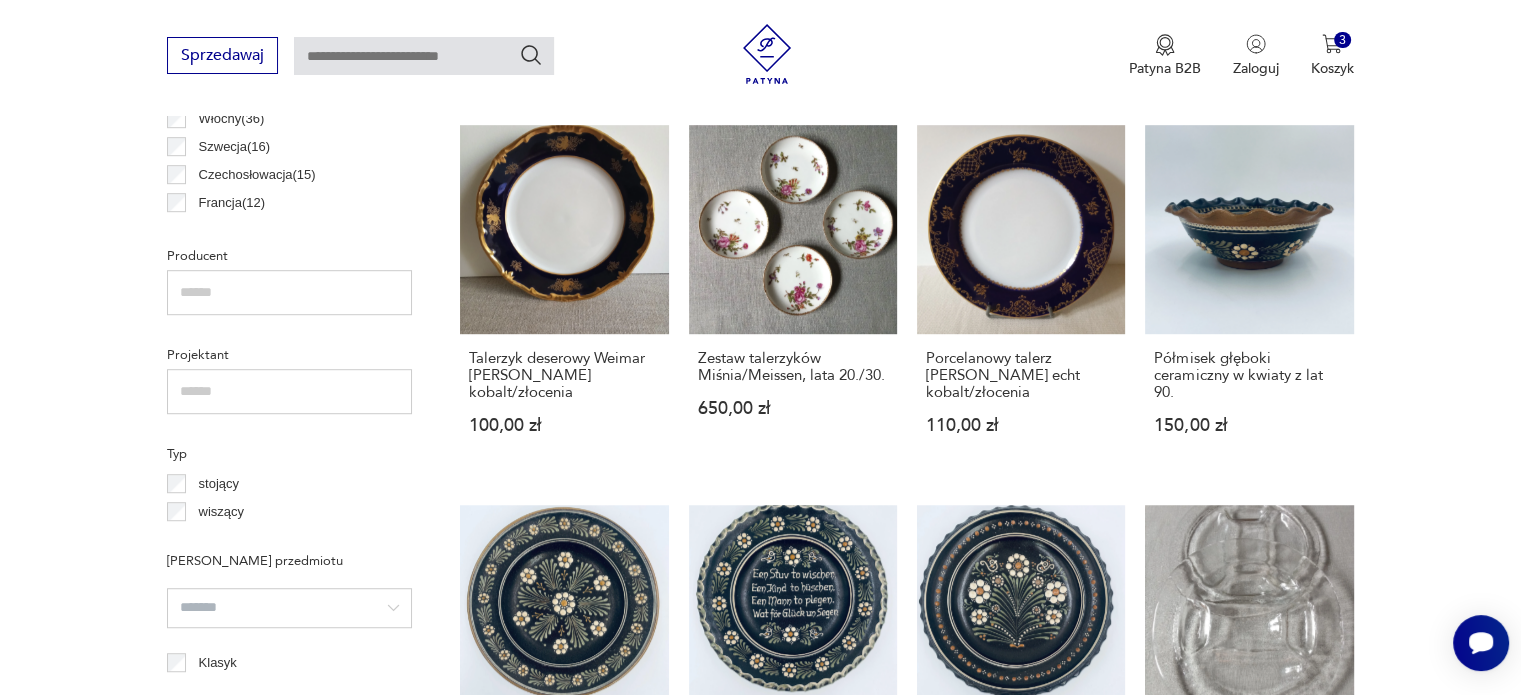 scroll, scrollTop: 1230, scrollLeft: 0, axis: vertical 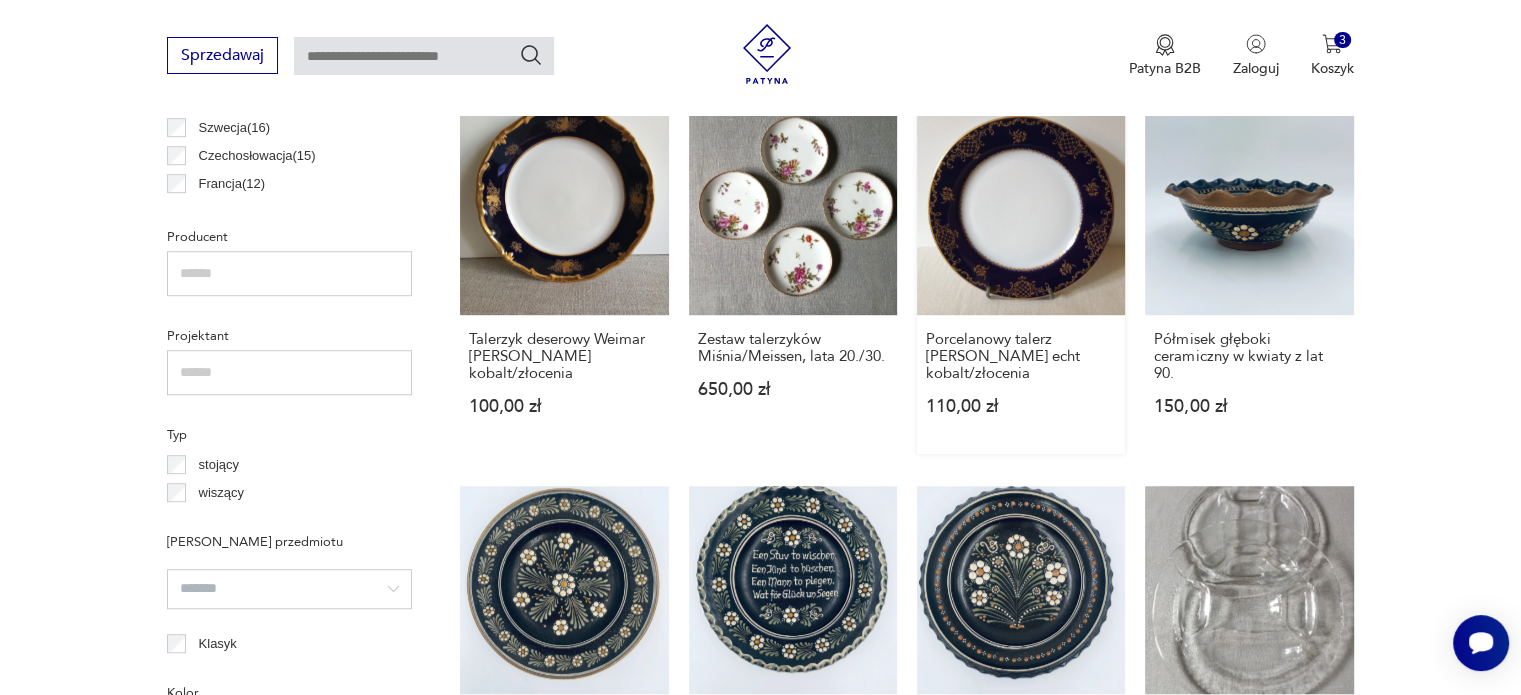 click on "Porcelanowy talerz Rosenthal echt kobalt/złocenia 110,00 zł" at bounding box center (1021, 279) 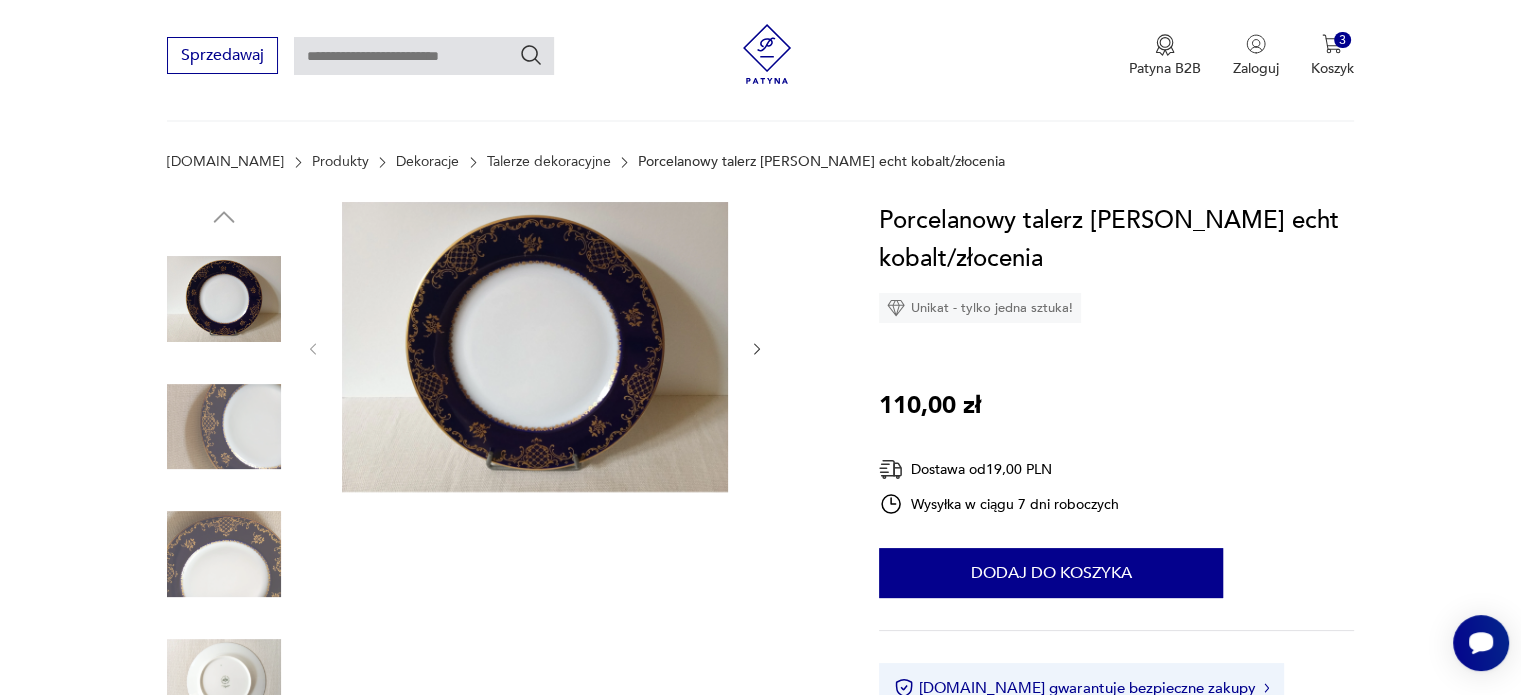 scroll, scrollTop: 300, scrollLeft: 0, axis: vertical 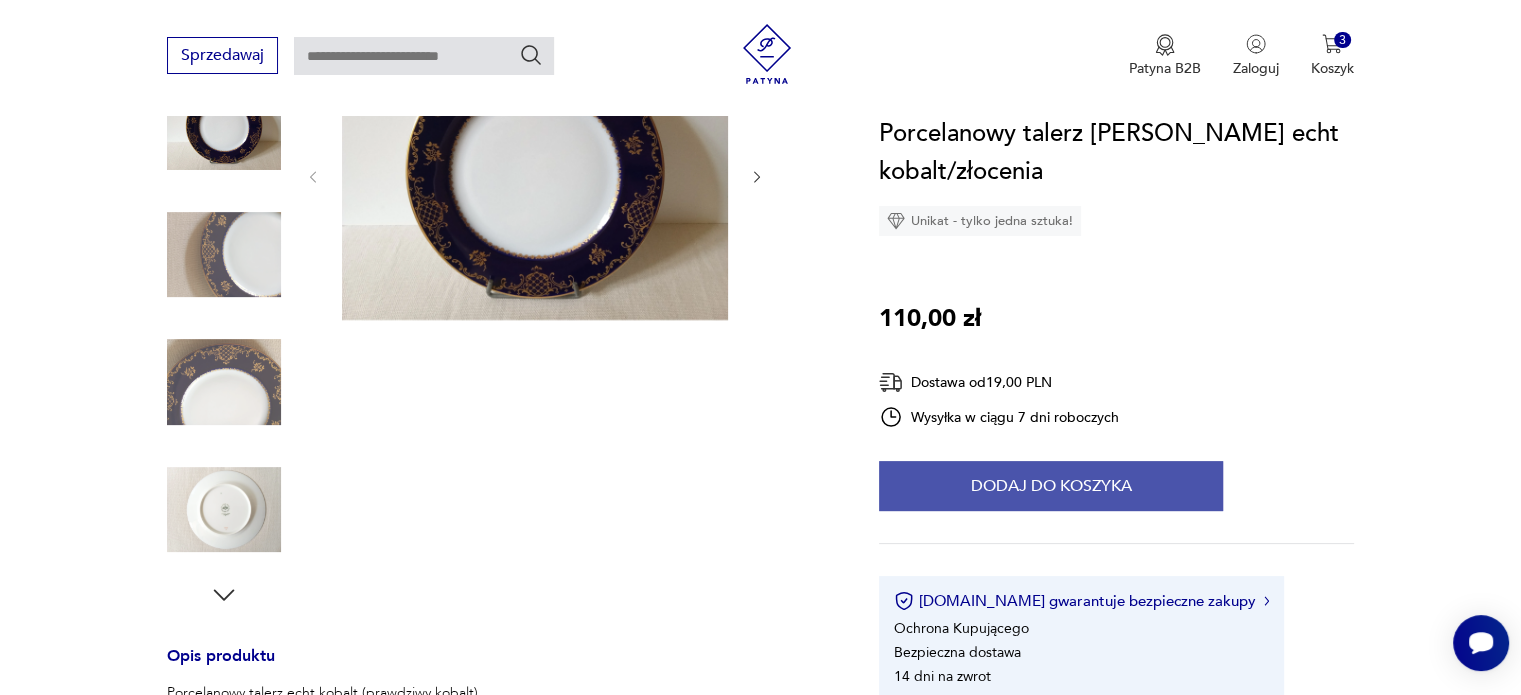 click on "Dodaj do koszyka" at bounding box center (1051, 486) 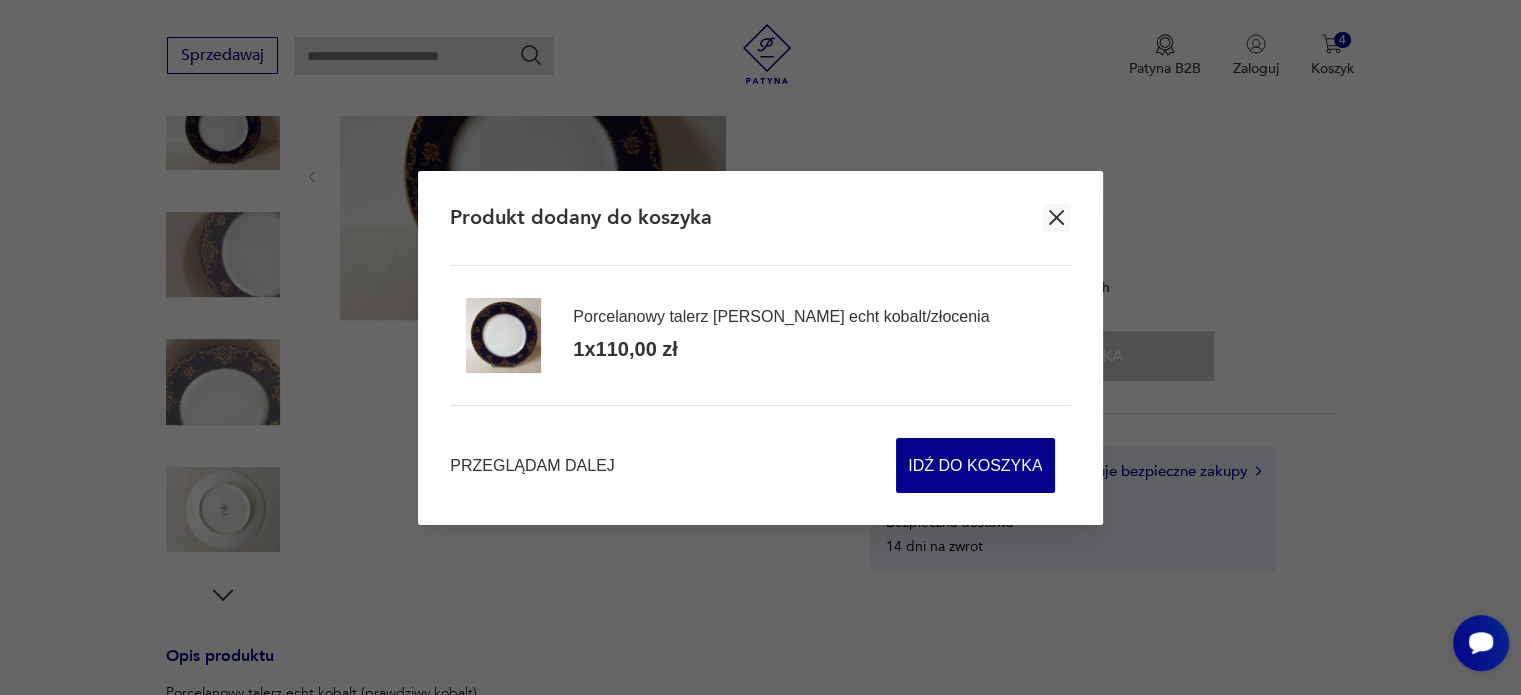 click 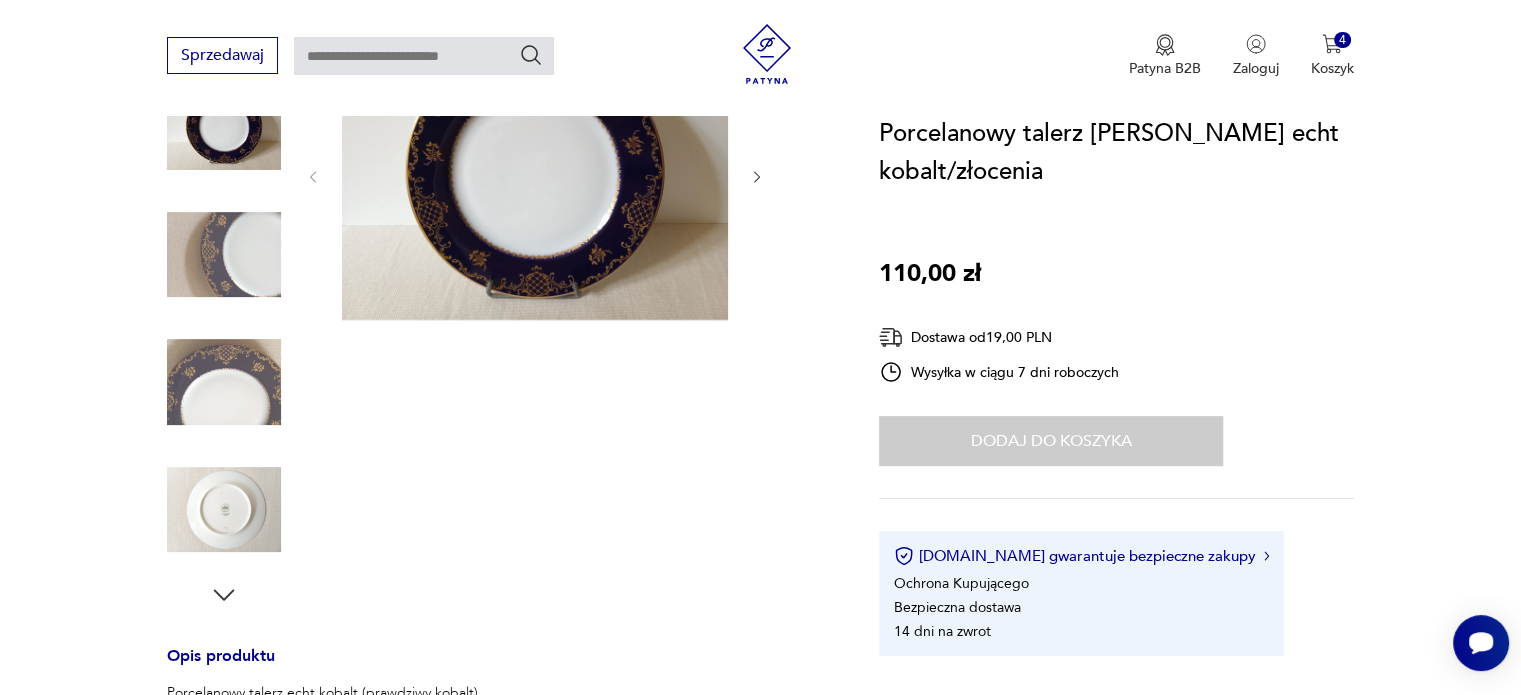 scroll, scrollTop: 0, scrollLeft: 0, axis: both 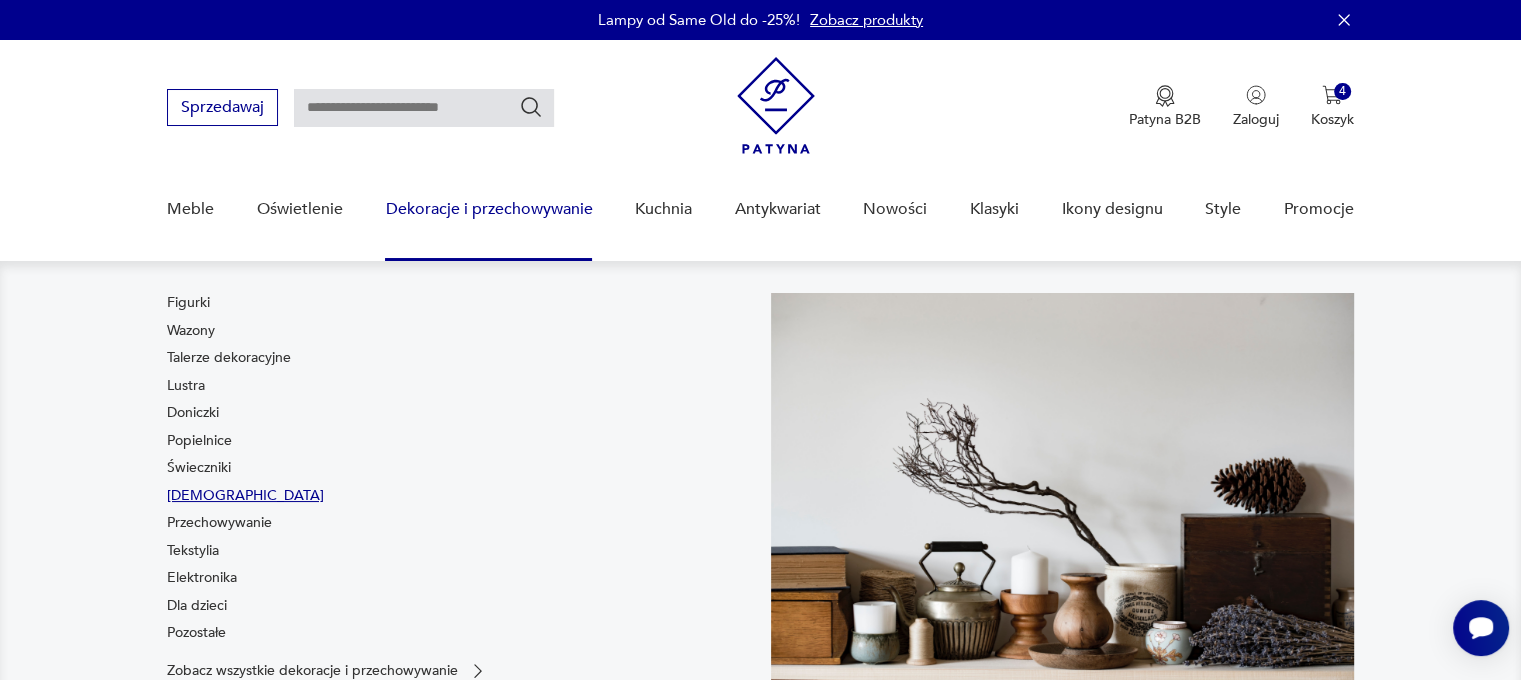 click on "Bibeloty" at bounding box center [245, 496] 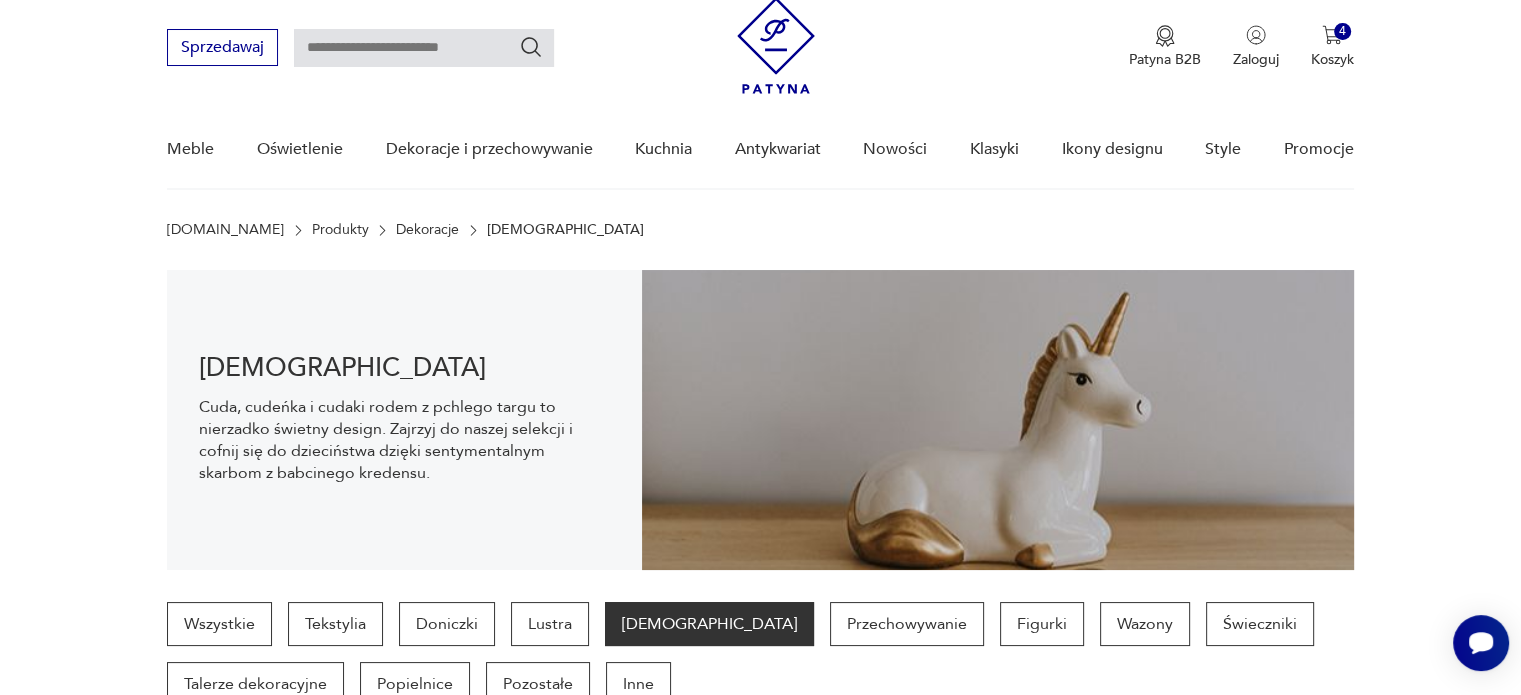 scroll, scrollTop: 0, scrollLeft: 0, axis: both 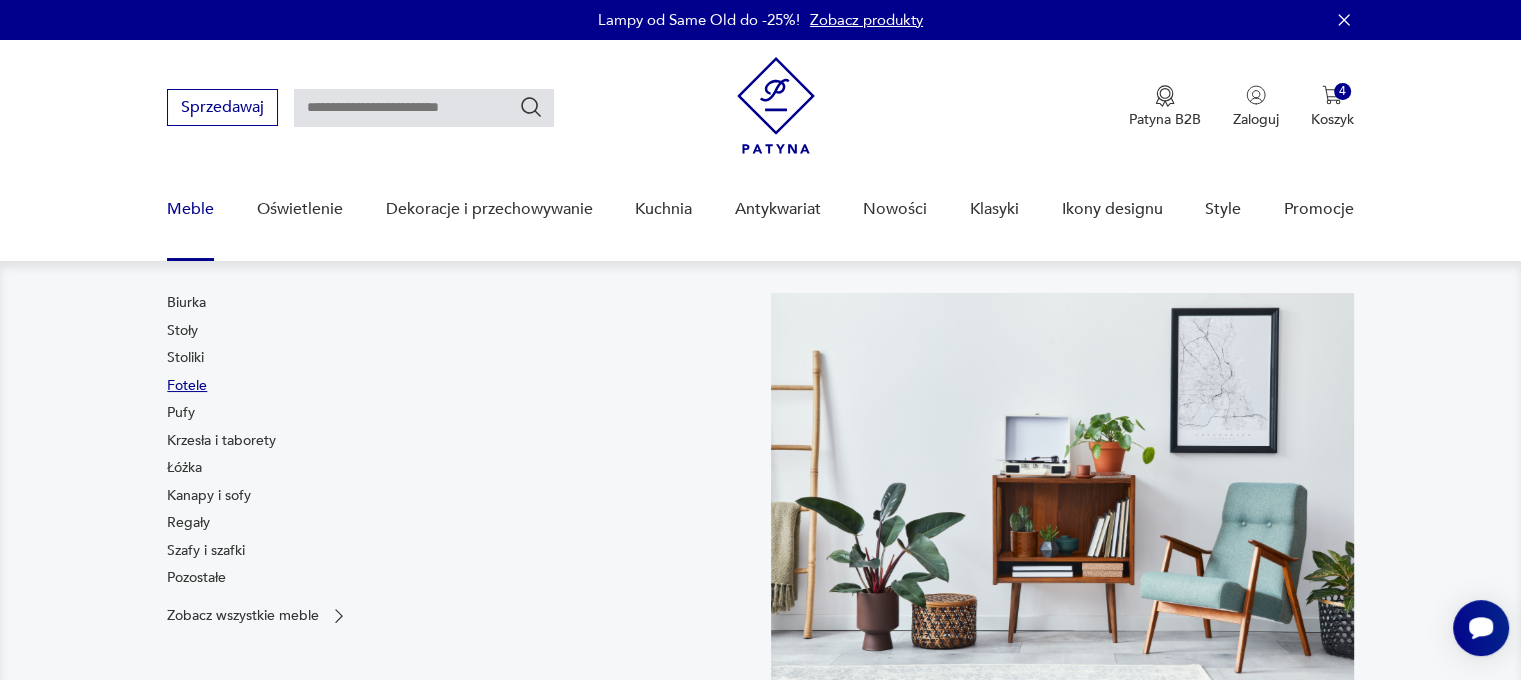 click on "Fotele" at bounding box center (187, 386) 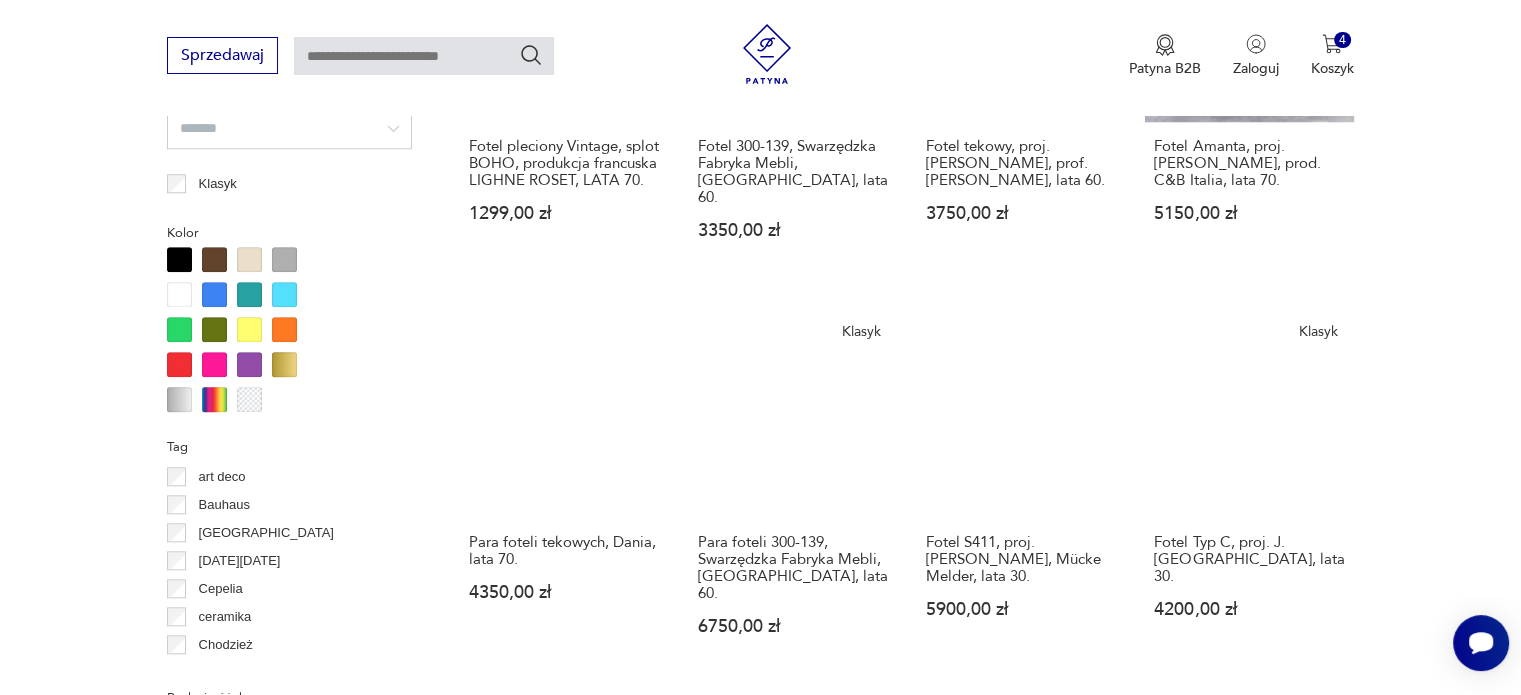 scroll, scrollTop: 2230, scrollLeft: 0, axis: vertical 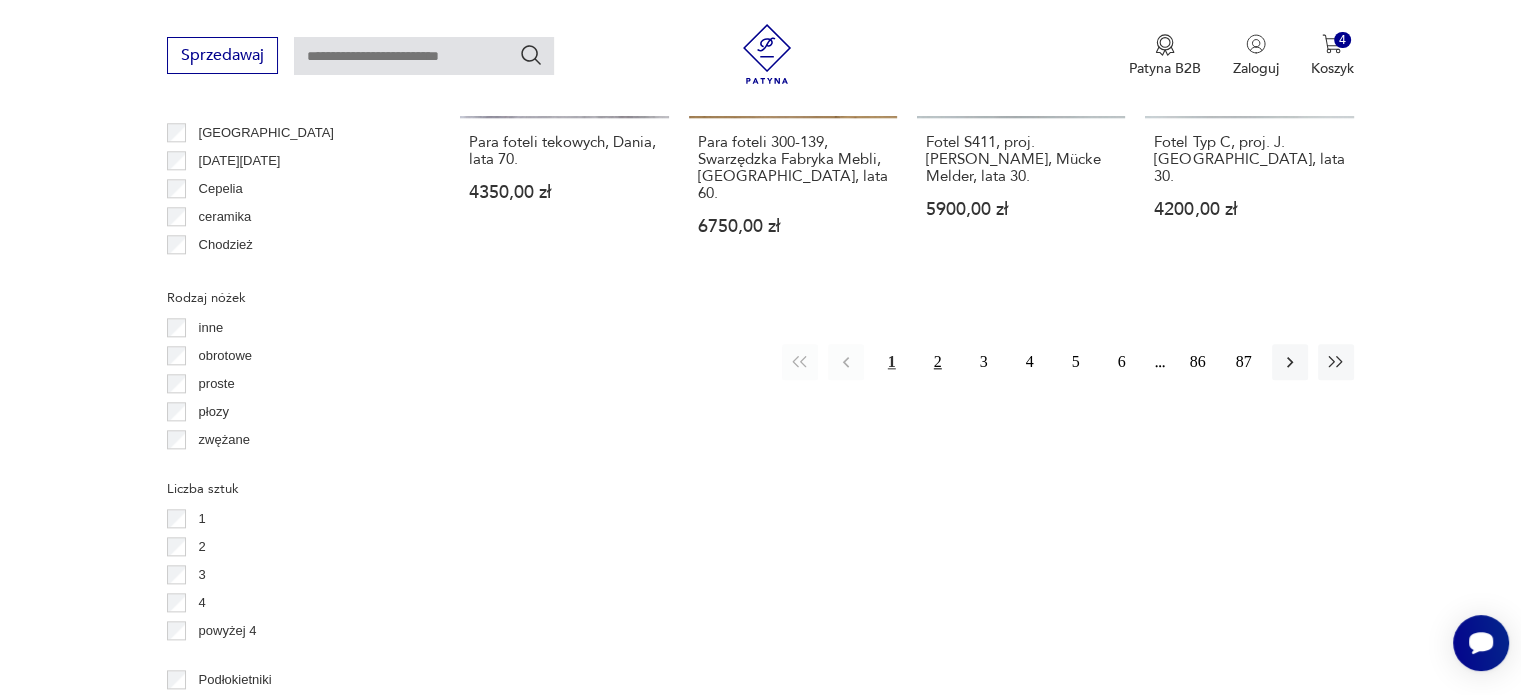 click on "2" at bounding box center (938, 362) 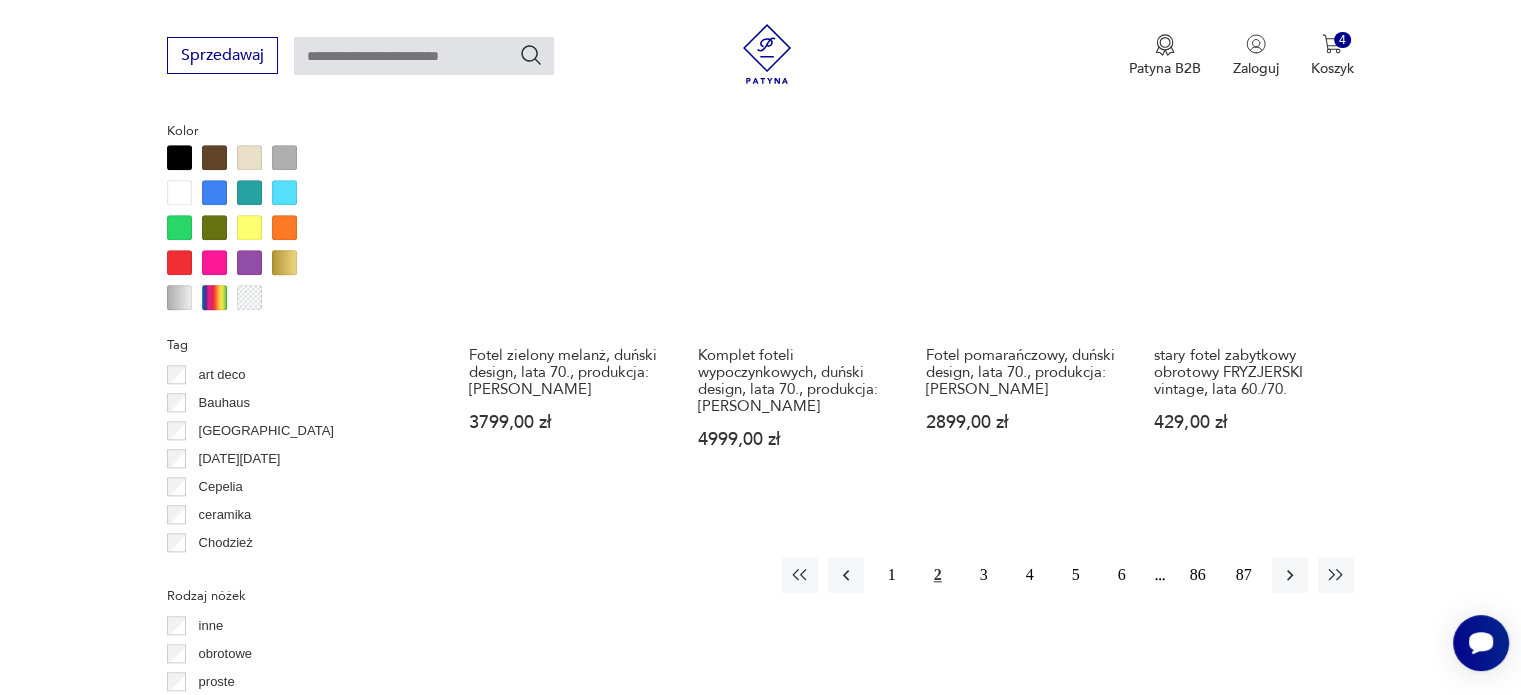 scroll, scrollTop: 1930, scrollLeft: 0, axis: vertical 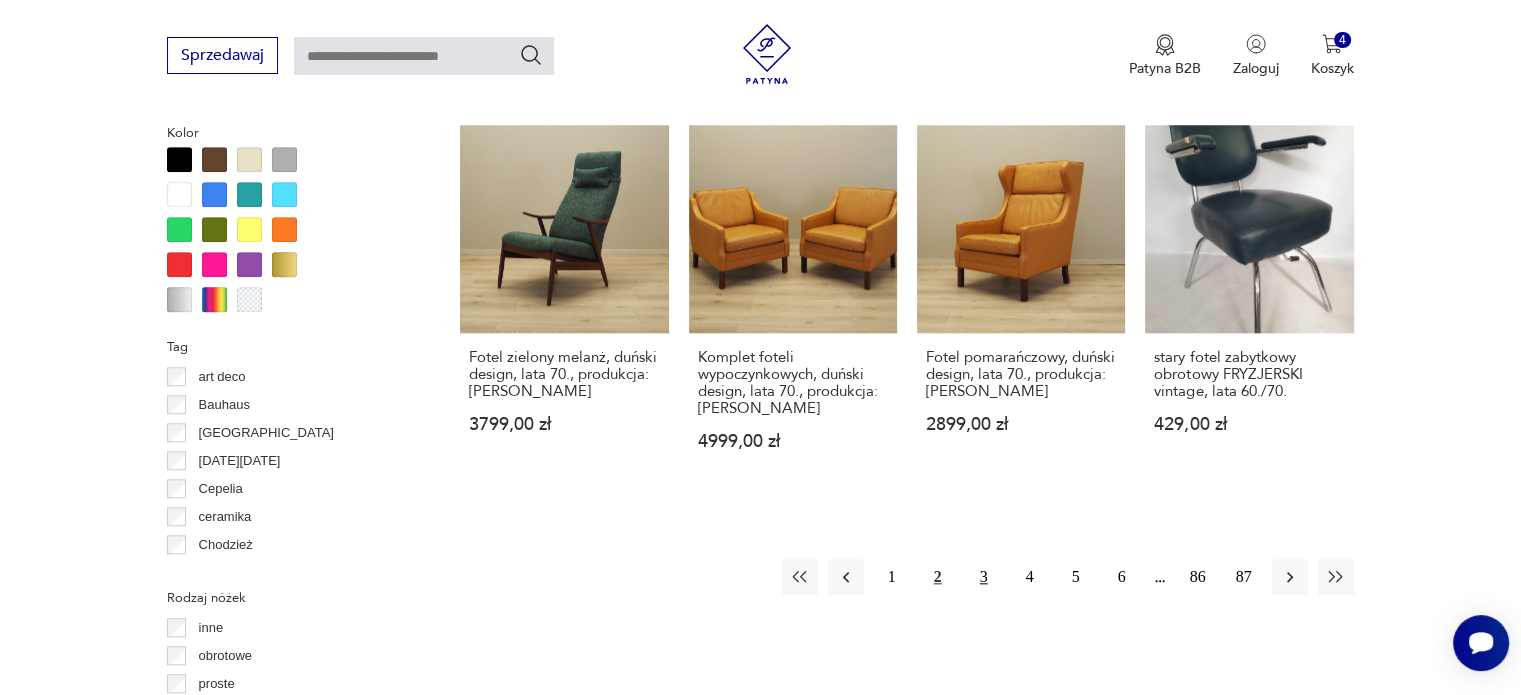click on "3" at bounding box center (984, 577) 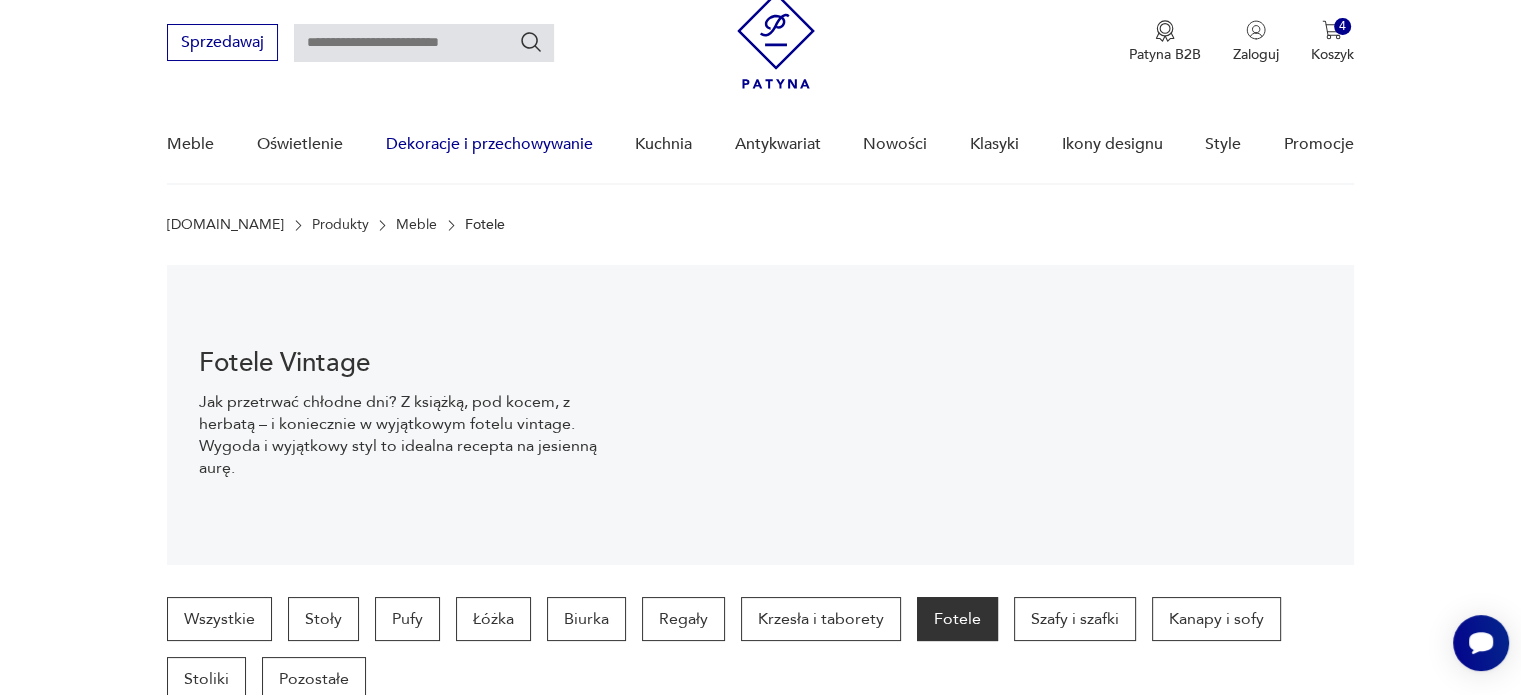 scroll, scrollTop: 30, scrollLeft: 0, axis: vertical 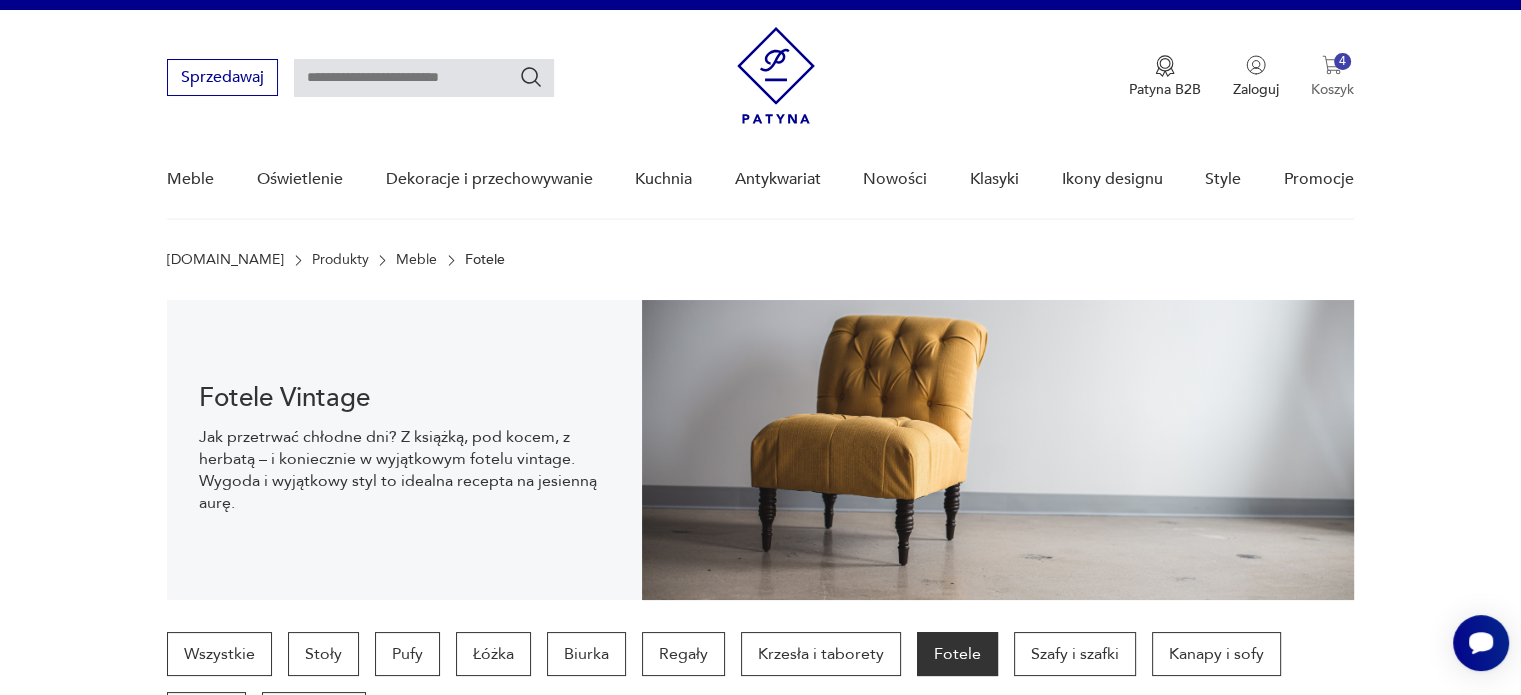 click at bounding box center [1332, 65] 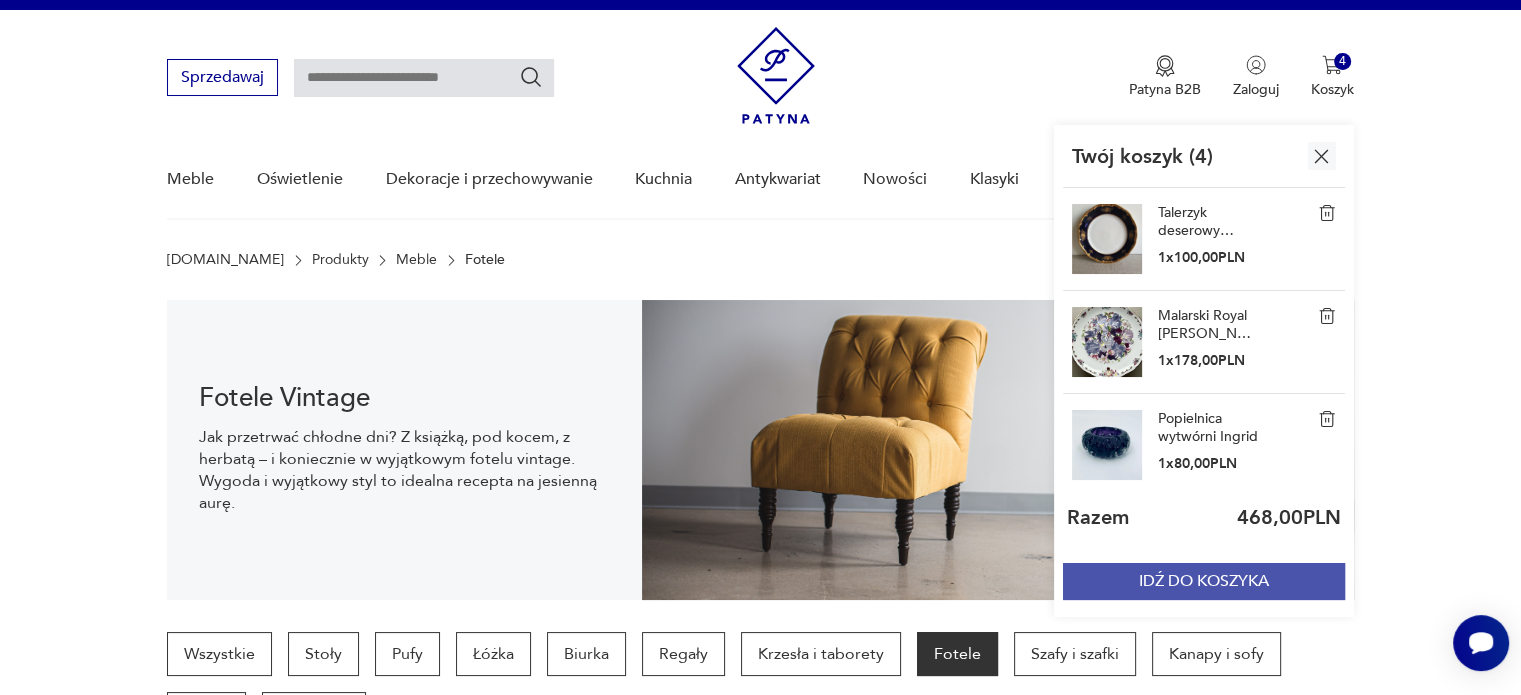click on "IDŹ DO KOSZYKA" at bounding box center (1204, 581) 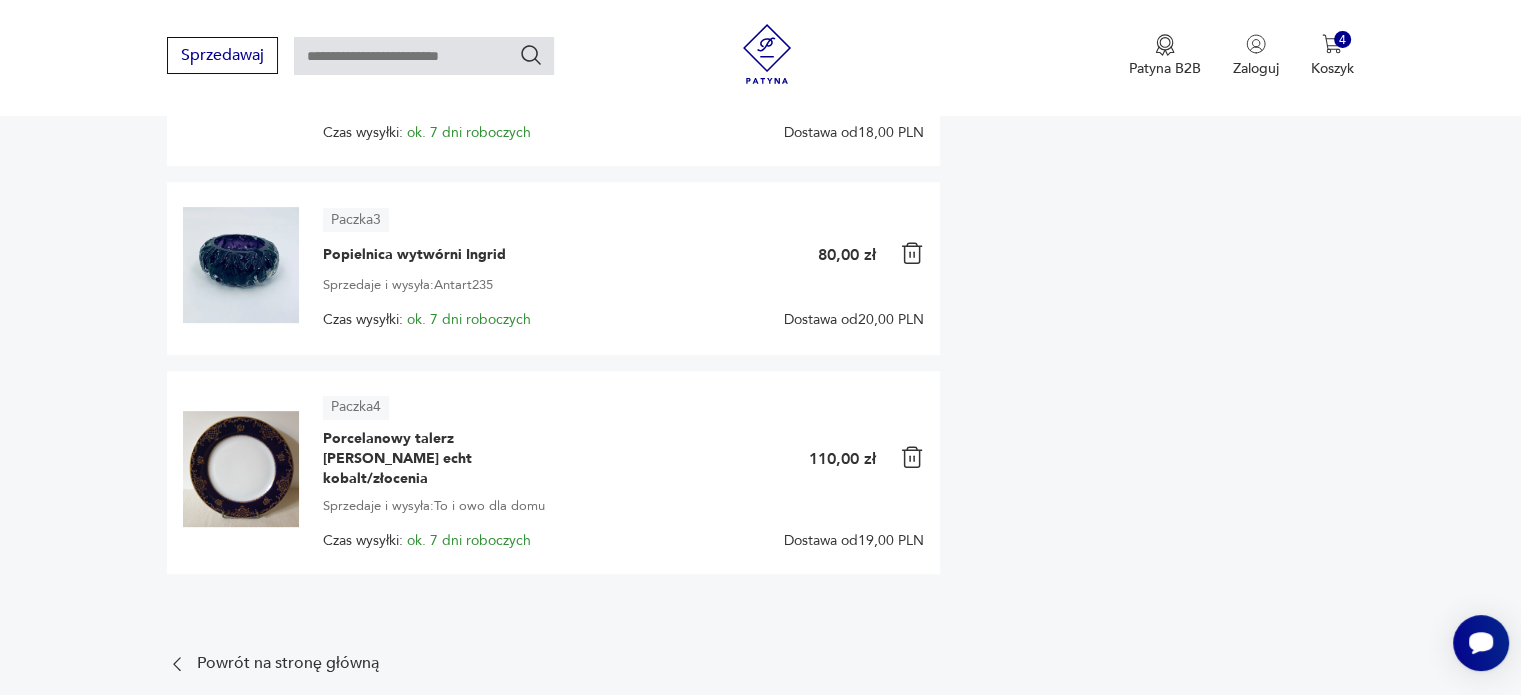 scroll, scrollTop: 730, scrollLeft: 0, axis: vertical 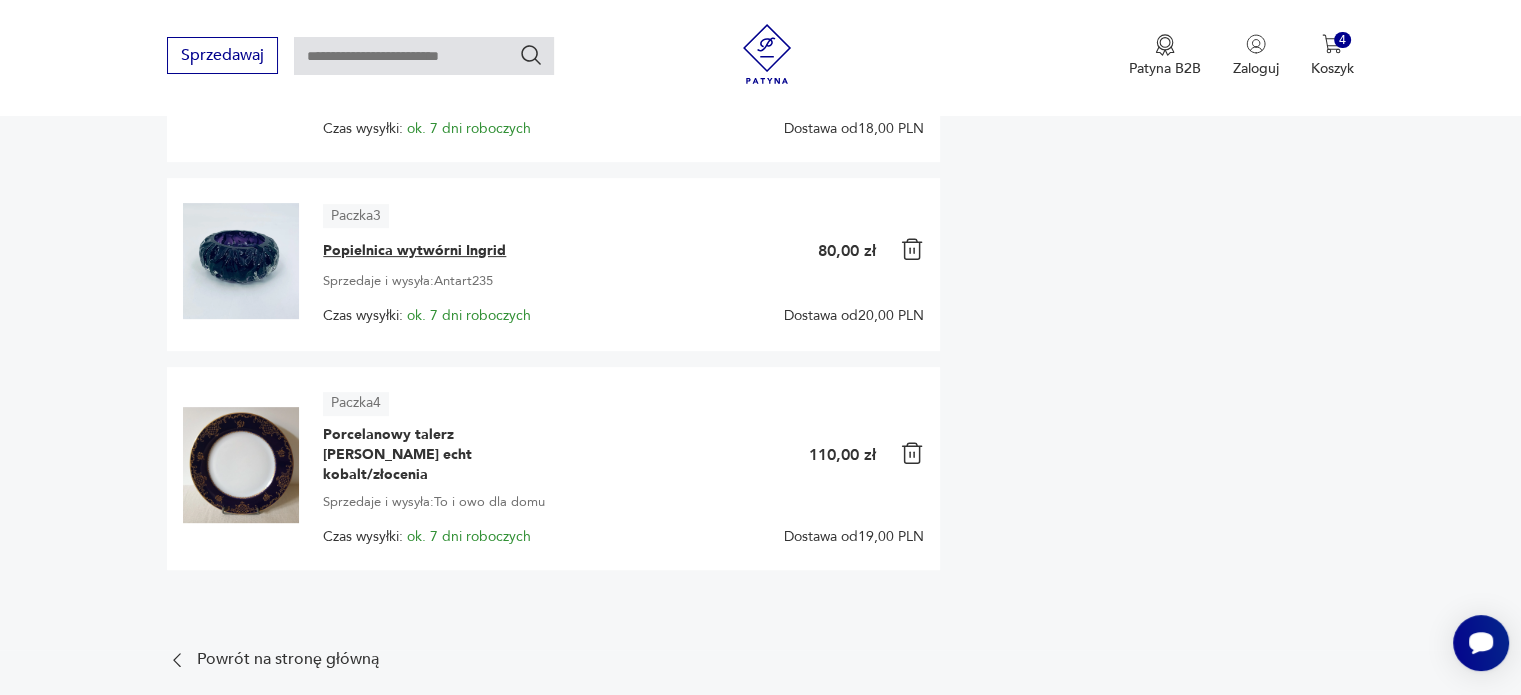 click on "Popielnica wytwórni Ingrid" at bounding box center [414, 251] 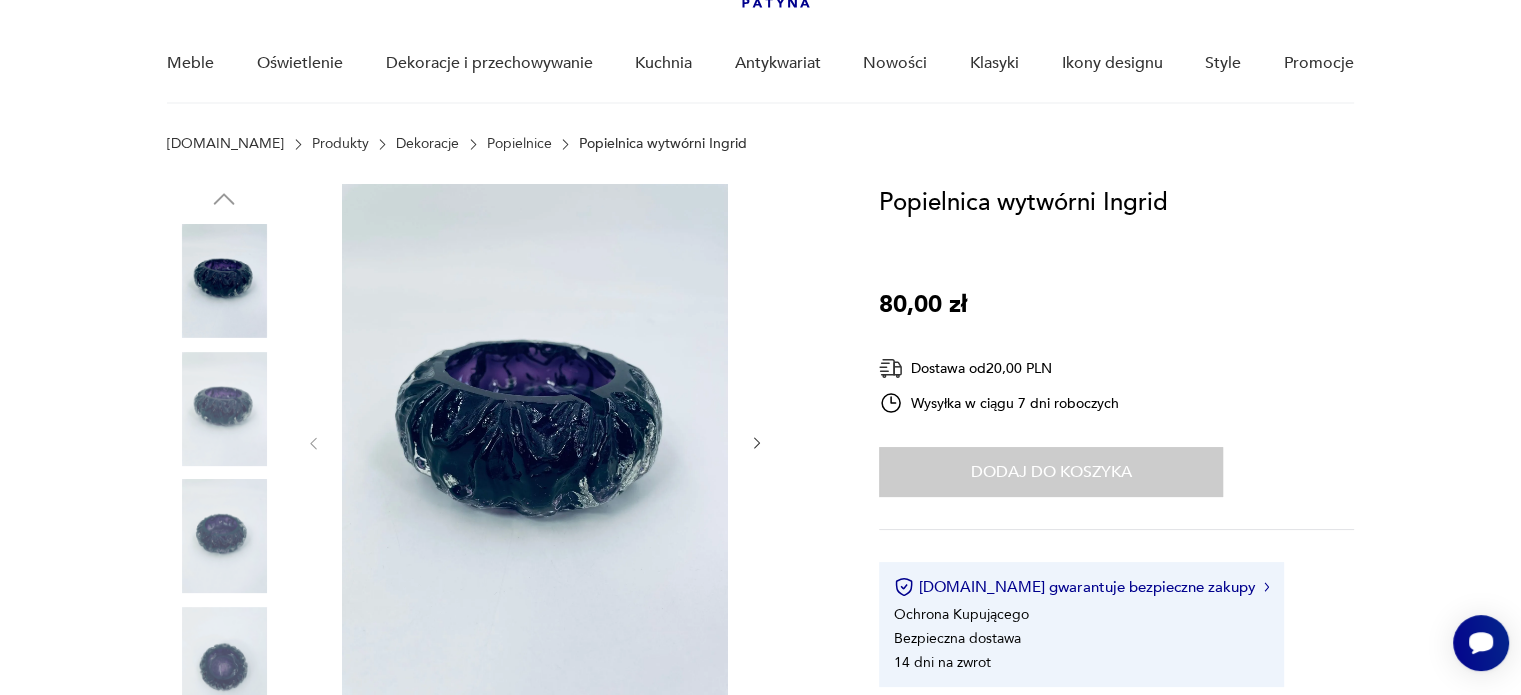 scroll, scrollTop: 200, scrollLeft: 0, axis: vertical 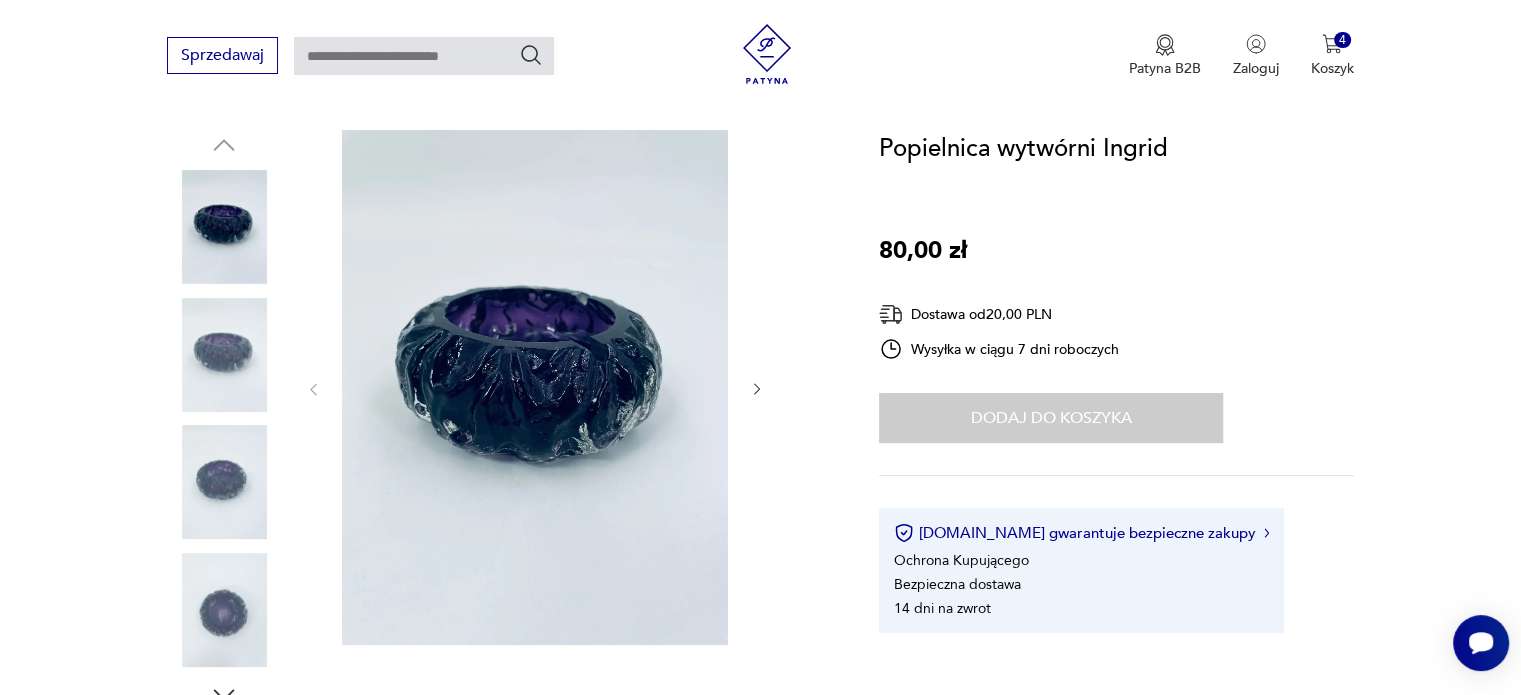 click 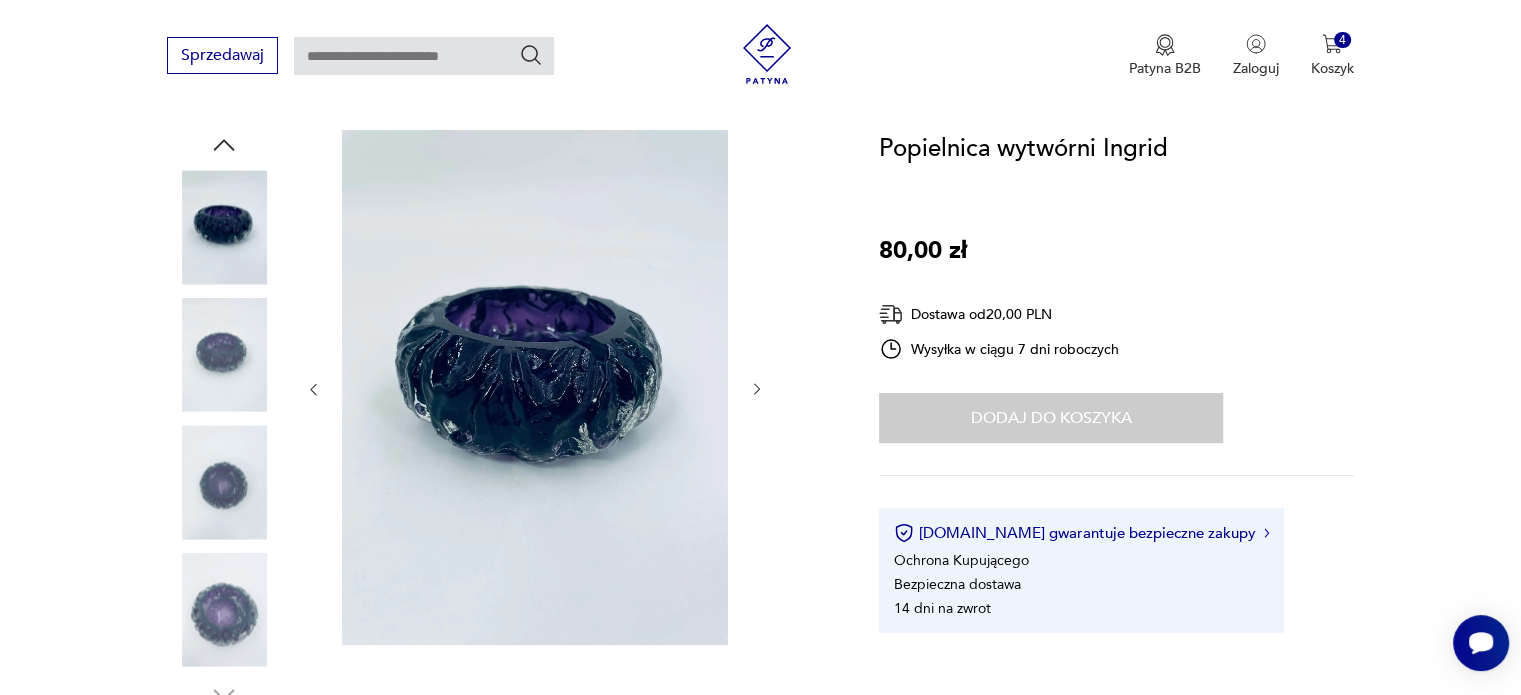click 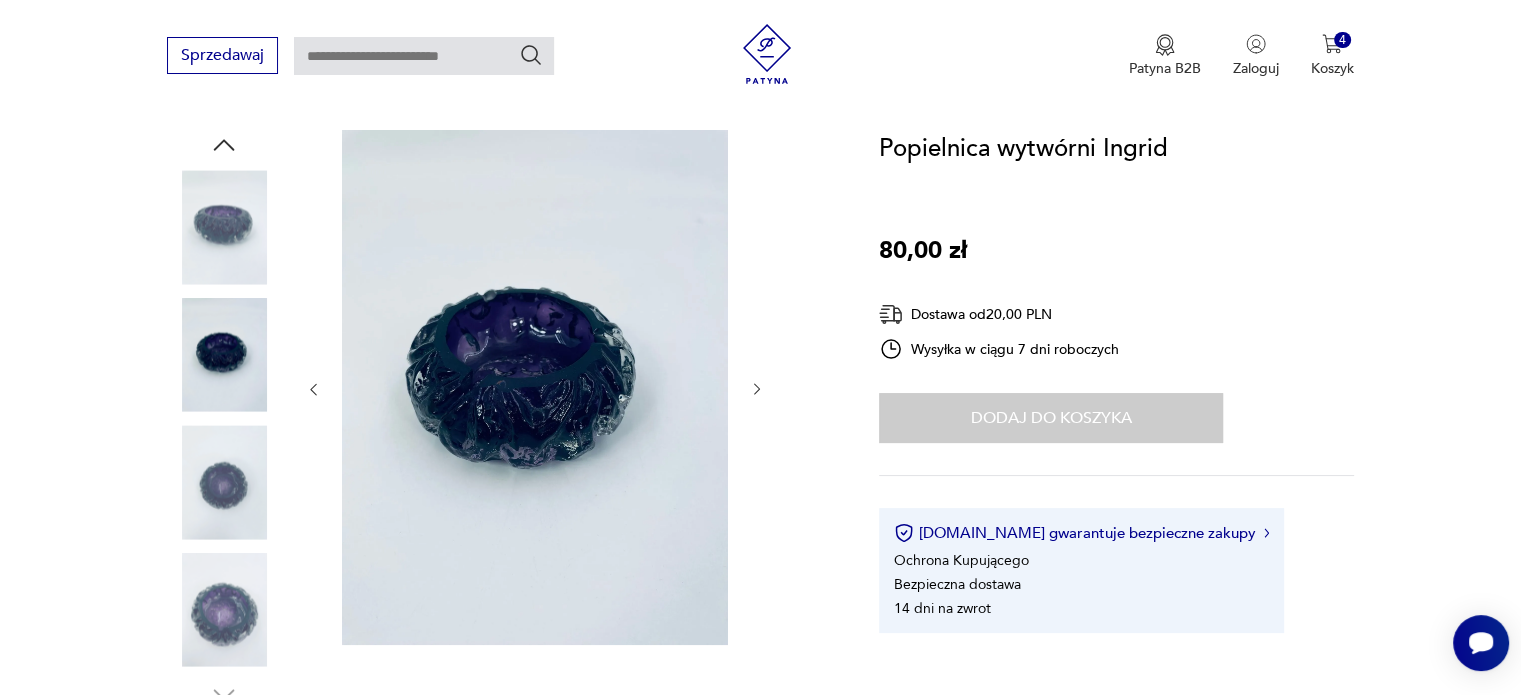 click 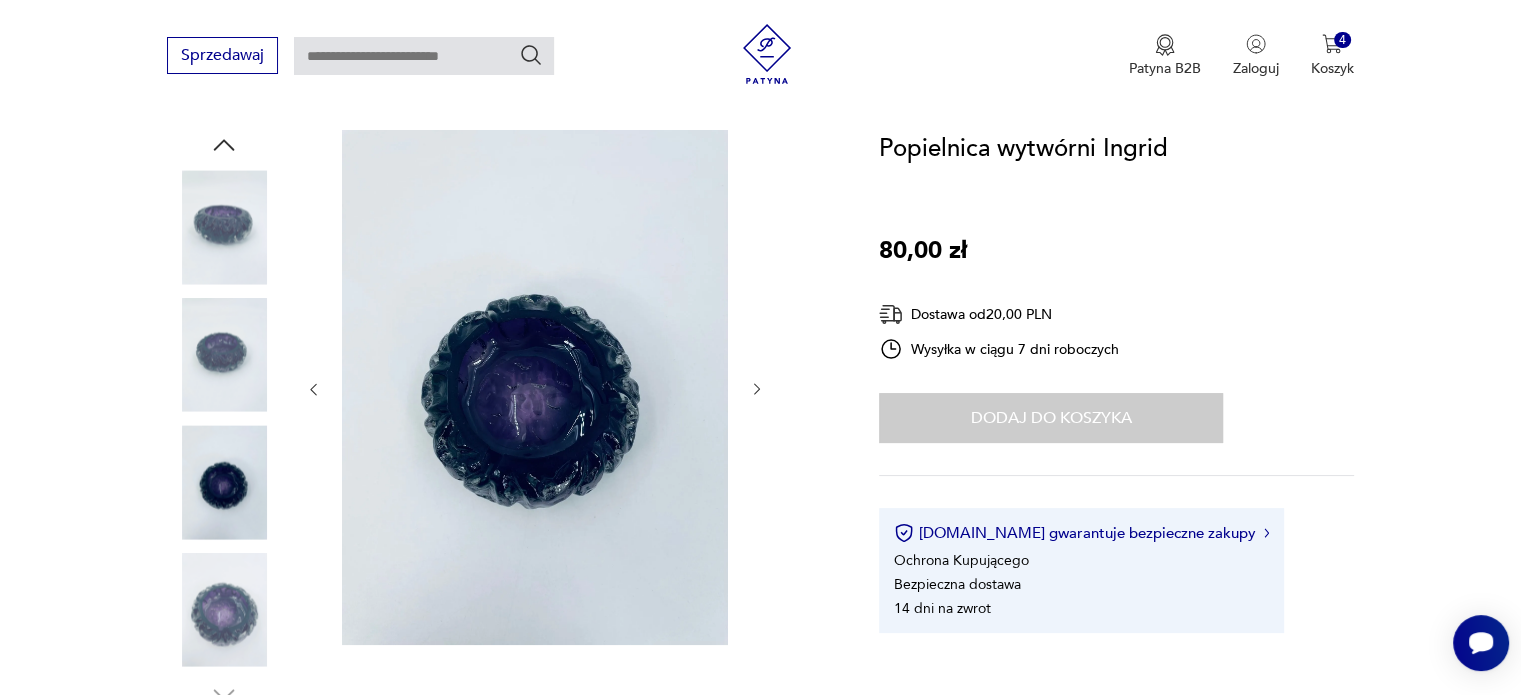 click 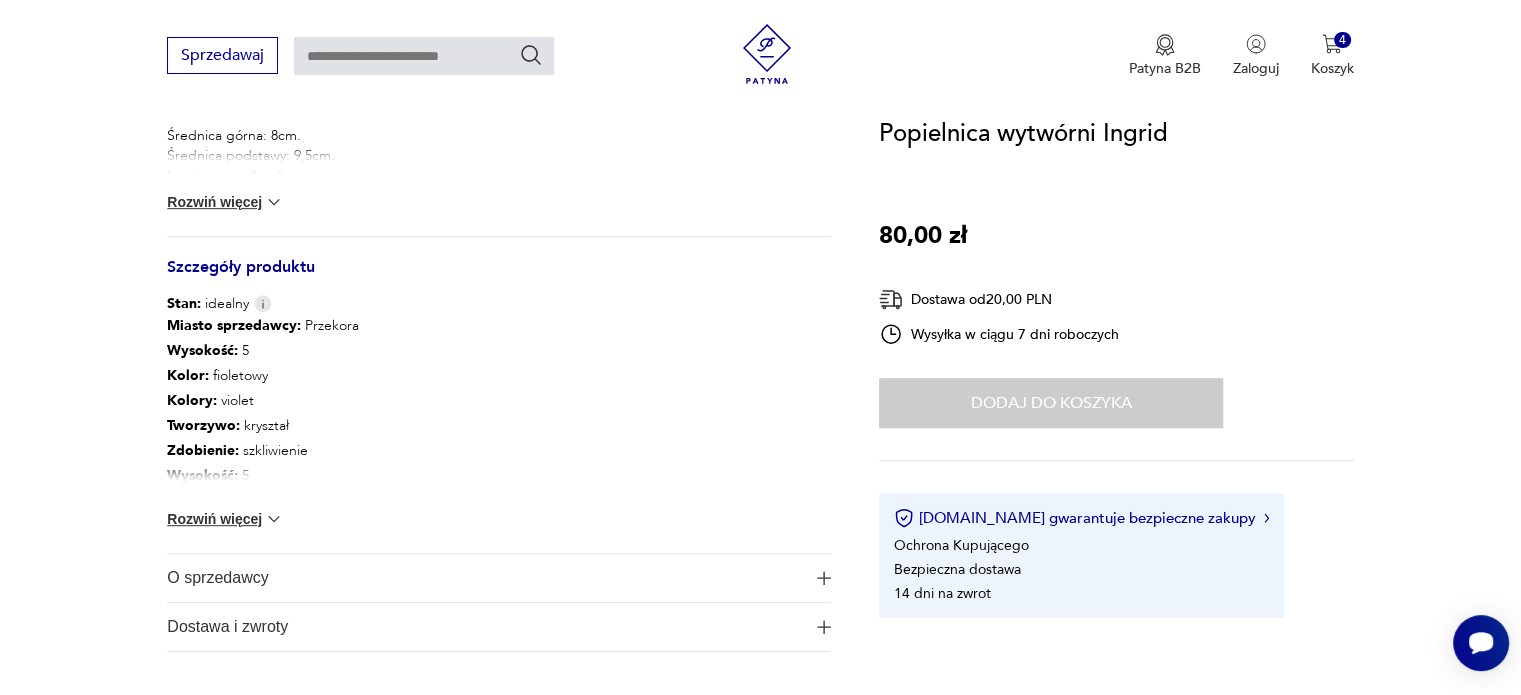scroll, scrollTop: 1000, scrollLeft: 0, axis: vertical 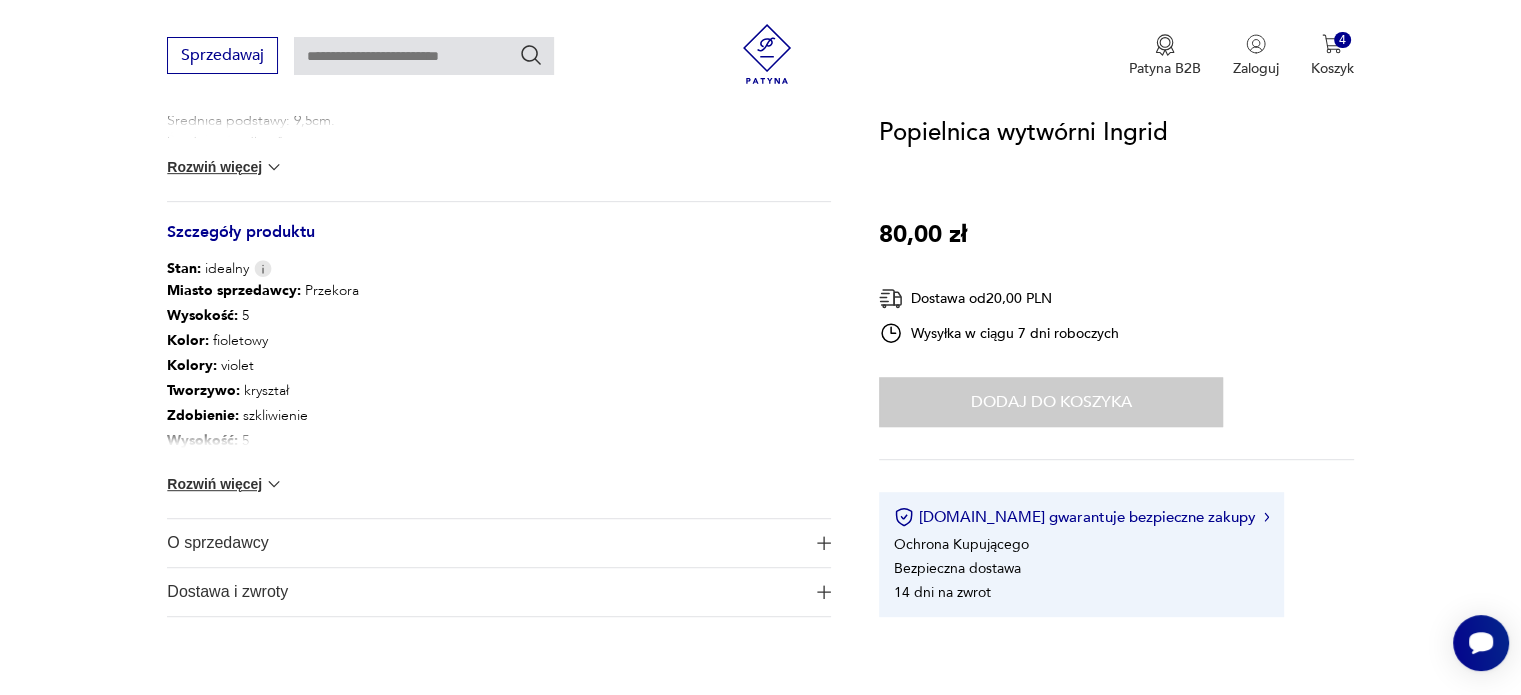 click at bounding box center [274, 484] 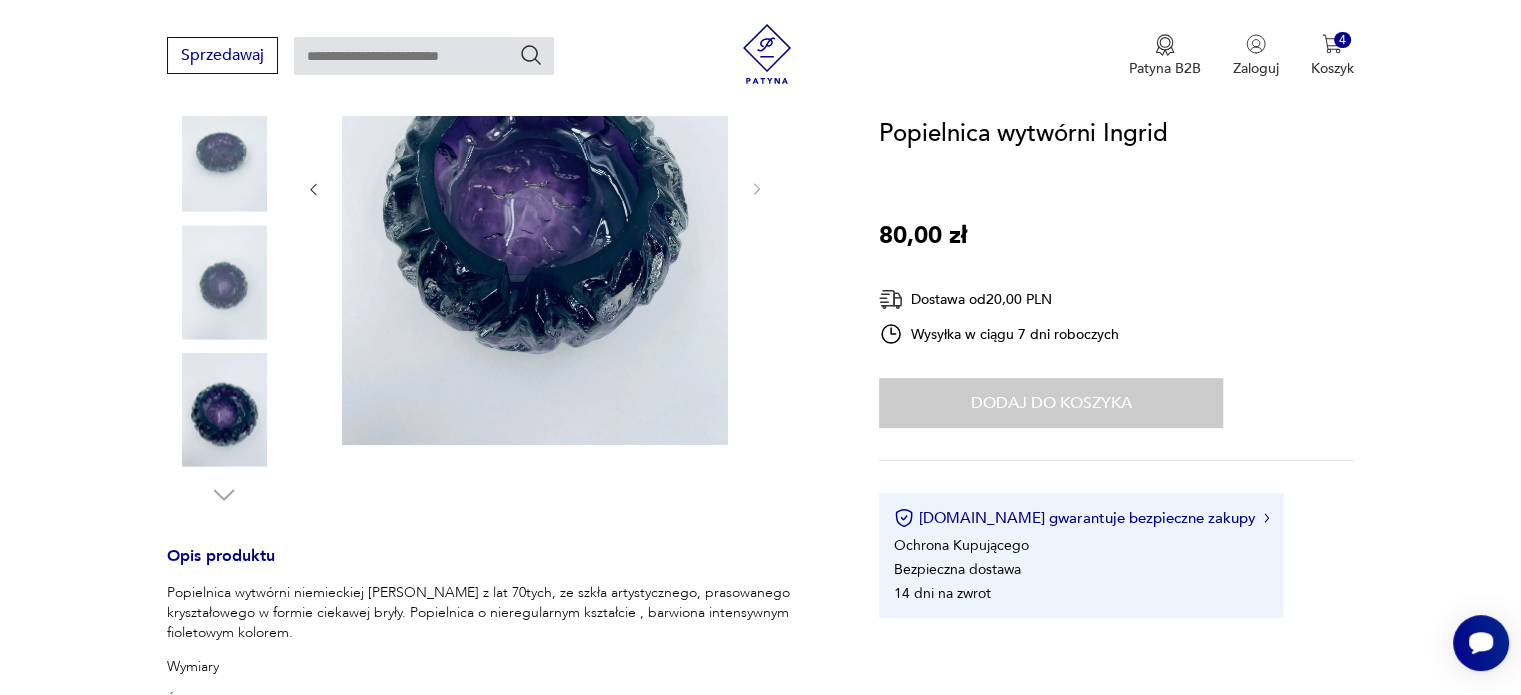 scroll, scrollTop: 300, scrollLeft: 0, axis: vertical 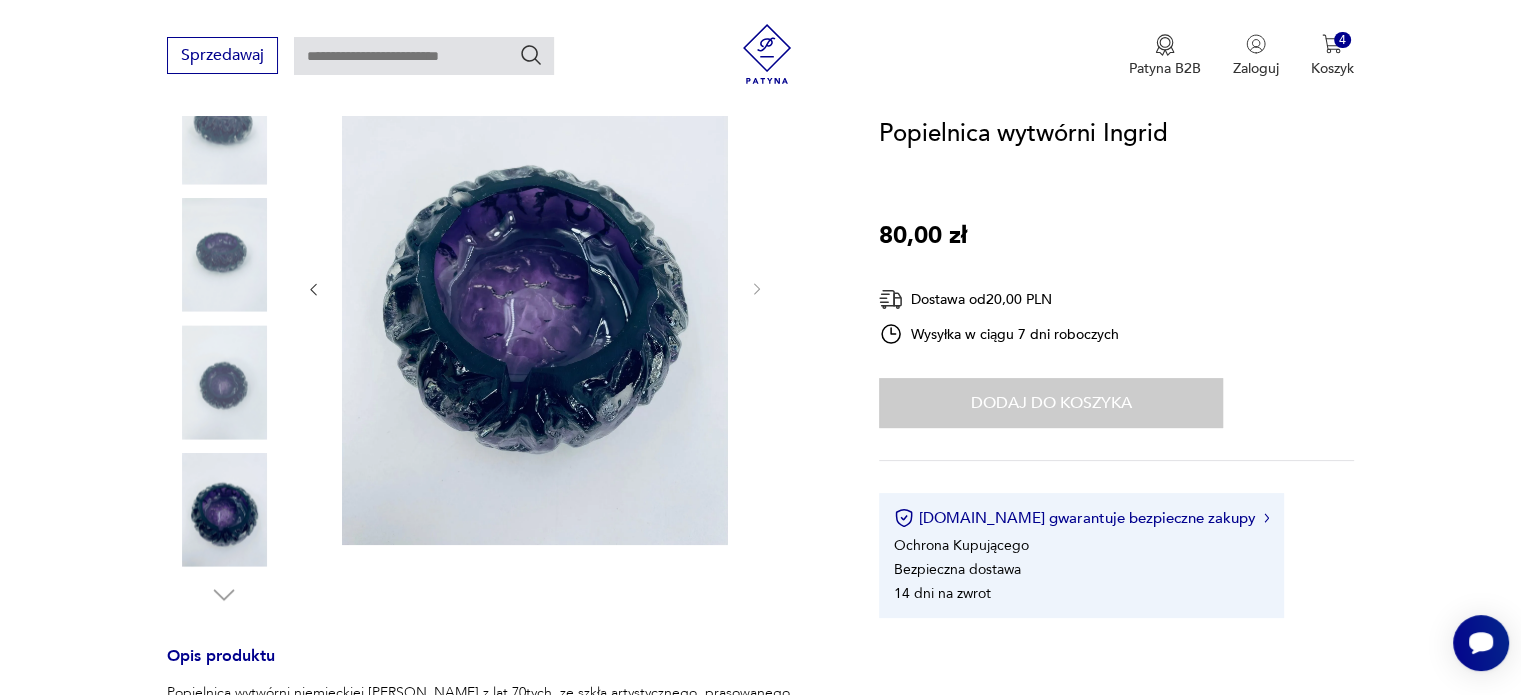click at bounding box center (224, 255) 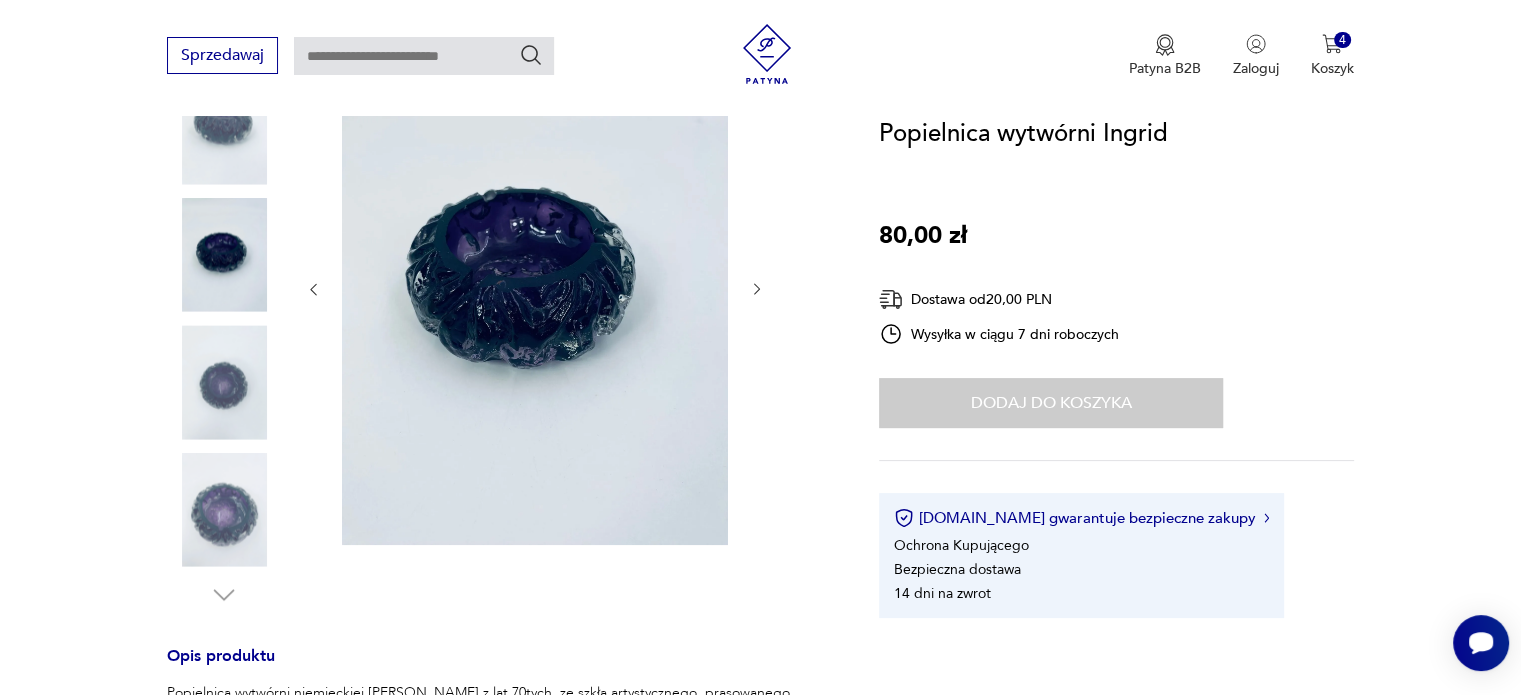 click at bounding box center (224, 382) 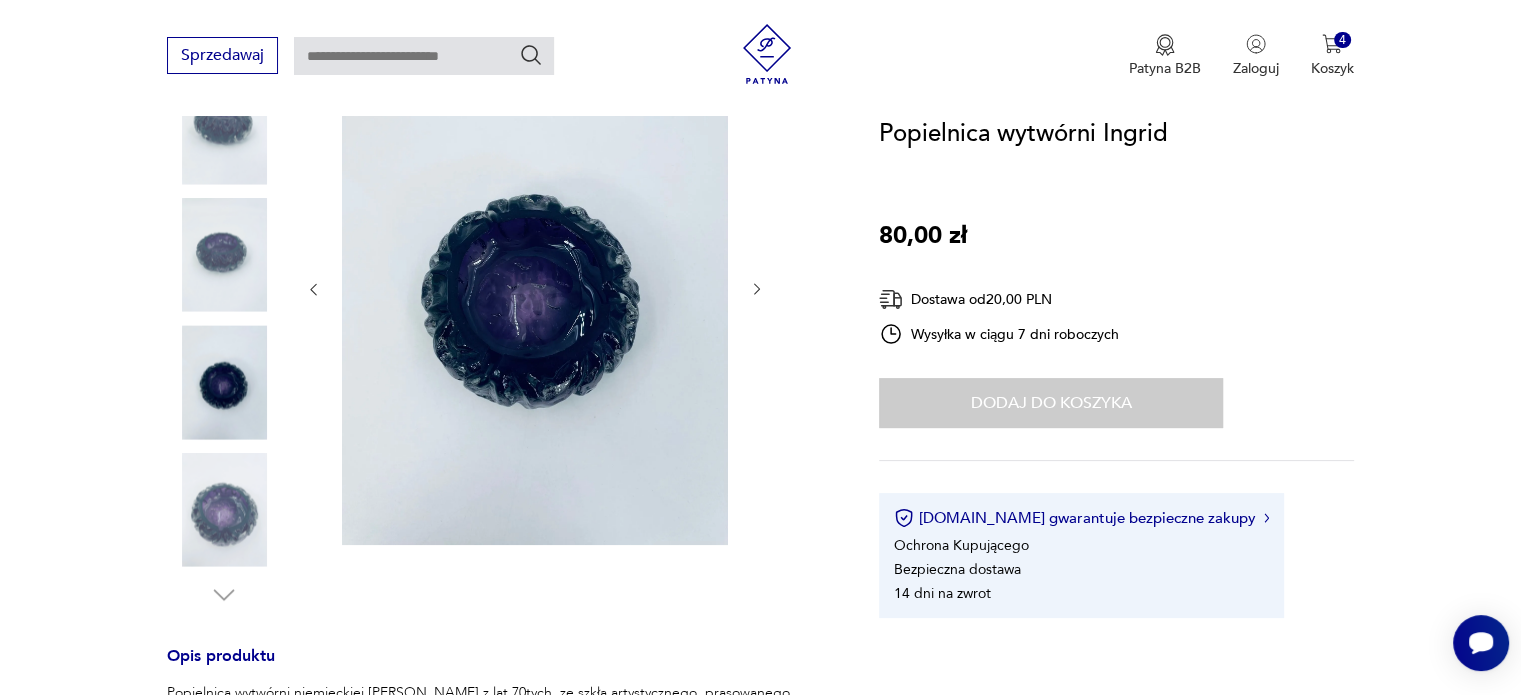 click at bounding box center [224, 510] 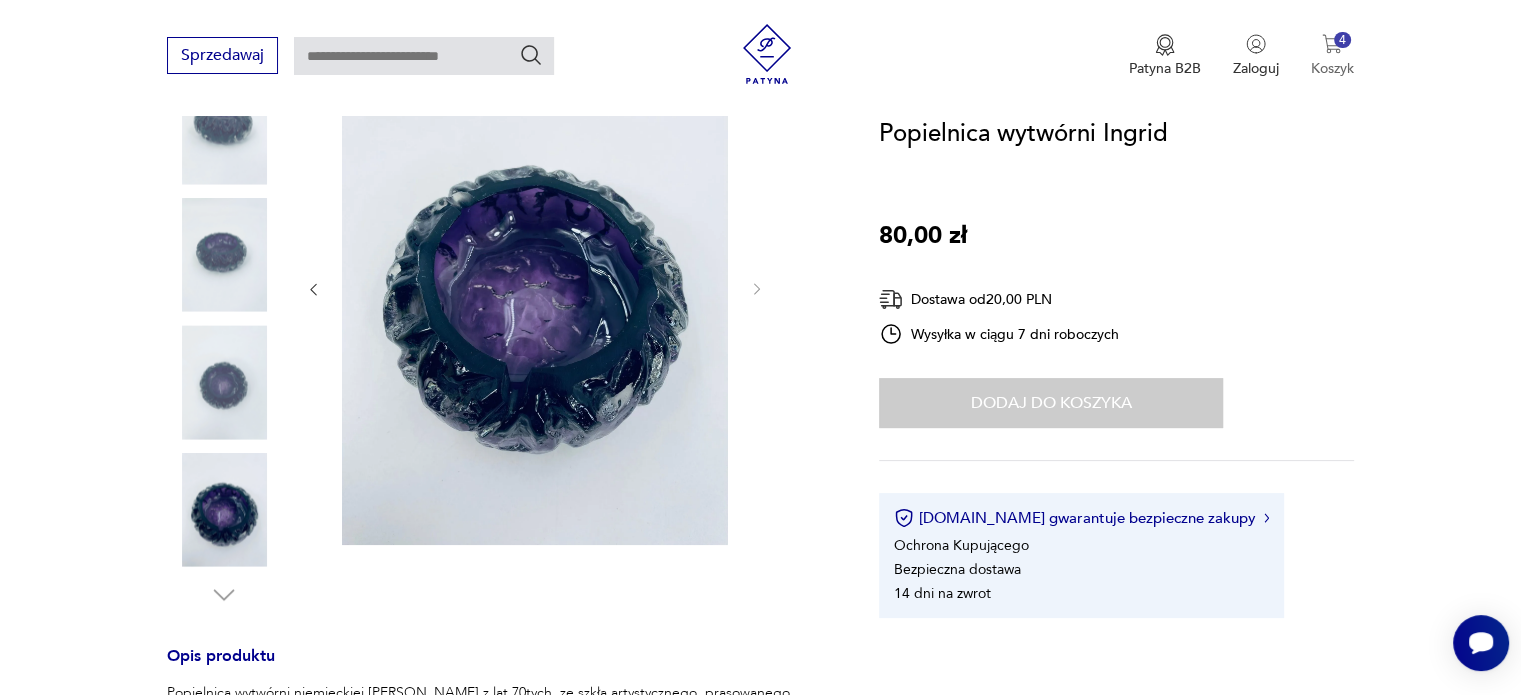 click at bounding box center [1332, 44] 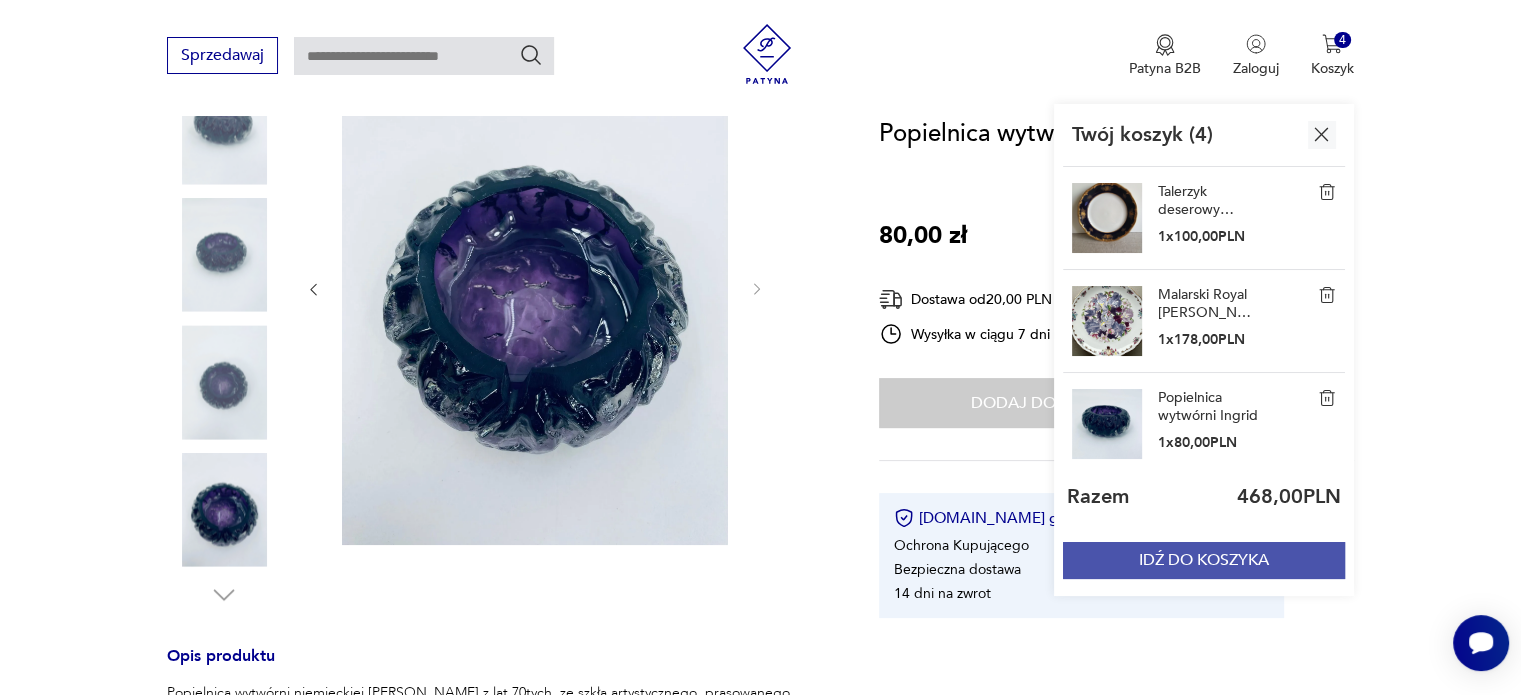 click on "IDŹ DO KOSZYKA" at bounding box center [1204, 560] 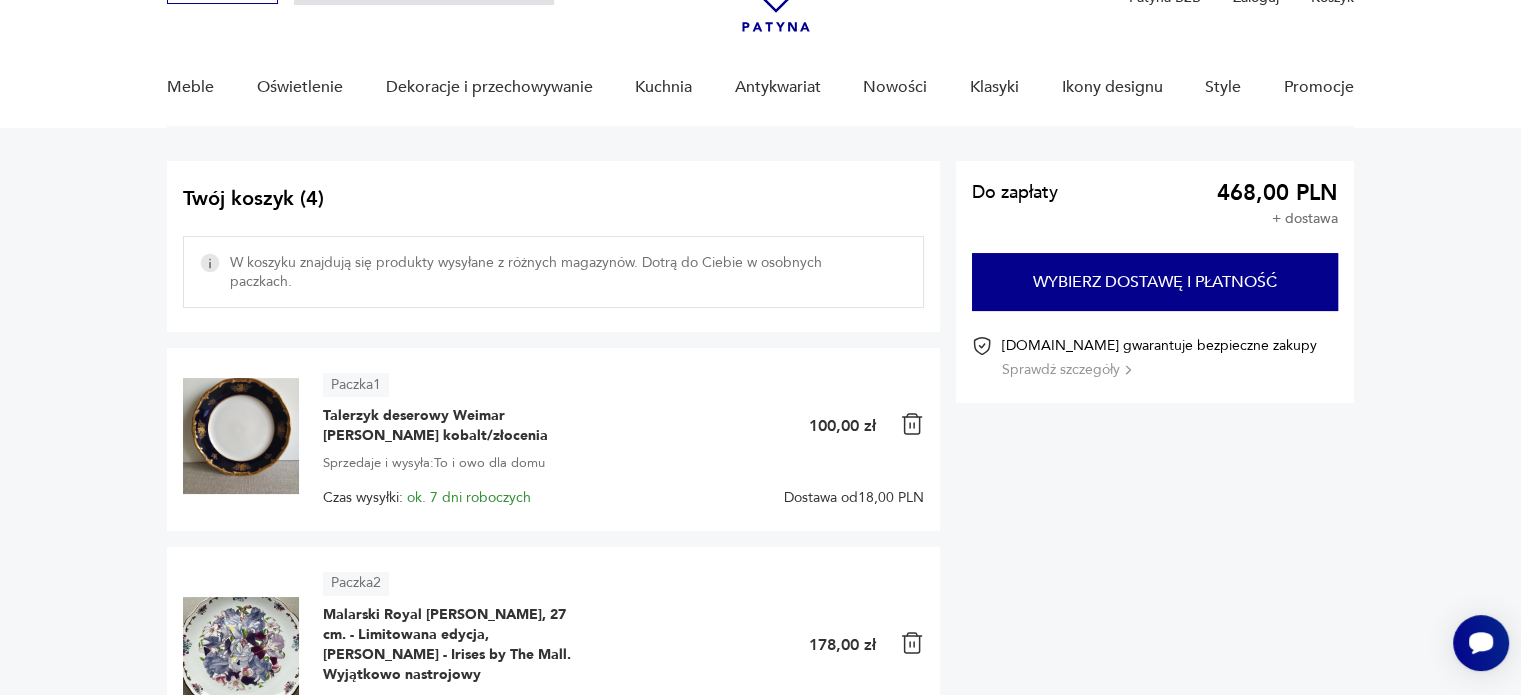 scroll, scrollTop: 300, scrollLeft: 0, axis: vertical 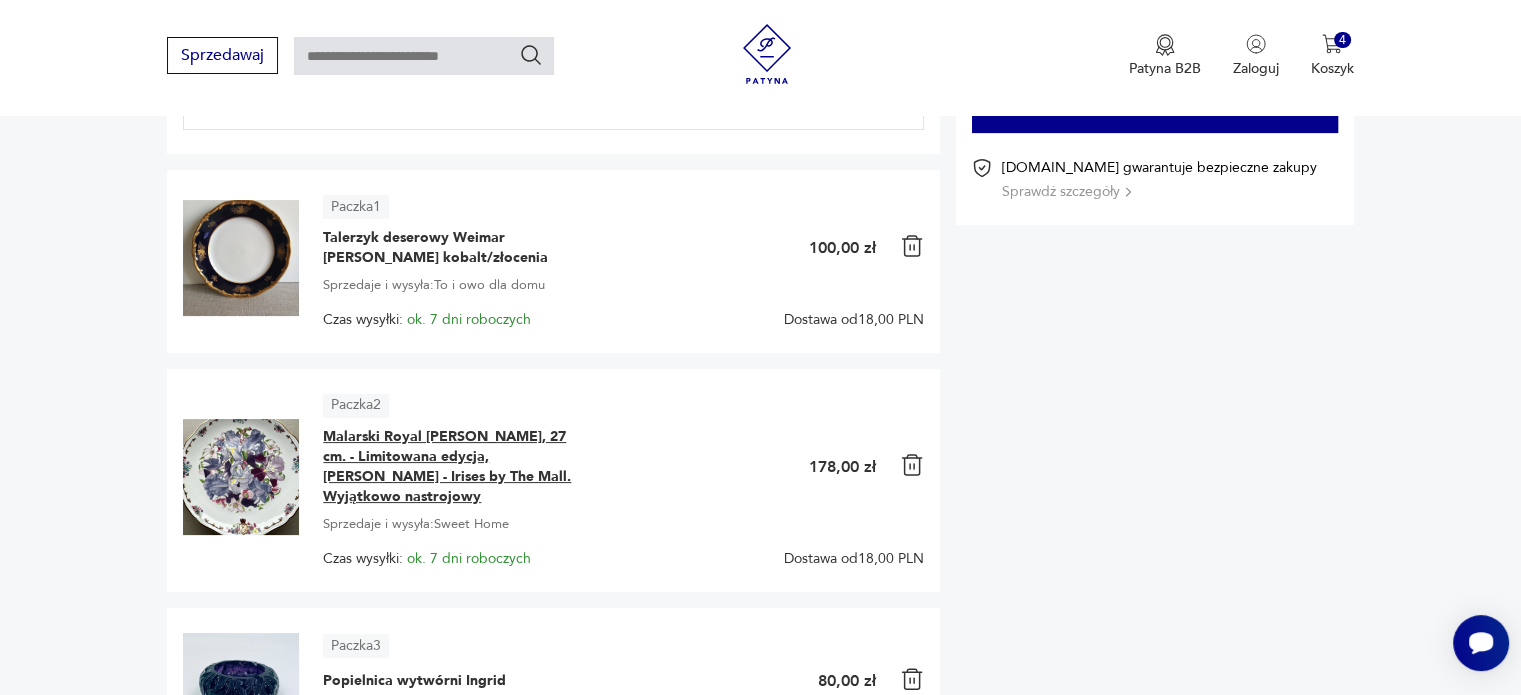 click on "Malarski Royal Albert, 27 cm. - Limitowana edycja, Sara Anne Schofield - Irises by The Mall. Wyjątkowo nastrojowy" at bounding box center [448, 467] 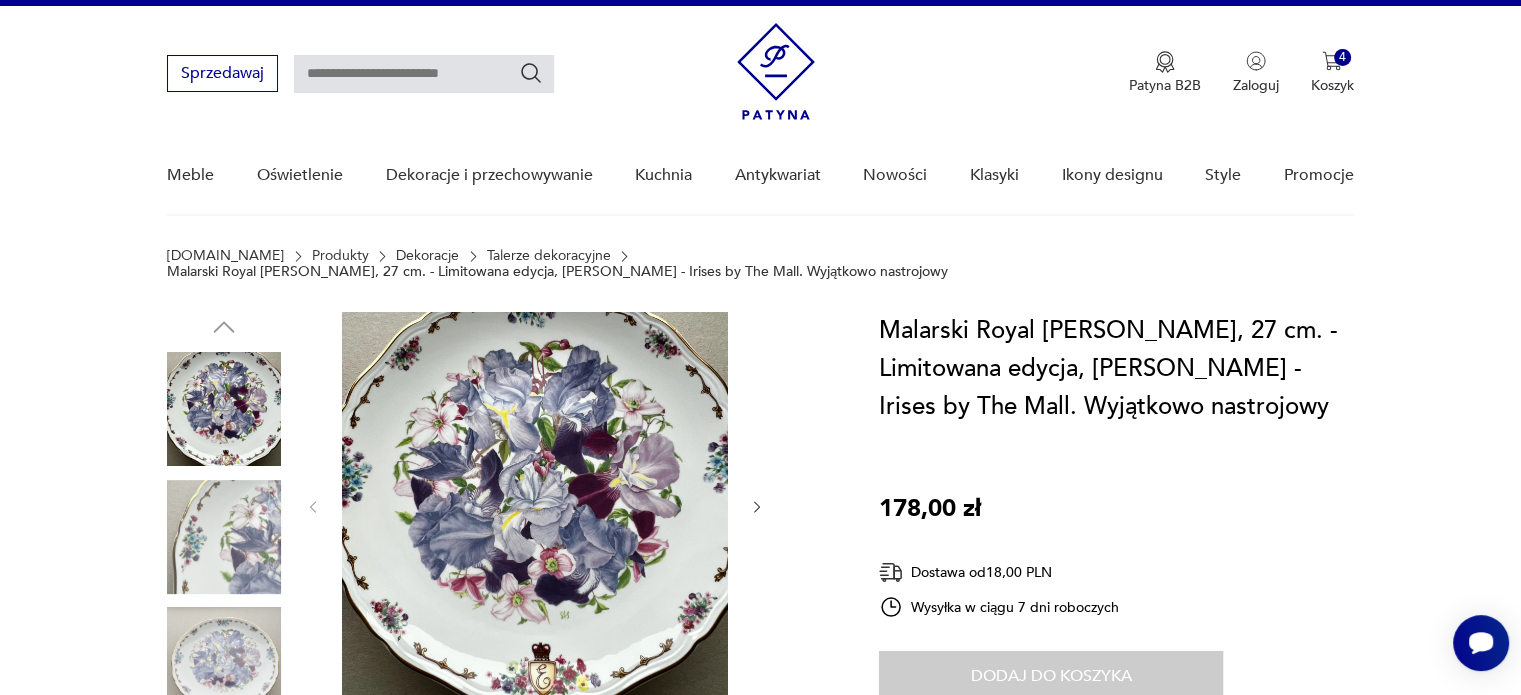 scroll, scrollTop: 0, scrollLeft: 0, axis: both 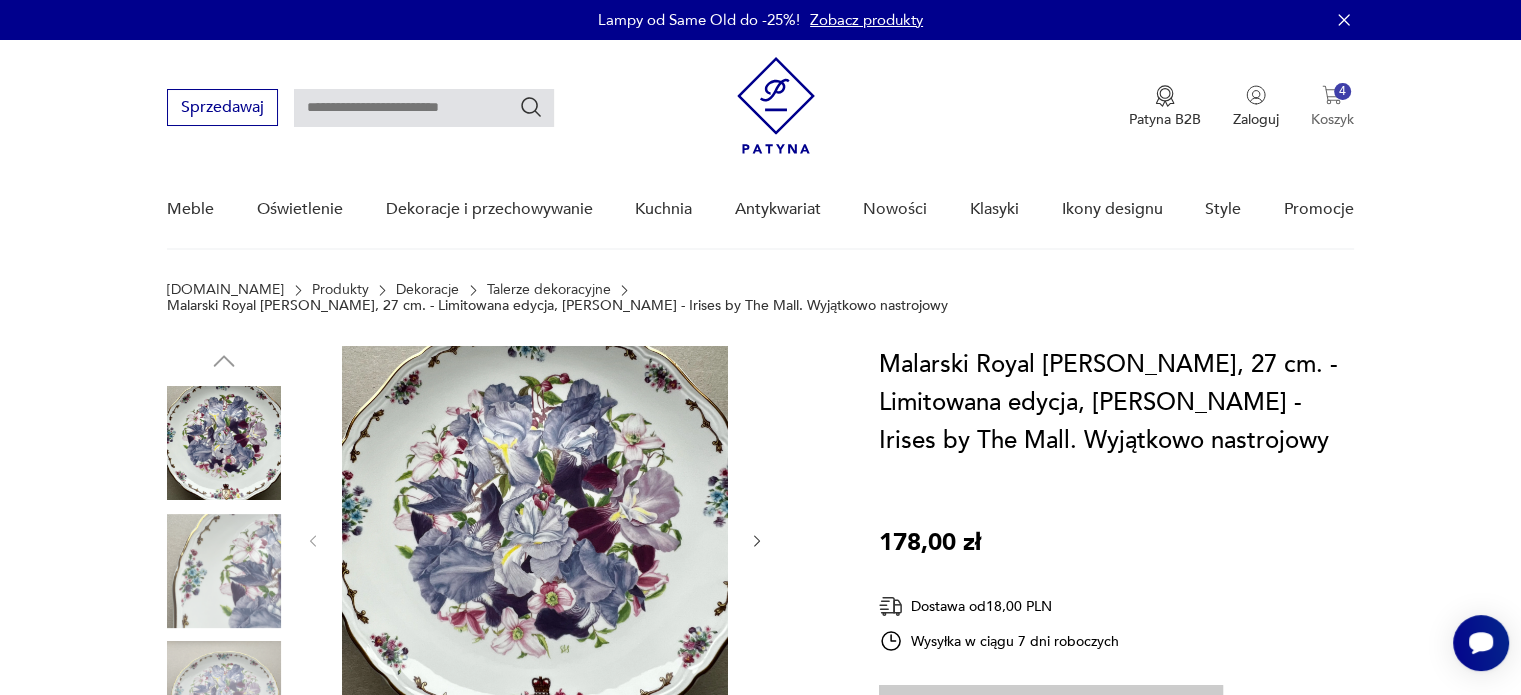 click on "4" at bounding box center [1342, 91] 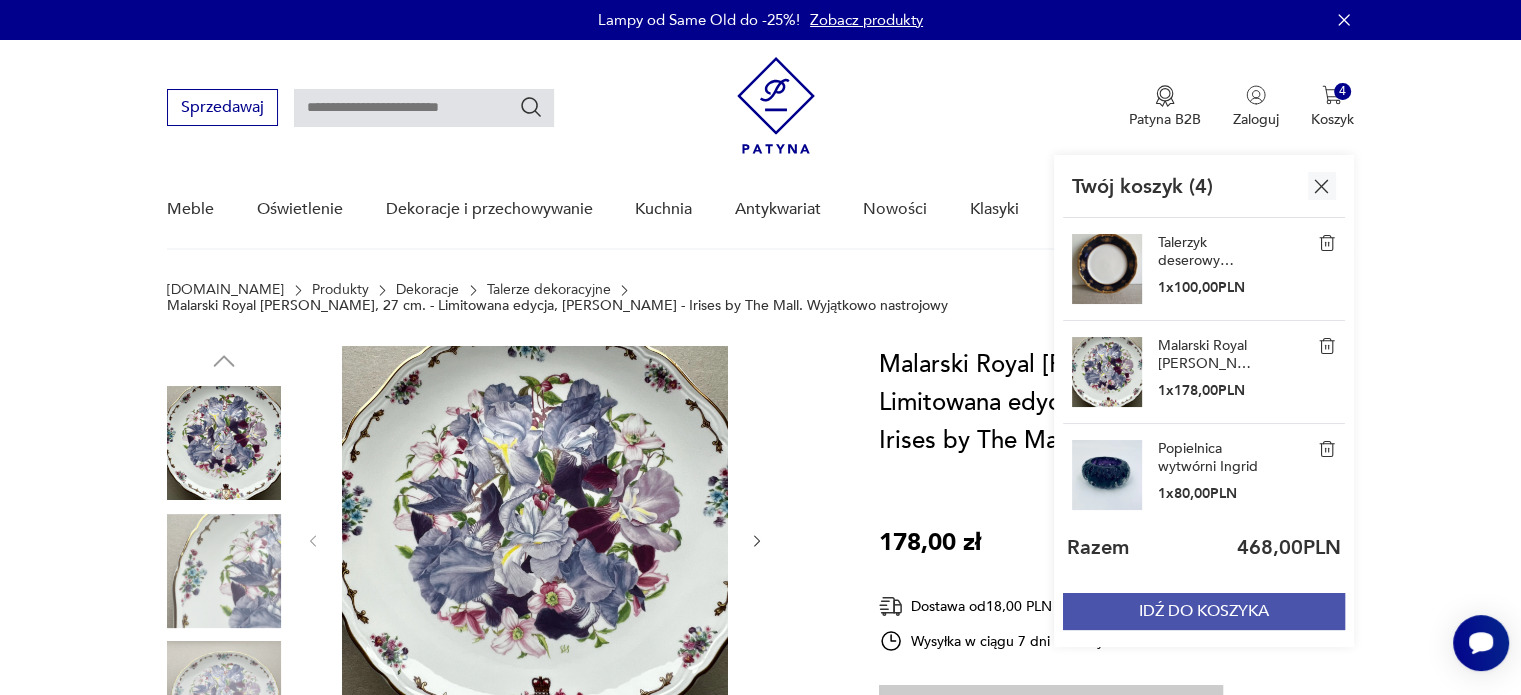 click on "IDŹ DO KOSZYKA" at bounding box center (1204, 611) 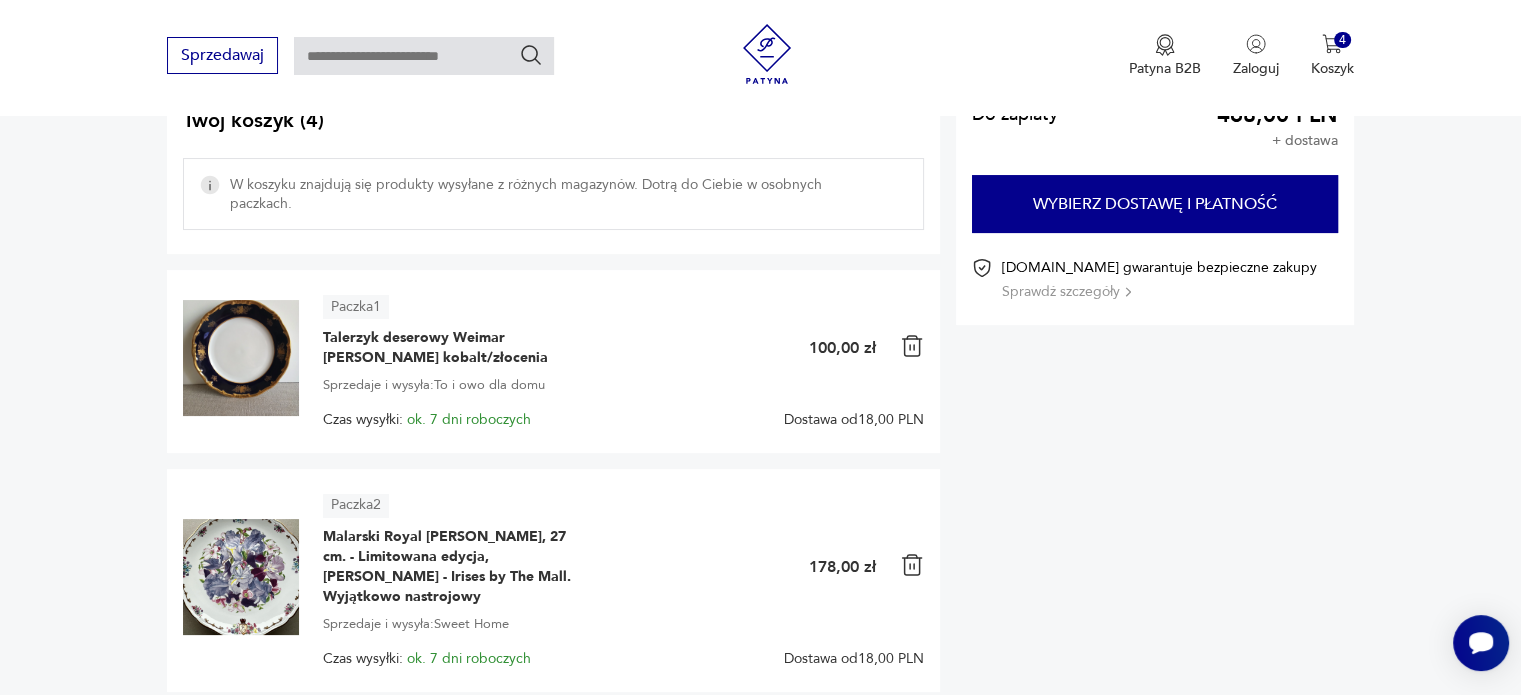scroll, scrollTop: 300, scrollLeft: 0, axis: vertical 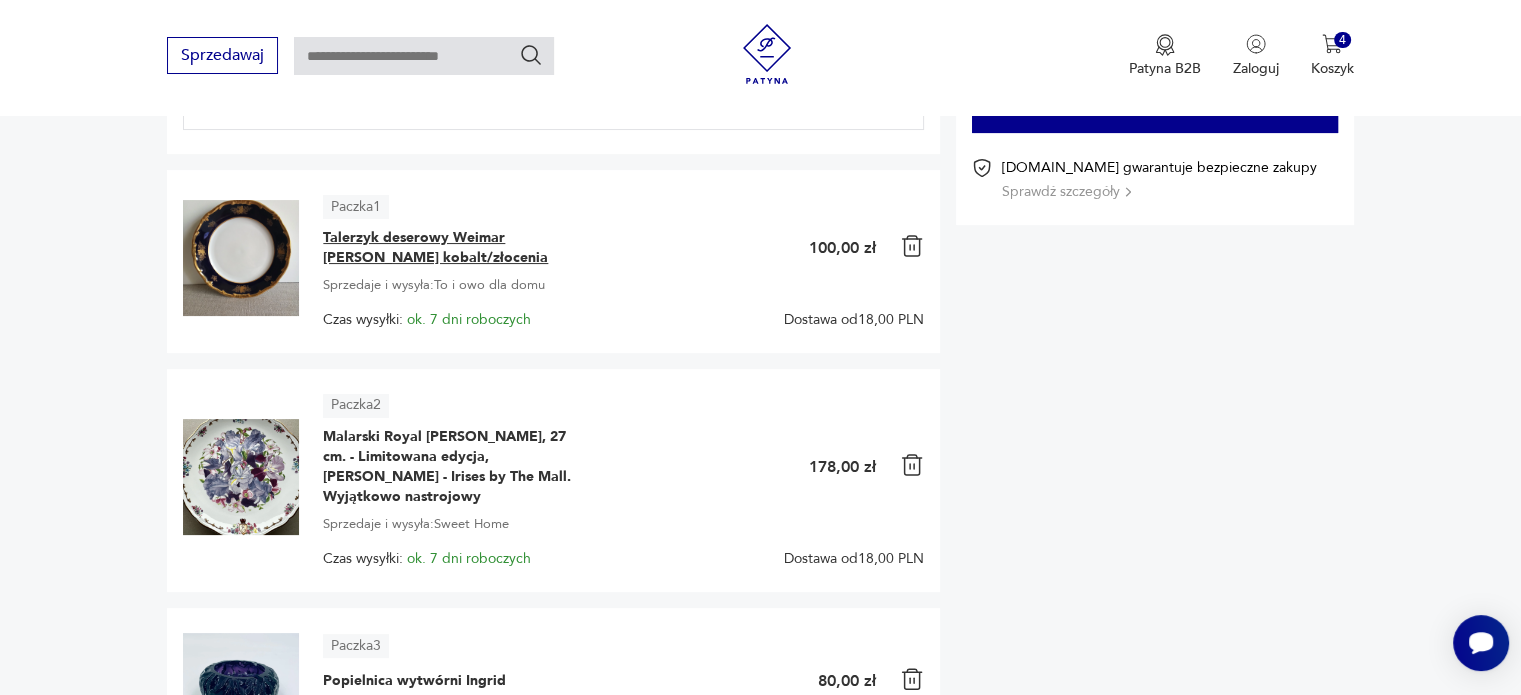 click on "Talerzyk deserowy Weimar Katharina echt kobalt/złocenia" at bounding box center [448, 248] 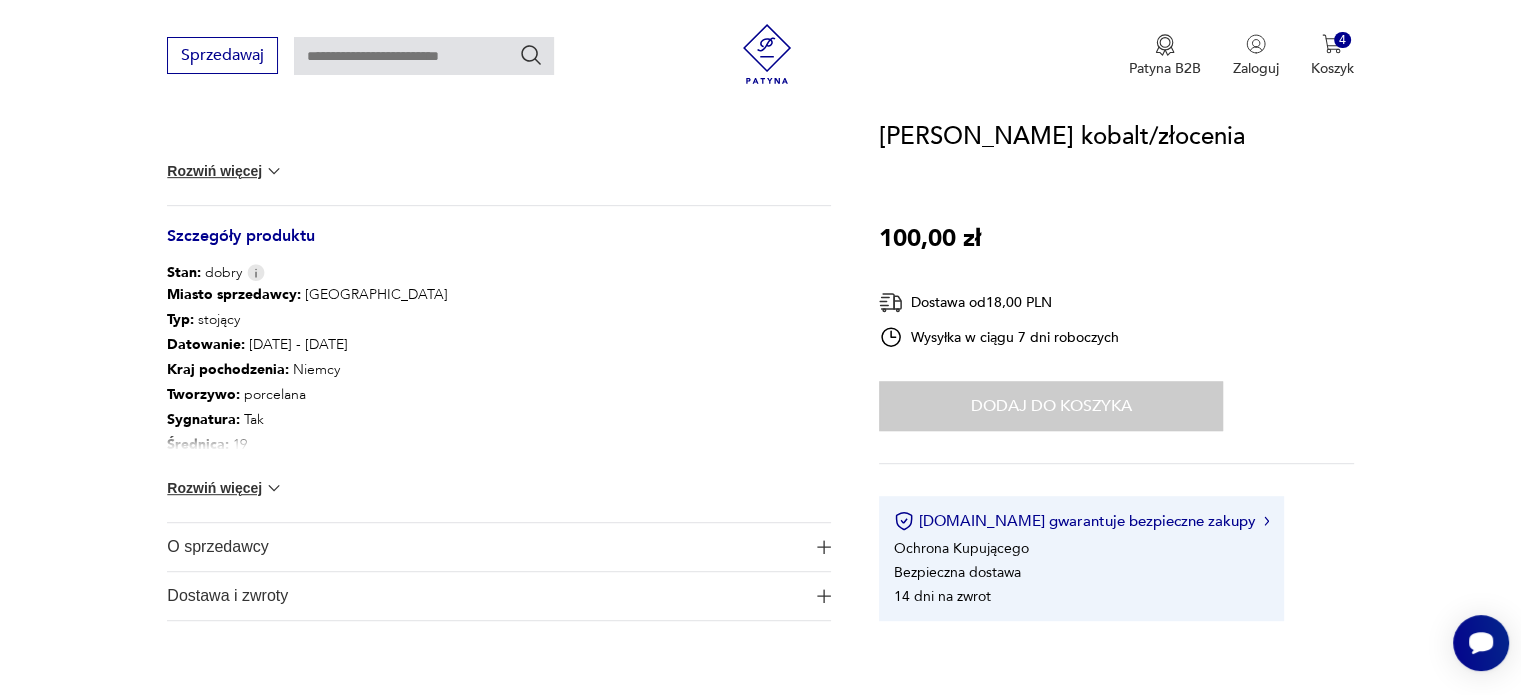 scroll, scrollTop: 1000, scrollLeft: 0, axis: vertical 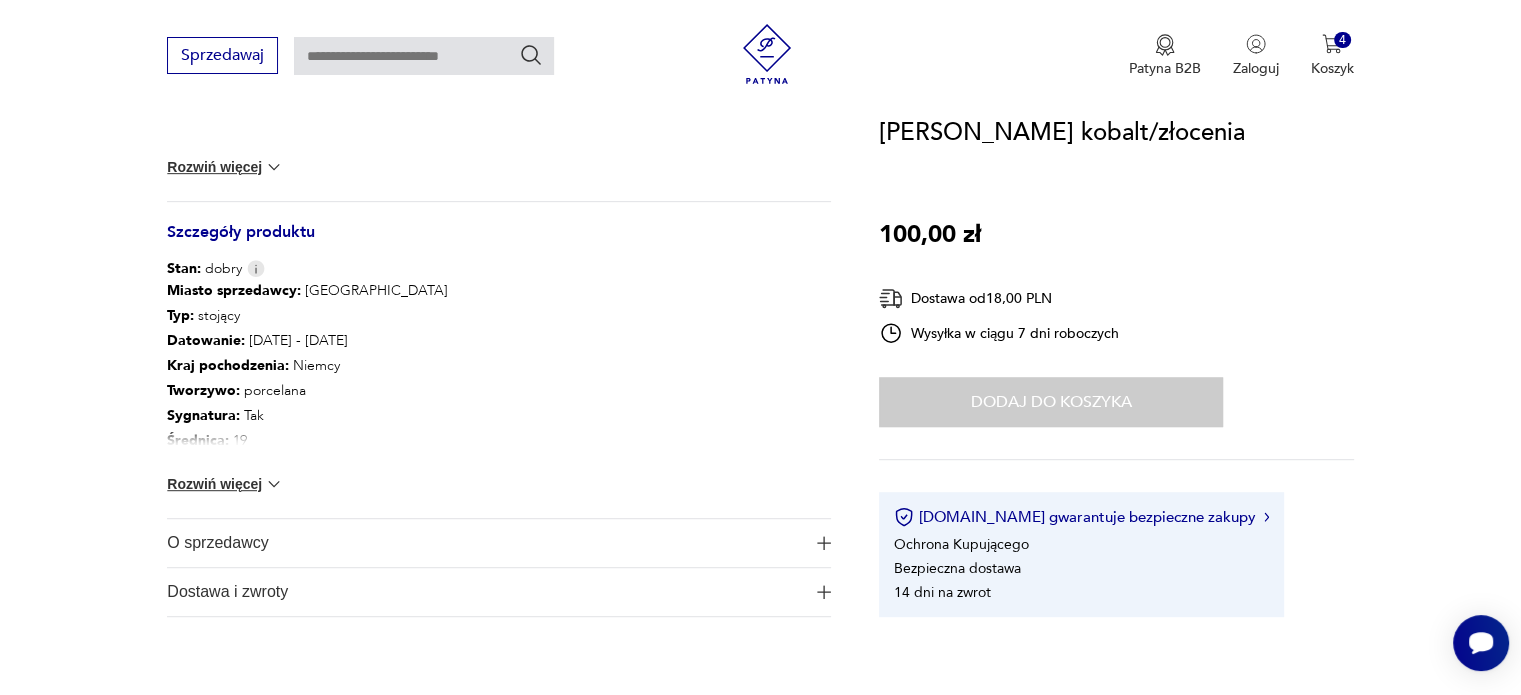 click on "Rozwiń więcej" at bounding box center (225, 484) 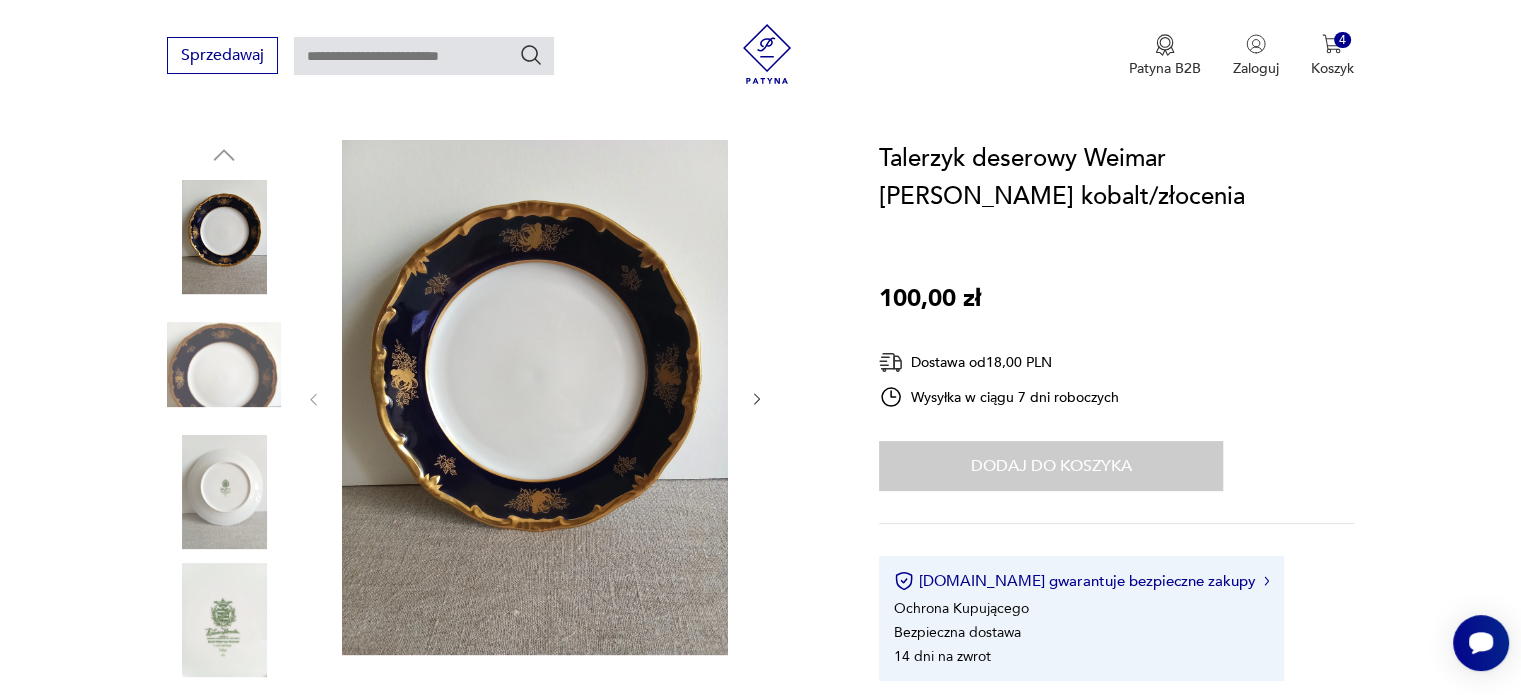 scroll, scrollTop: 200, scrollLeft: 0, axis: vertical 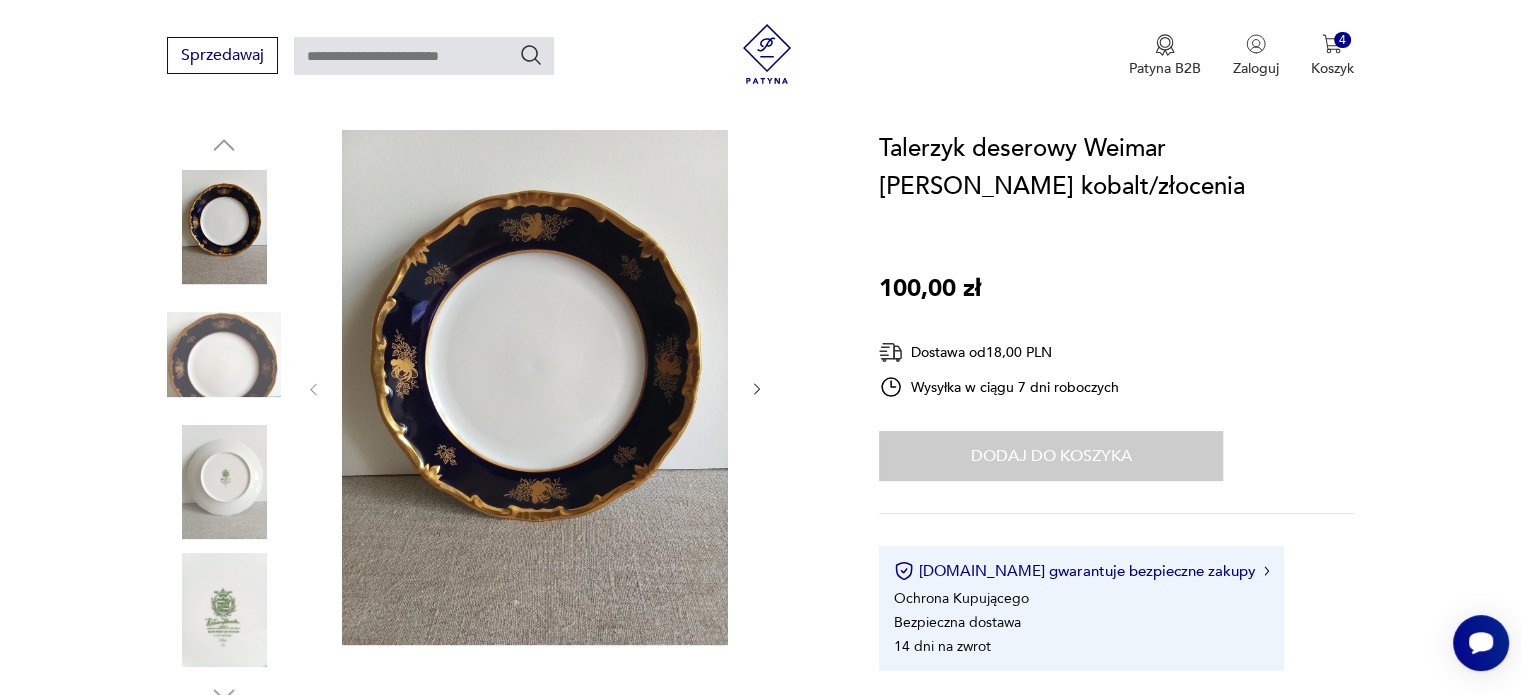 click at bounding box center (224, 355) 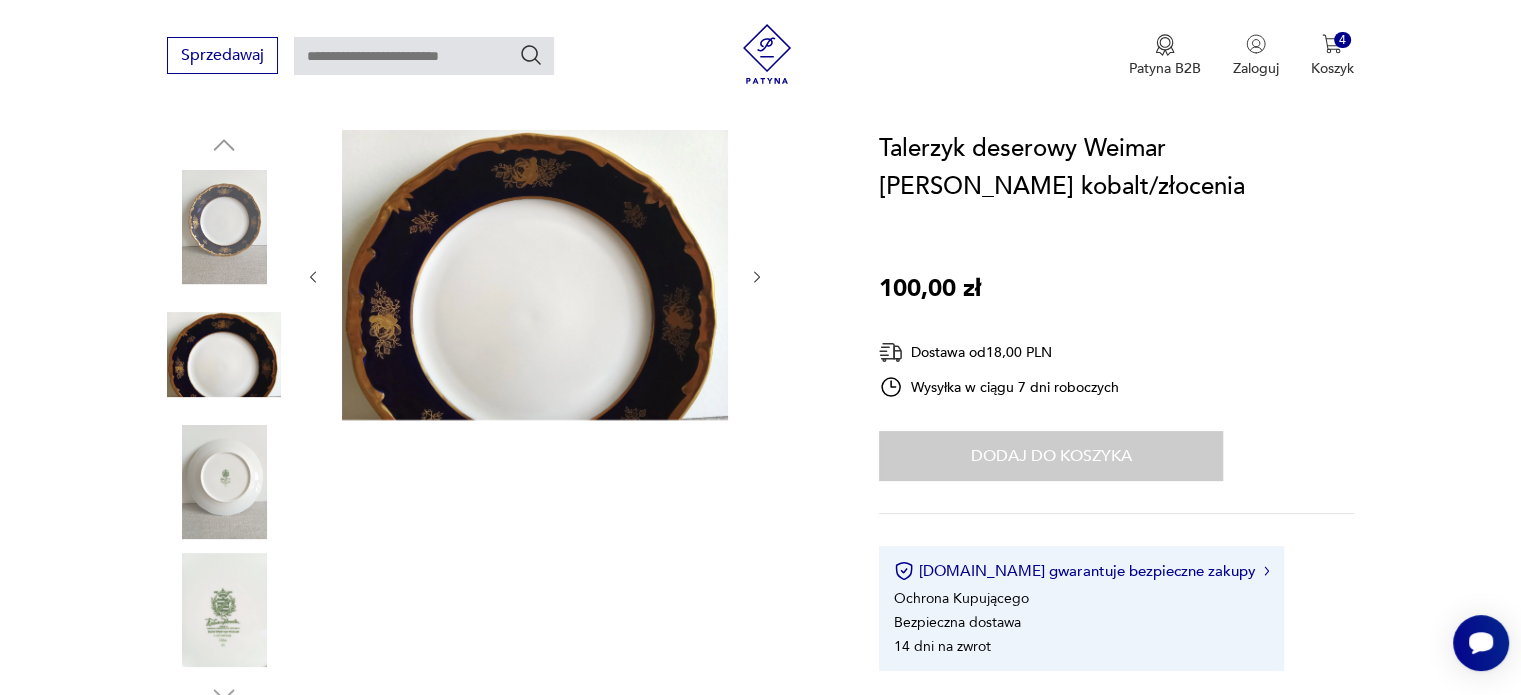 click at bounding box center (224, 482) 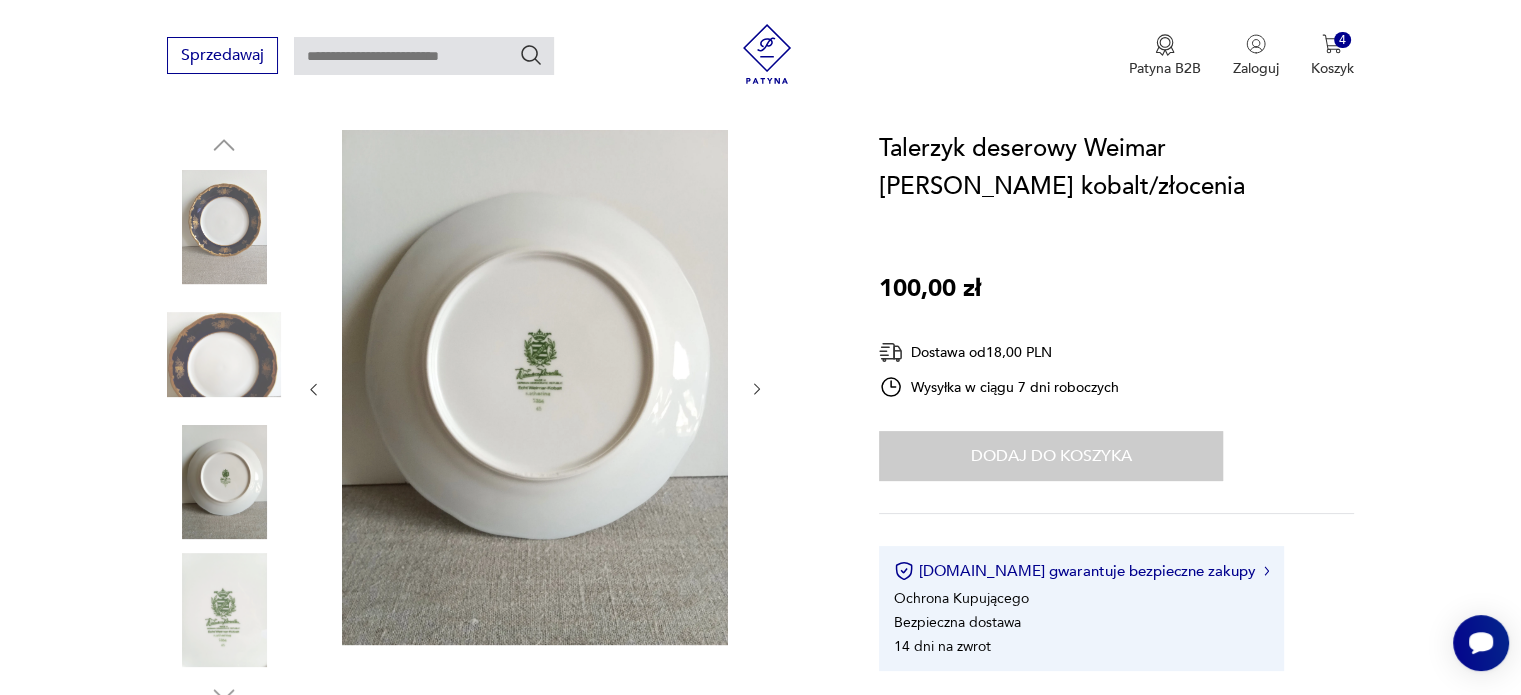 click at bounding box center (224, 610) 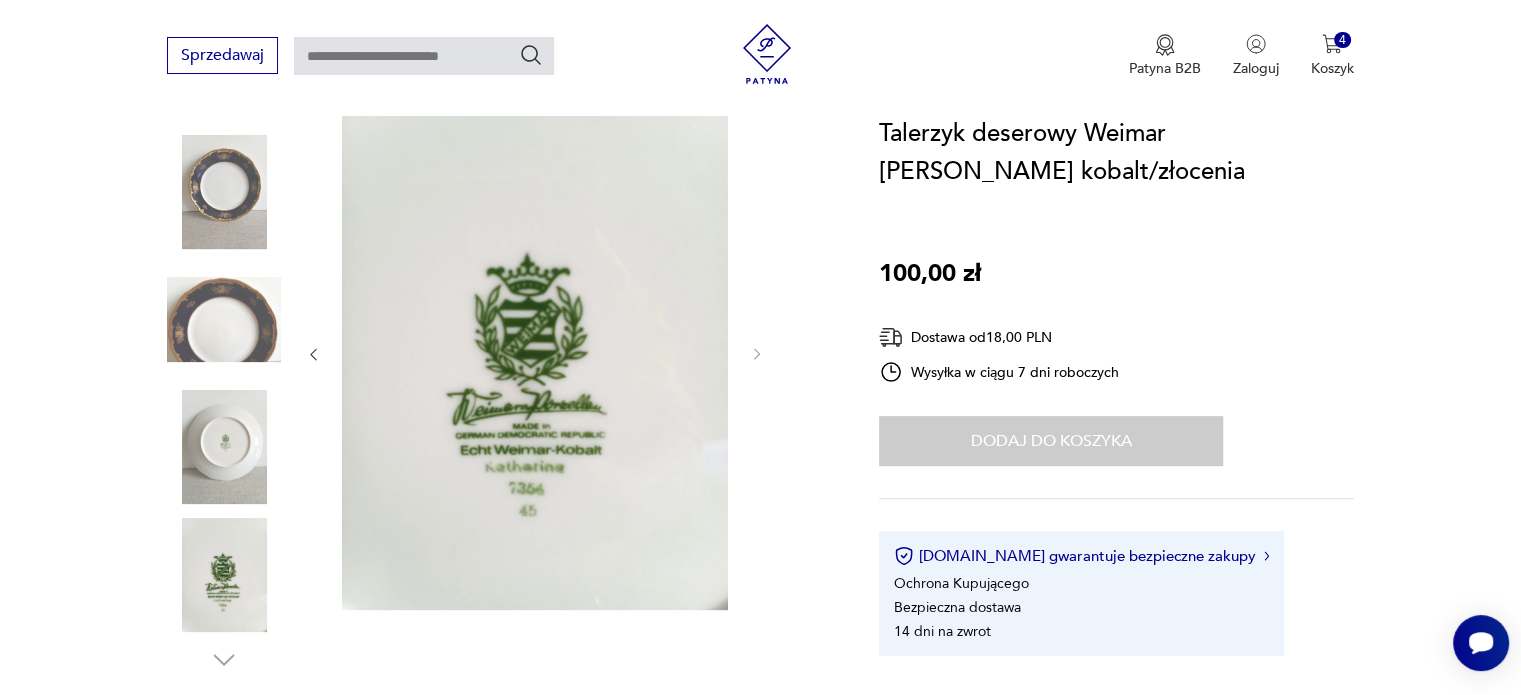 scroll, scrollTop: 200, scrollLeft: 0, axis: vertical 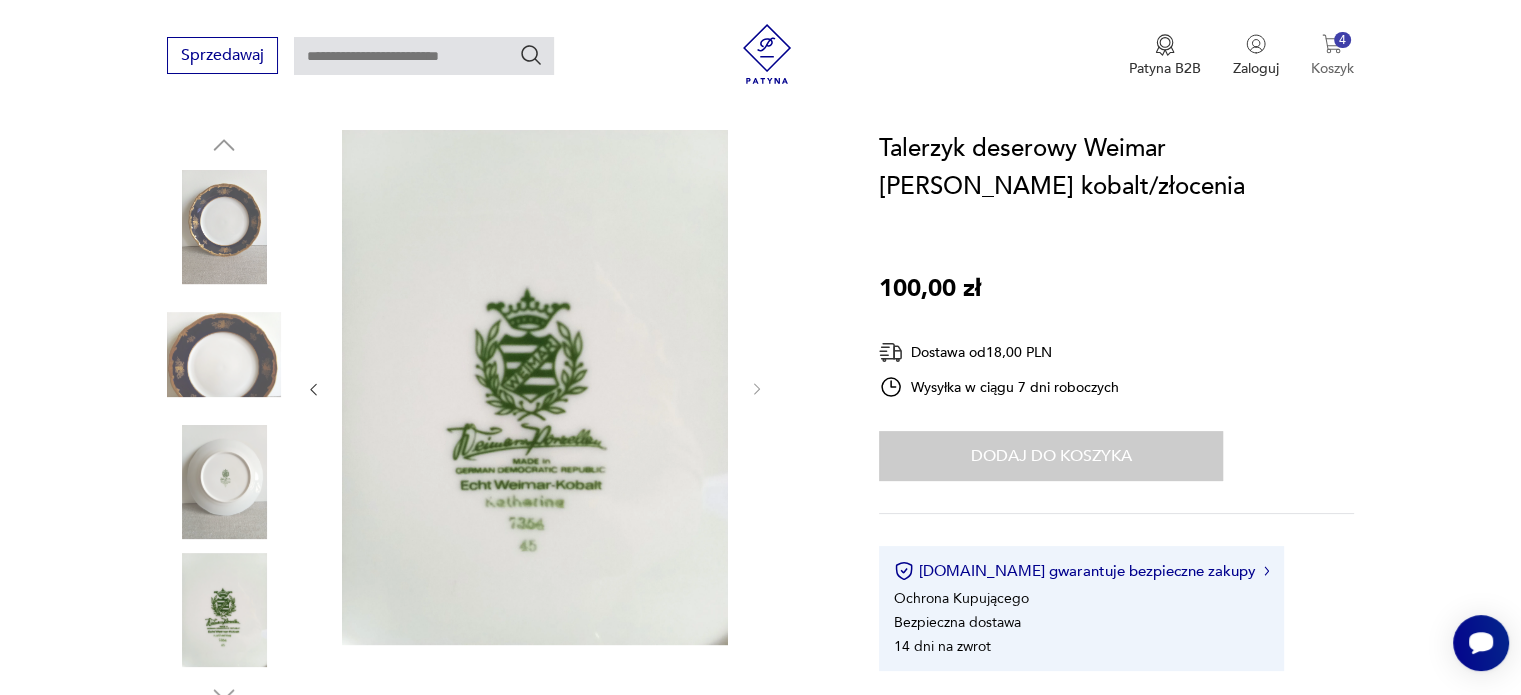 click on "Koszyk" at bounding box center [1332, 68] 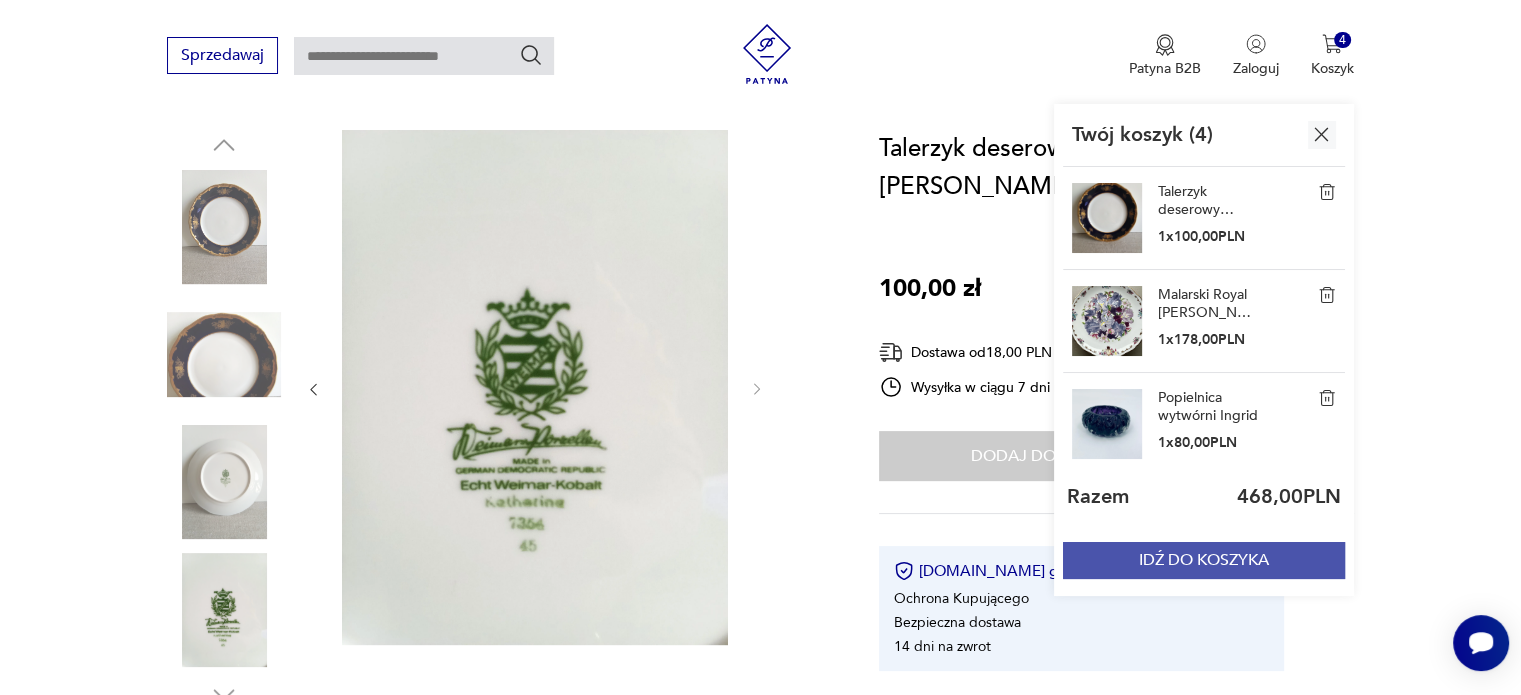 click on "IDŹ DO KOSZYKA" at bounding box center (1204, 560) 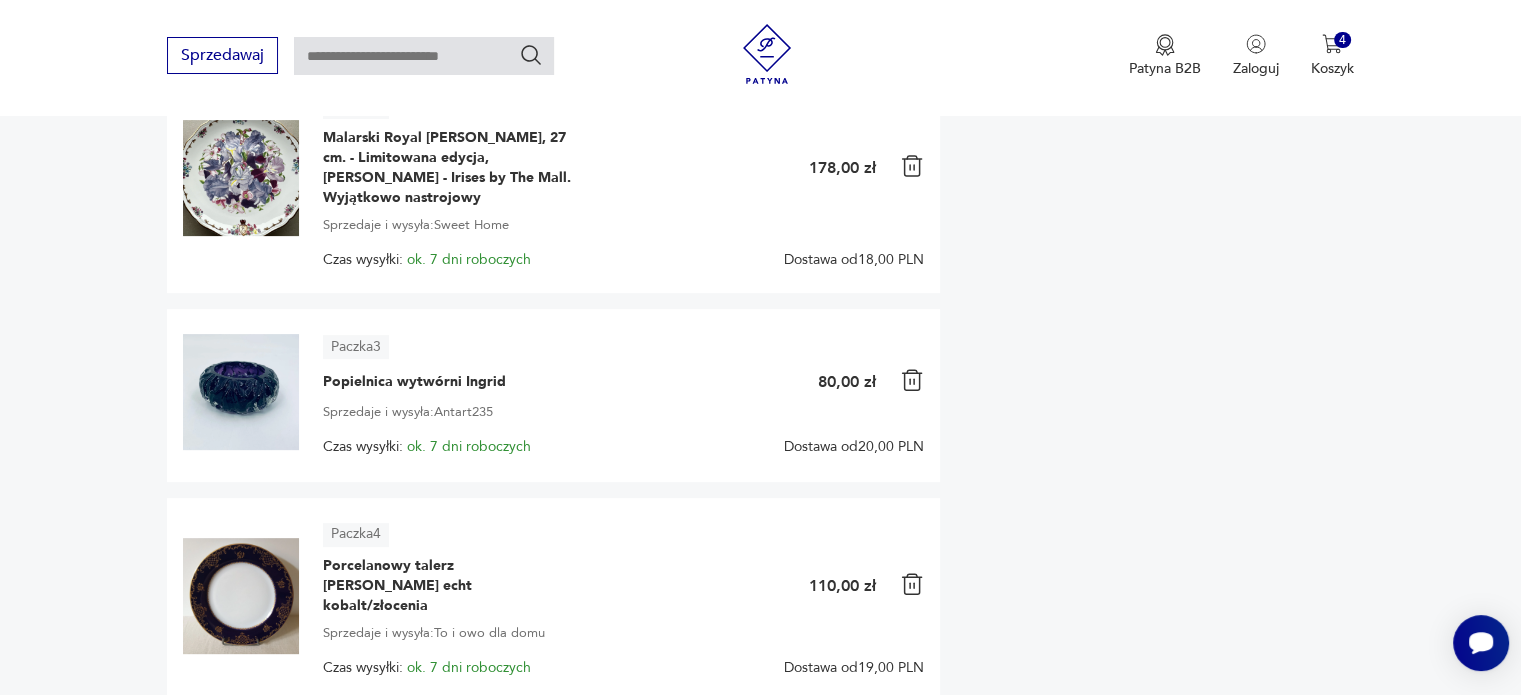 scroll, scrollTop: 600, scrollLeft: 0, axis: vertical 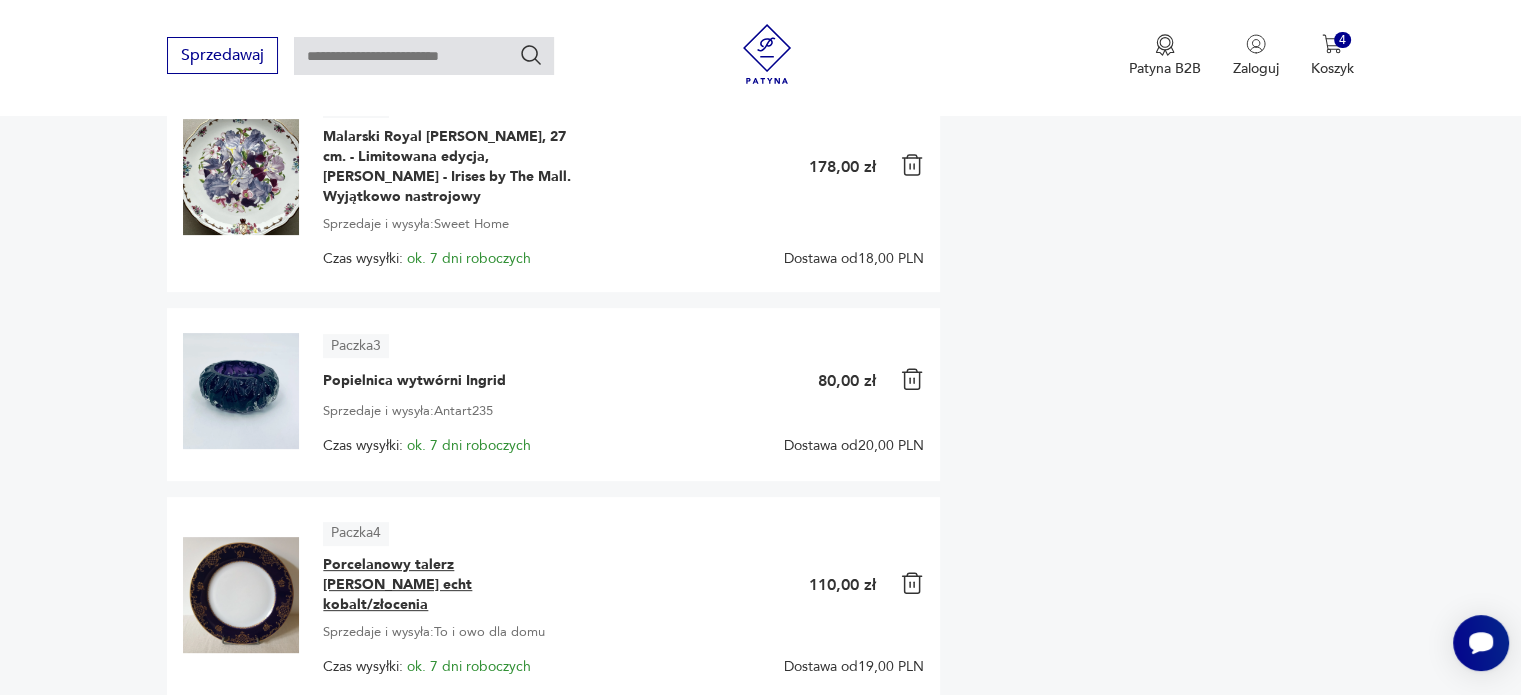 click on "Porcelanowy talerz Rosenthal echt kobalt/złocenia" at bounding box center [448, 585] 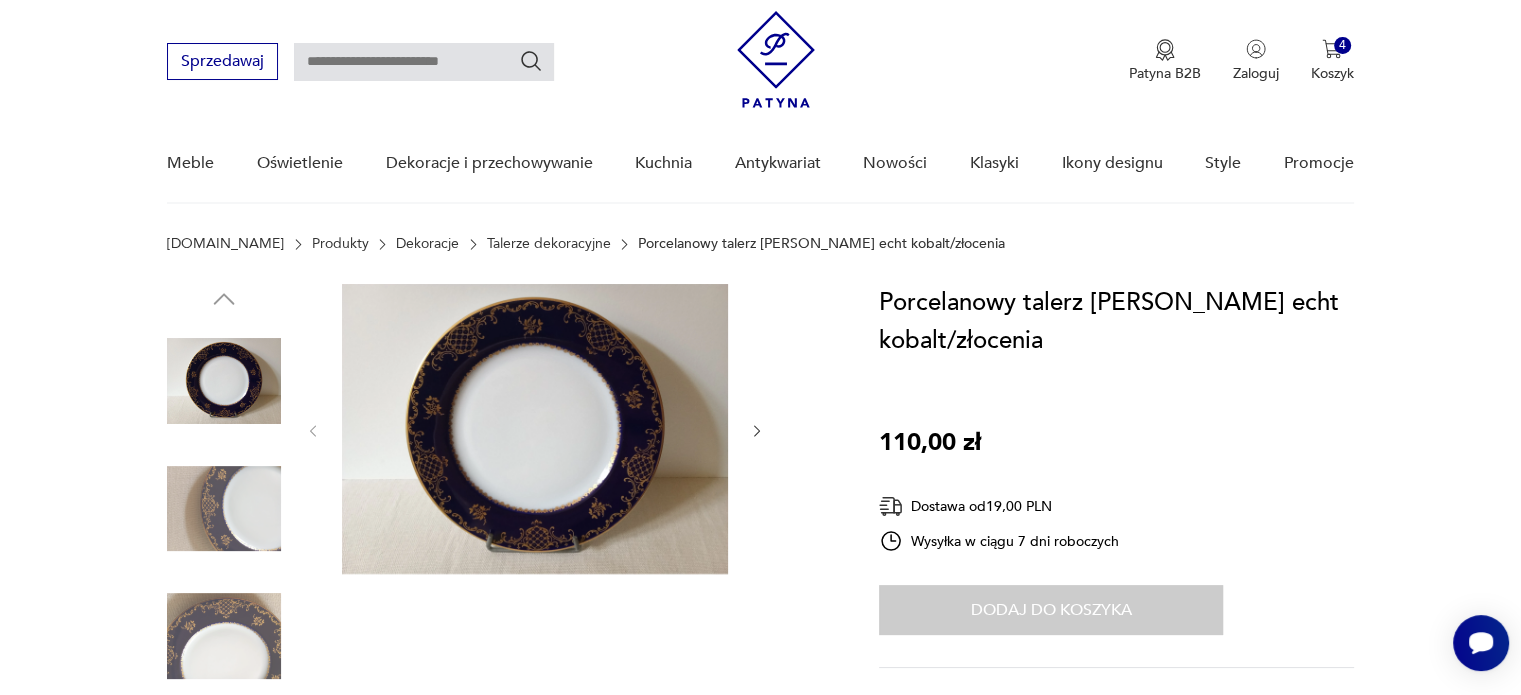 scroll, scrollTop: 0, scrollLeft: 0, axis: both 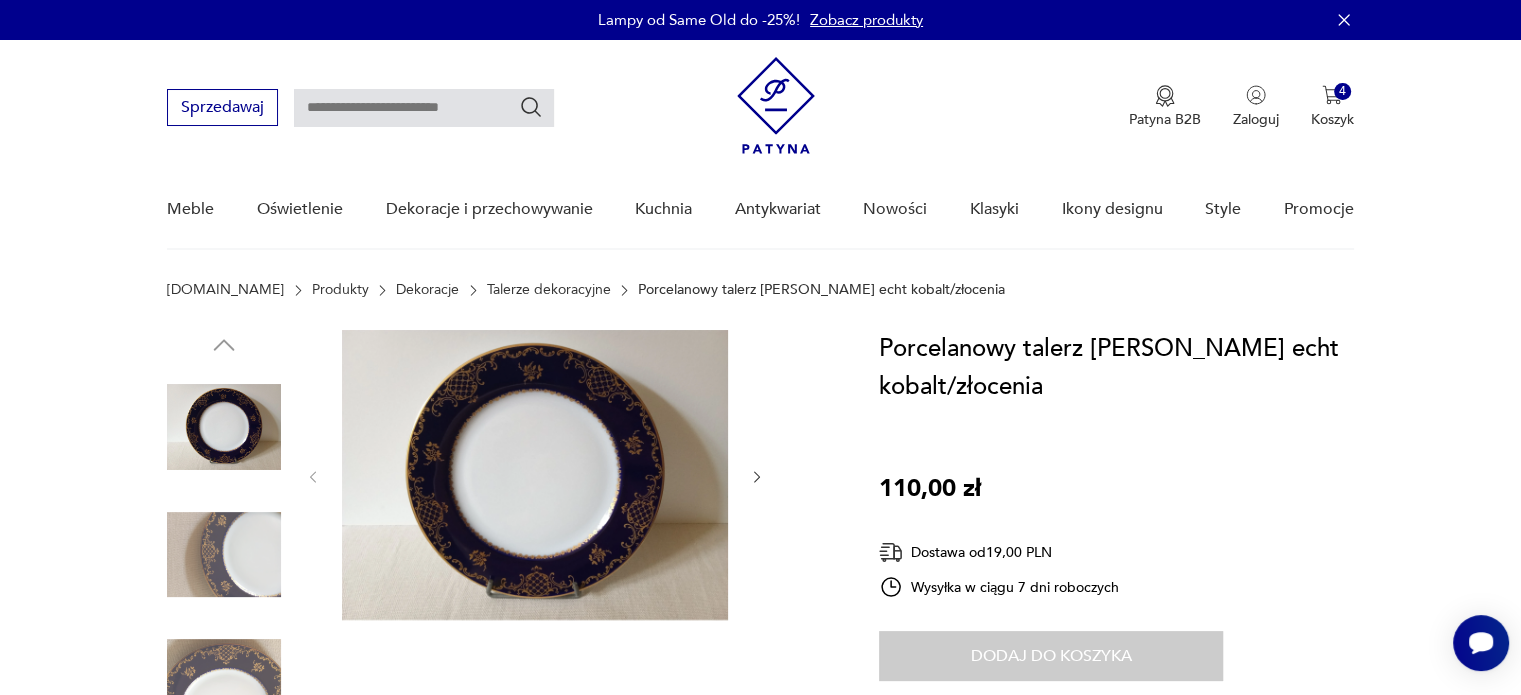 click at bounding box center [535, 475] 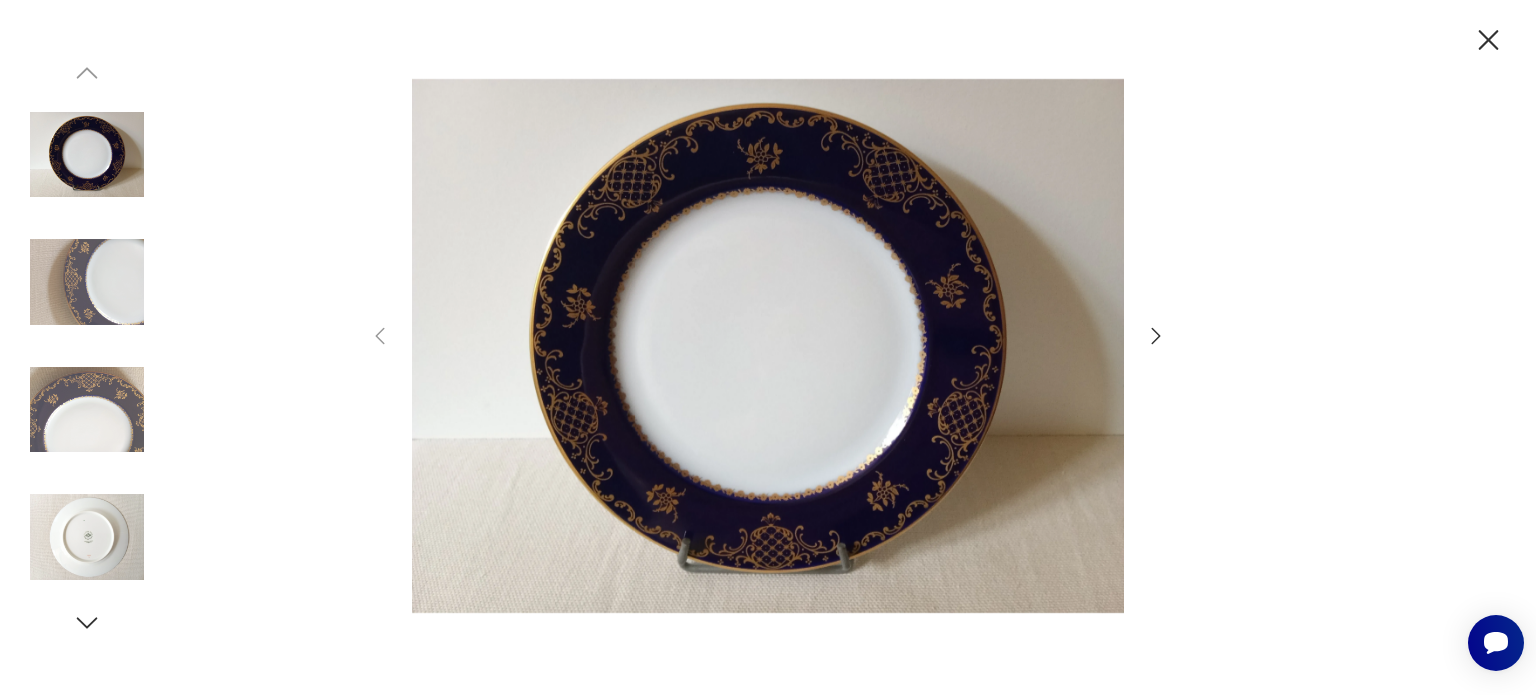 click 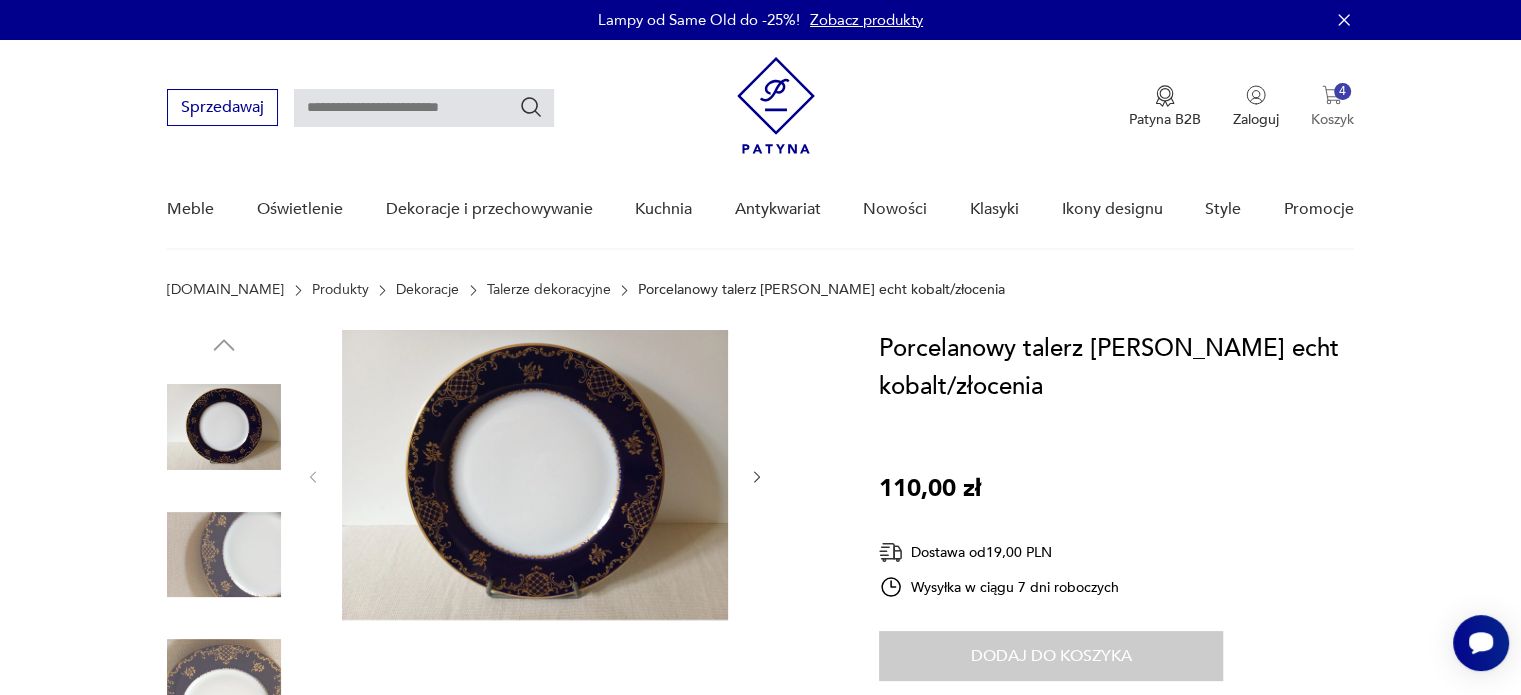 click at bounding box center [1332, 95] 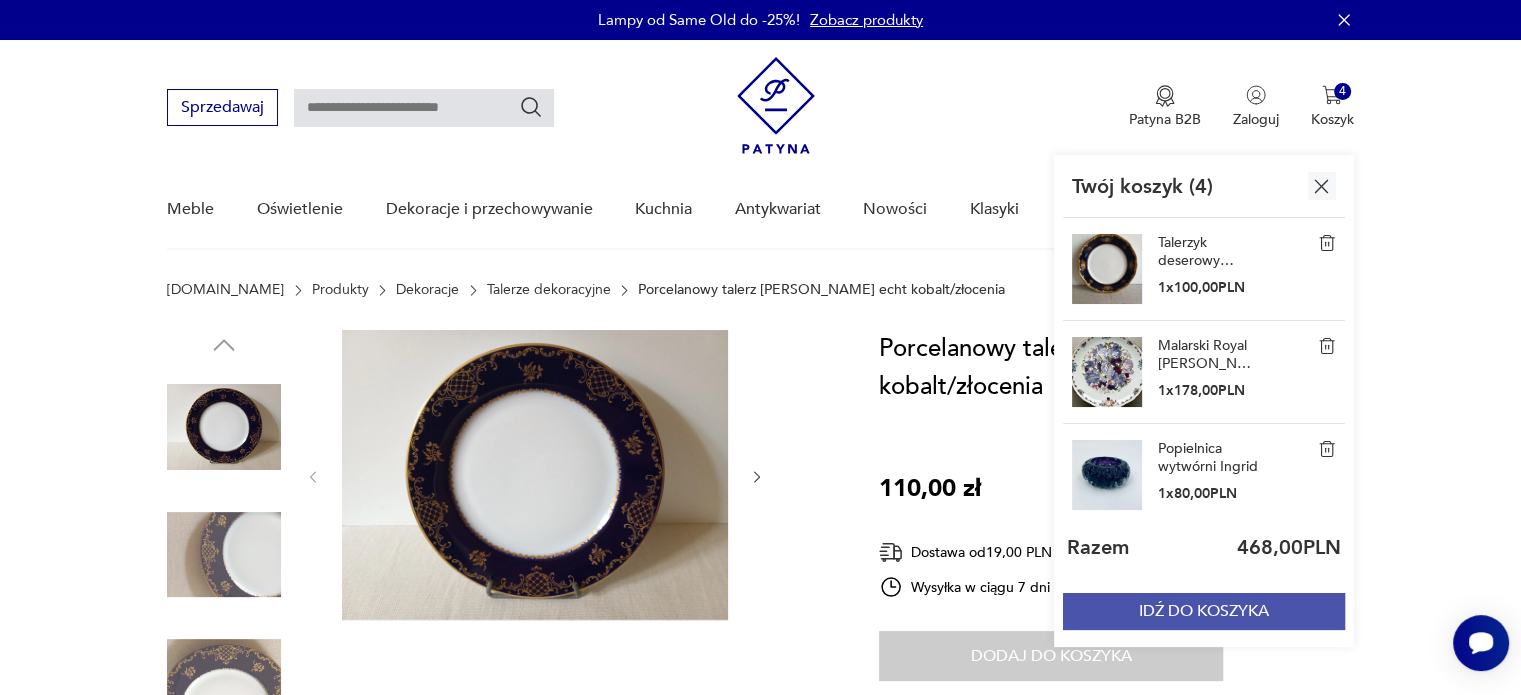 click on "IDŹ DO KOSZYKA" at bounding box center (1204, 611) 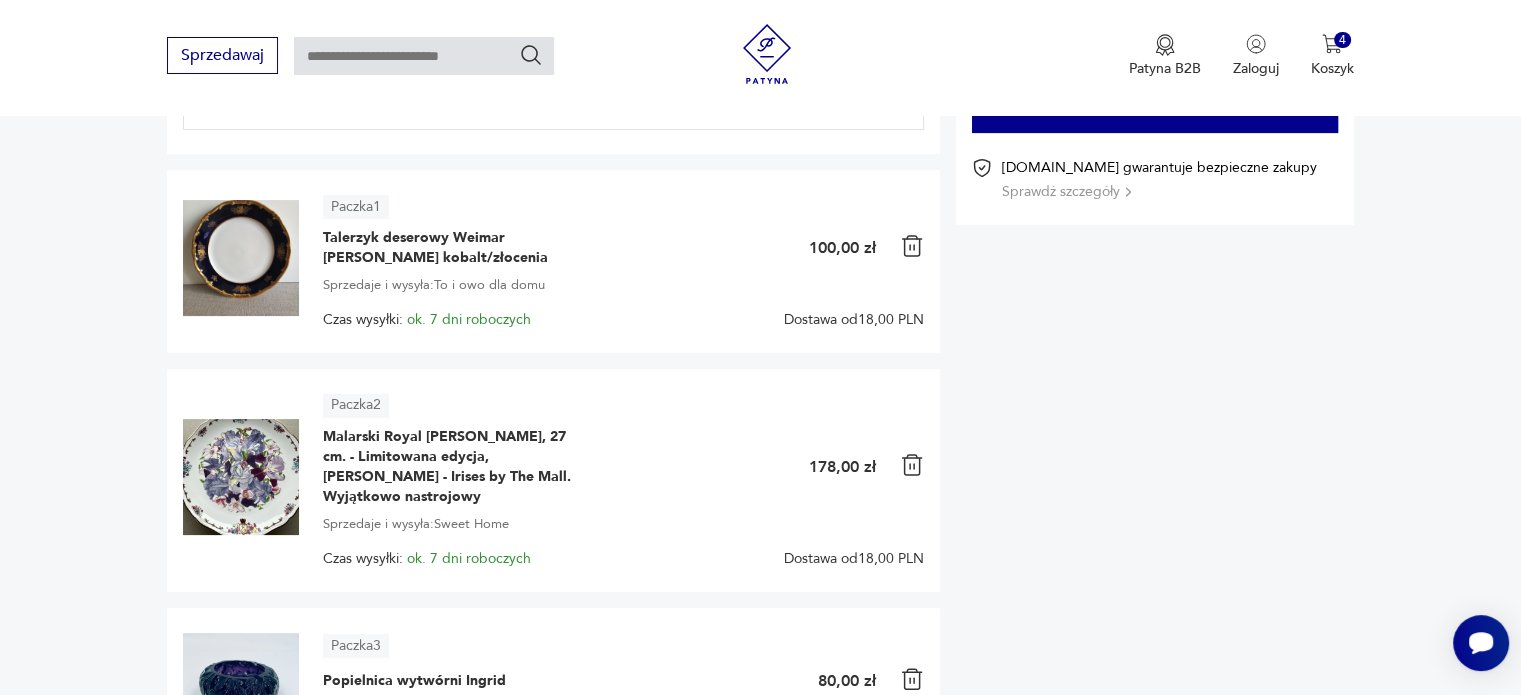 scroll, scrollTop: 100, scrollLeft: 0, axis: vertical 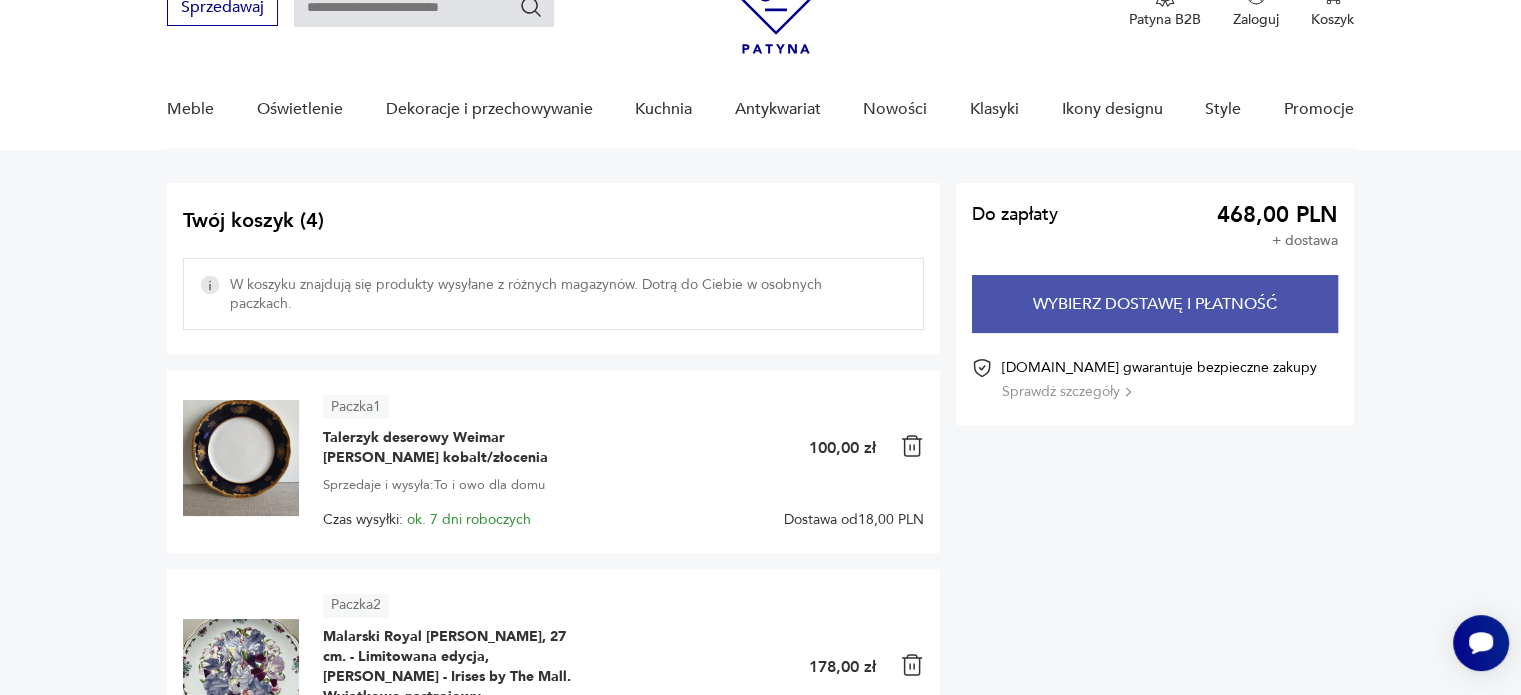click on "Wybierz dostawę i płatność" at bounding box center (1155, 304) 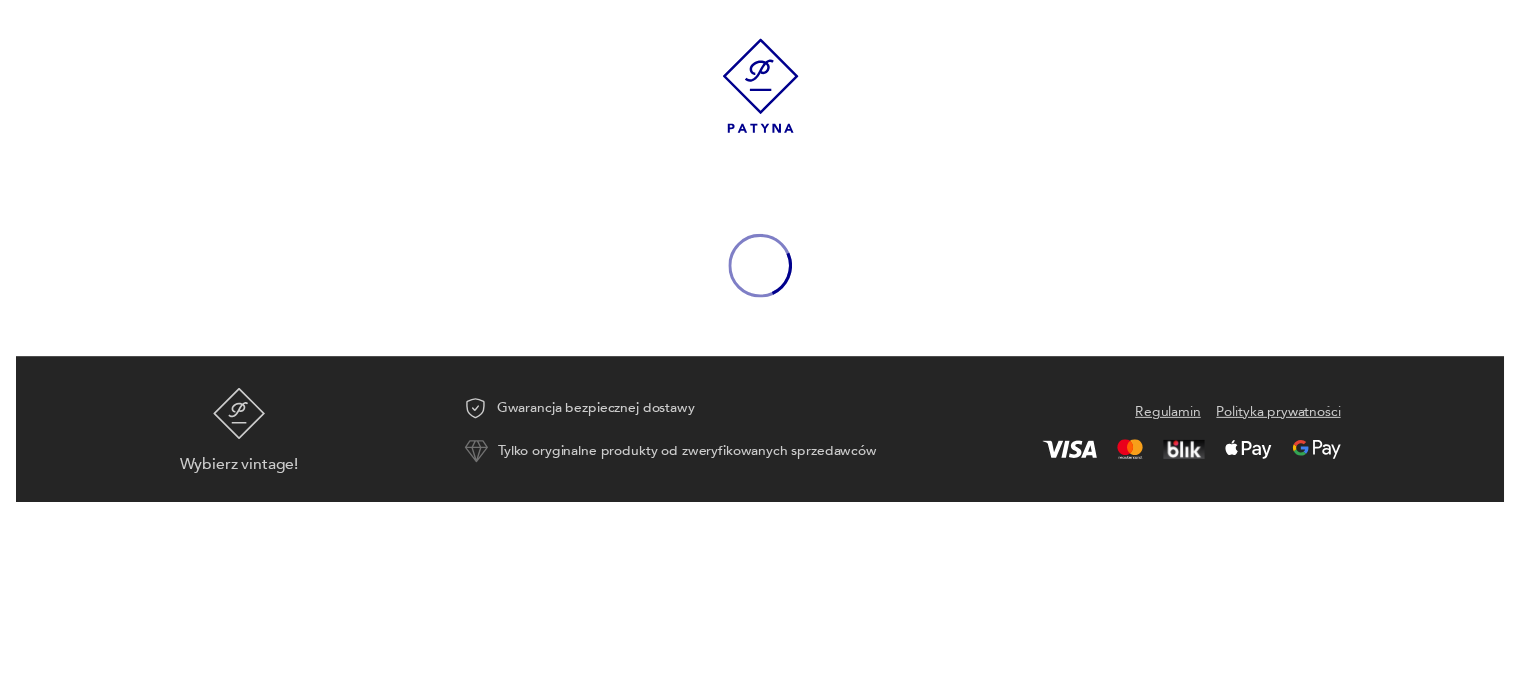 scroll, scrollTop: 0, scrollLeft: 0, axis: both 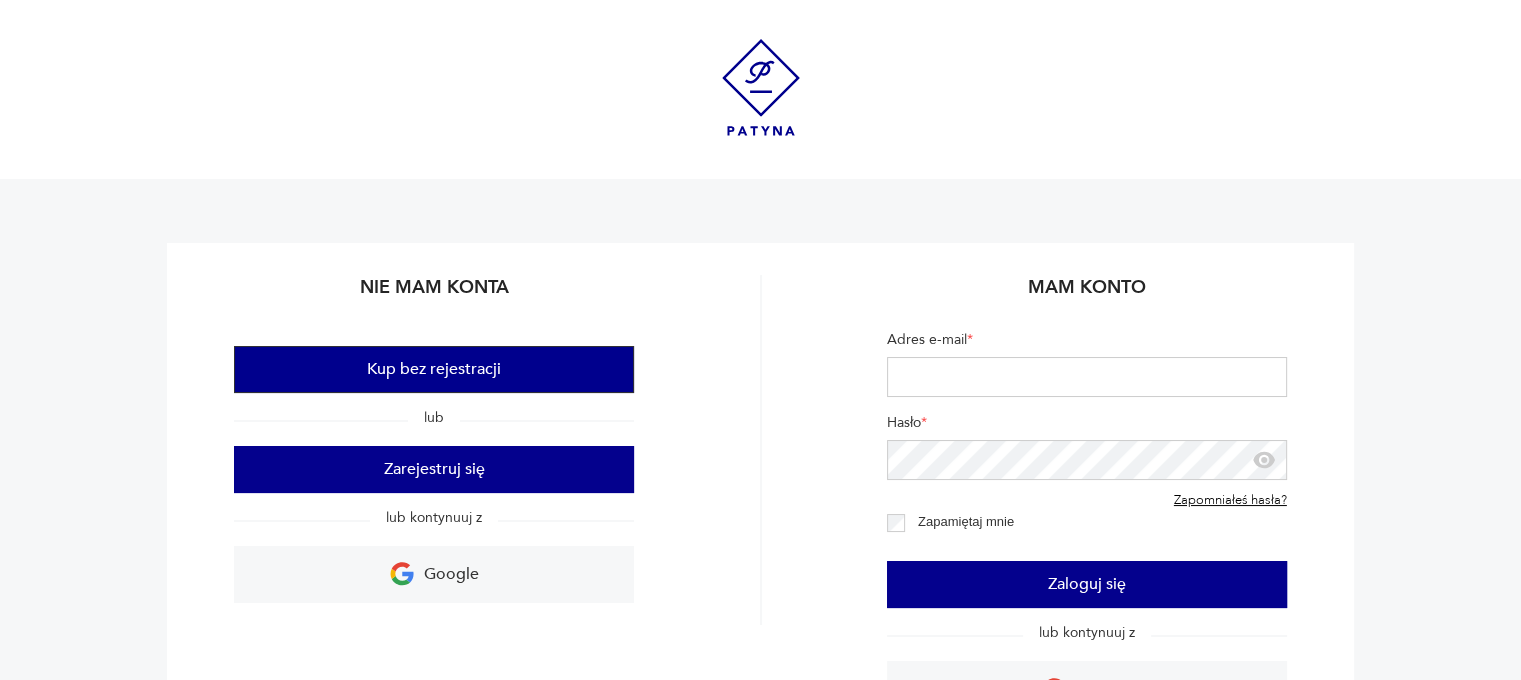 click on "Kup bez rejestracji" at bounding box center [434, 369] 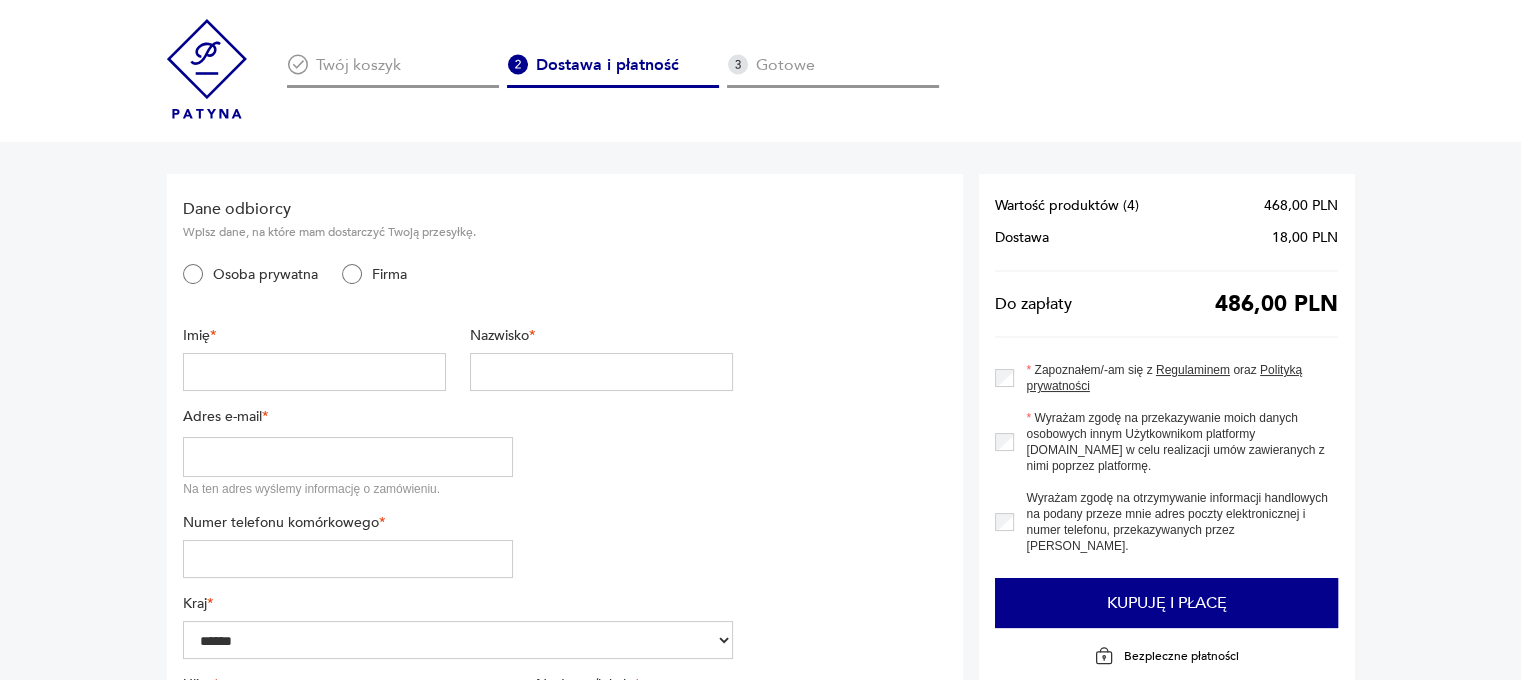 click at bounding box center (314, 372) 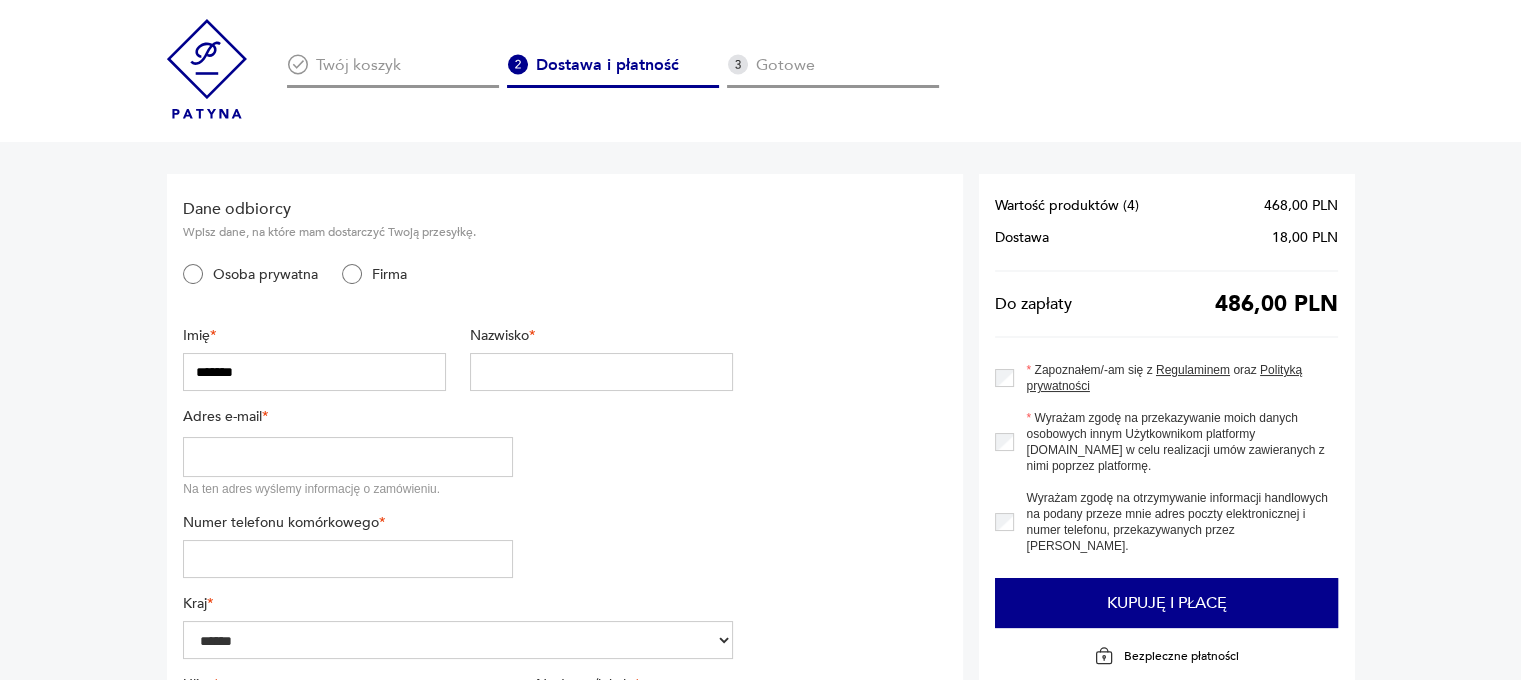 type on "******" 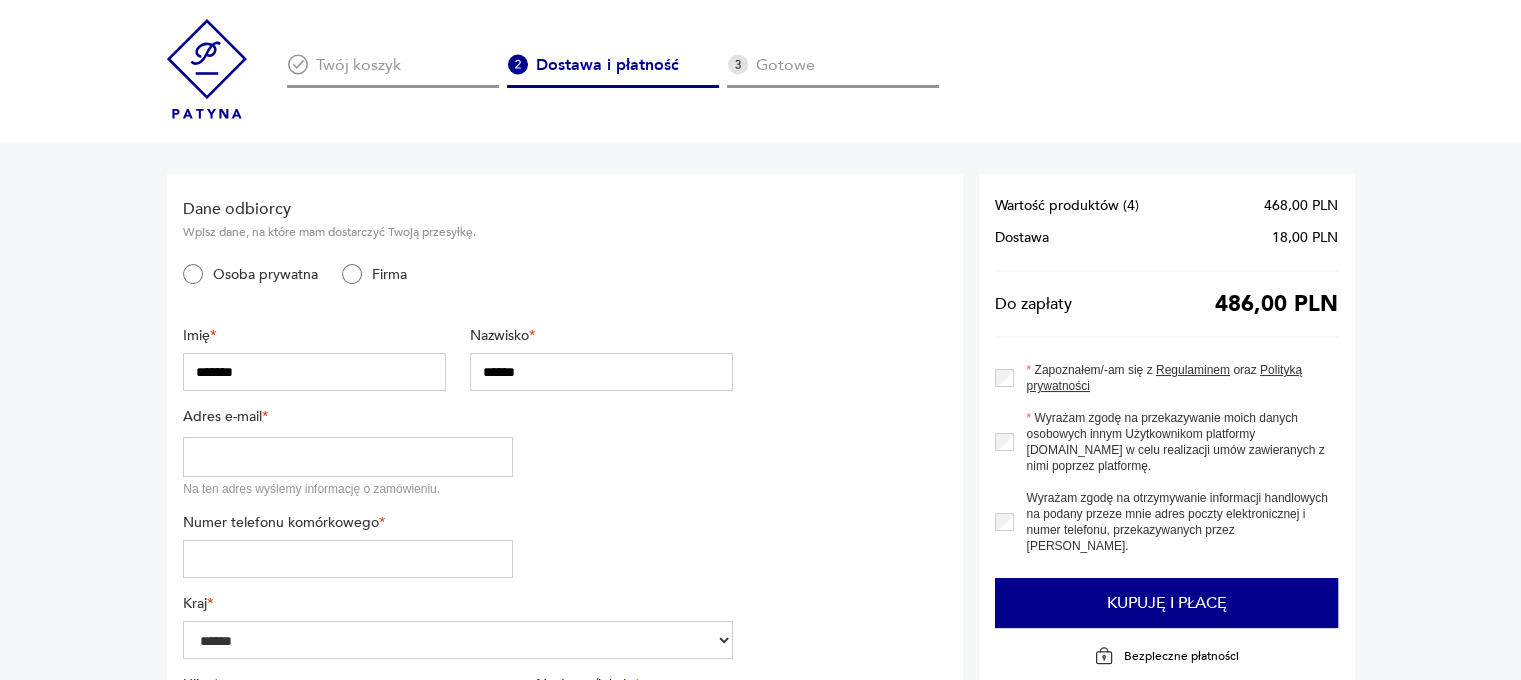type on "**********" 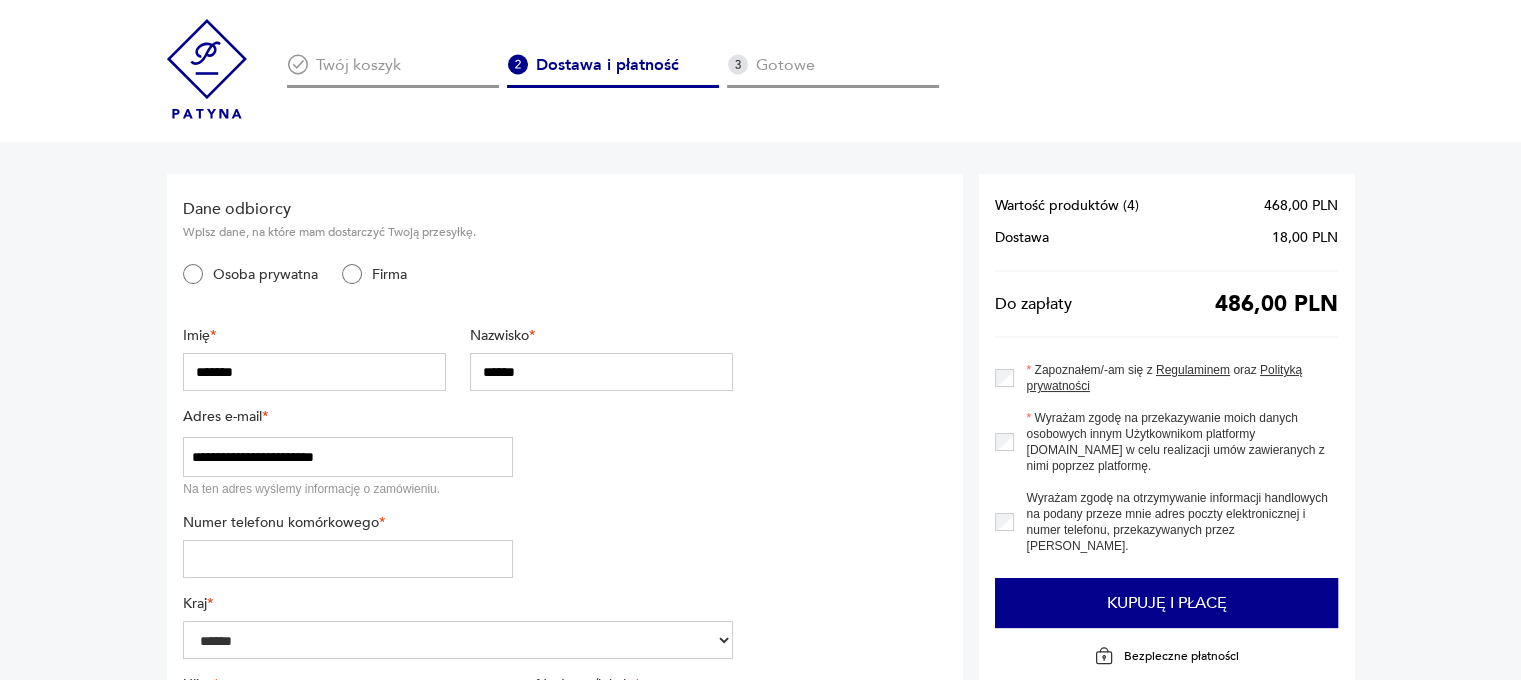 type on "*********" 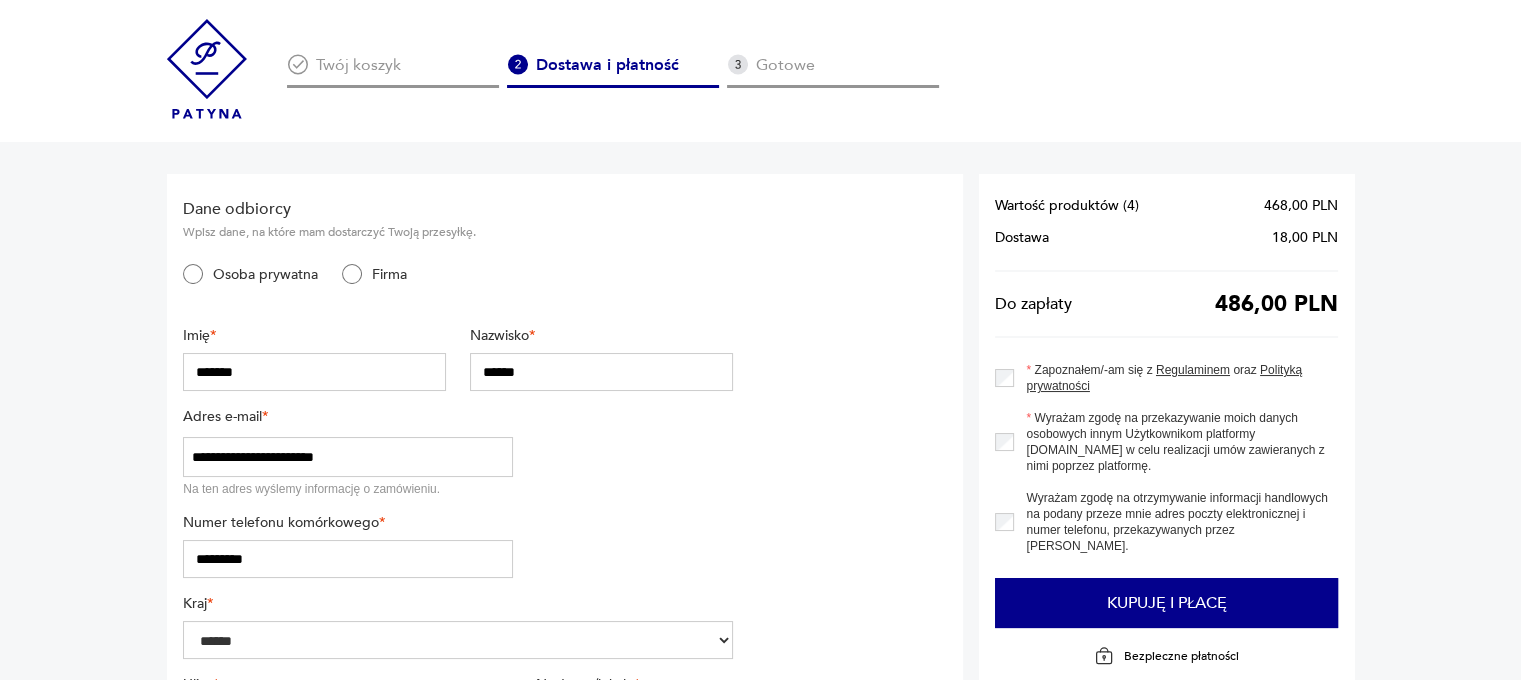 type on "********" 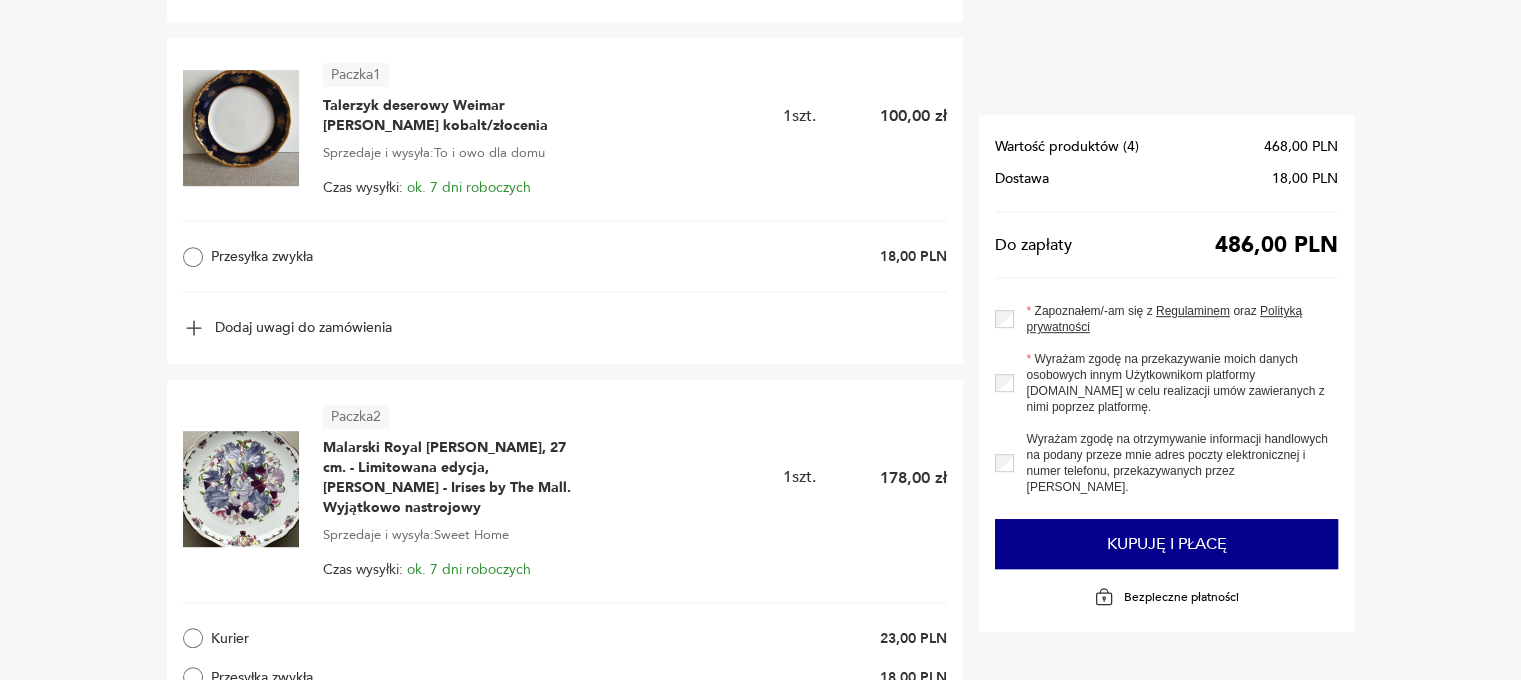 scroll, scrollTop: 1200, scrollLeft: 0, axis: vertical 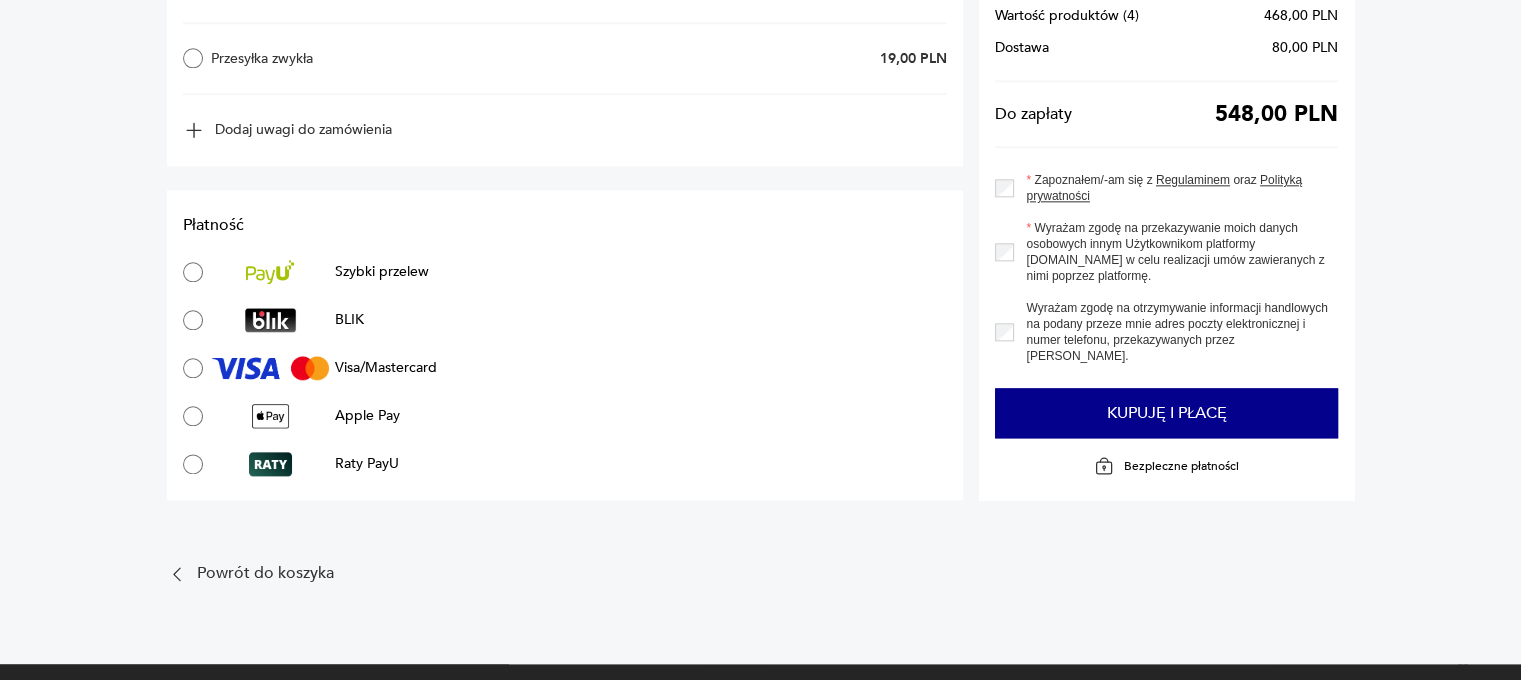 click on "Płatność" at bounding box center [565, 225] 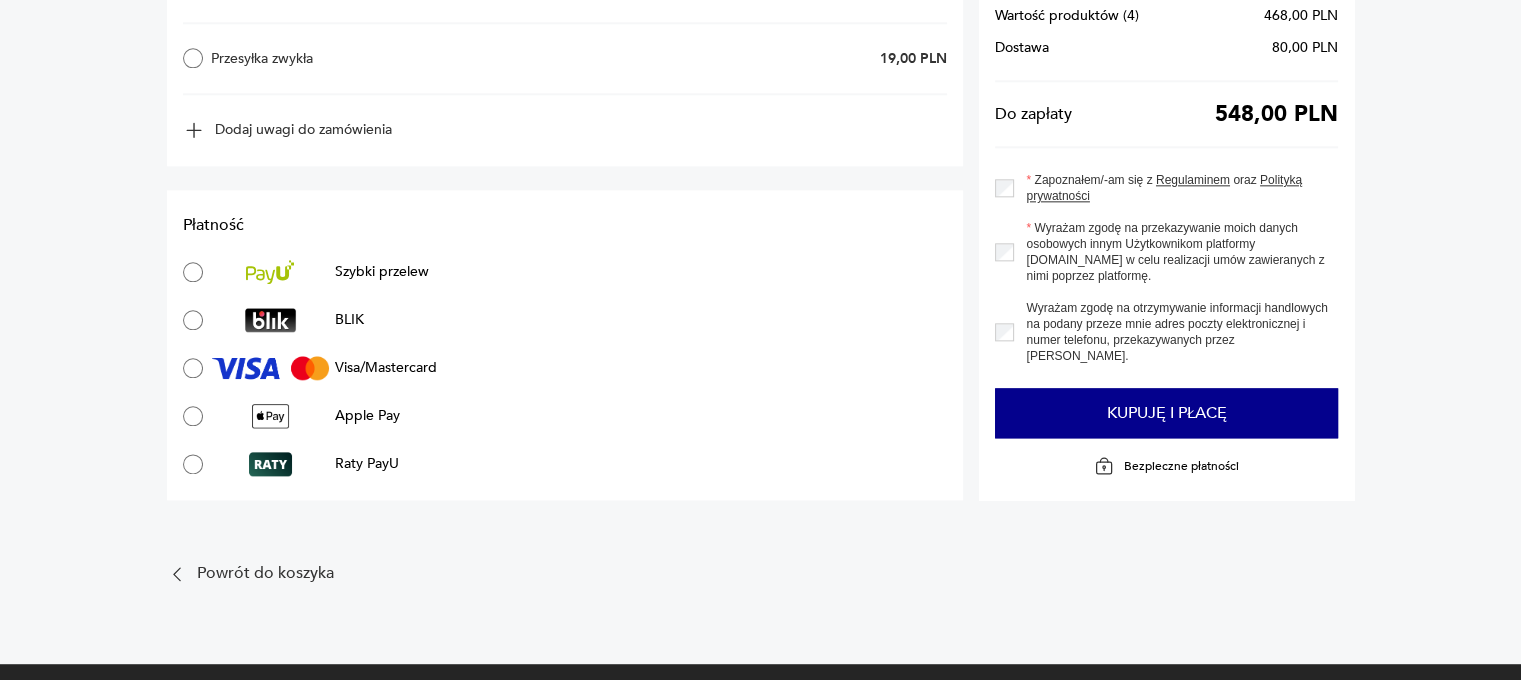 click on "Szybki przelew" at bounding box center (382, 271) 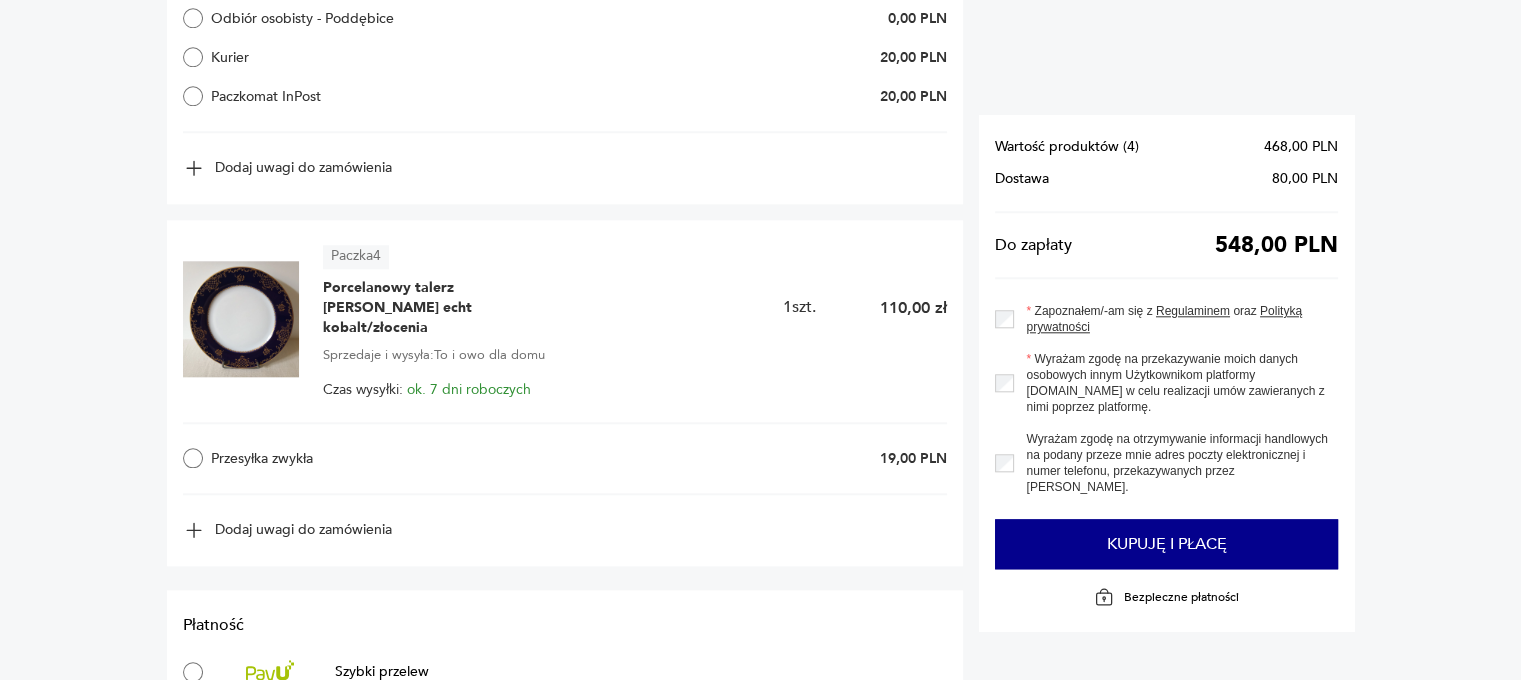 scroll, scrollTop: 2300, scrollLeft: 0, axis: vertical 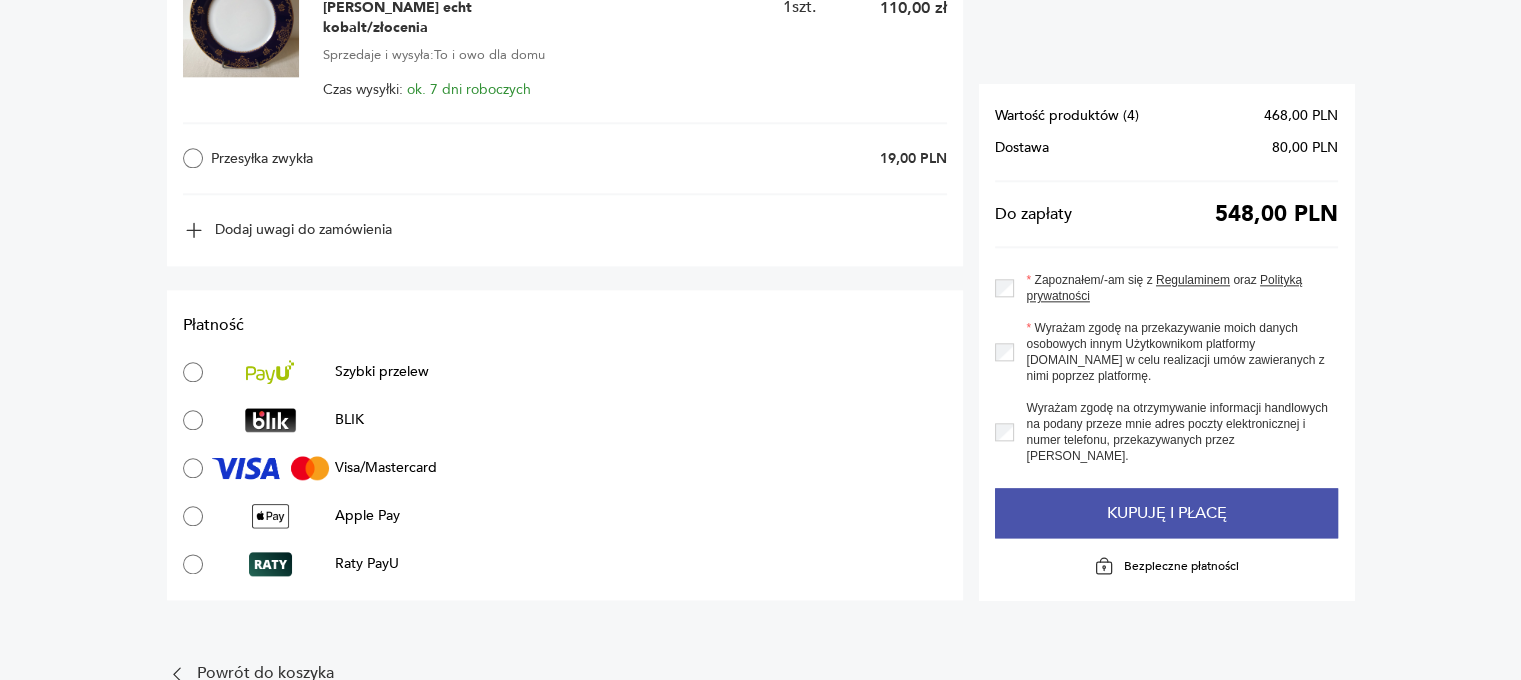 click on "Kupuję i płacę" at bounding box center (1166, 513) 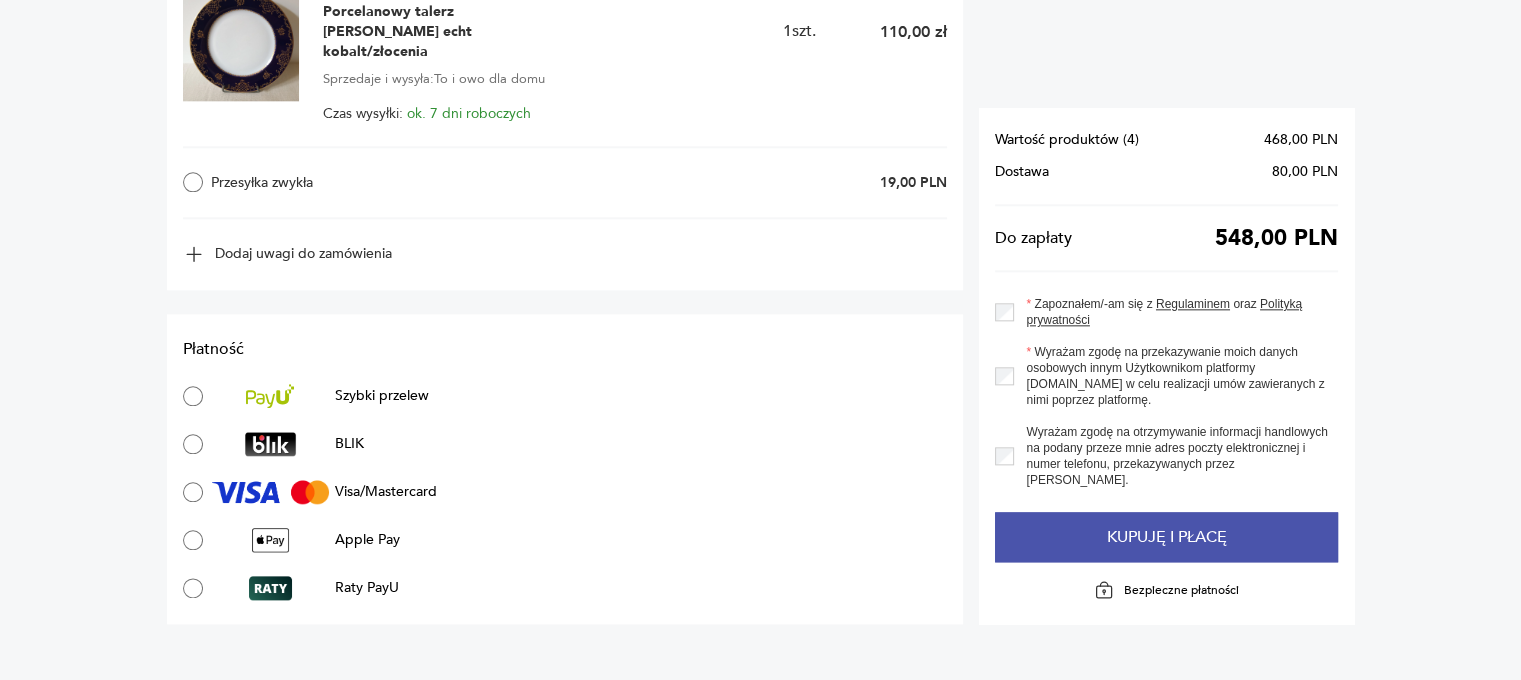 scroll, scrollTop: 2324, scrollLeft: 0, axis: vertical 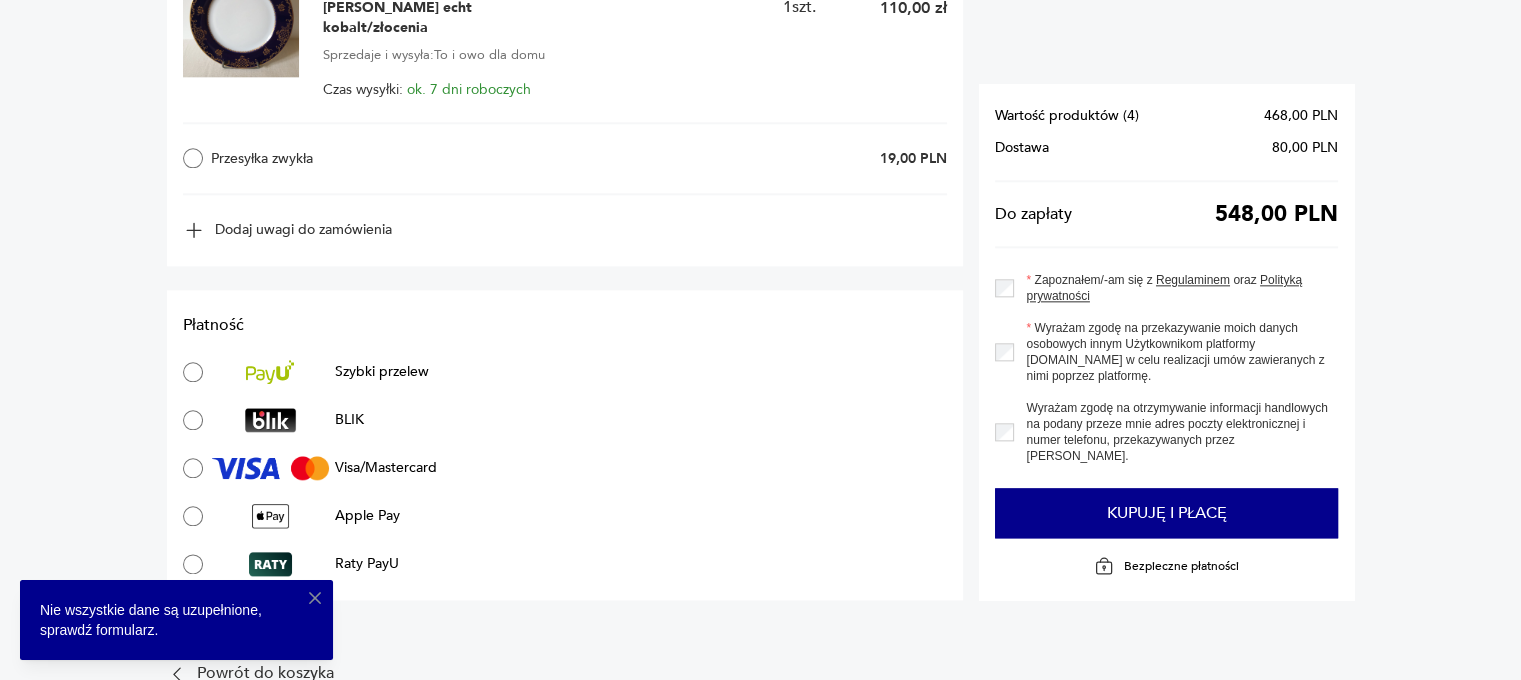 click on "Płatność Szybki przelew BLIK Visa/Mastercard Apple Pay Raty PayU" at bounding box center (565, 445) 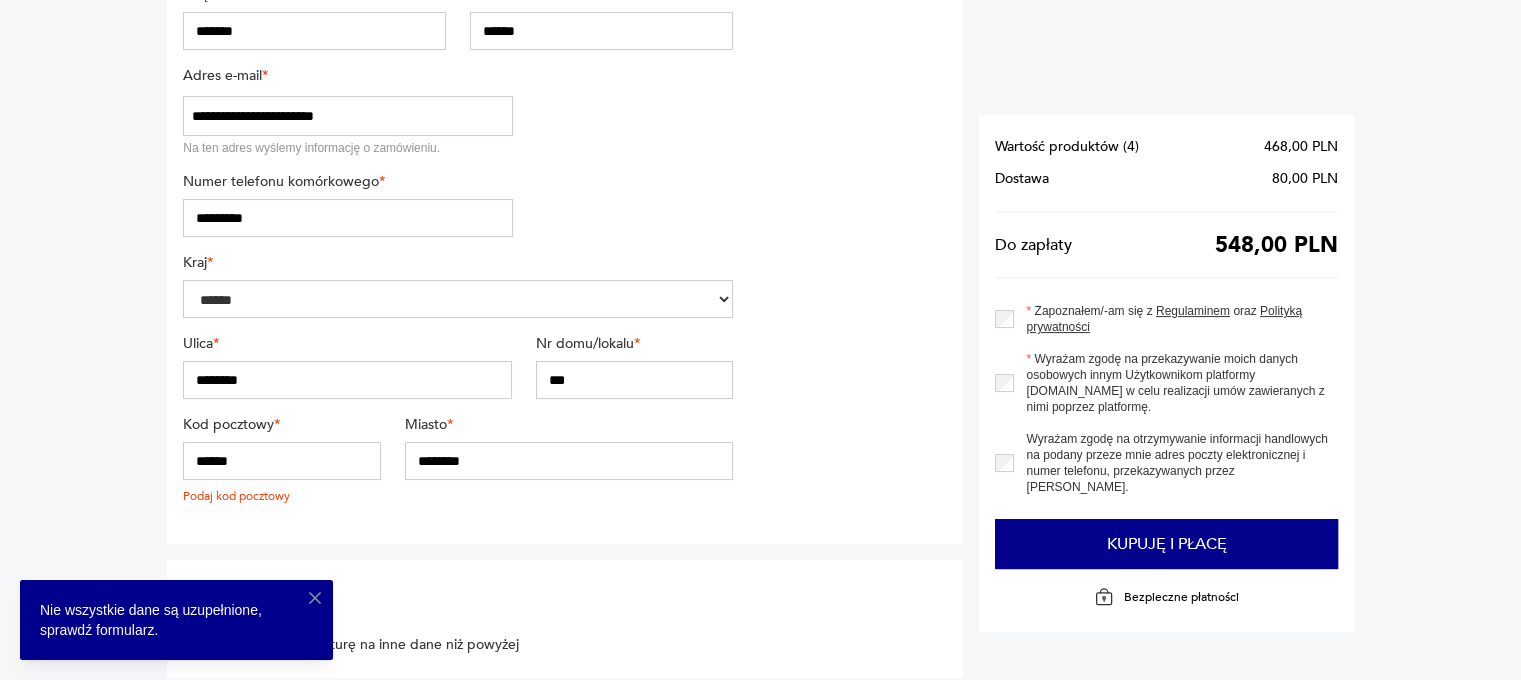 scroll, scrollTop: 524, scrollLeft: 0, axis: vertical 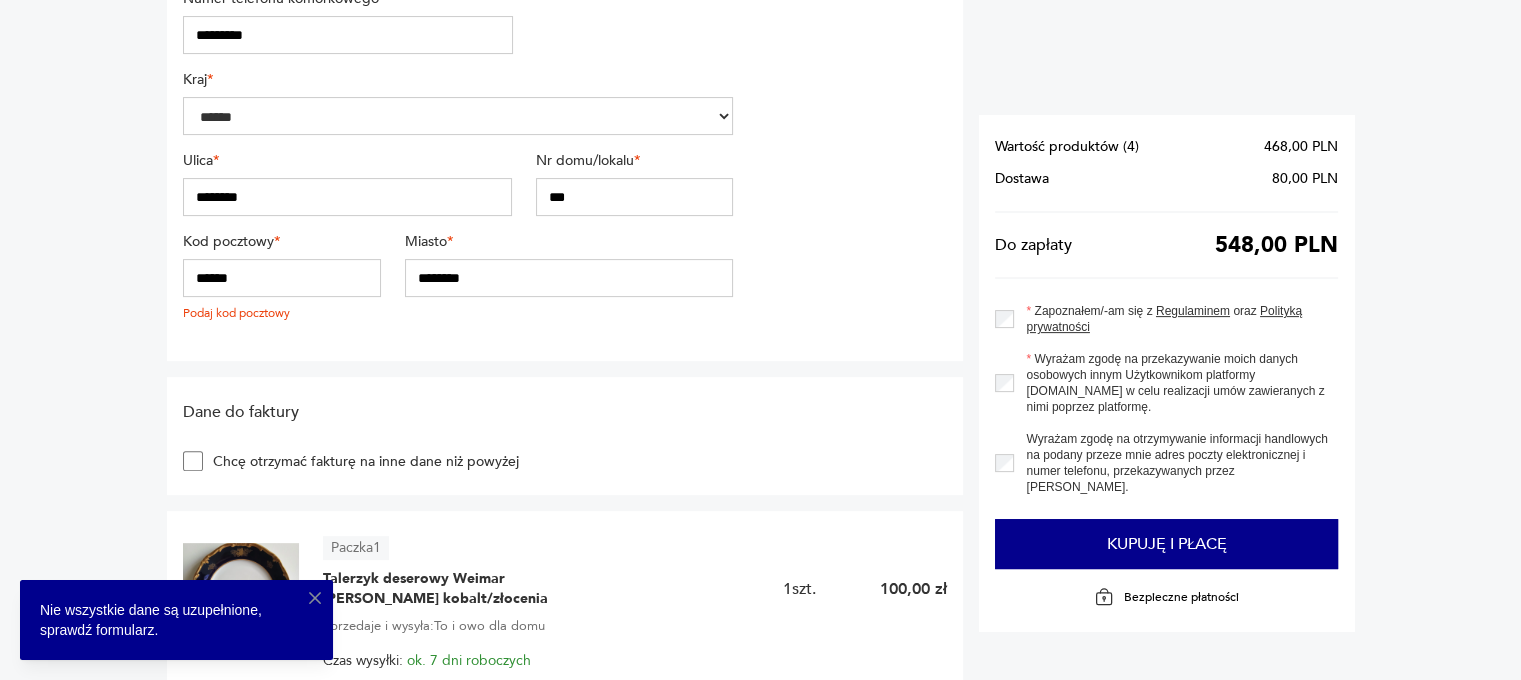 click on "******" at bounding box center (281, 278) 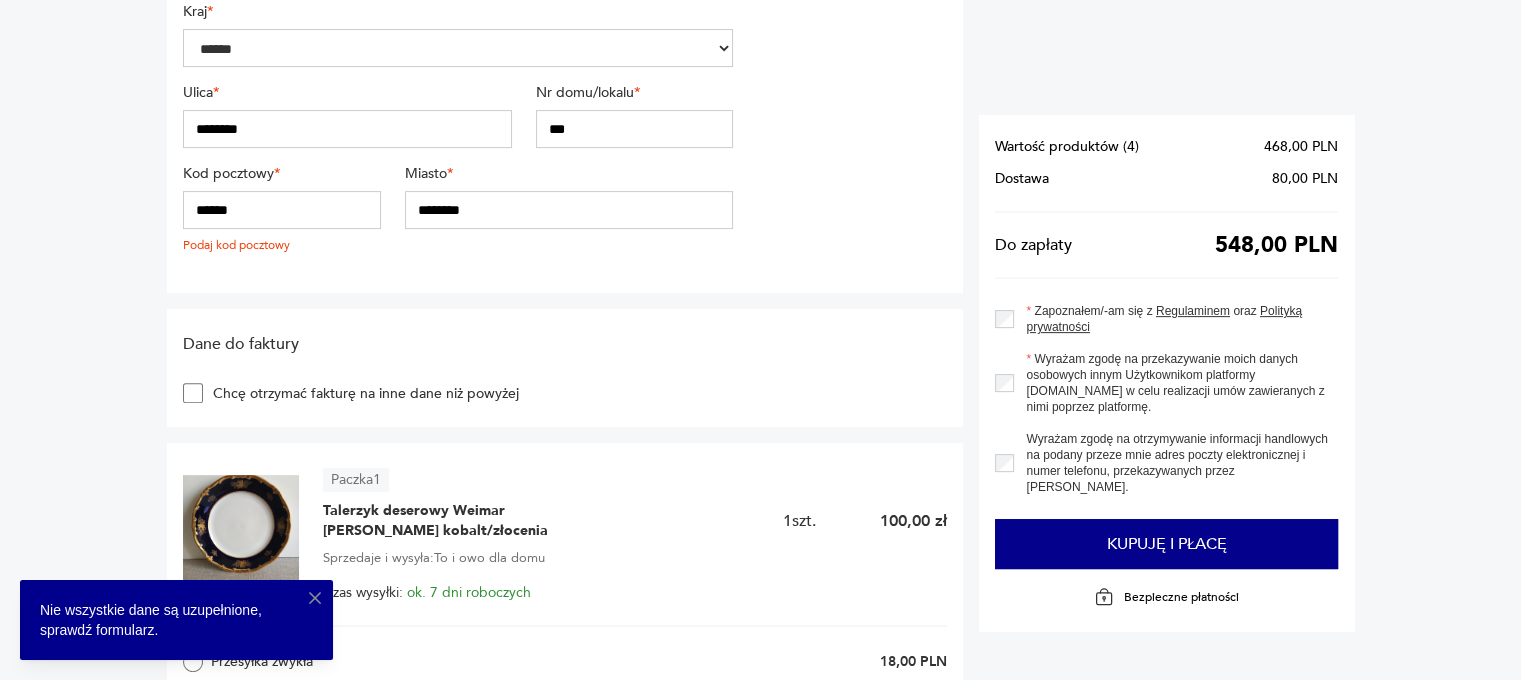scroll, scrollTop: 800, scrollLeft: 0, axis: vertical 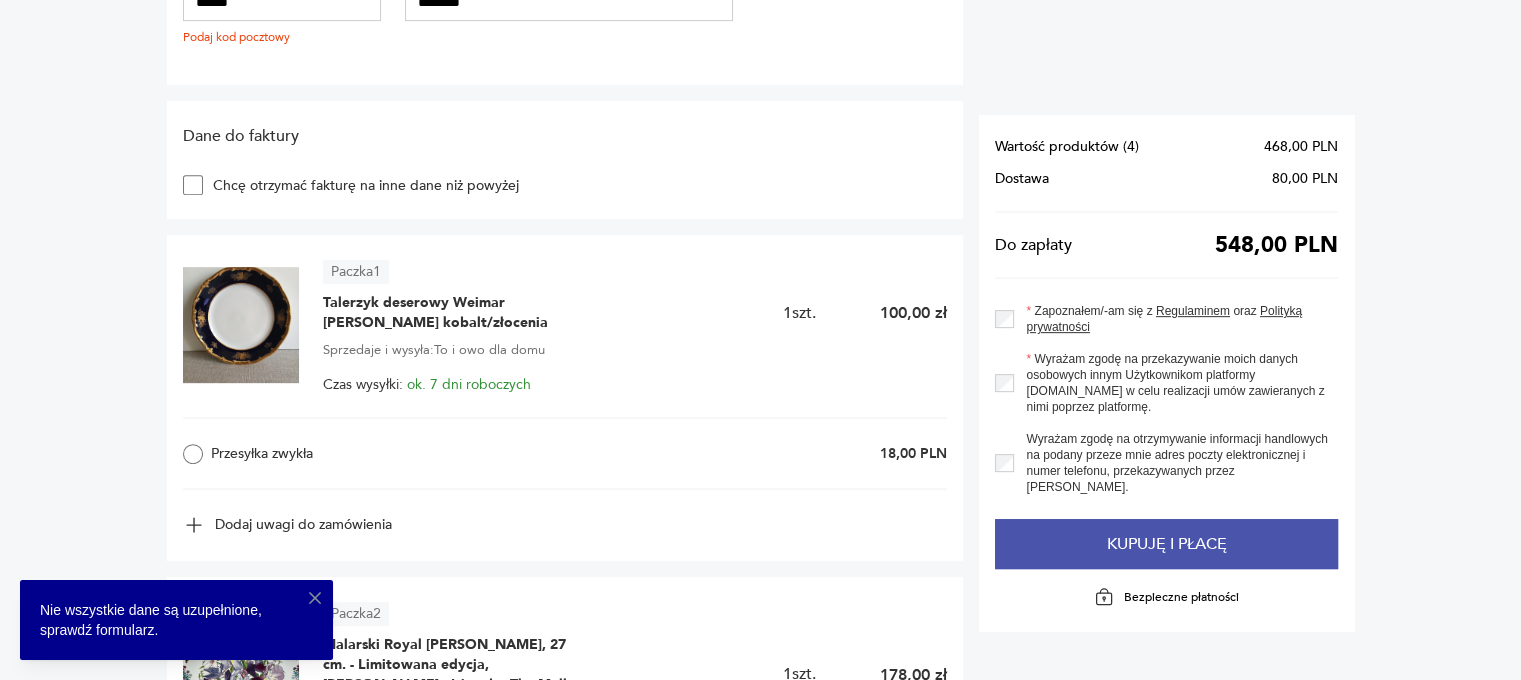 click on "Kupuję i płacę" at bounding box center (1166, 544) 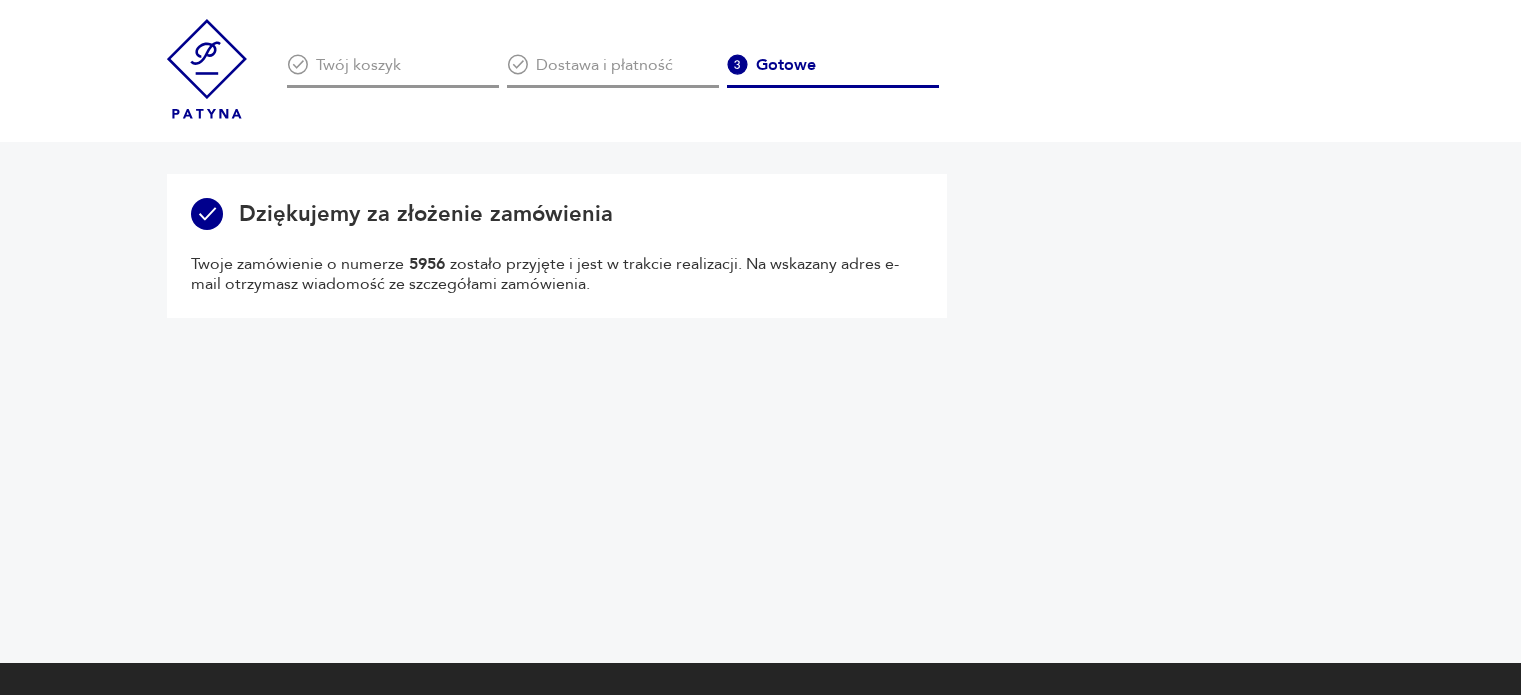 scroll, scrollTop: 0, scrollLeft: 0, axis: both 